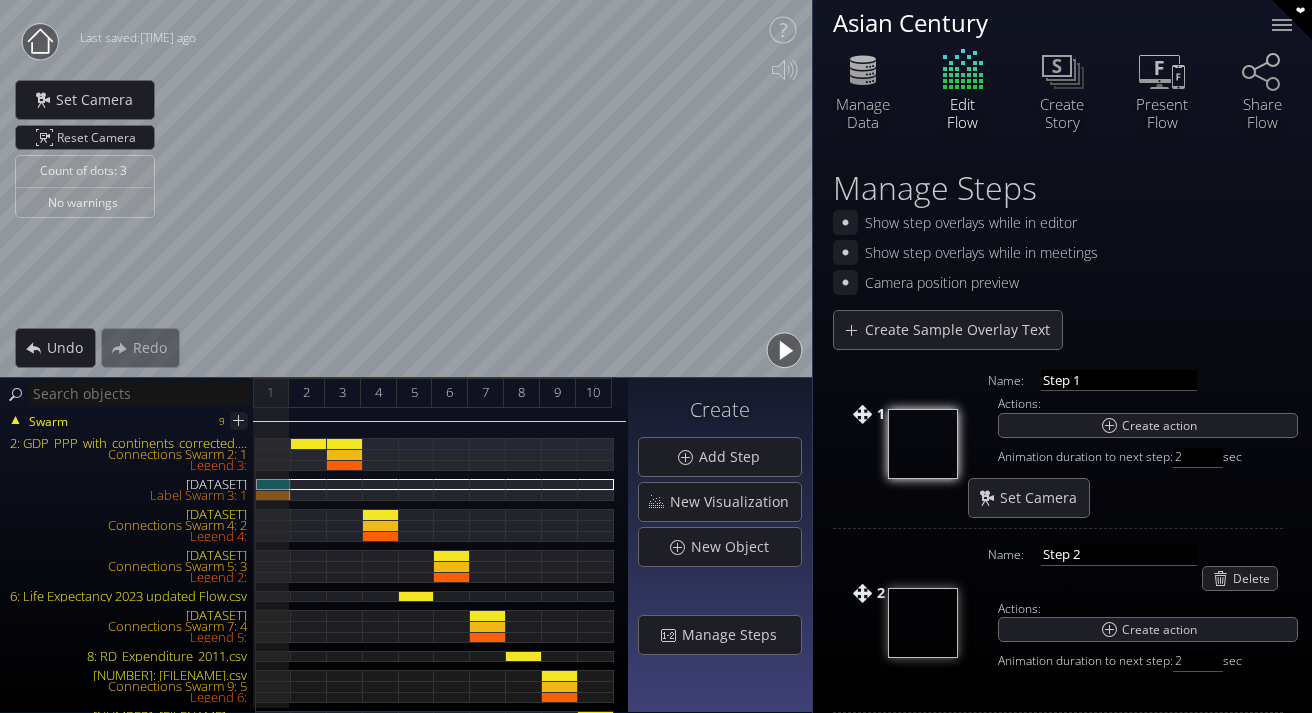 scroll, scrollTop: 0, scrollLeft: 0, axis: both 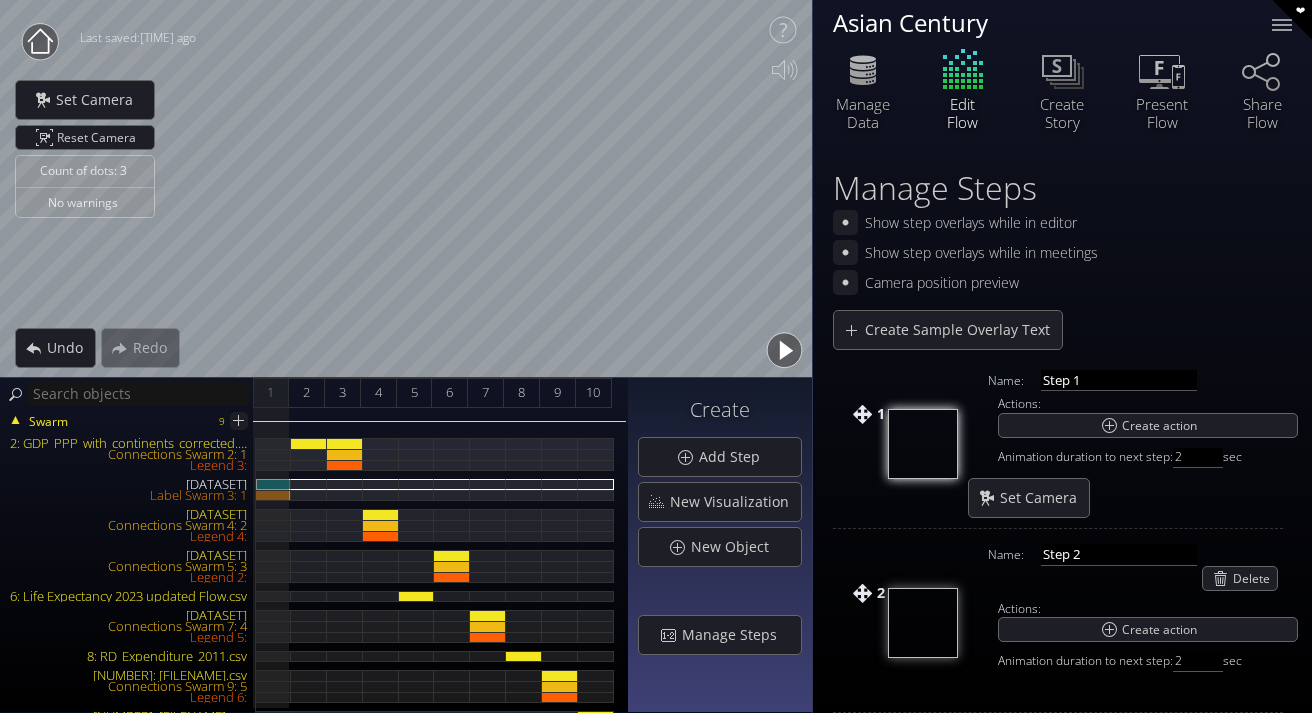 click on "2: GDP_PPP_with_continents_corrected.csv" at bounding box center (128, 443) 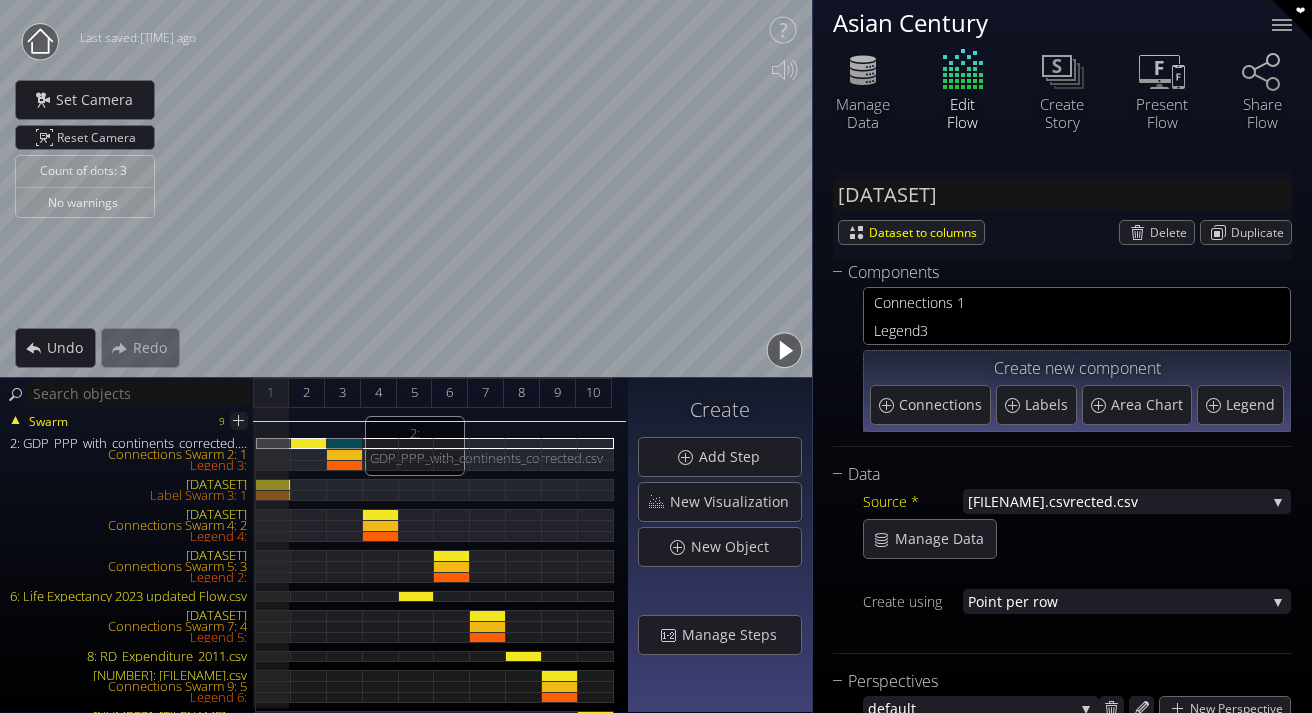 click on "2: GDP_PPP_with_continents_corrected.csv" at bounding box center (345, 443) 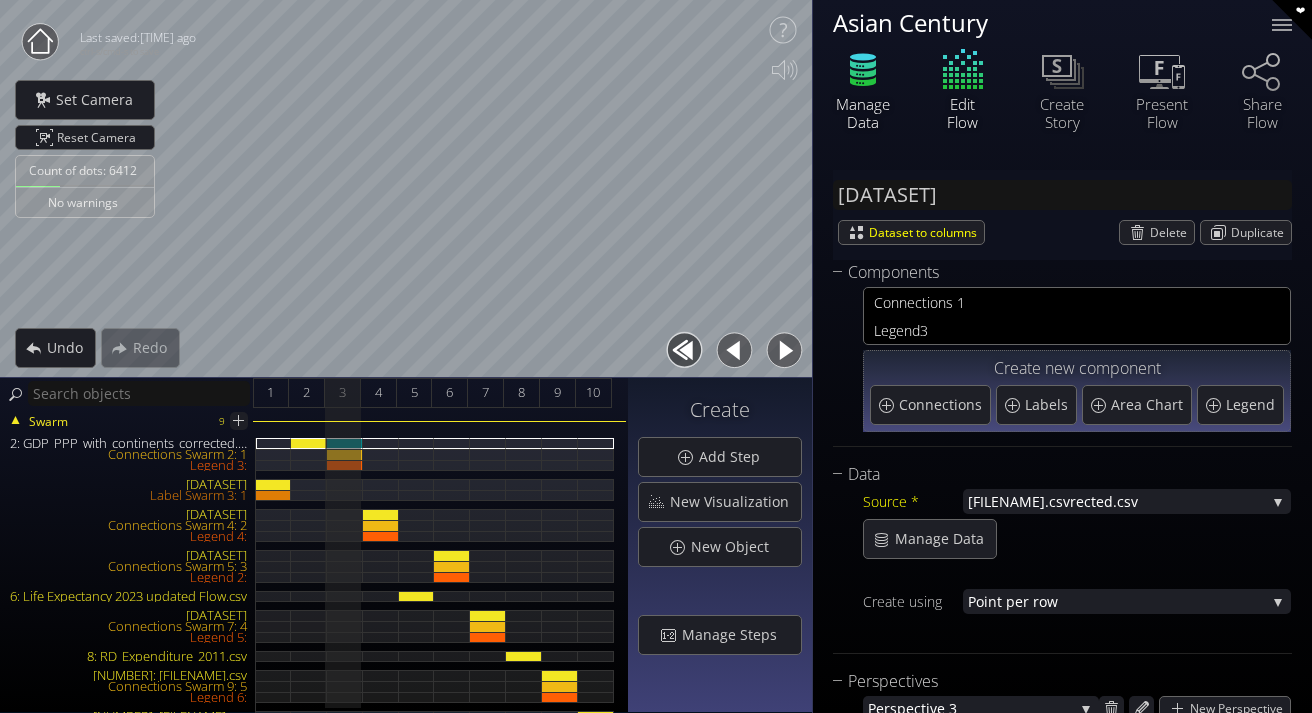 click 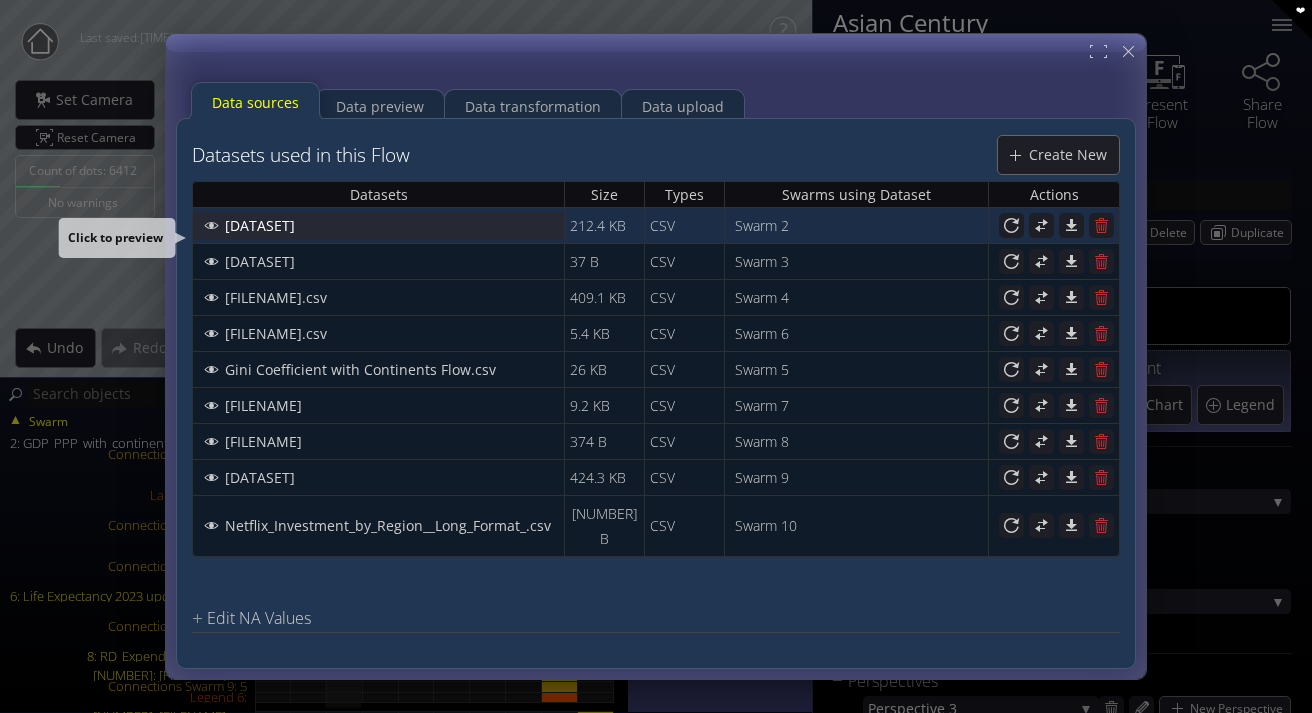 click on "GDP_PPP_with_continents_corrected.csv" at bounding box center [265, 225] 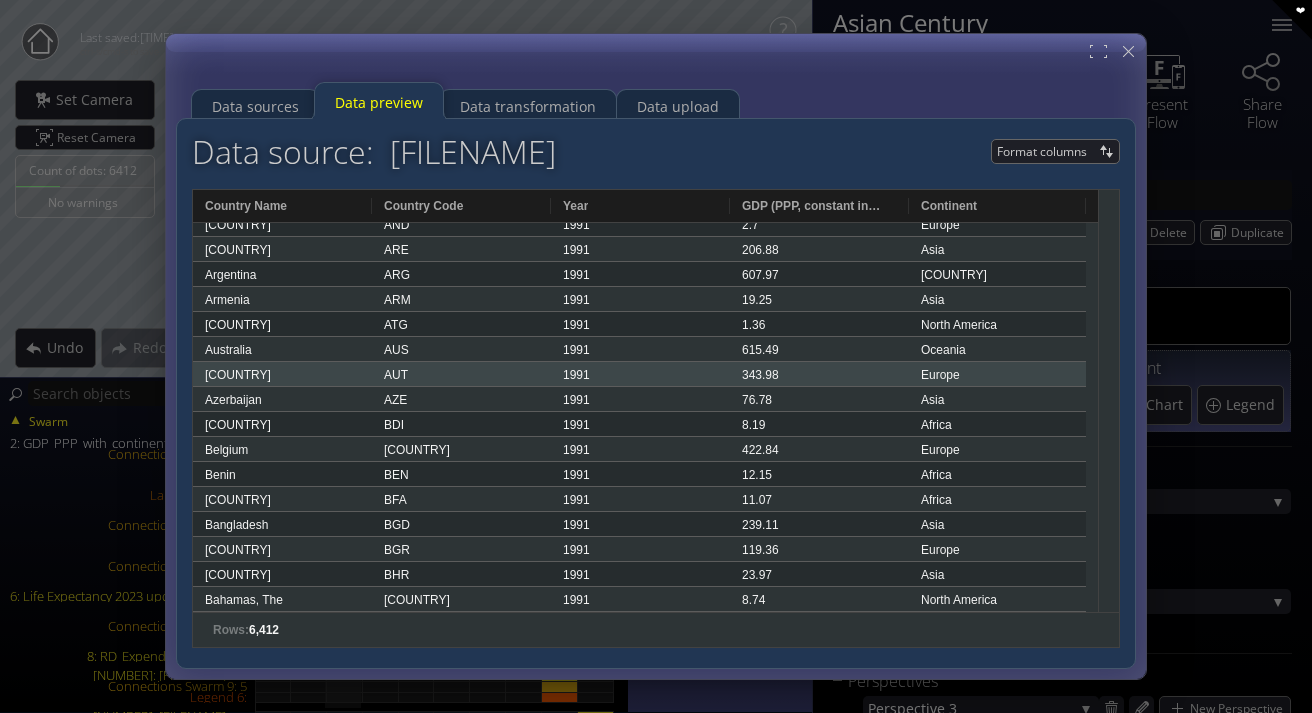 scroll, scrollTop: 4544, scrollLeft: 0, axis: vertical 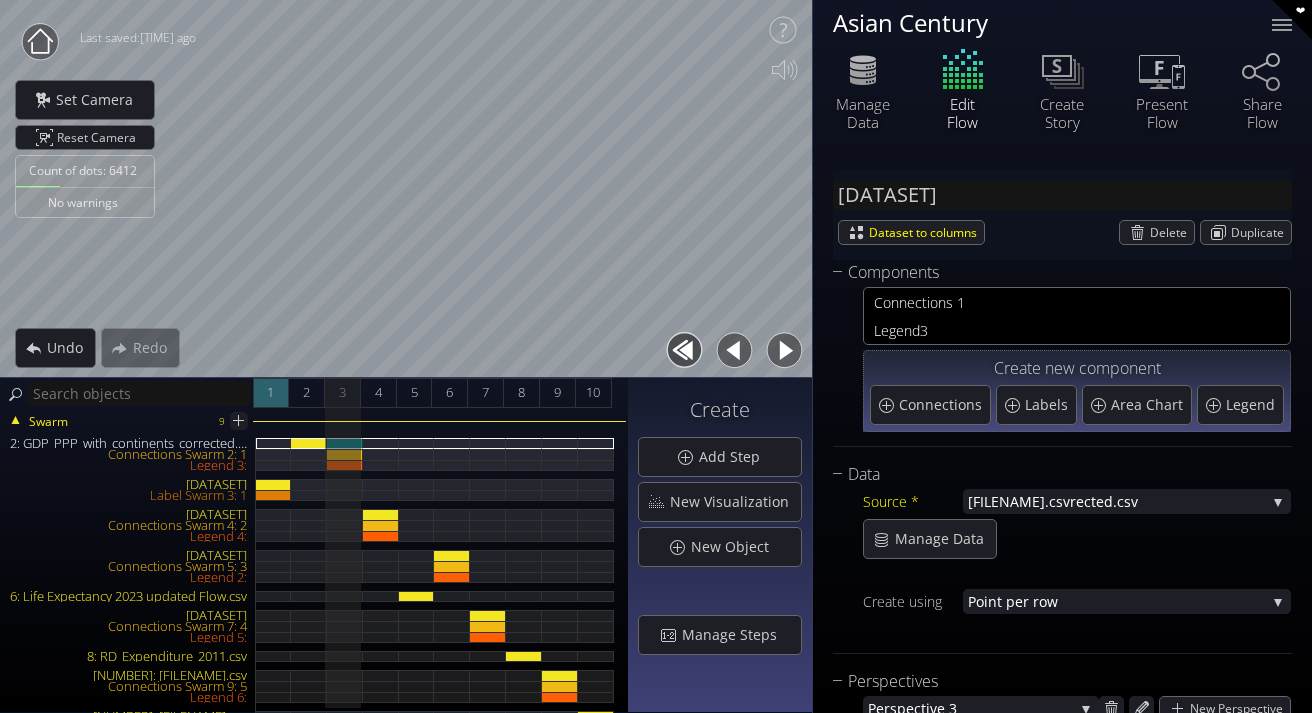 click on "1" at bounding box center (271, 393) 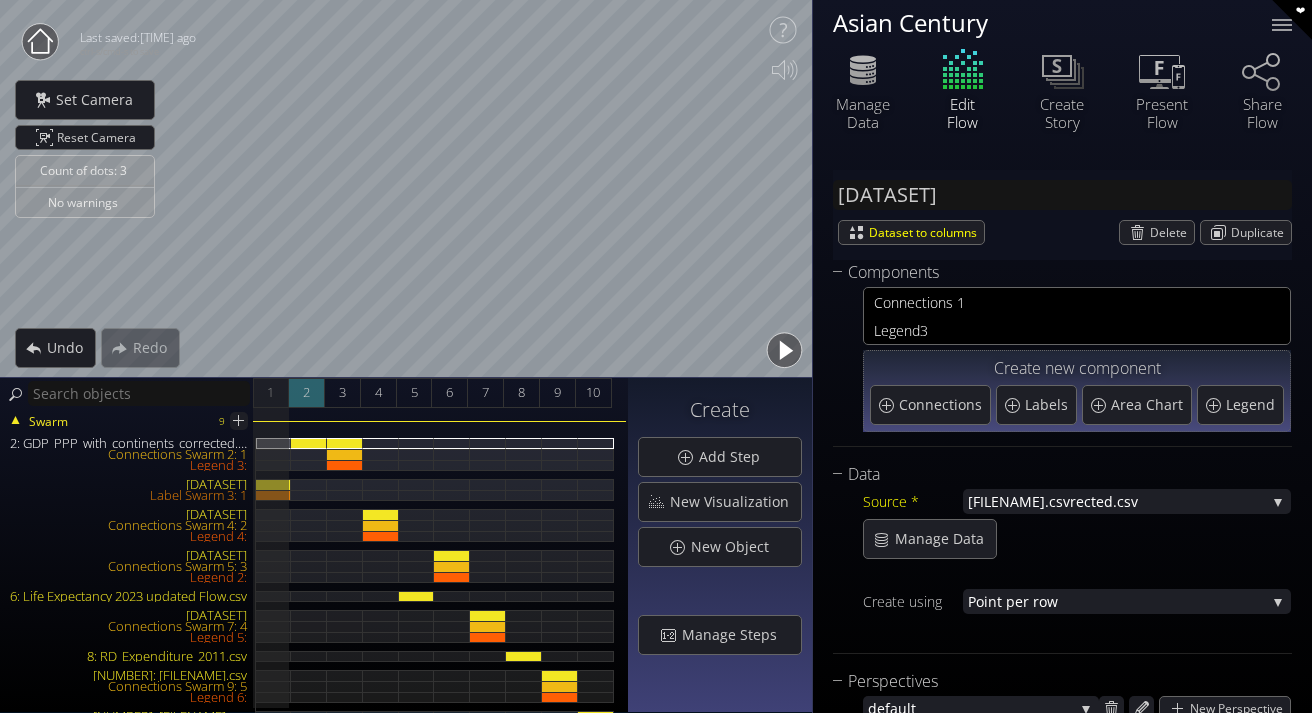 click on "[NUMBER]" at bounding box center (306, 392) 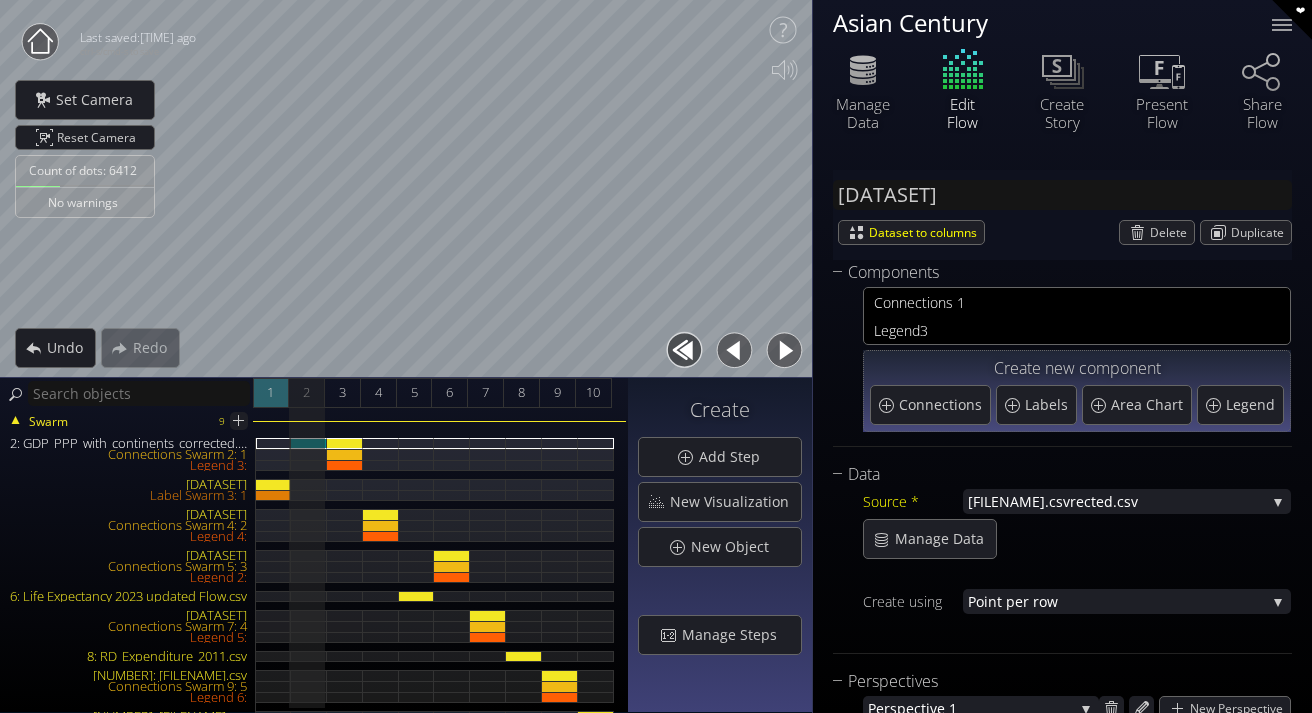 click on "1" at bounding box center (271, 393) 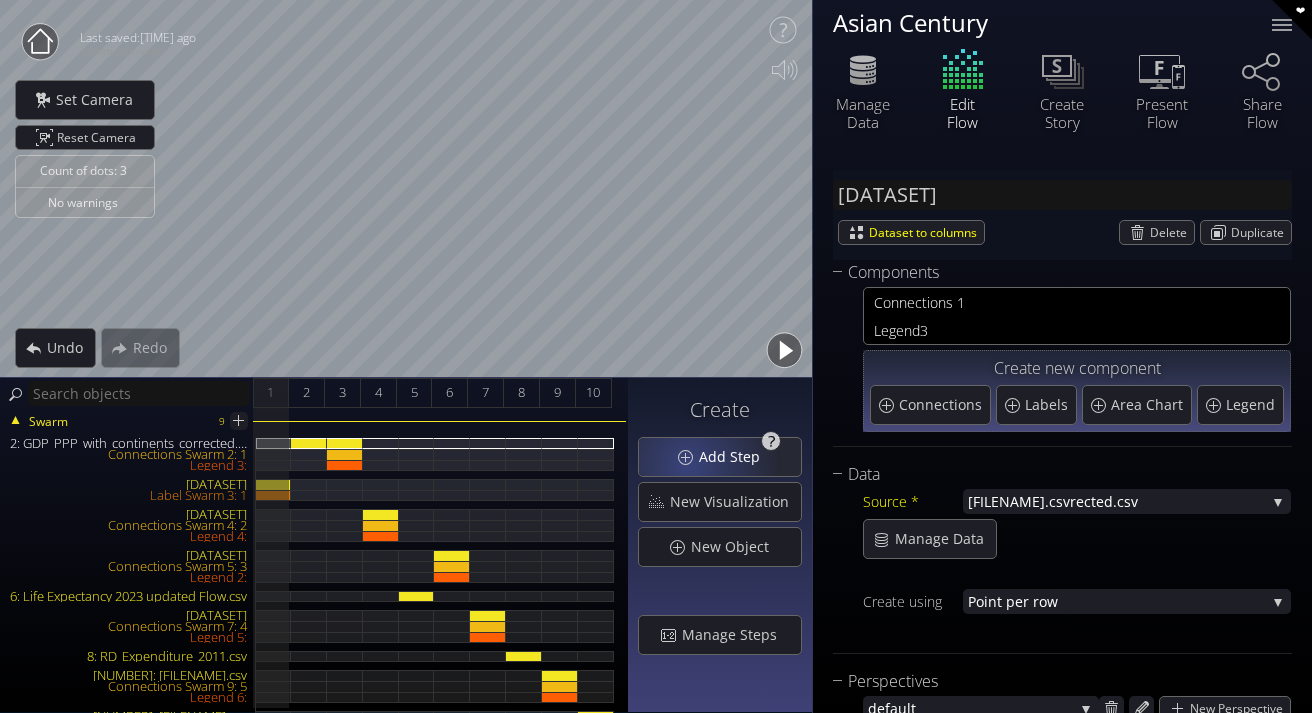 click on "Add Step" at bounding box center [720, 457] 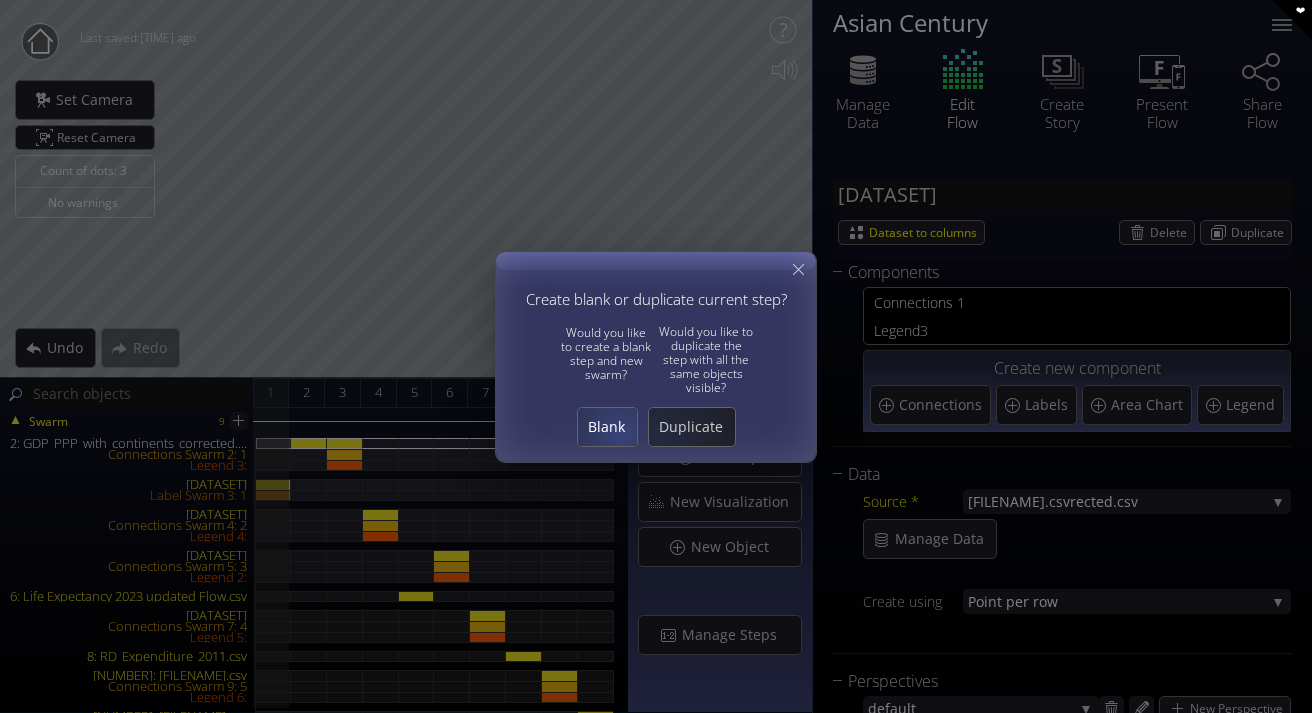 click on "Blank" at bounding box center [607, 427] 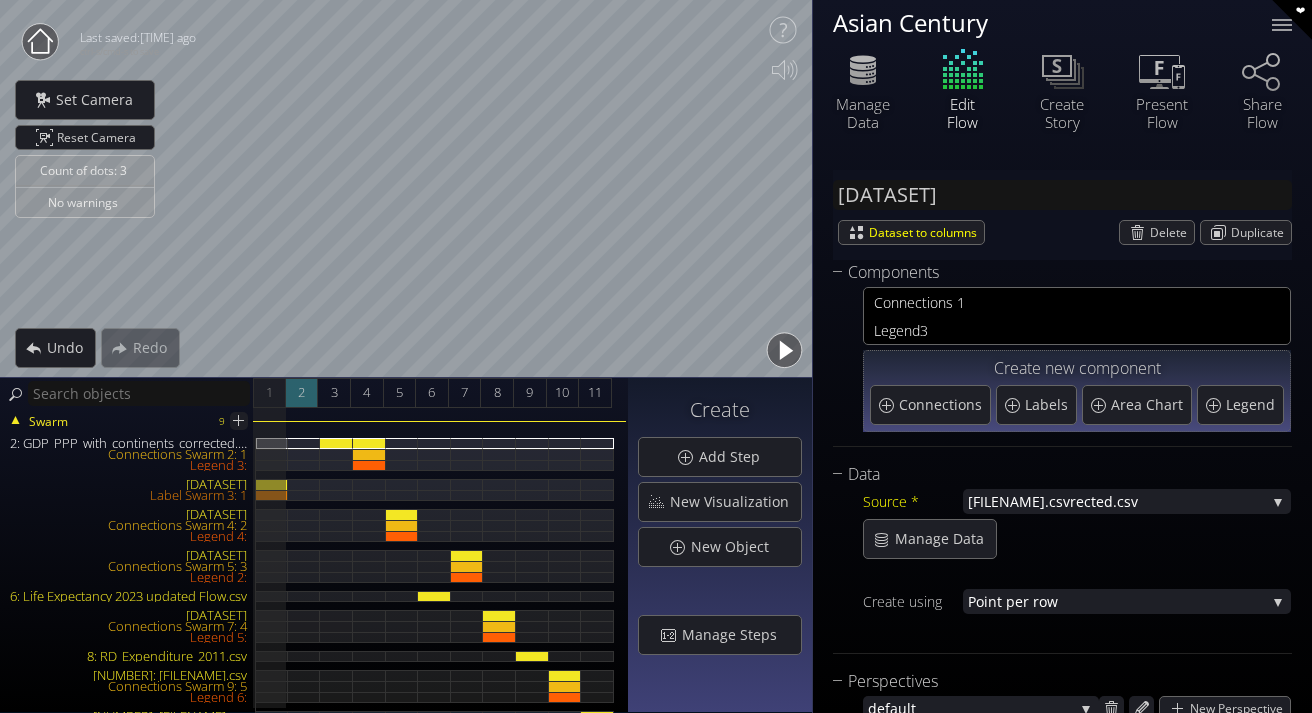 click on "[NUMBER]" at bounding box center [301, 392] 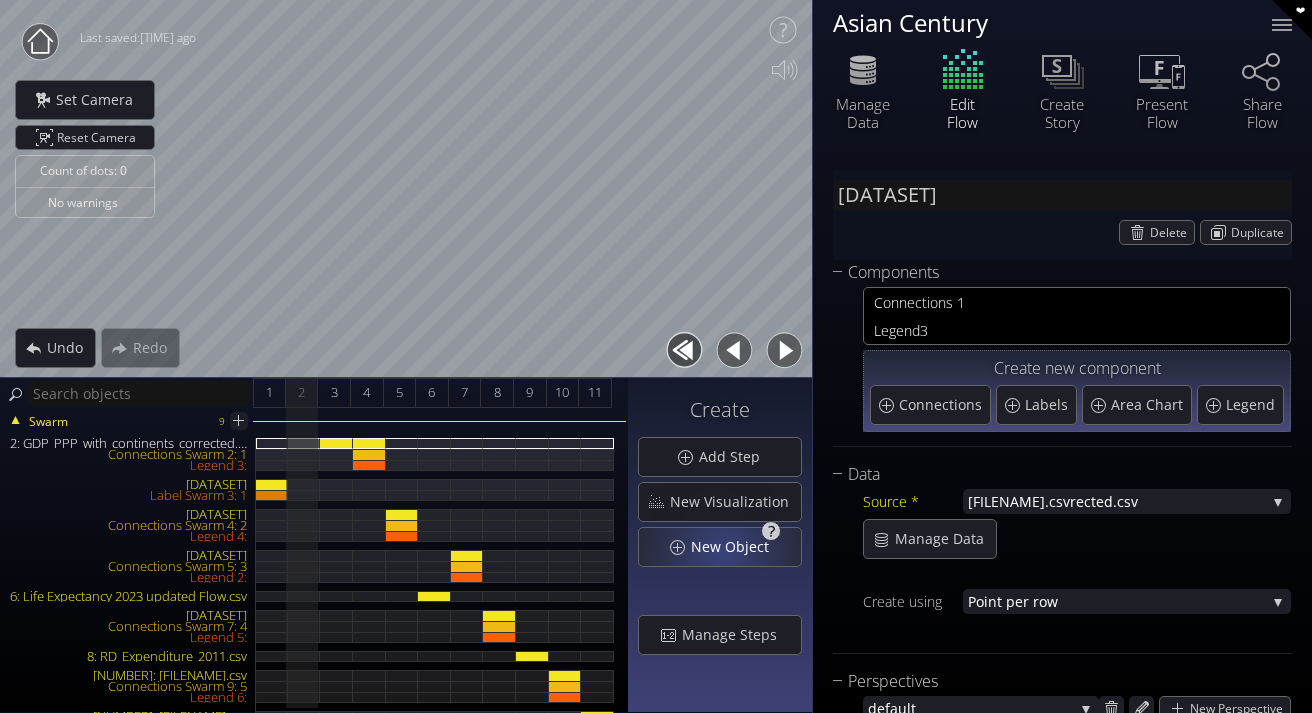 click on "New Object" at bounding box center (735, 547) 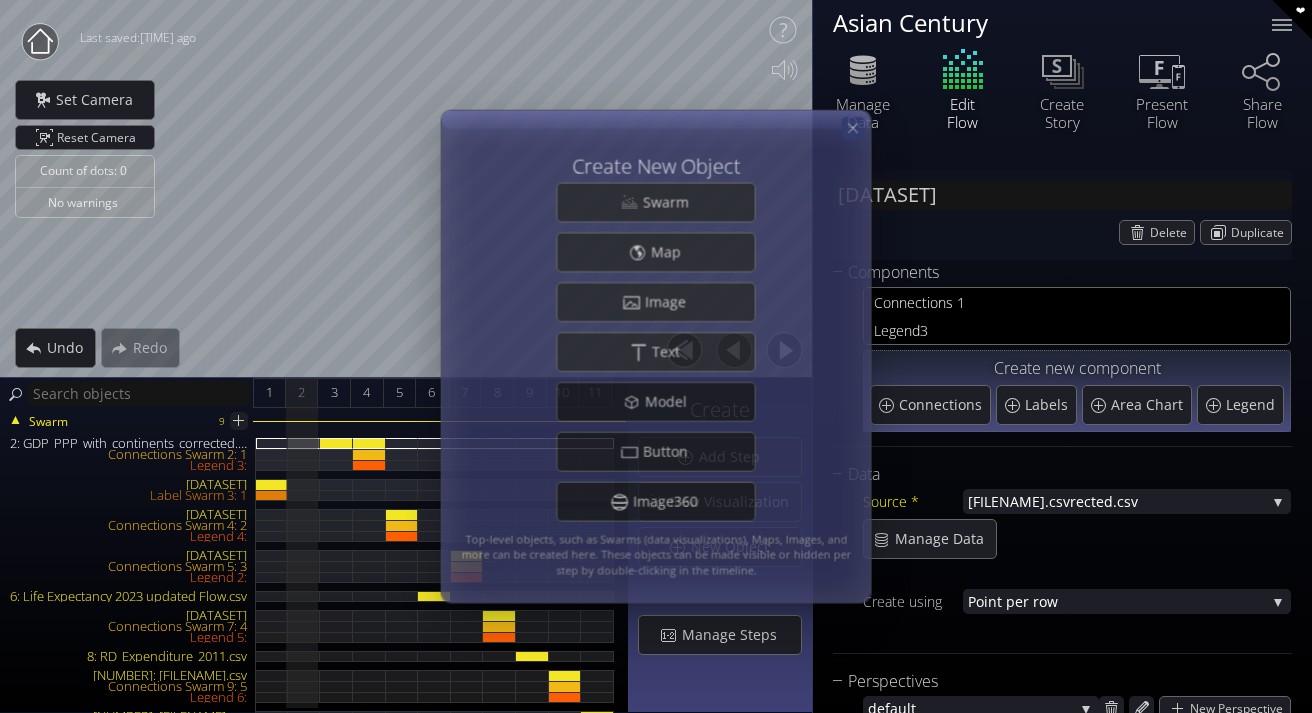 click 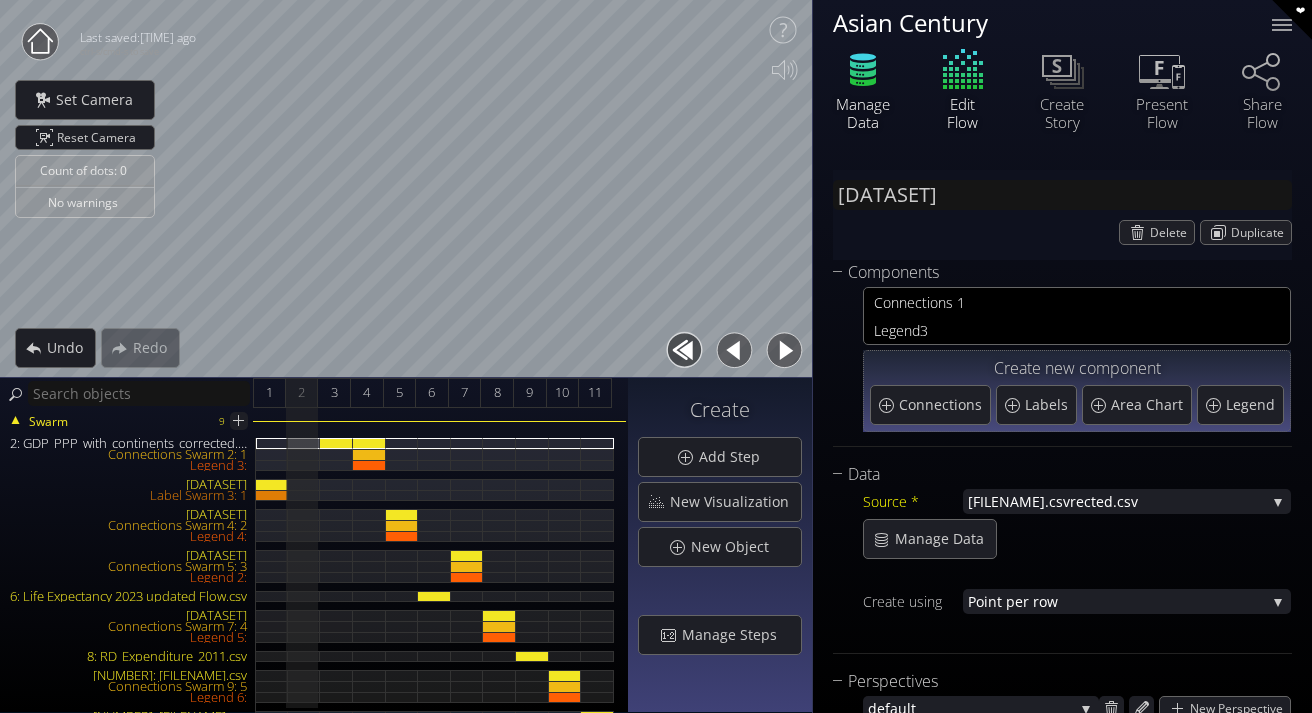 click 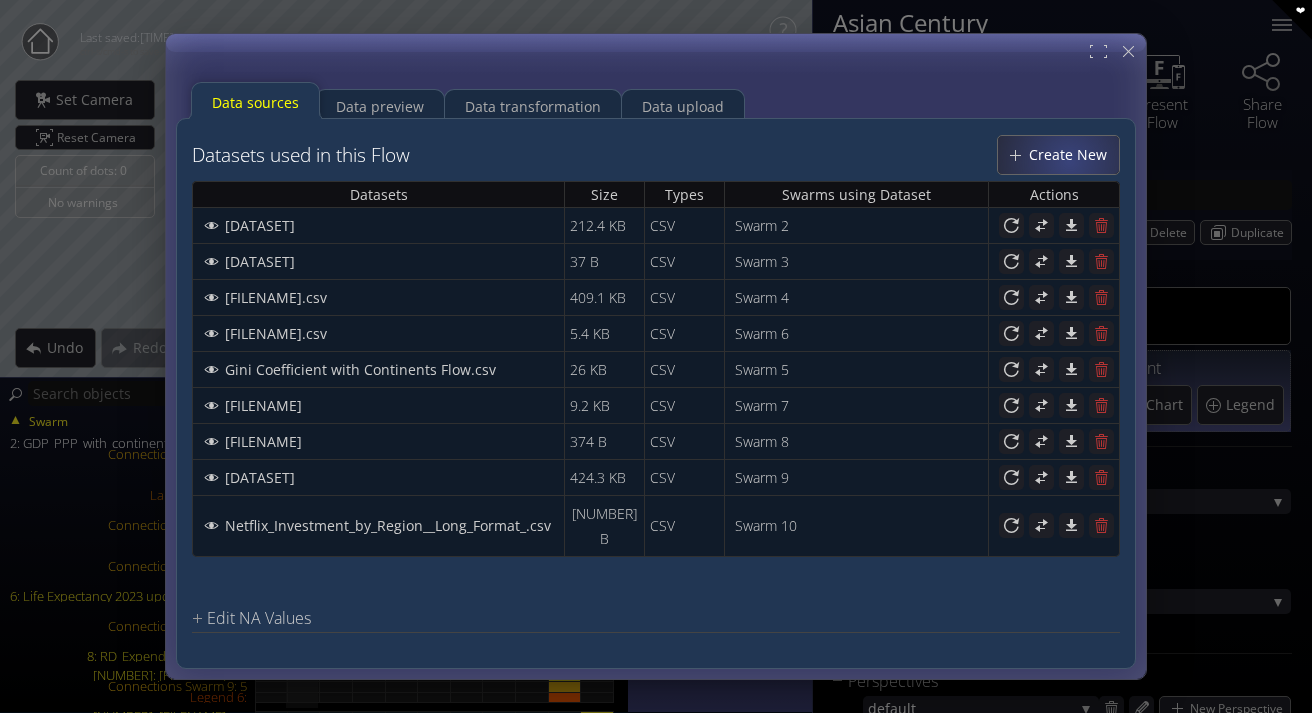 click on "Create New" at bounding box center [1073, 155] 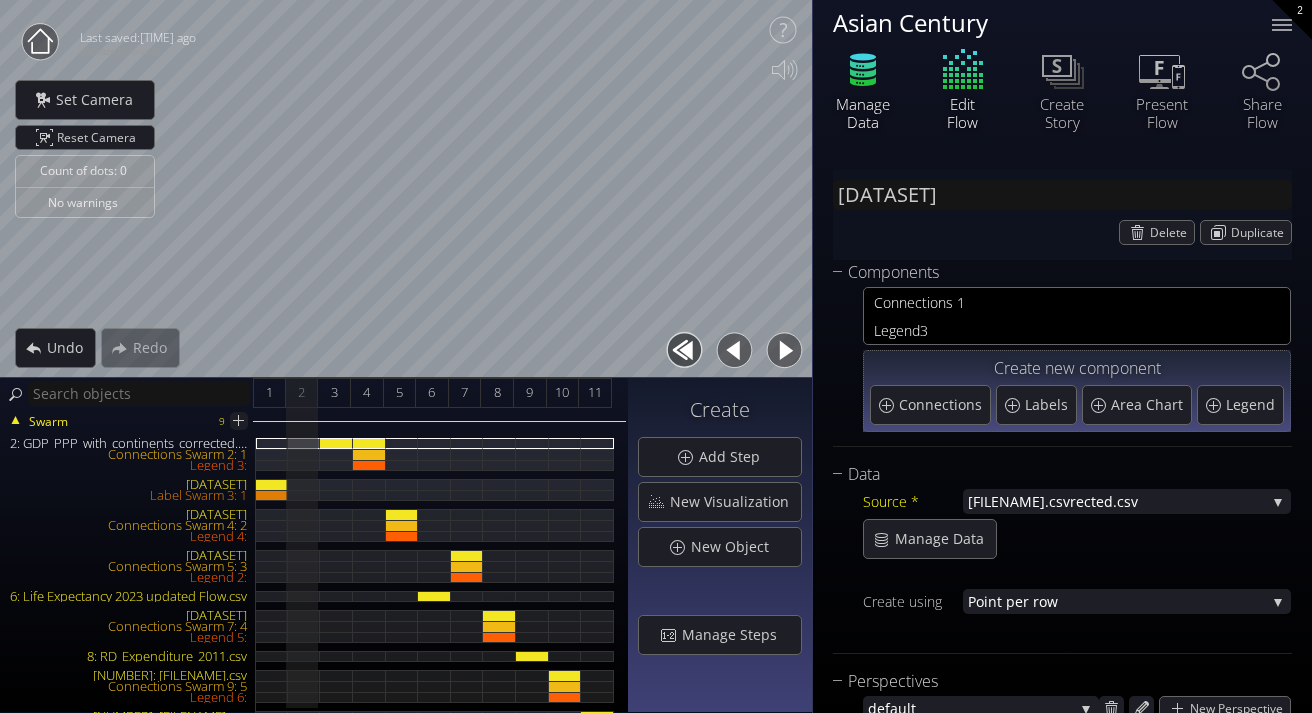 click 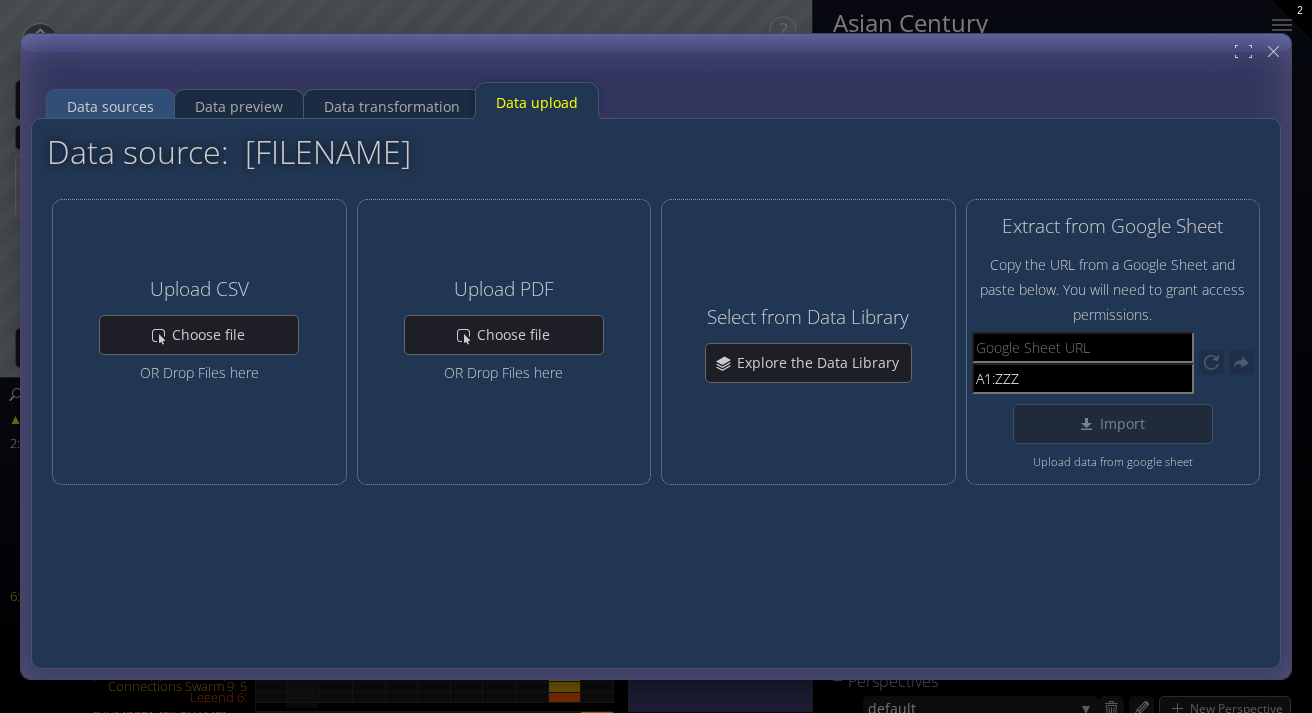 click on "Data sources" at bounding box center [110, 107] 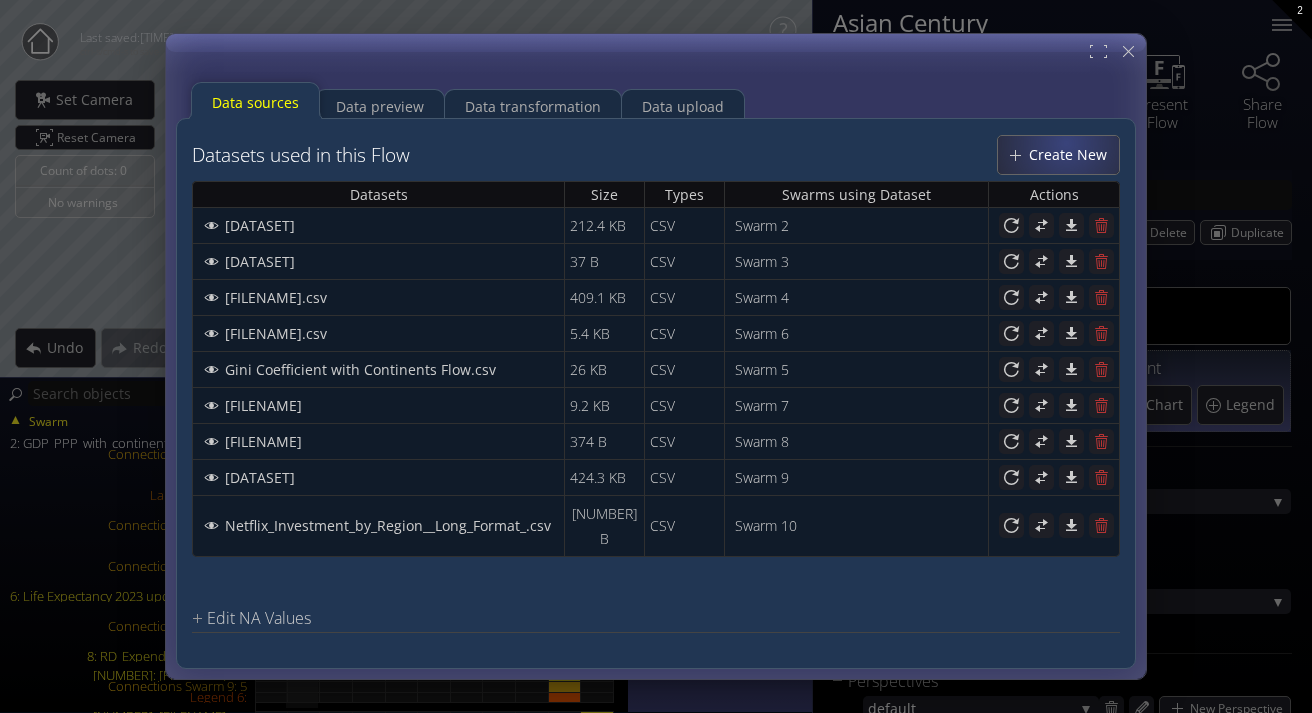 click on "Create New" at bounding box center (1058, 155) 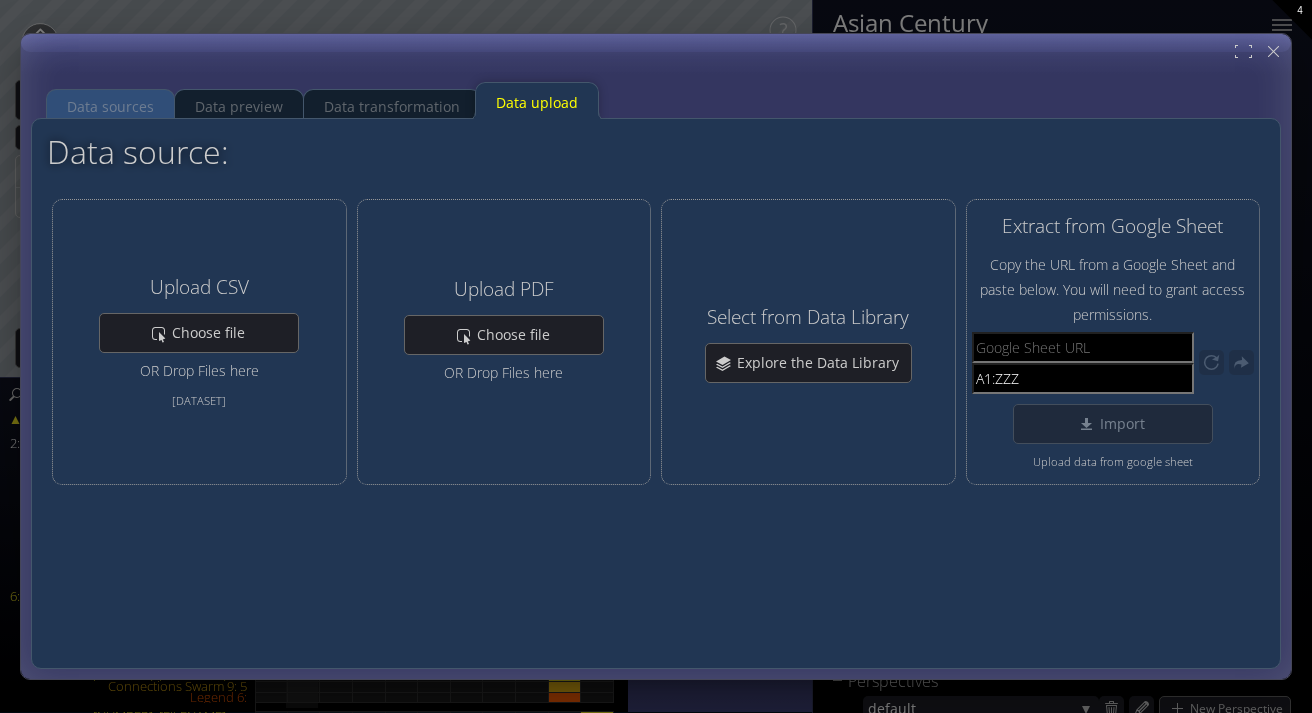 click on "Data sources" at bounding box center (110, 107) 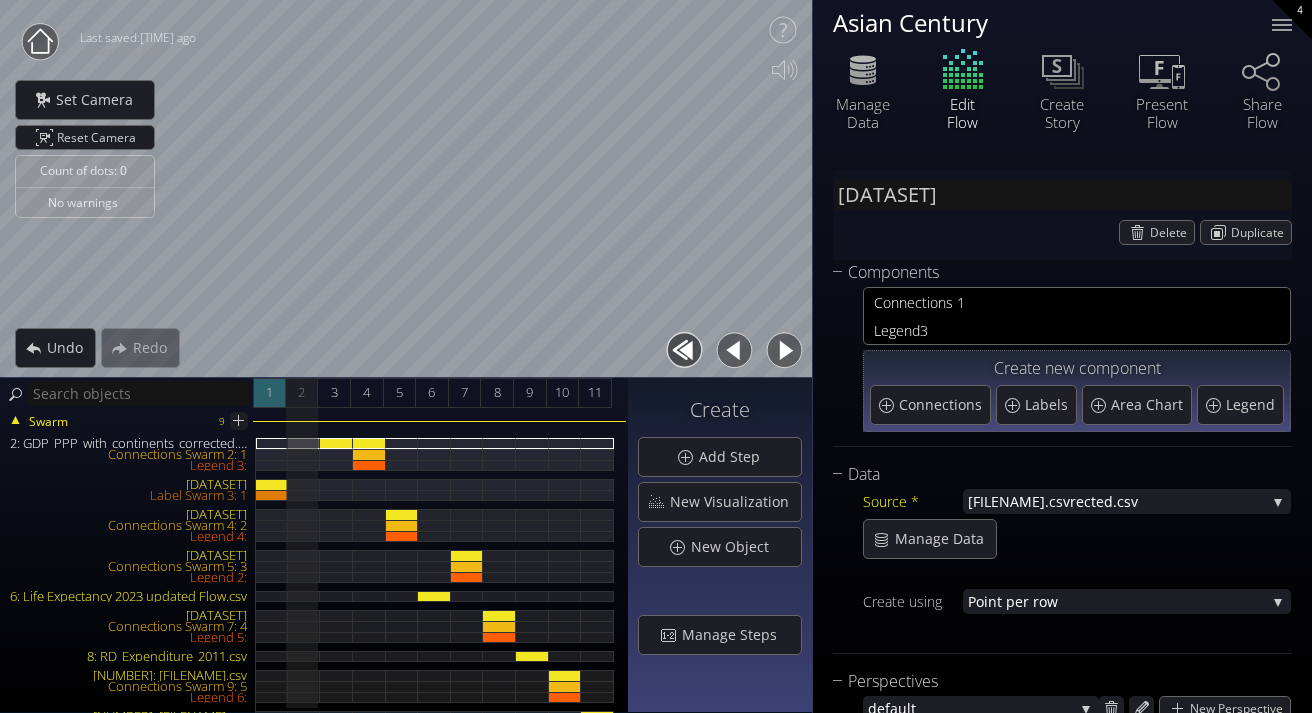 click on "1" at bounding box center (269, 393) 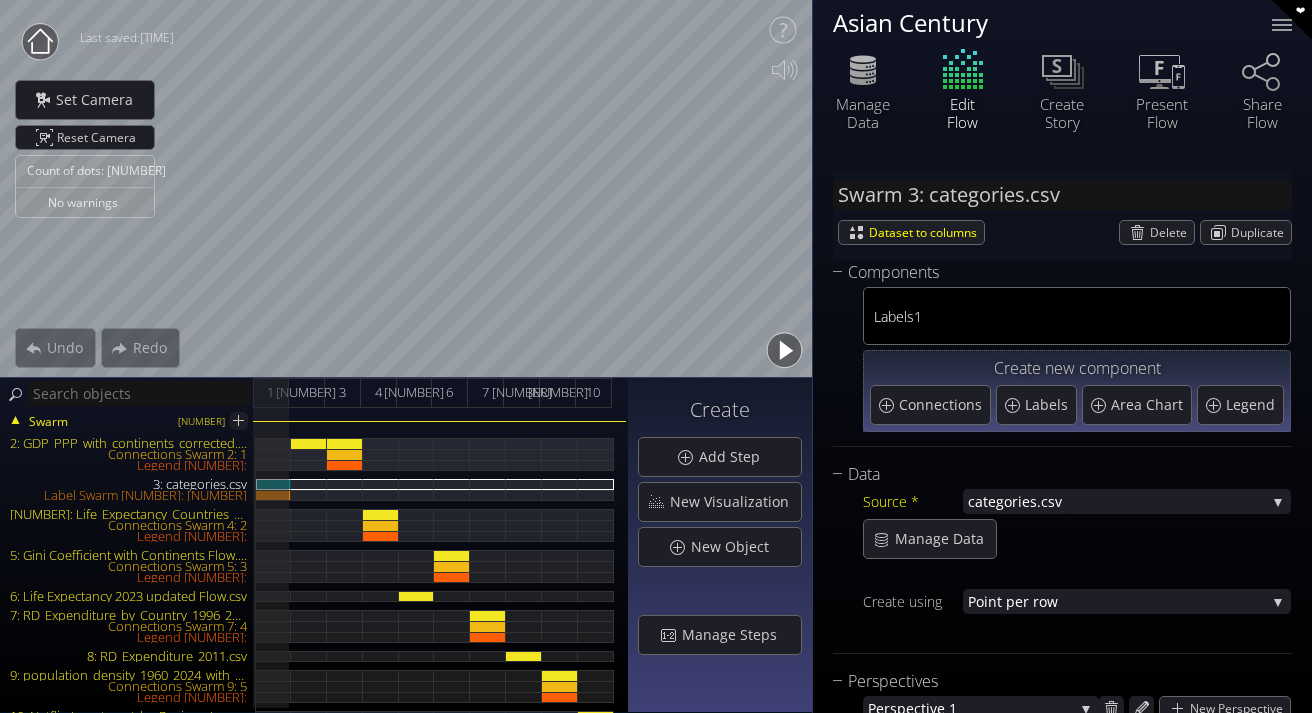 scroll, scrollTop: 0, scrollLeft: 0, axis: both 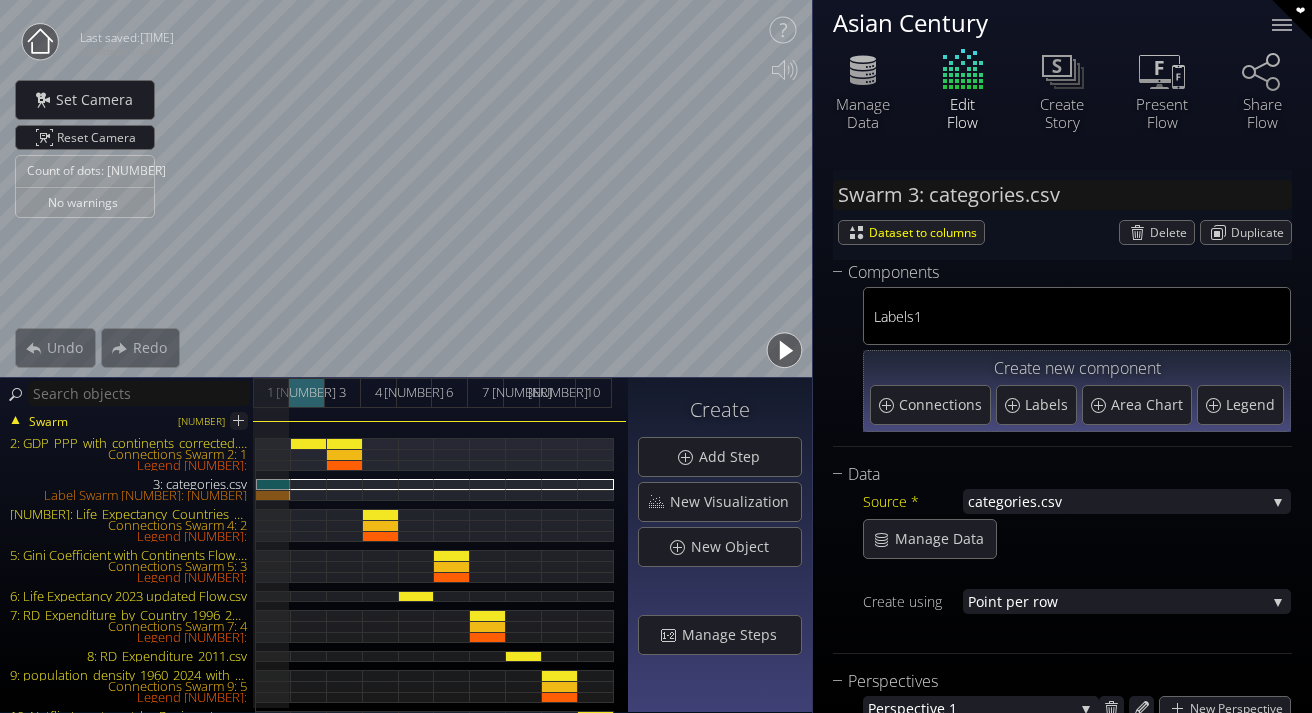 click on "[NUMBER]" at bounding box center [306, 392] 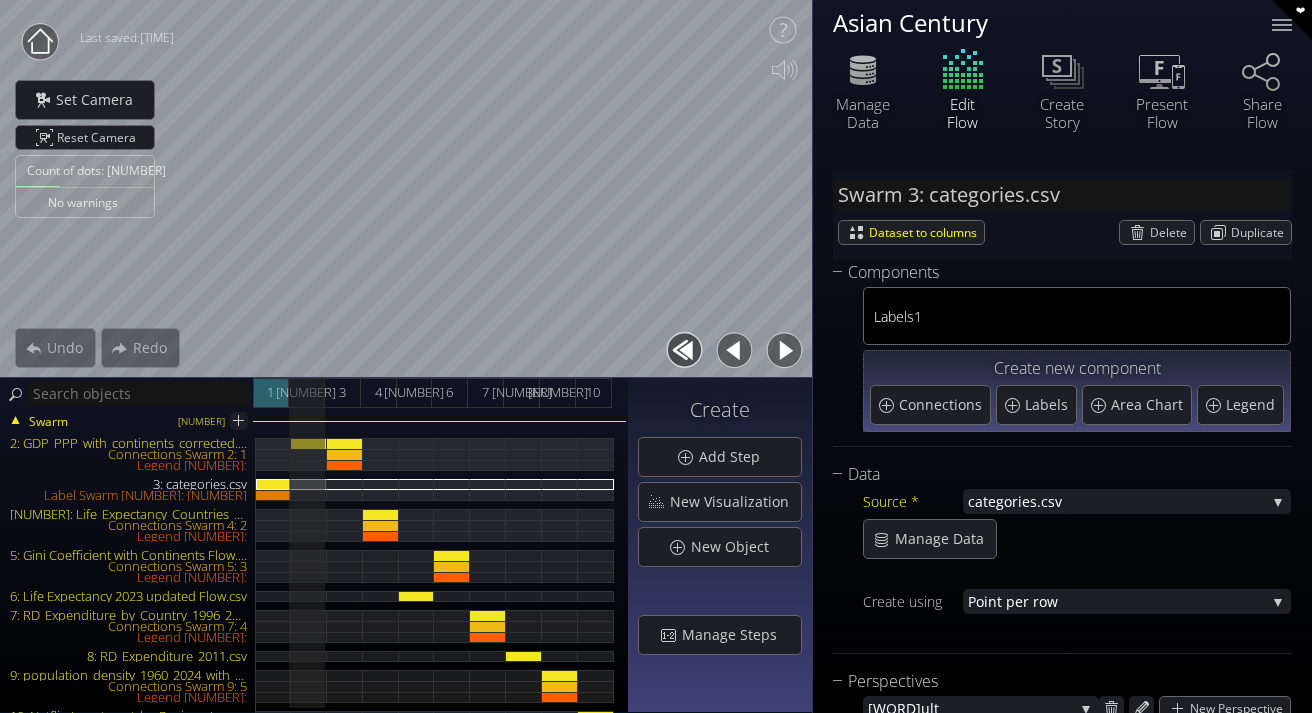 click on "1" at bounding box center (271, 393) 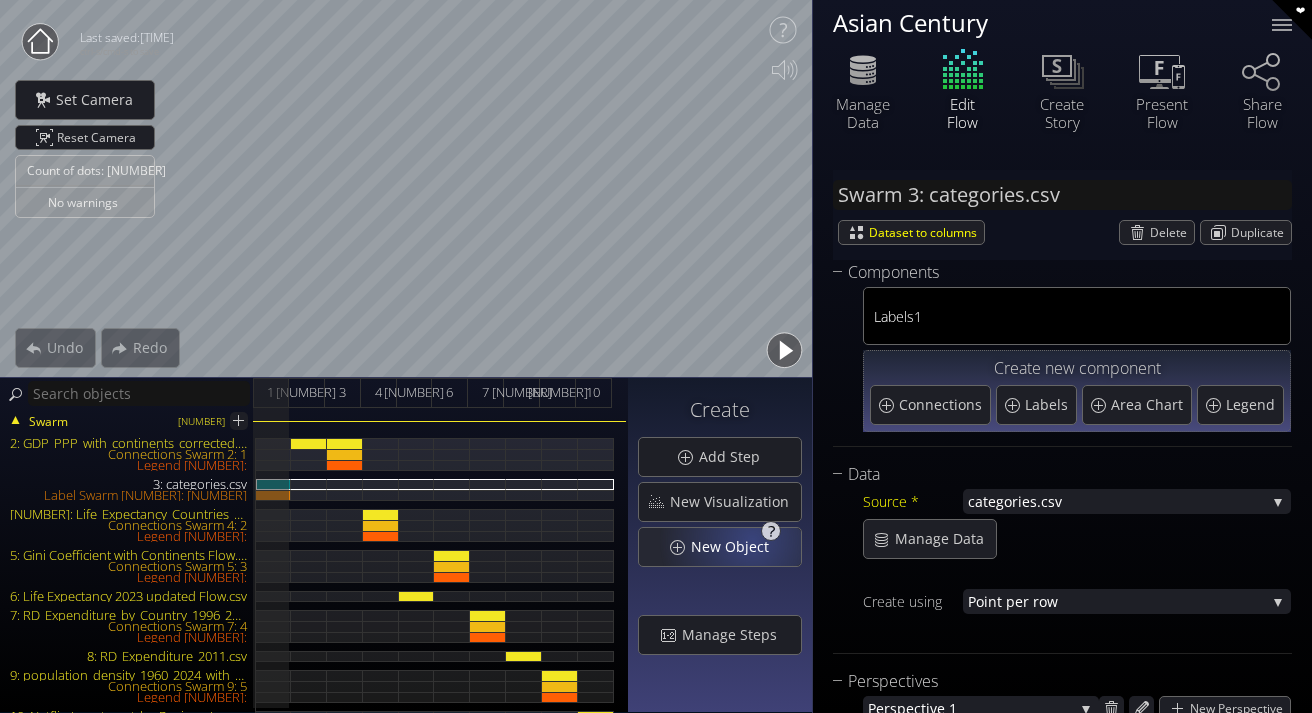 click on "New Object" at bounding box center [735, 547] 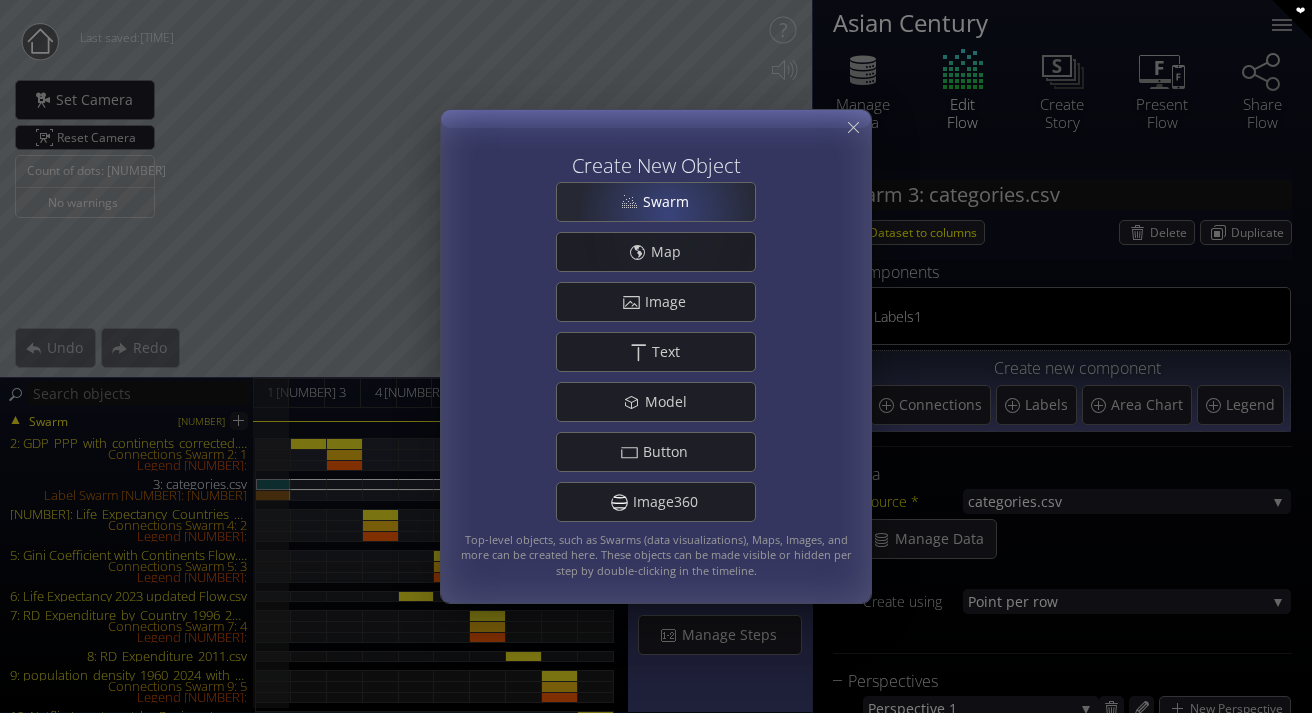 click on "Swarm" at bounding box center [656, 202] 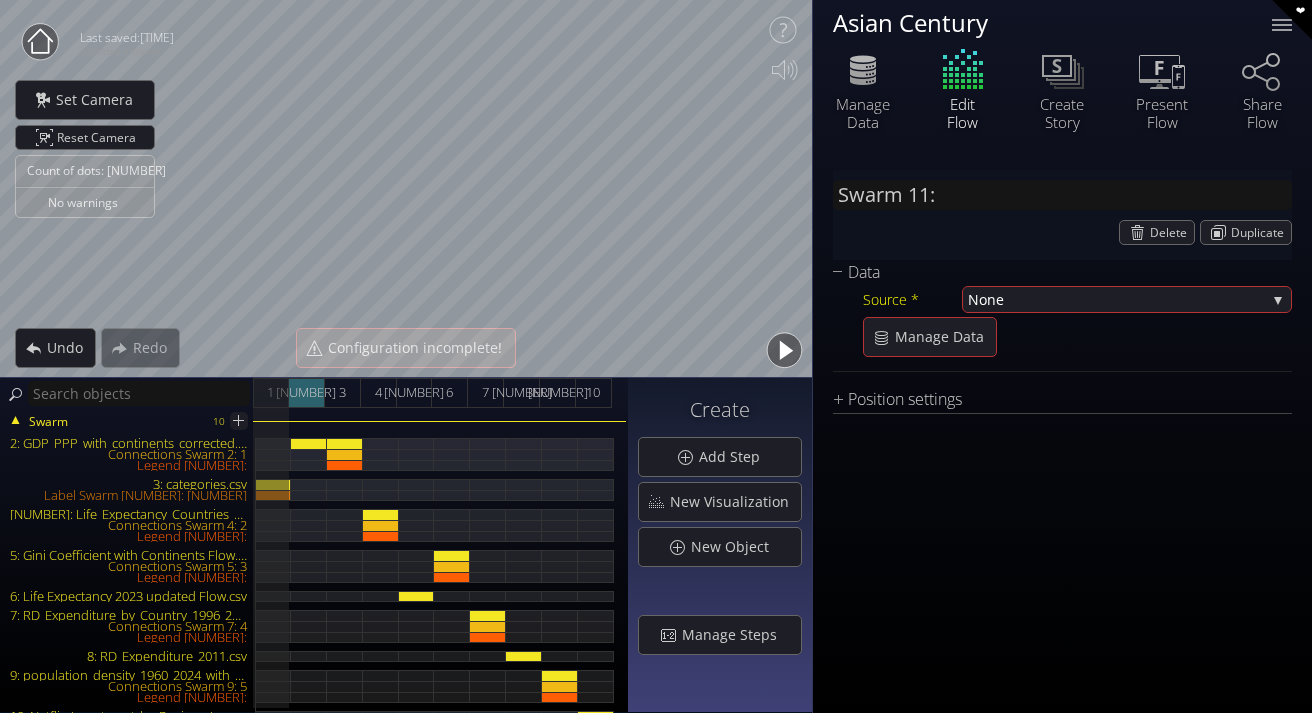 click on "[NUMBER]" at bounding box center [307, 393] 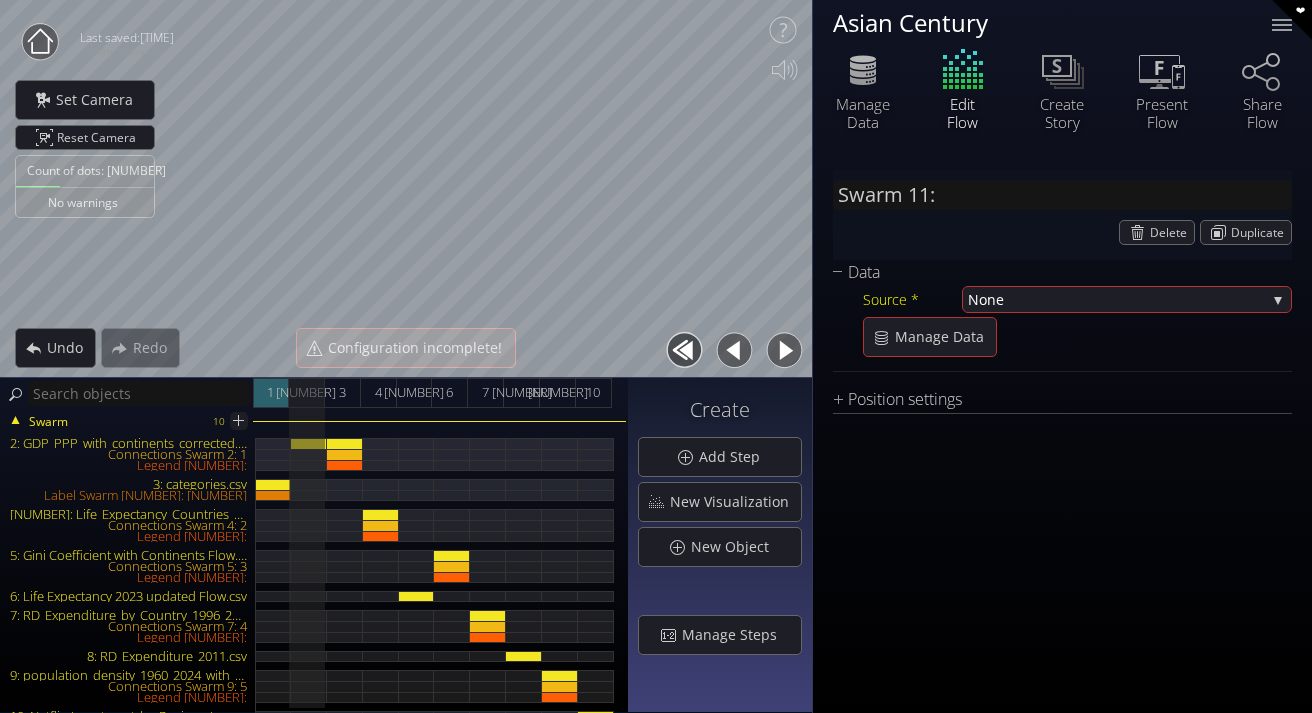 click on "1" at bounding box center [270, 392] 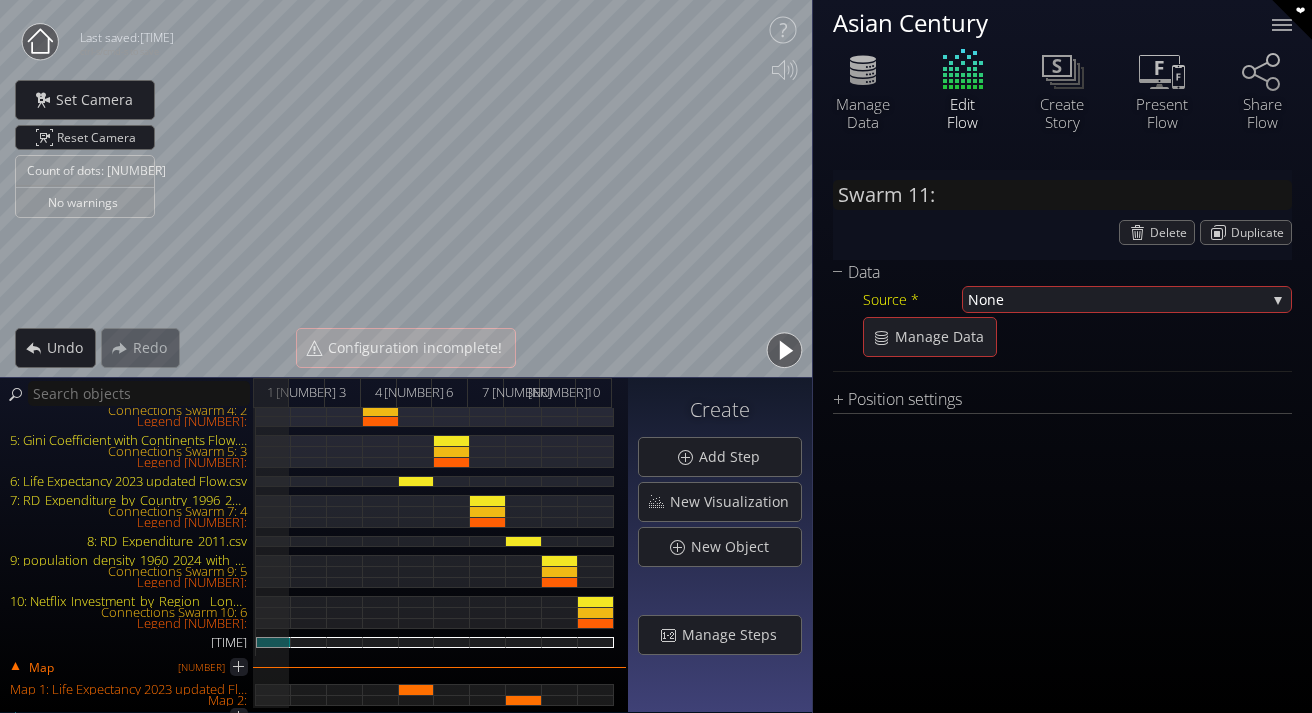 scroll, scrollTop: 0, scrollLeft: 0, axis: both 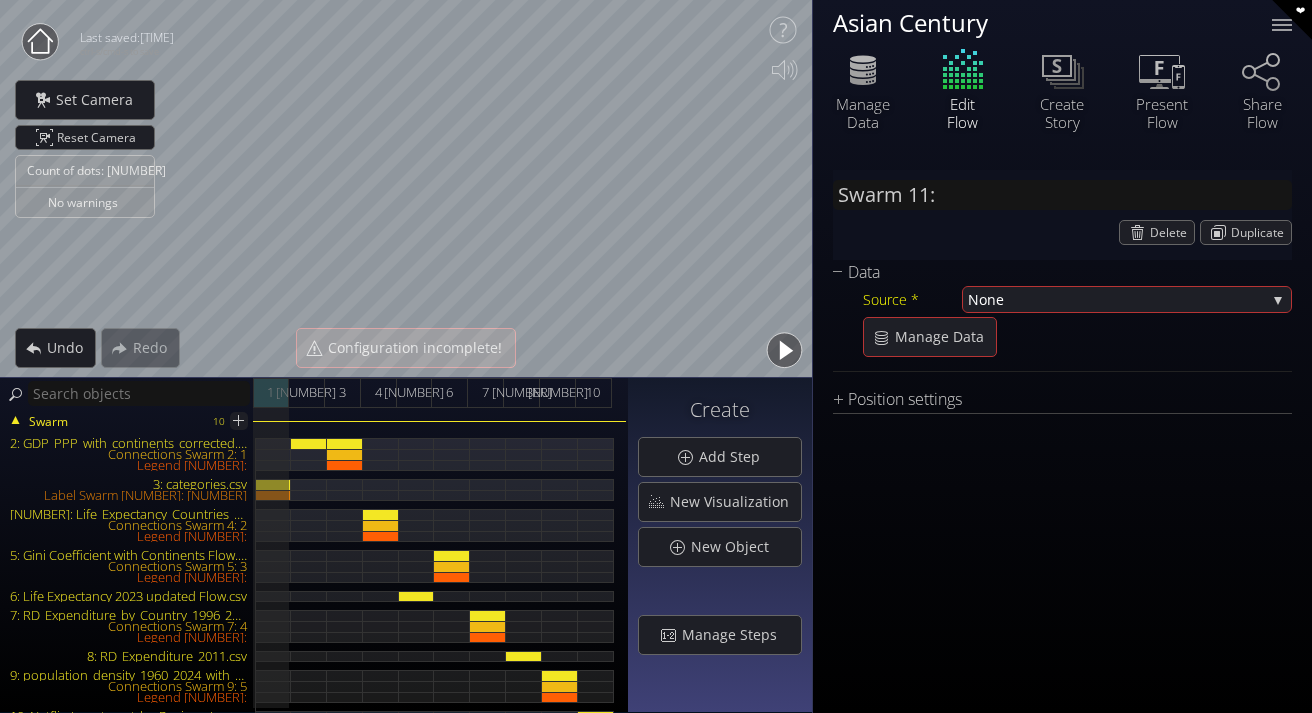 click on "1" at bounding box center (271, 393) 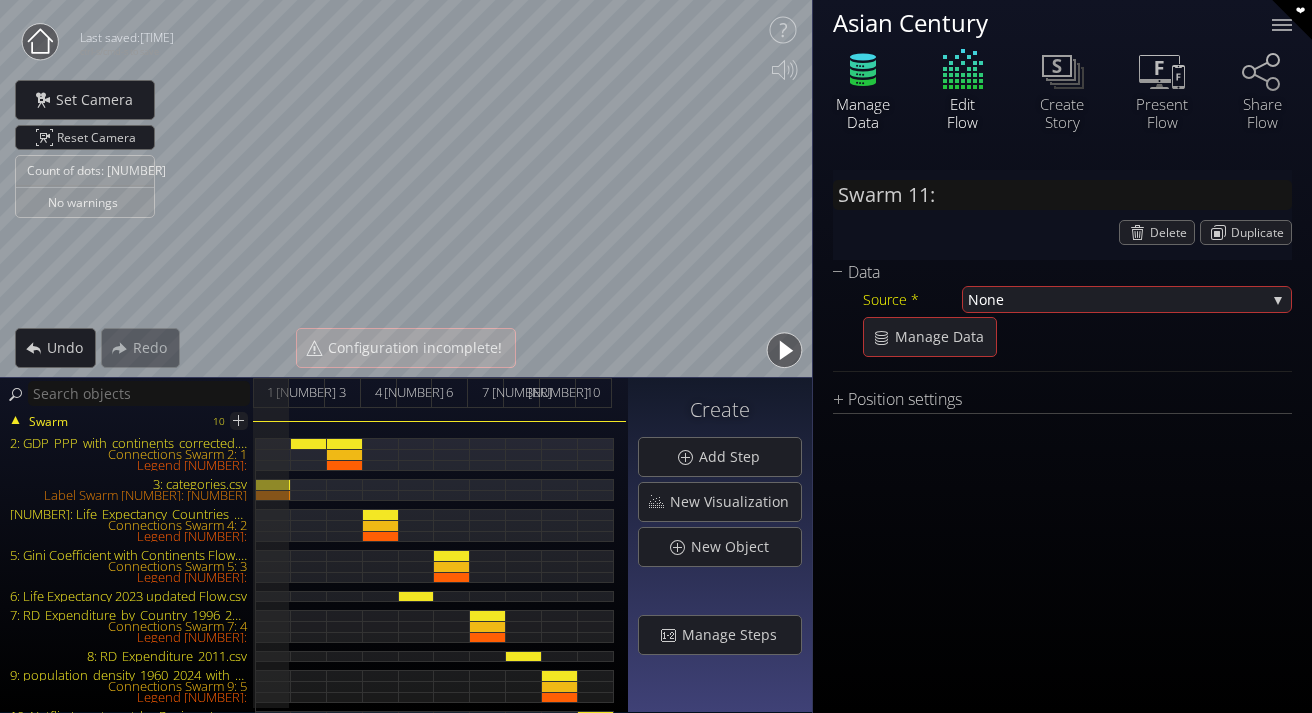 click 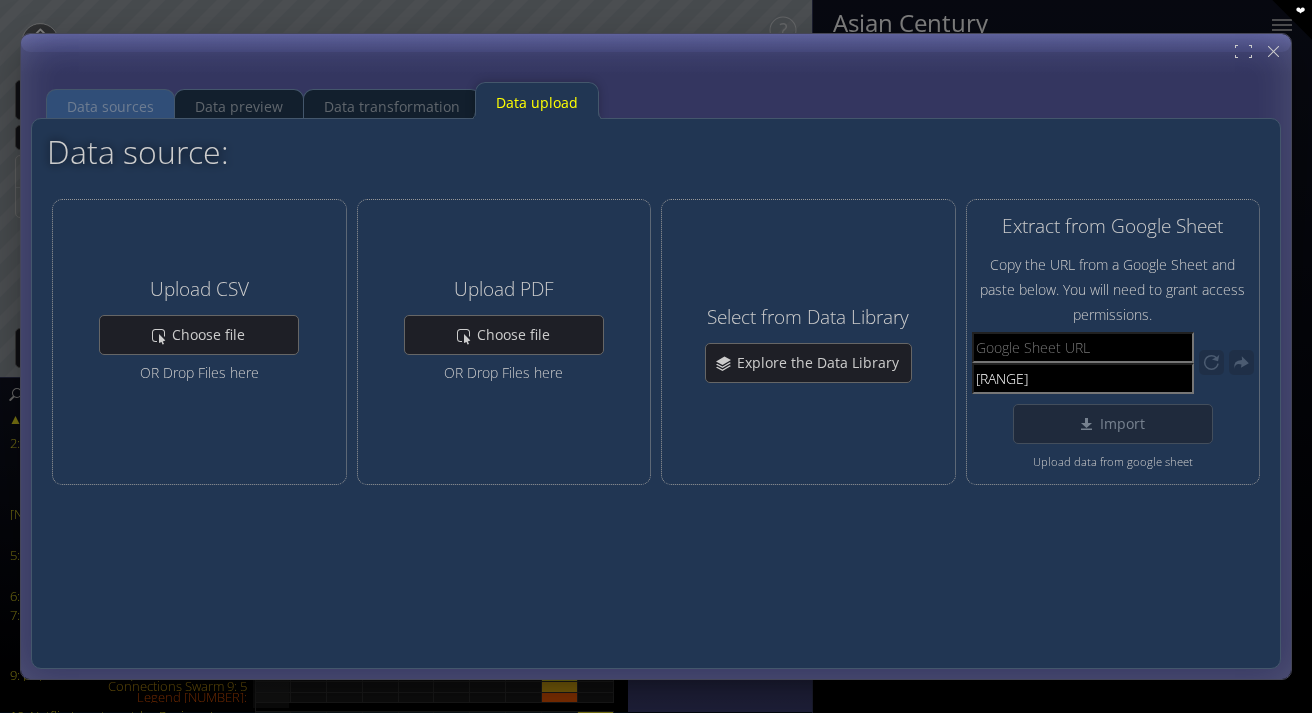 click on "Data sources" at bounding box center (110, 107) 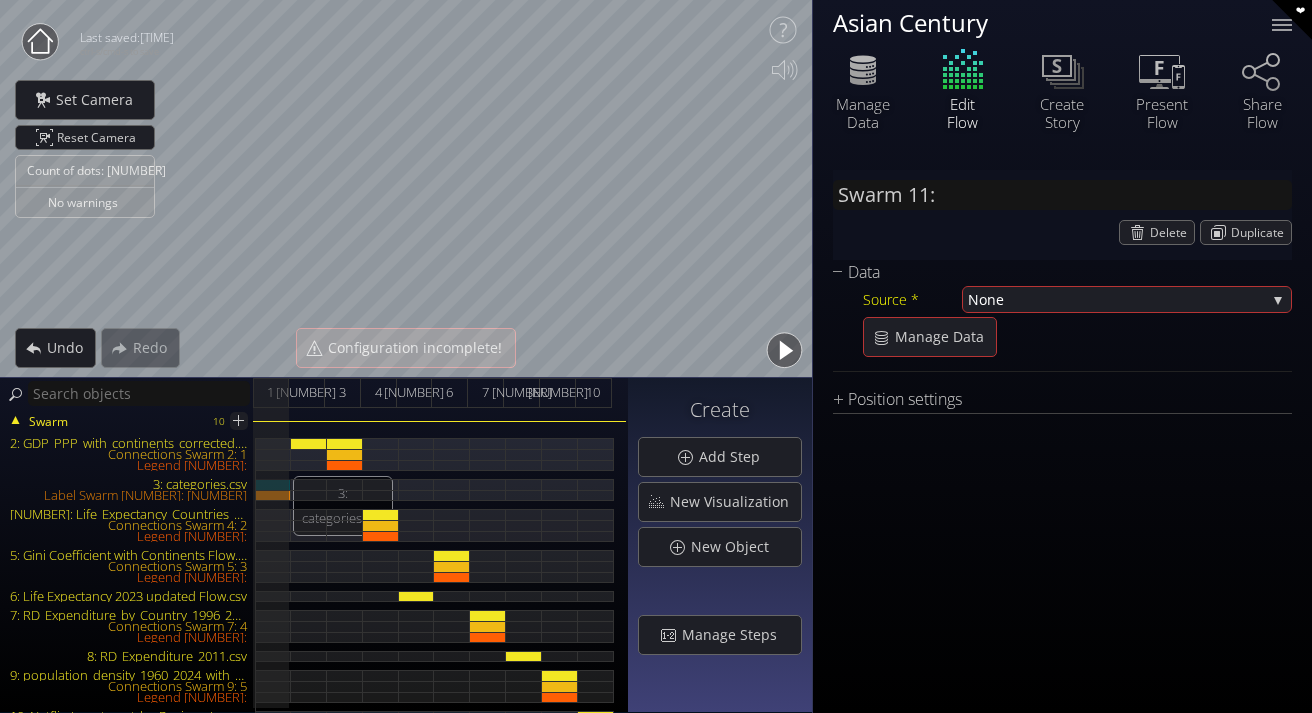 click on "3: categories.csv" at bounding box center [273, 484] 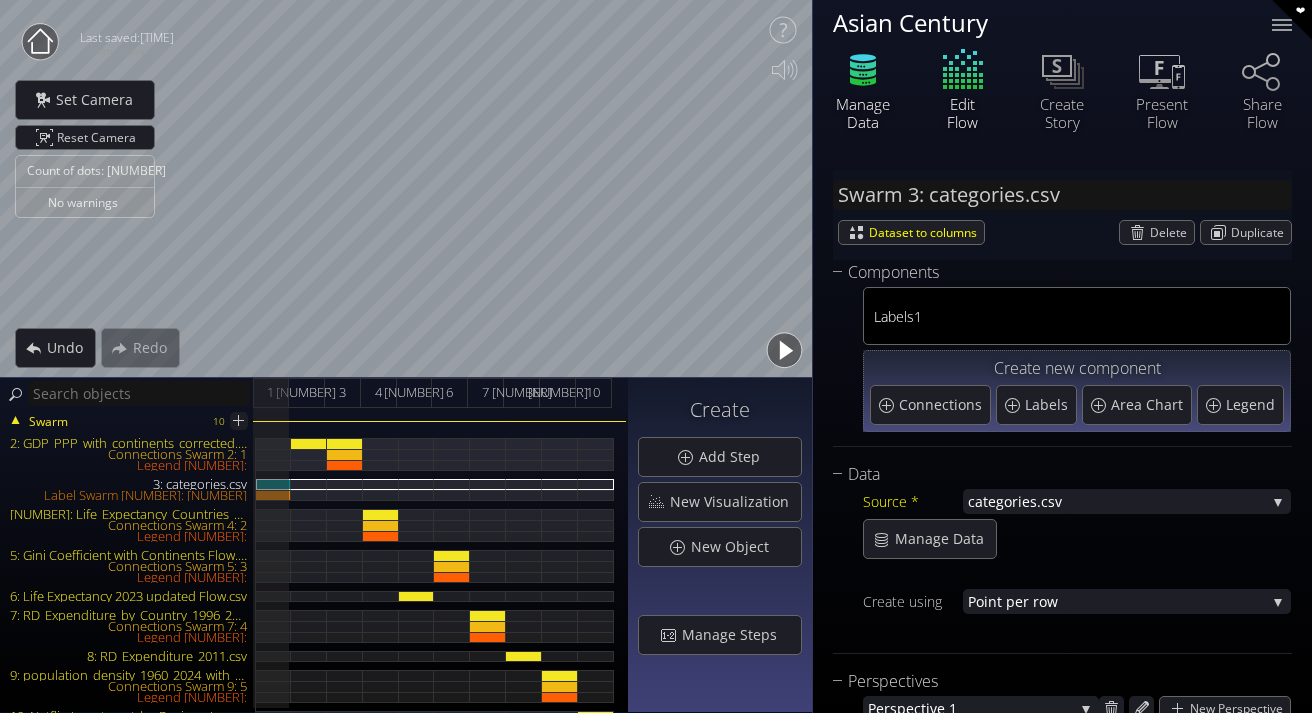 click 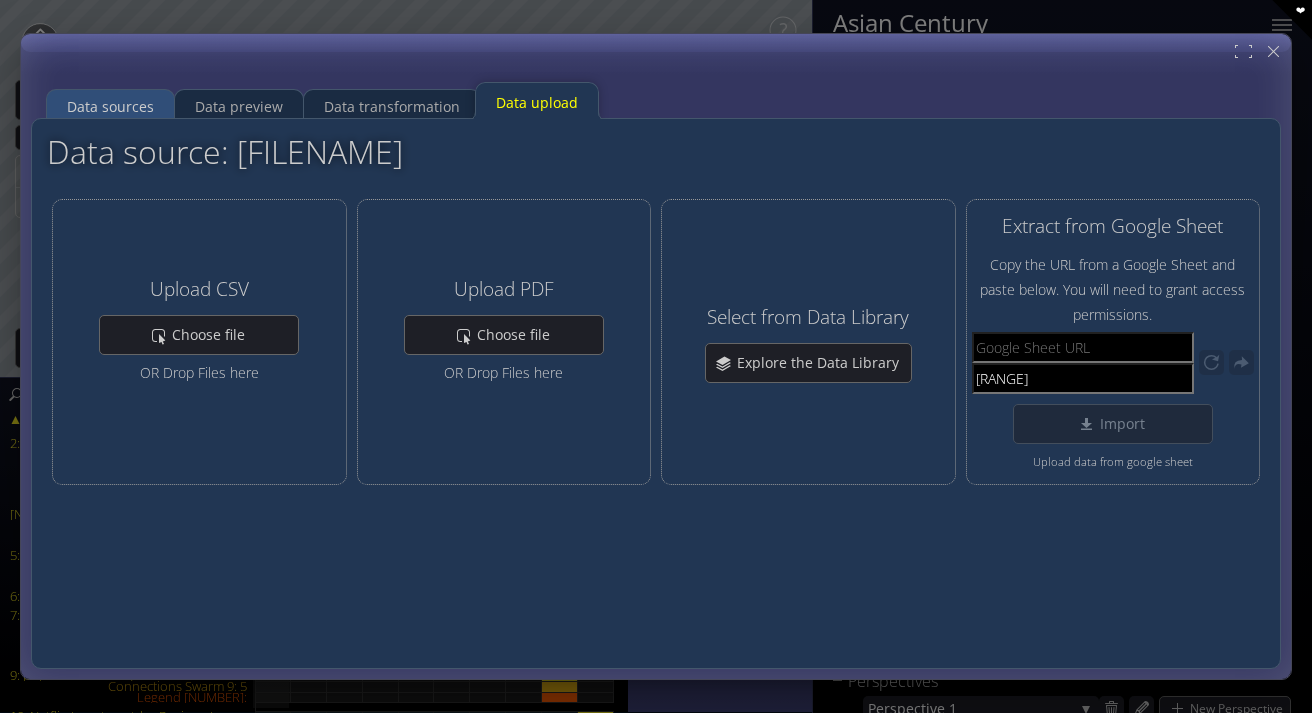 click on "Data sources" at bounding box center [110, 107] 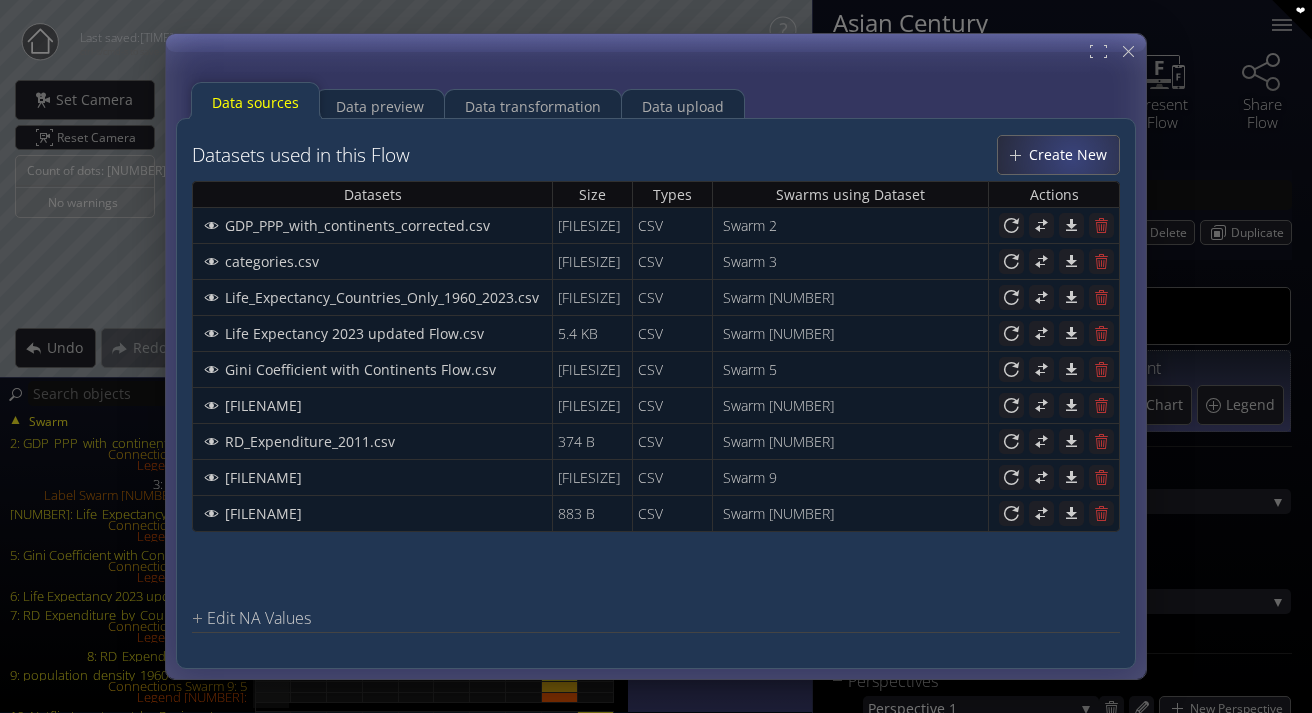 click on "Create New" at bounding box center (1073, 155) 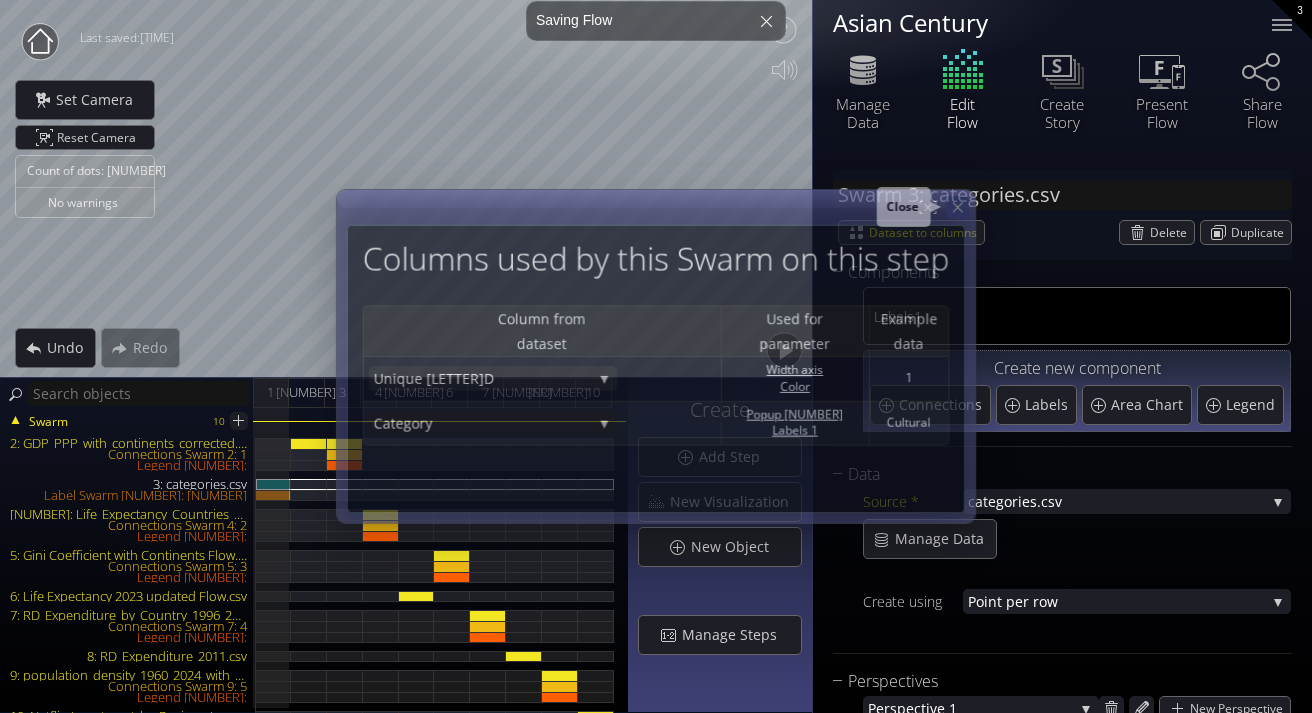 click 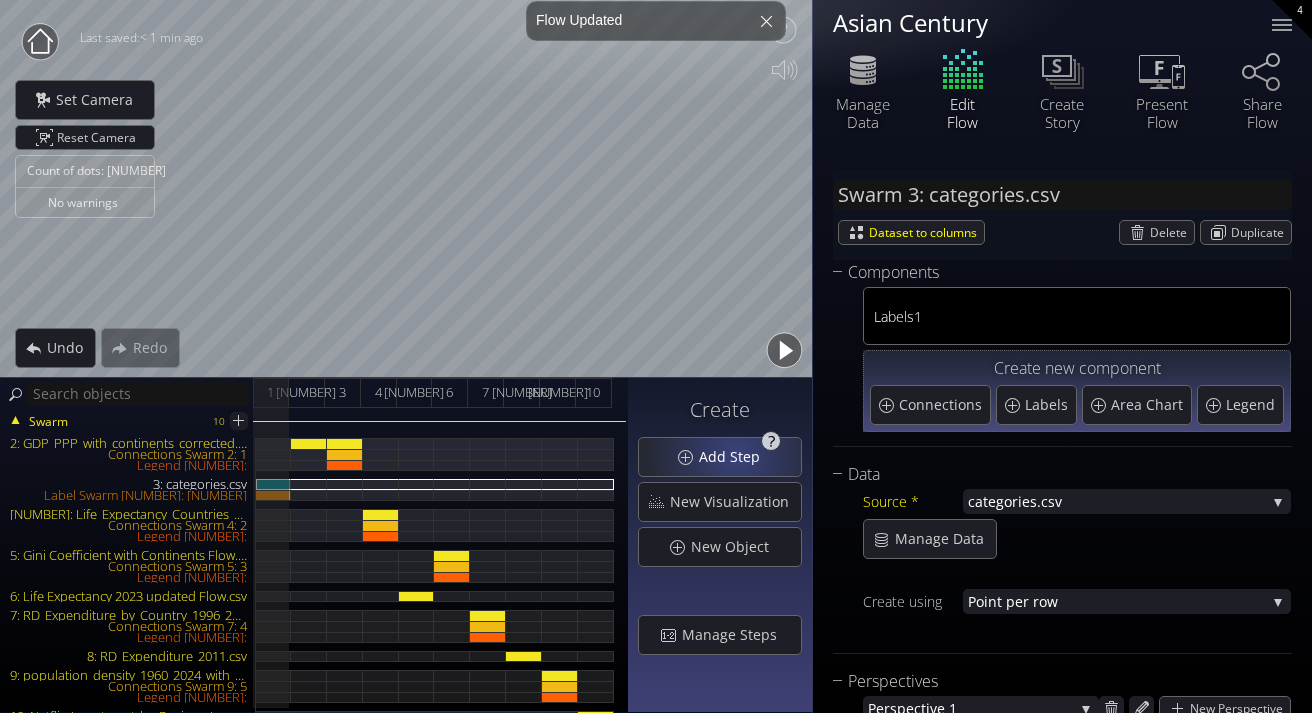 click on "Add Step" at bounding box center [735, 457] 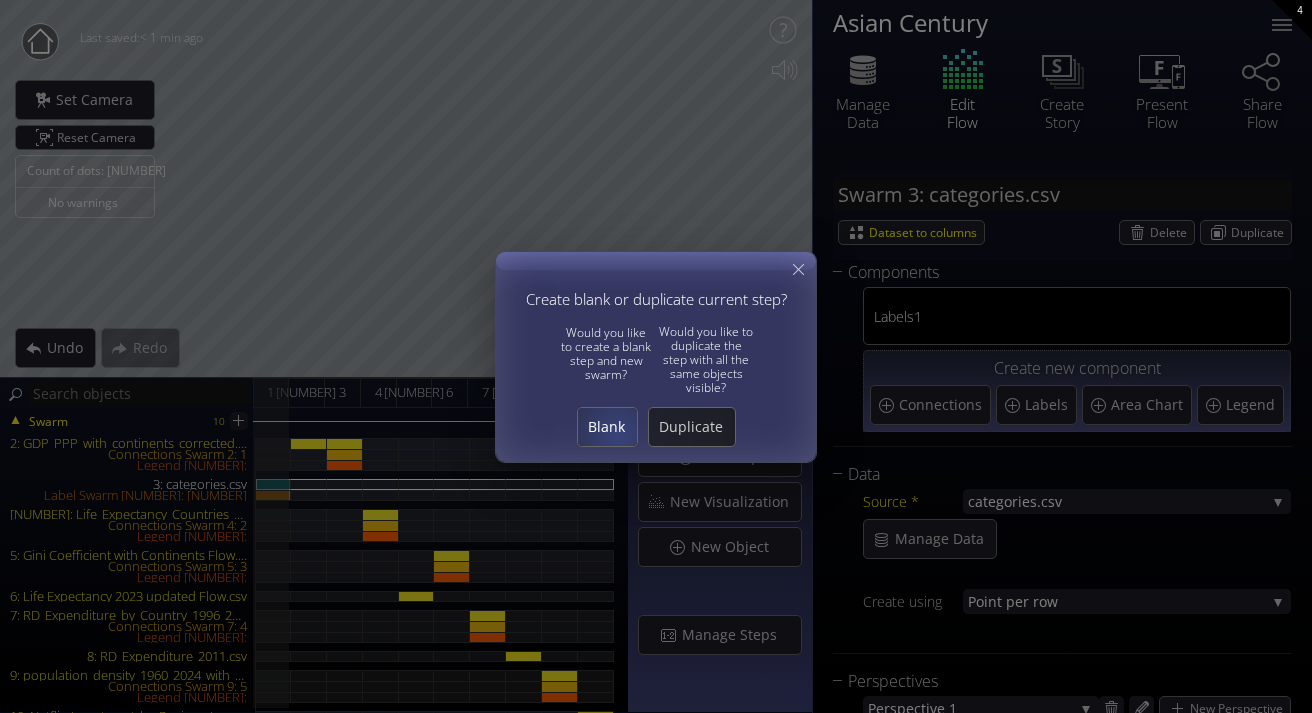 click on "Blank" at bounding box center [607, 427] 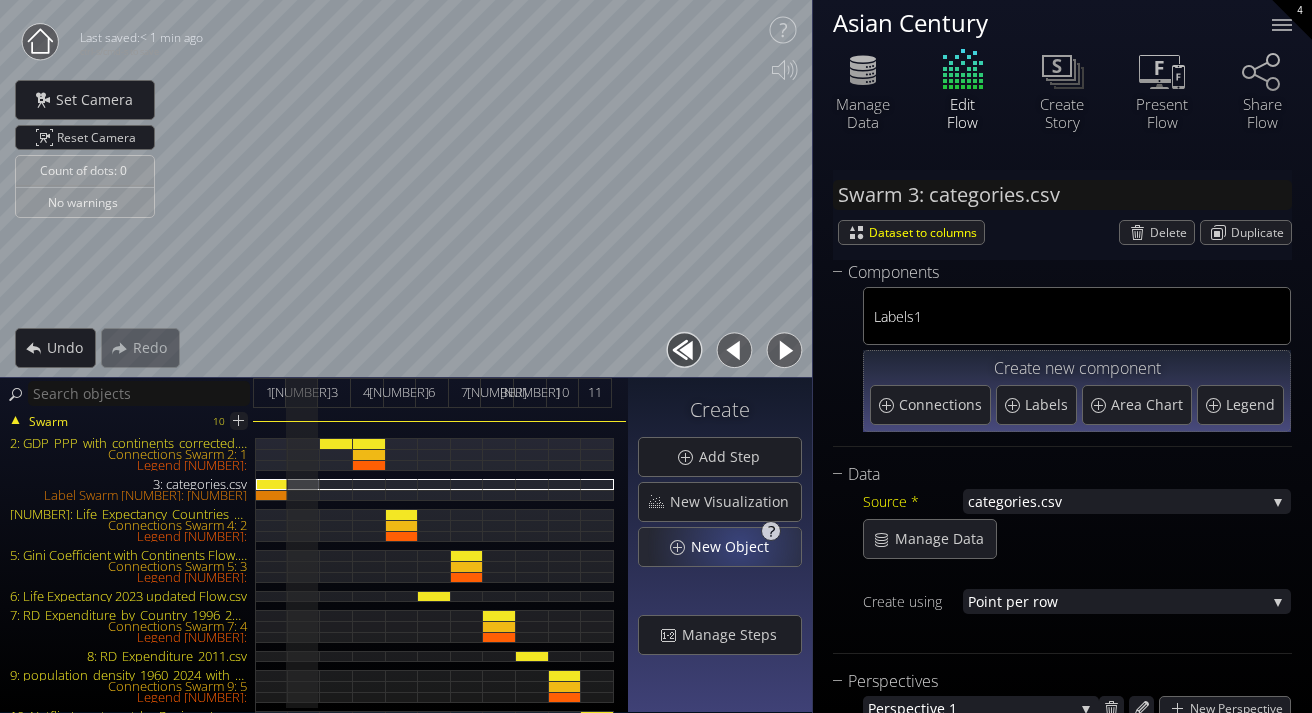 click on "New Object" at bounding box center (735, 547) 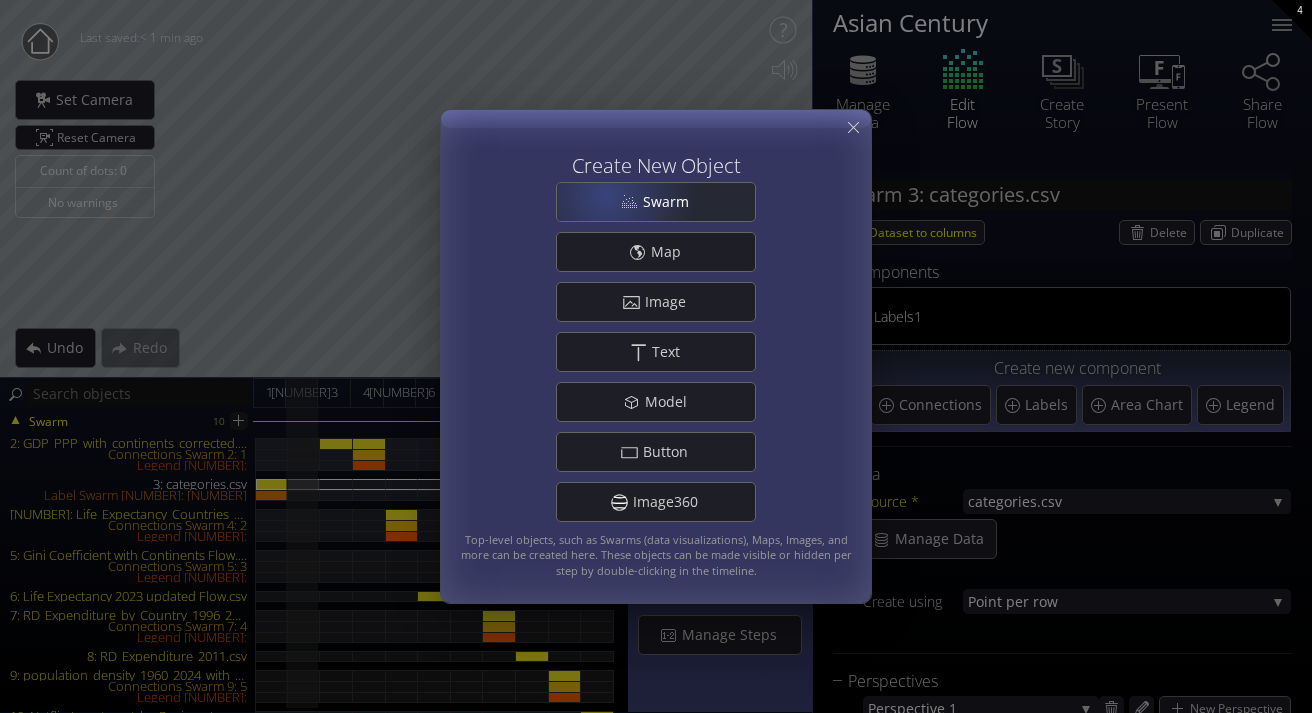 click on "Swarm" at bounding box center (656, 202) 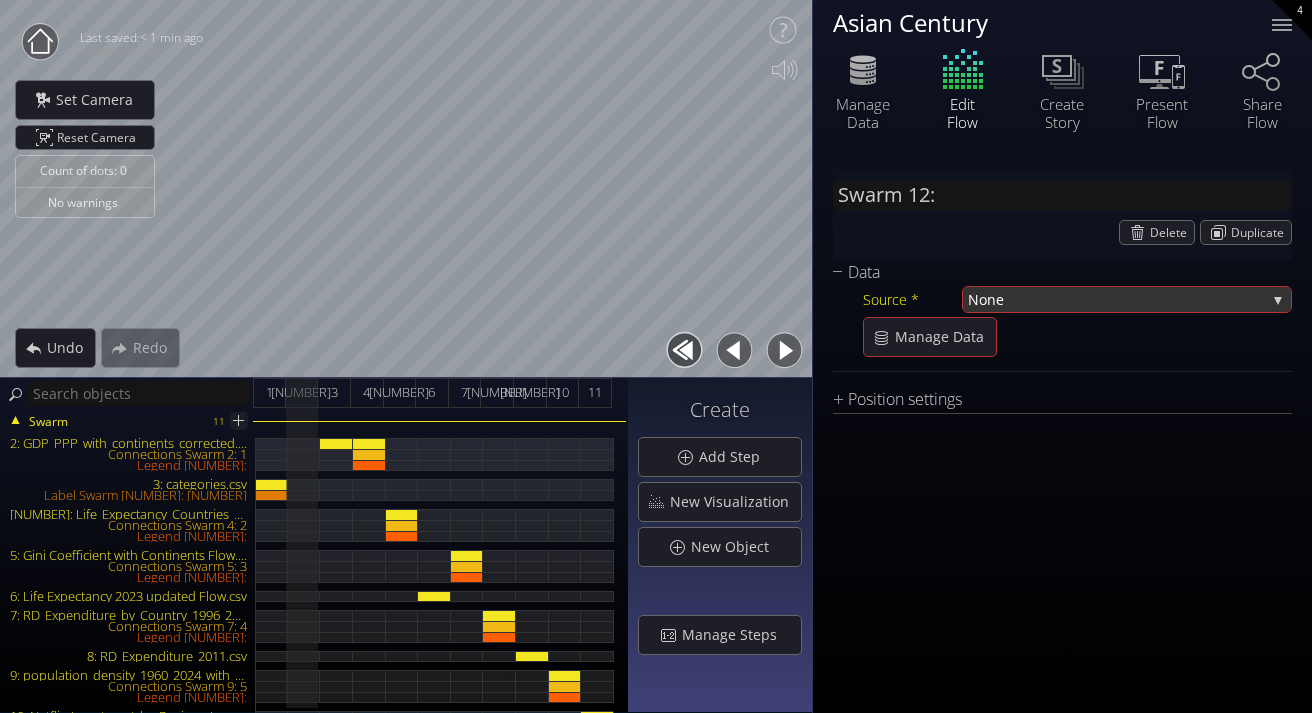 click on "None" at bounding box center (1117, 299) 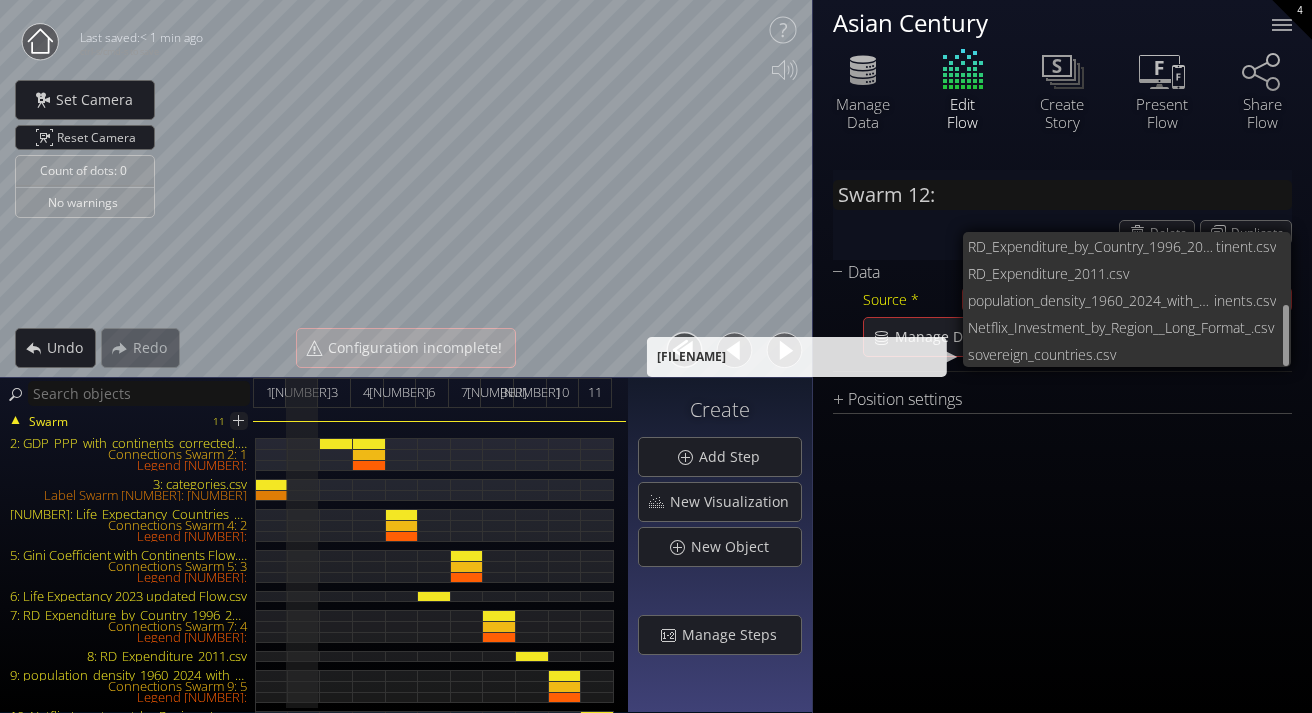 scroll, scrollTop: 163, scrollLeft: 0, axis: vertical 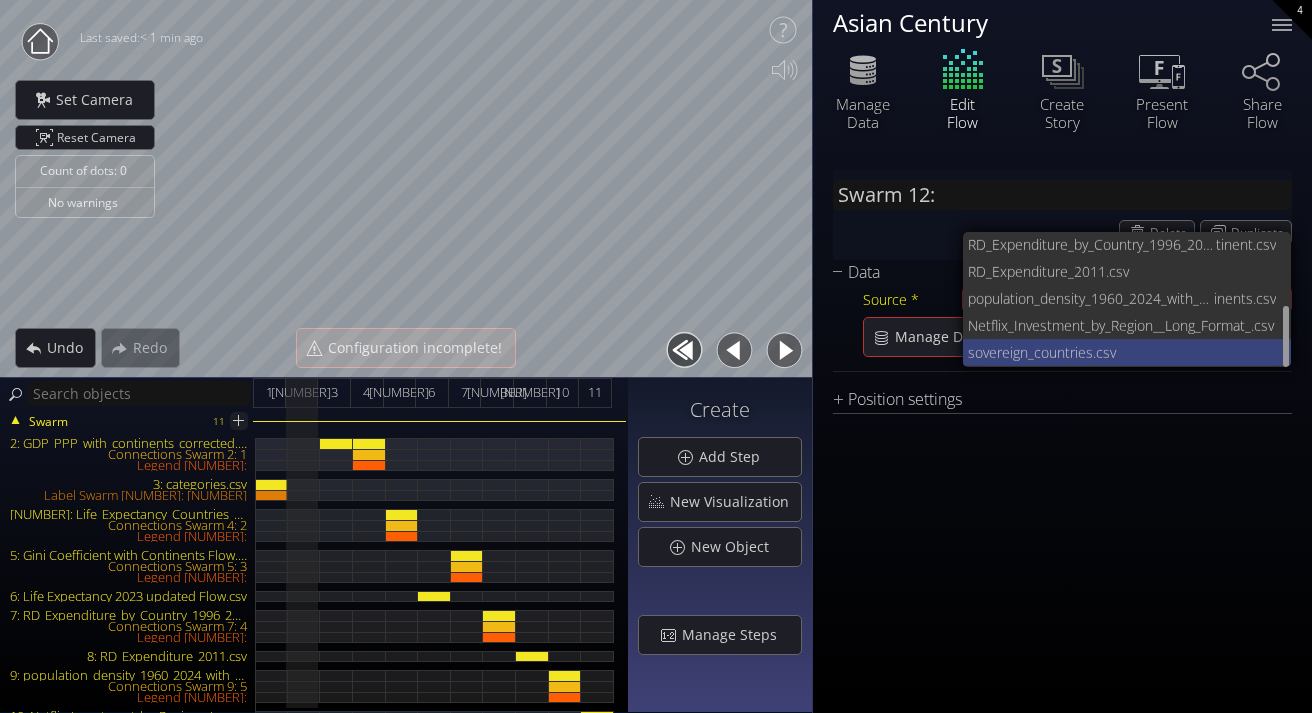 click on "sovereign_cou" at bounding box center [1012, 352] 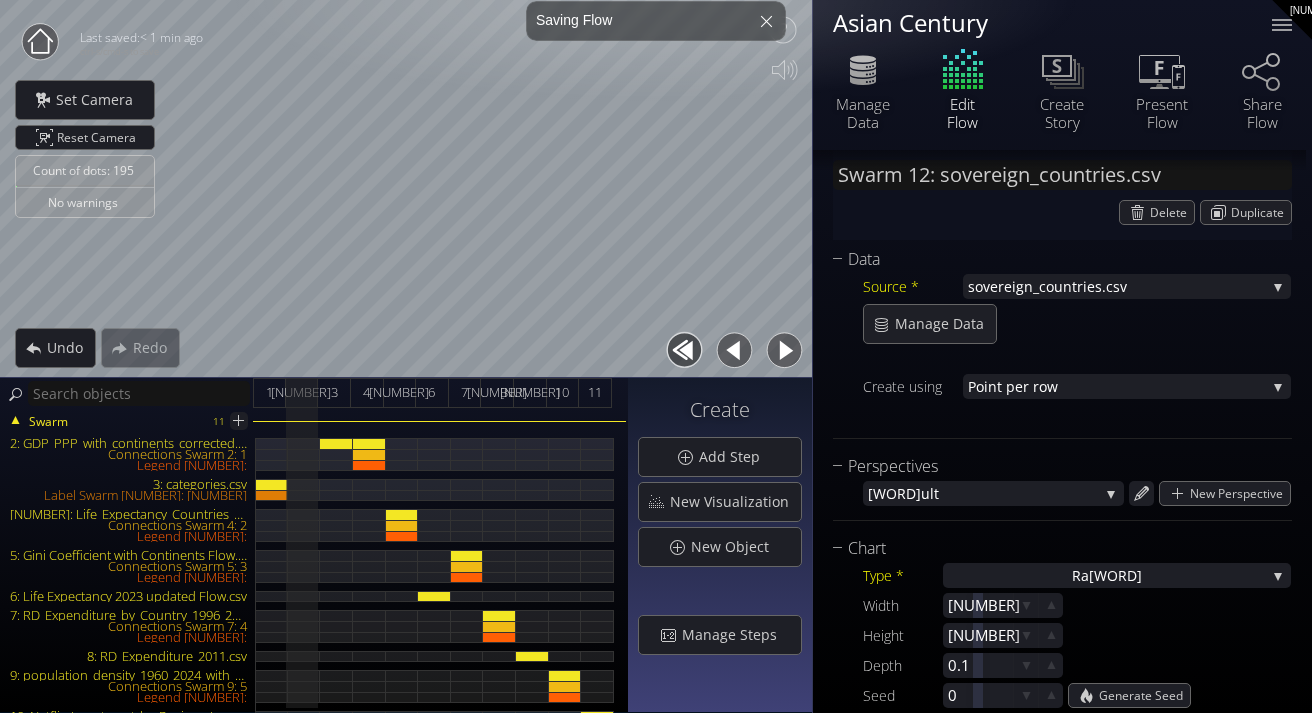 scroll, scrollTop: 239, scrollLeft: 0, axis: vertical 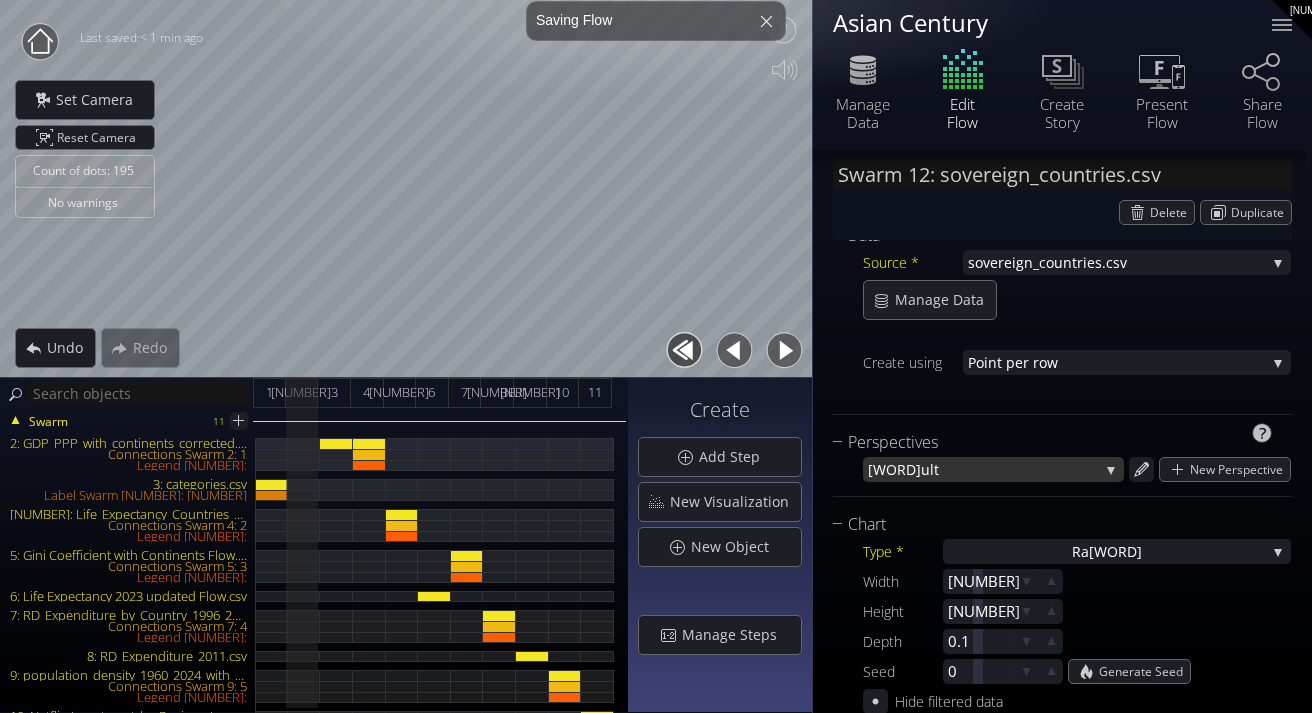 click on "ult" at bounding box center [1010, 469] 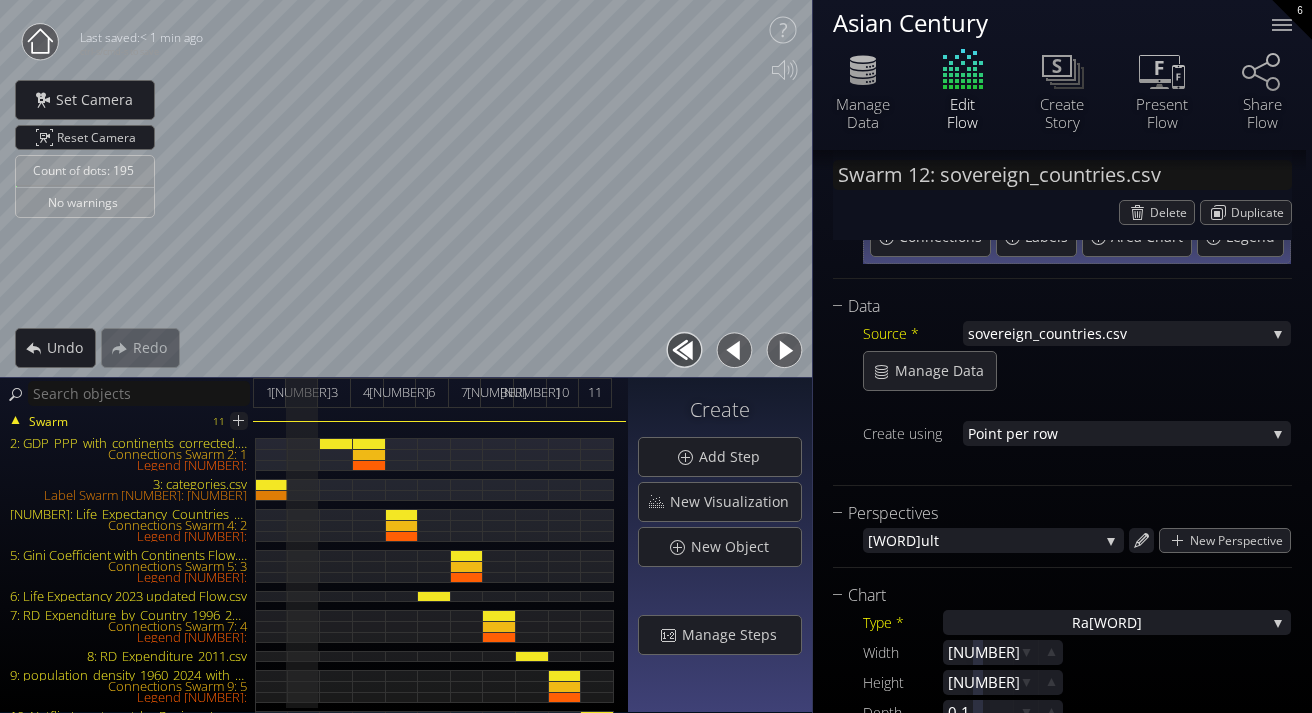 scroll, scrollTop: 276, scrollLeft: 0, axis: vertical 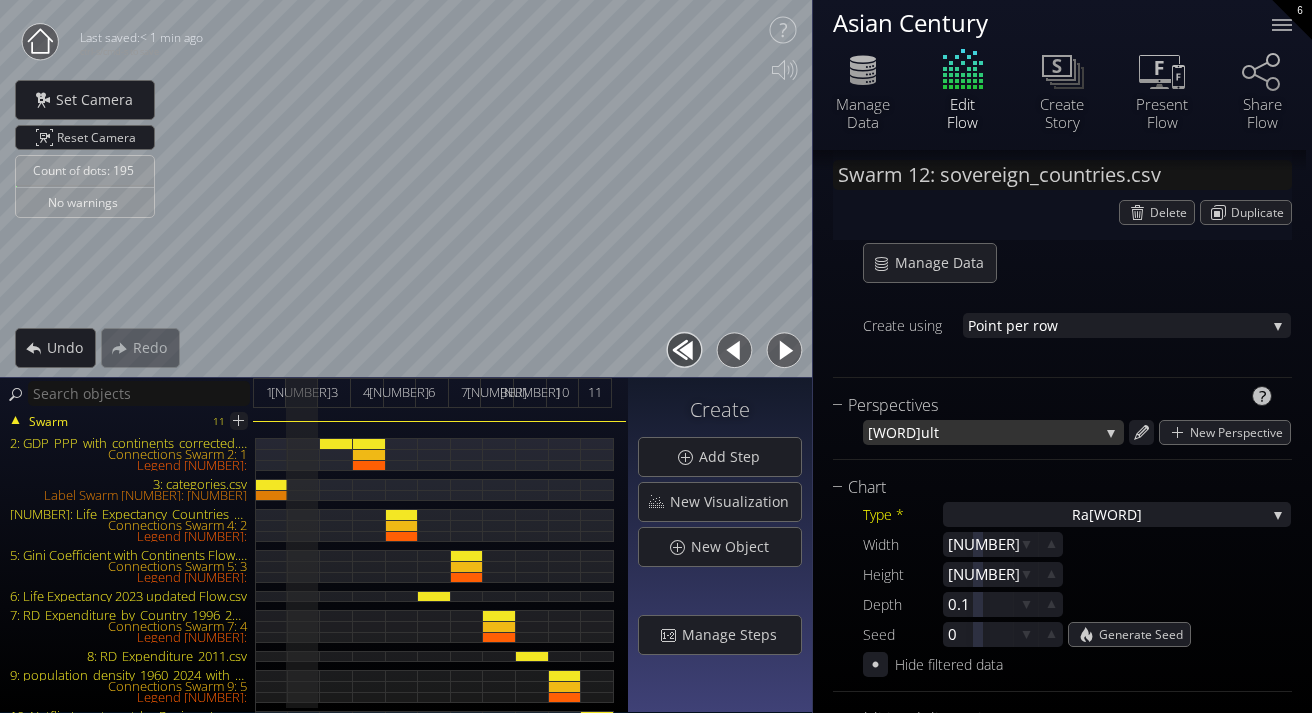 click on "ult" at bounding box center (1010, 432) 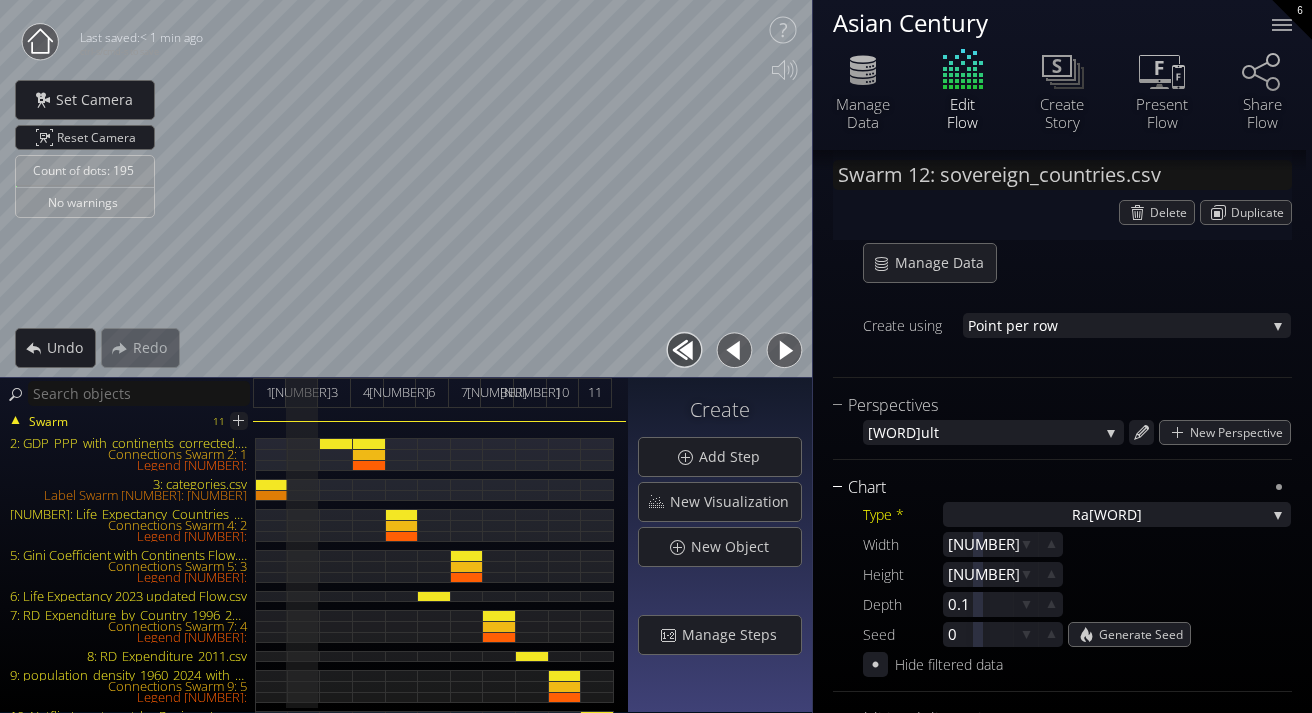 scroll, scrollTop: 296, scrollLeft: 0, axis: vertical 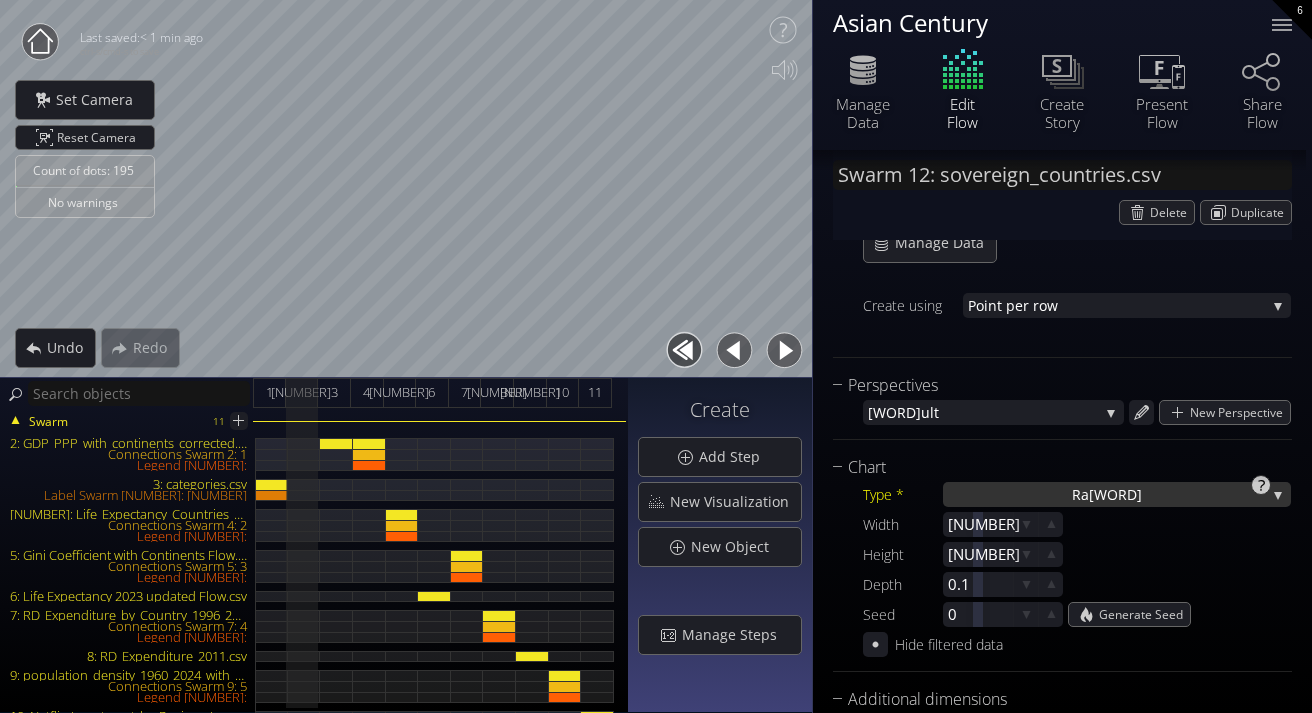 click on "Ra [WORD]" at bounding box center (1117, 494) 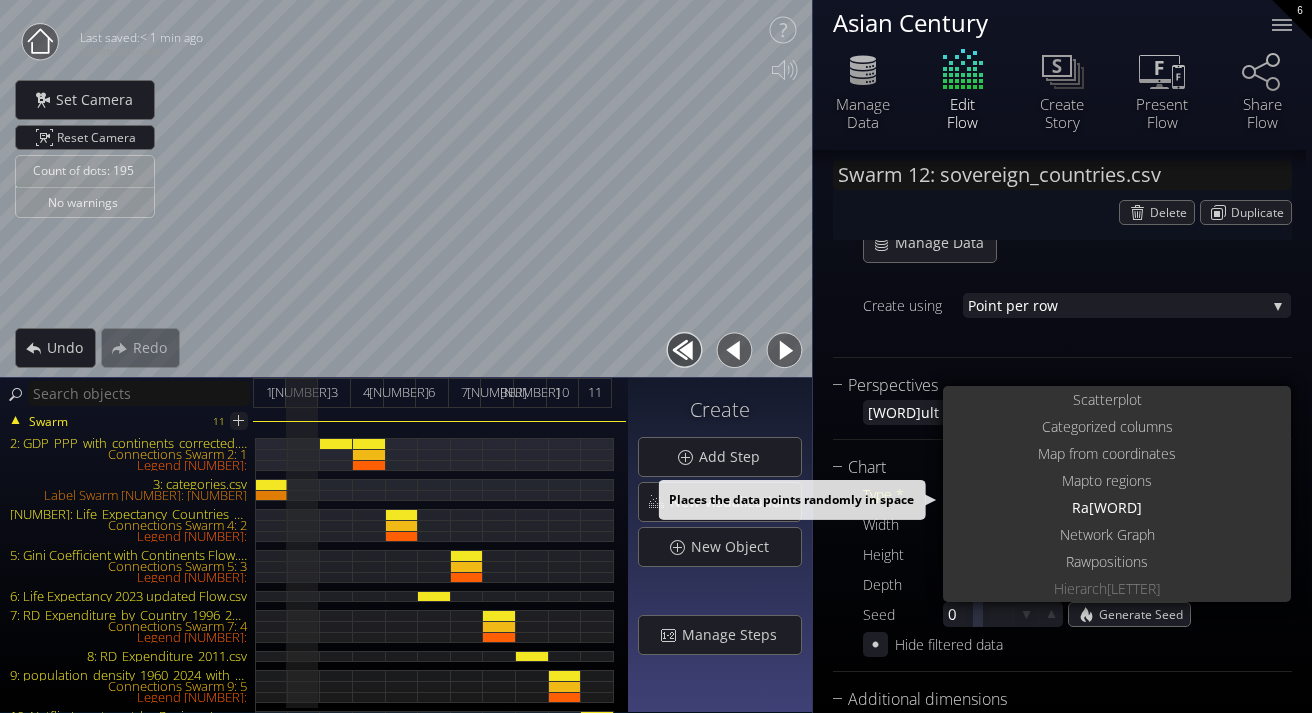 click on "Ra [WORD]" at bounding box center (1119, 507) 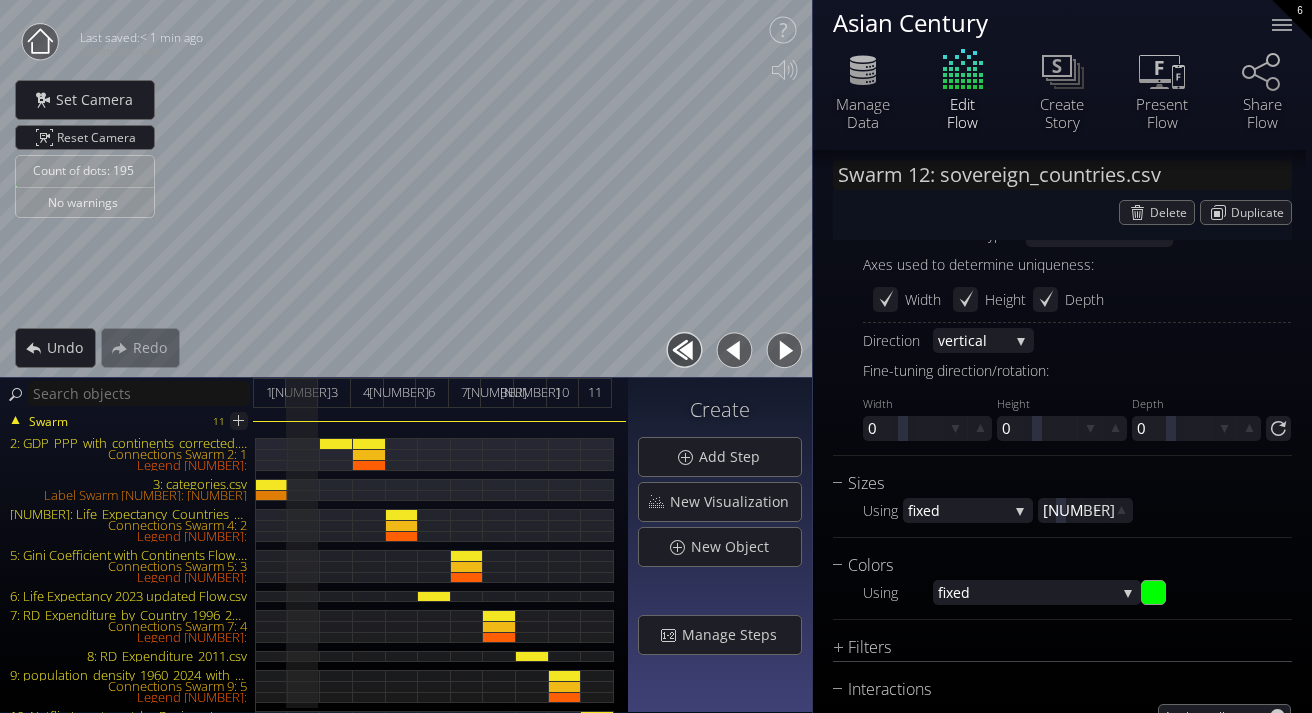 scroll, scrollTop: 1115, scrollLeft: 0, axis: vertical 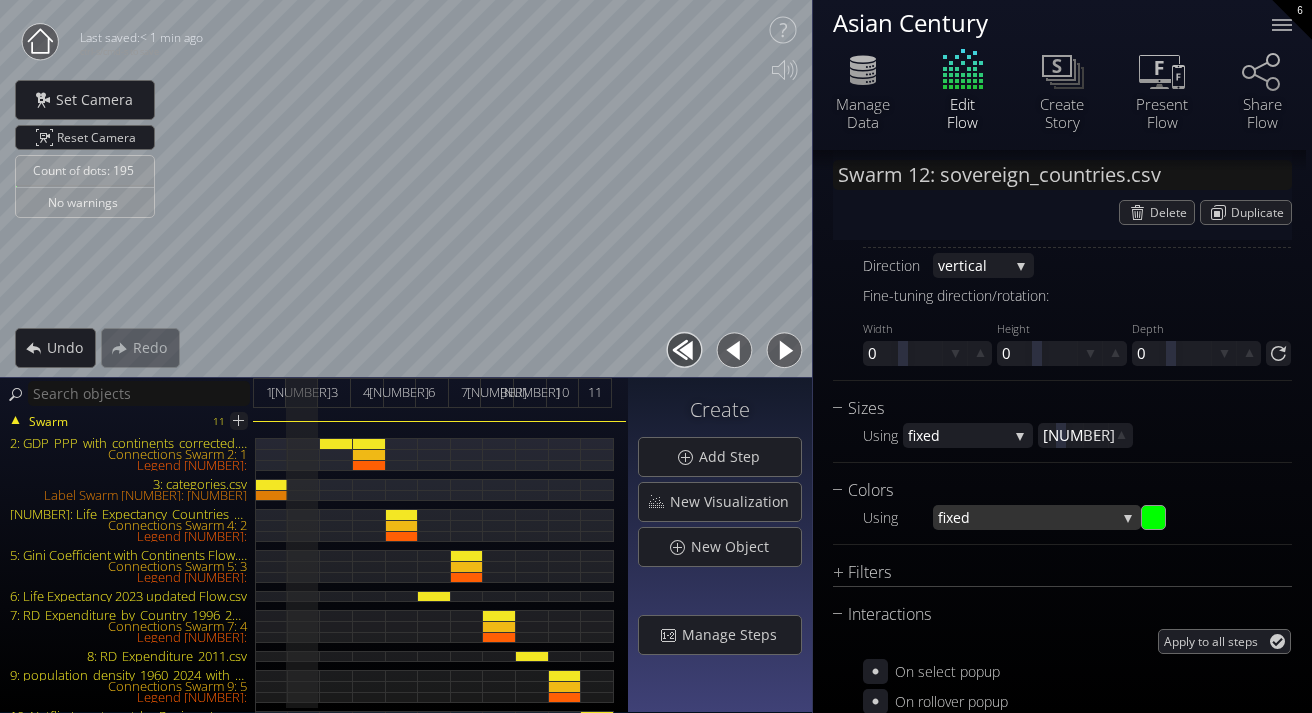 click on "fixed" at bounding box center [1027, 517] 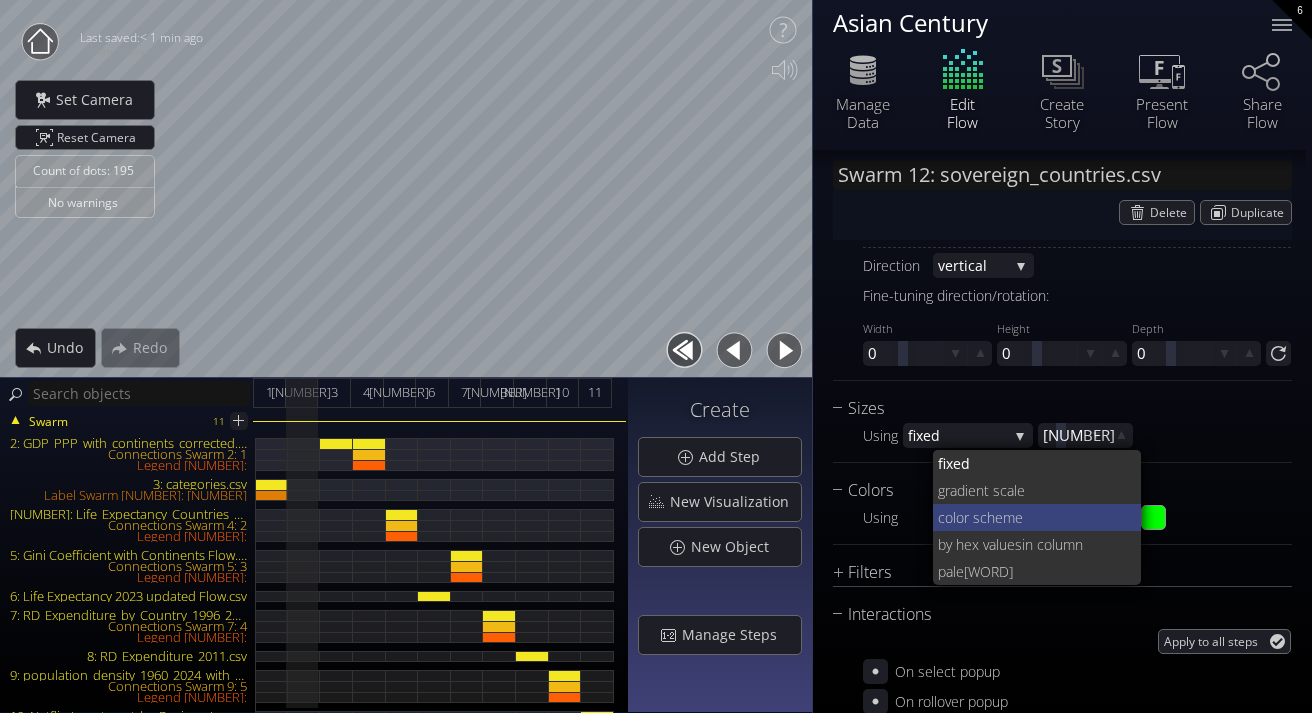 click on "lor scheme" at bounding box center (1039, 517) 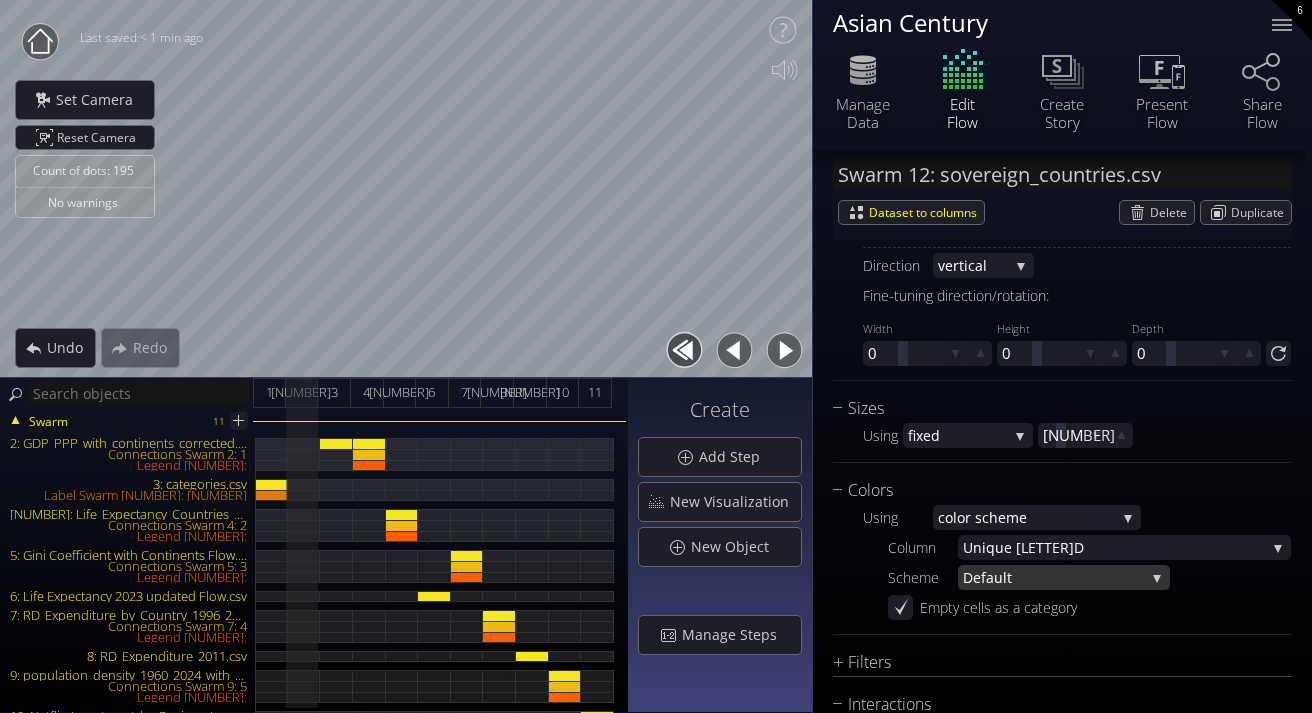 click on "ult" at bounding box center [1069, 577] 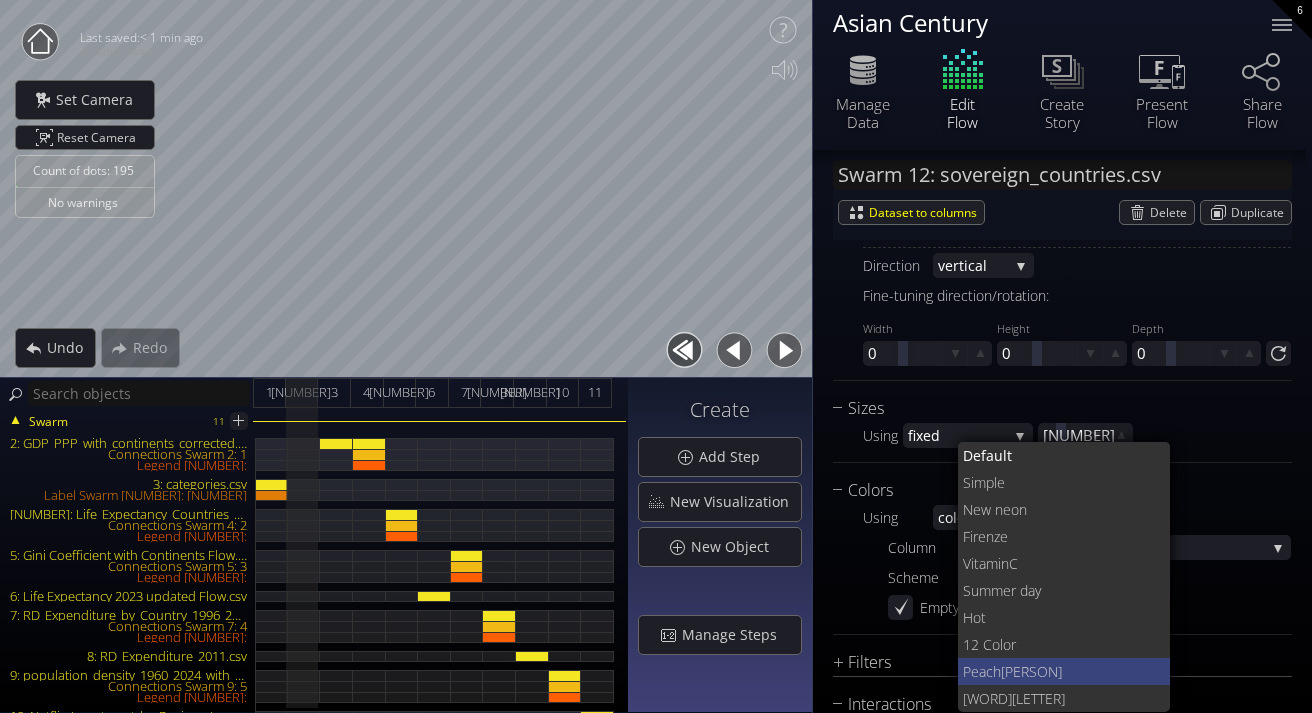 click on "[PERSON]" at bounding box center (1078, 671) 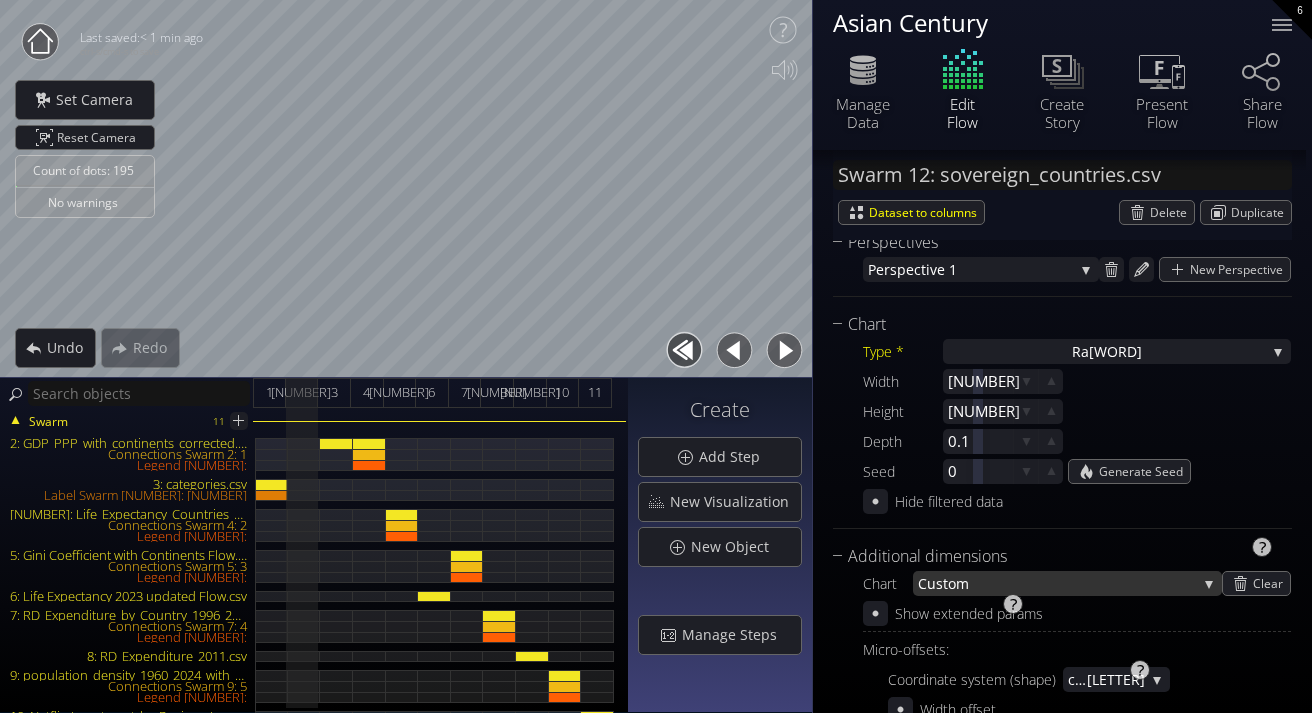 scroll, scrollTop: 377, scrollLeft: 0, axis: vertical 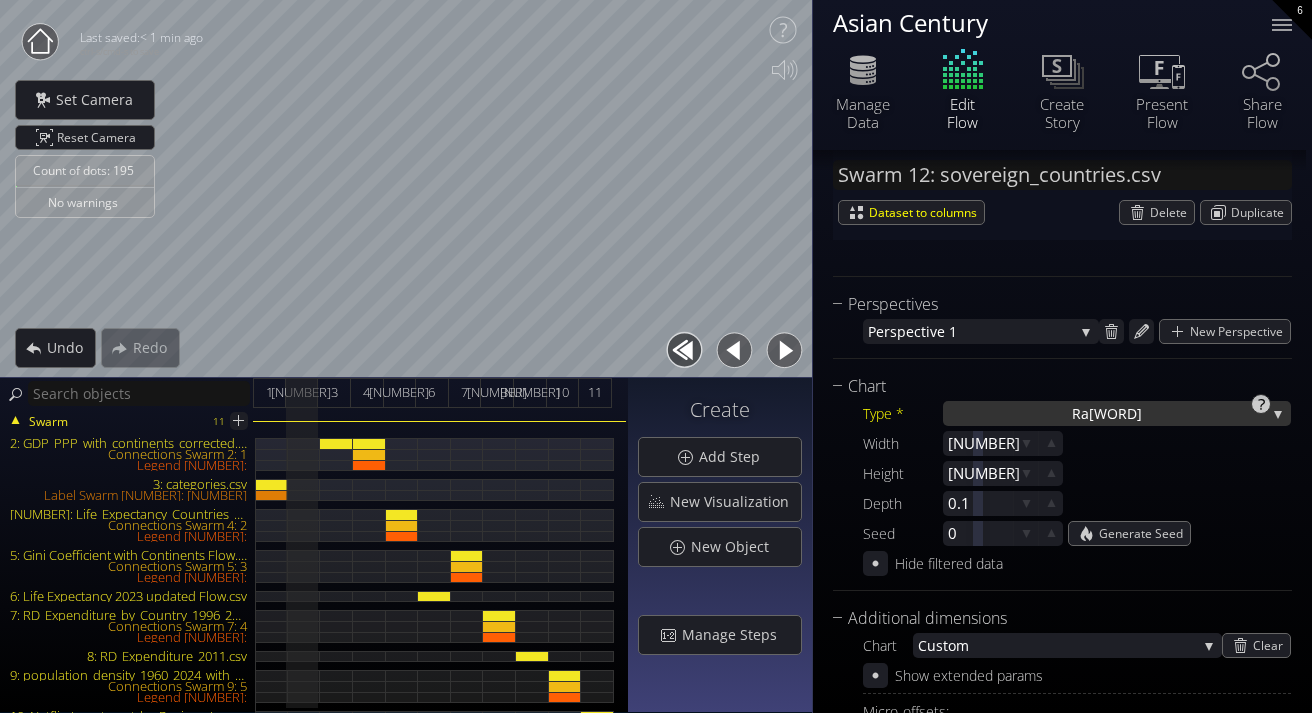 click on "Ra [WORD]" at bounding box center (1117, 413) 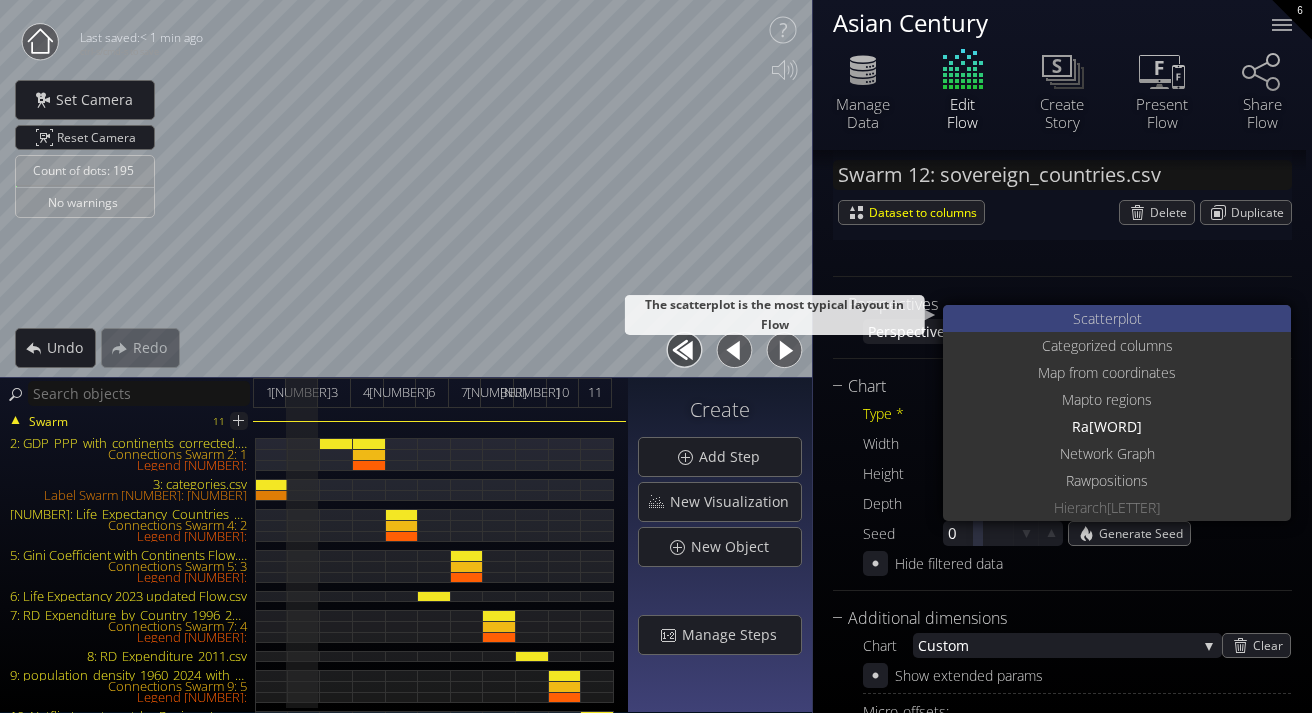 click on "S   catterplot" at bounding box center [1119, 318] 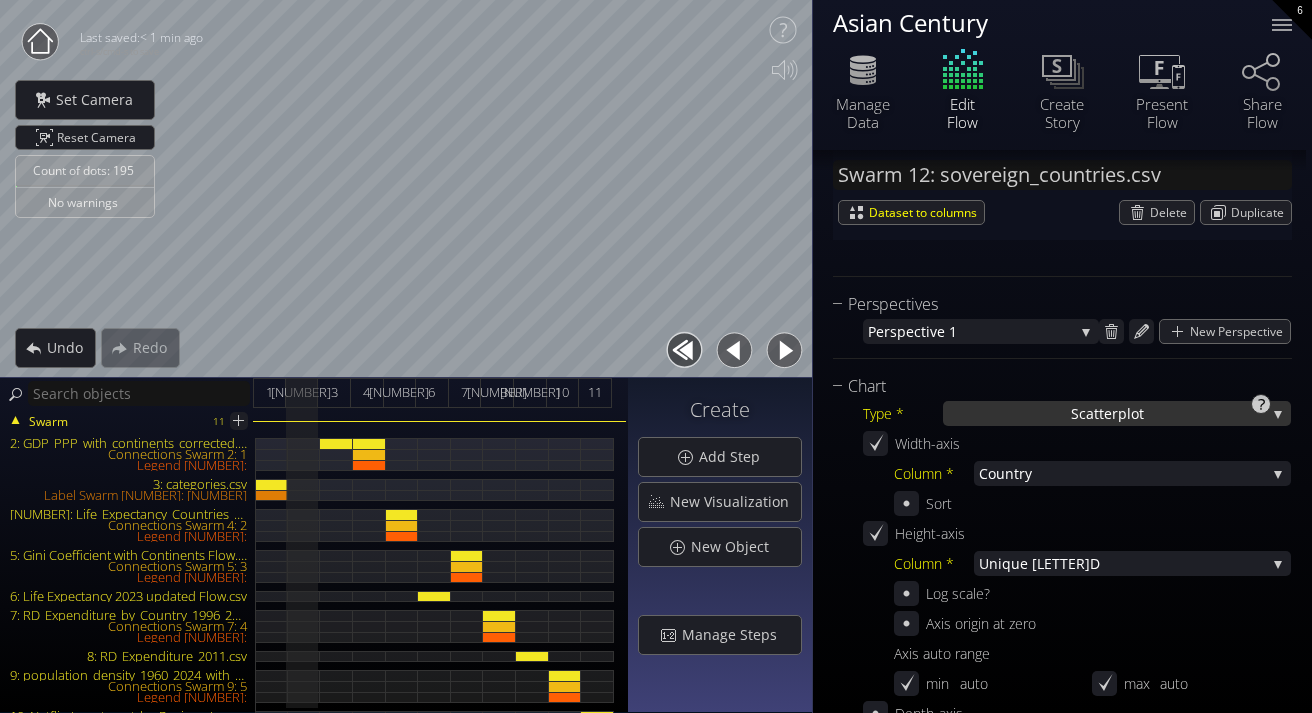 click on "S" at bounding box center [1075, 413] 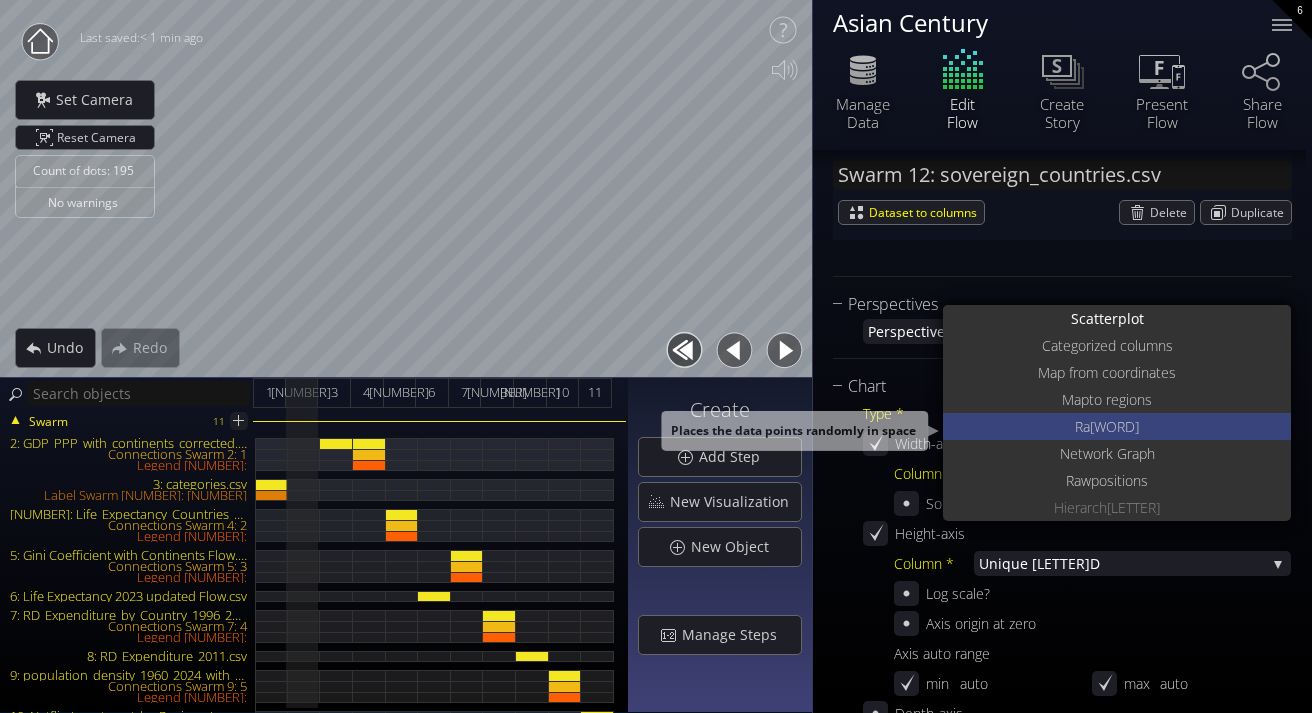 click on "Ra [WORD]" at bounding box center [1119, 426] 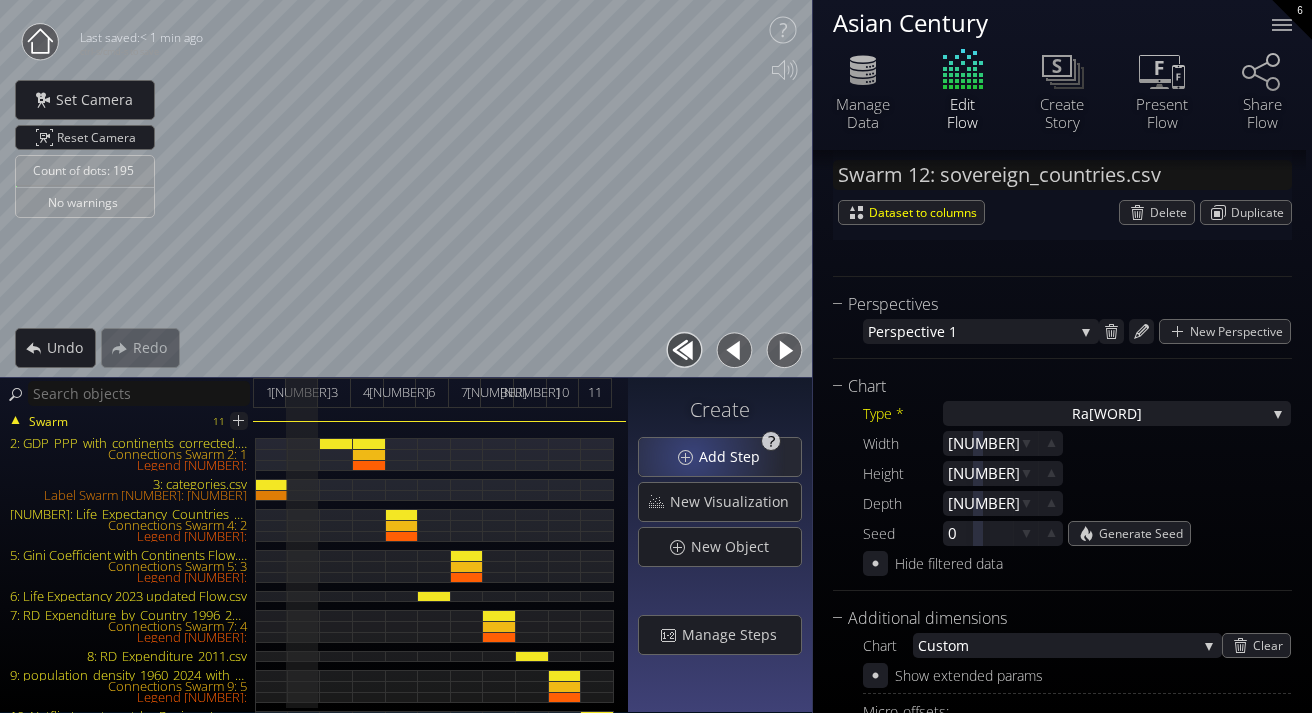 click on "Add Step" at bounding box center (720, 457) 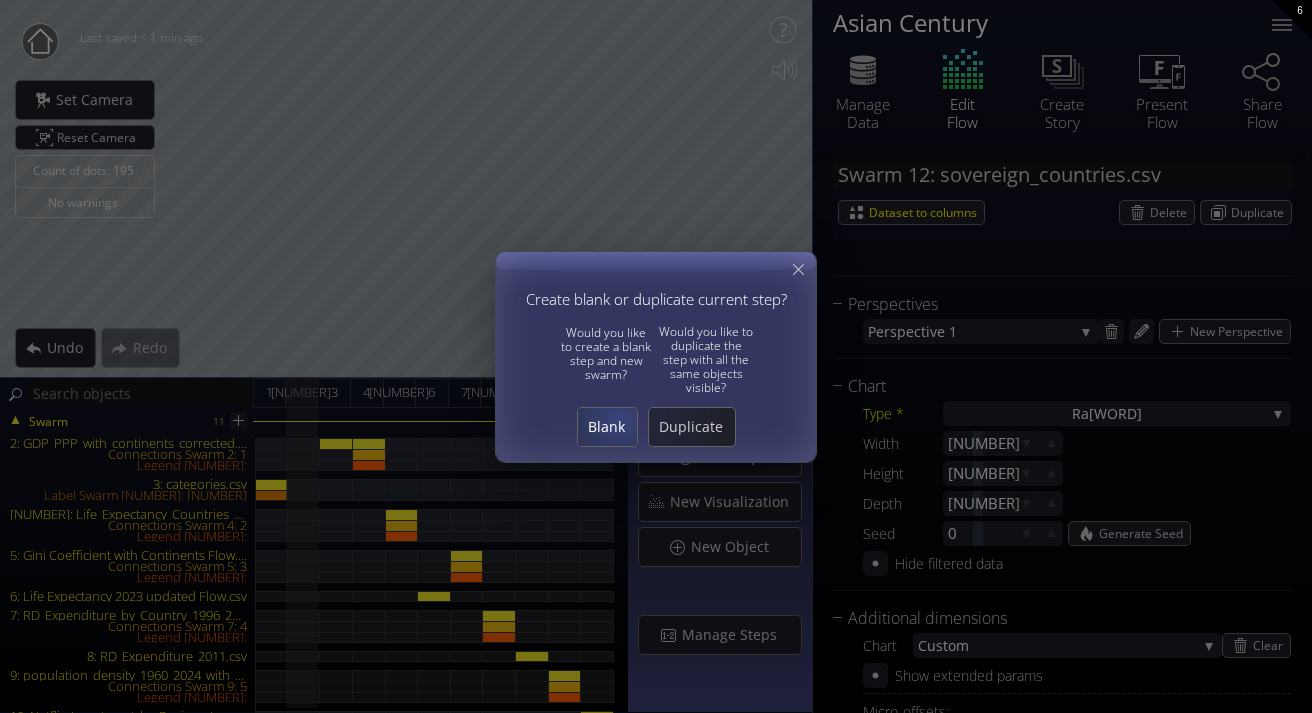 click on "Blank" at bounding box center (607, 427) 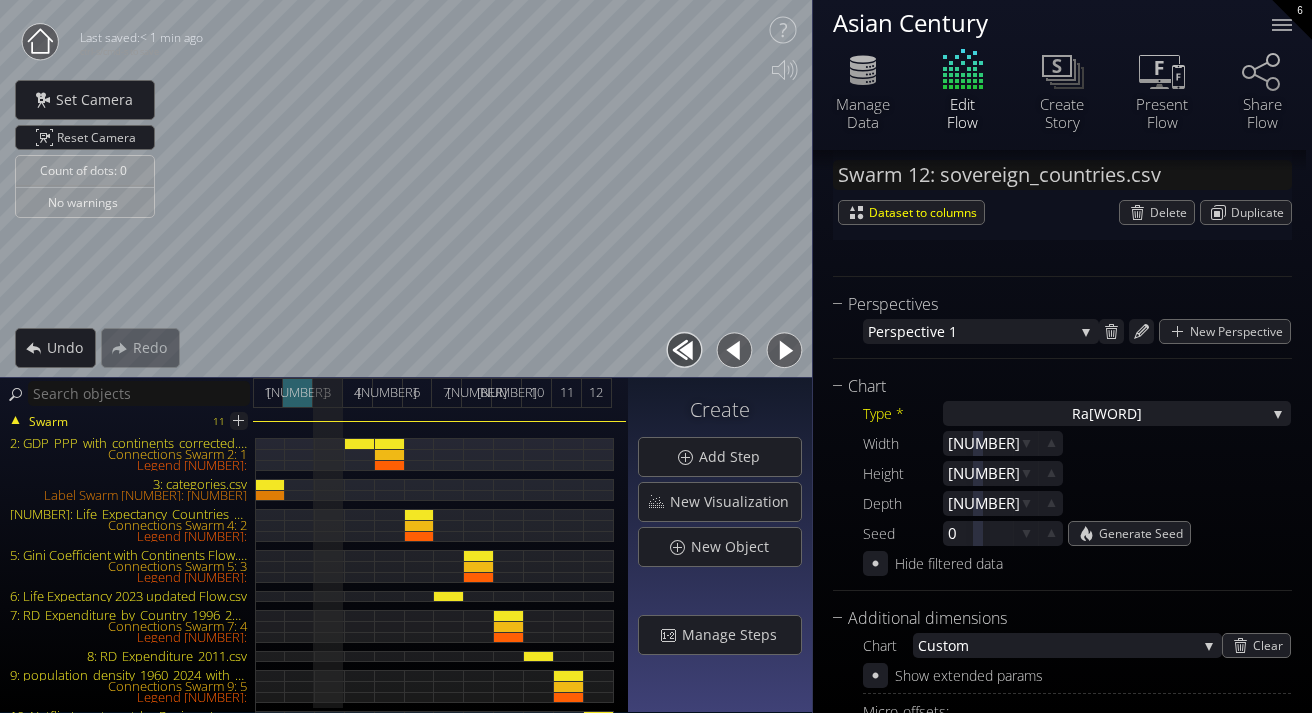 click on "[NUMBER]" at bounding box center (298, 393) 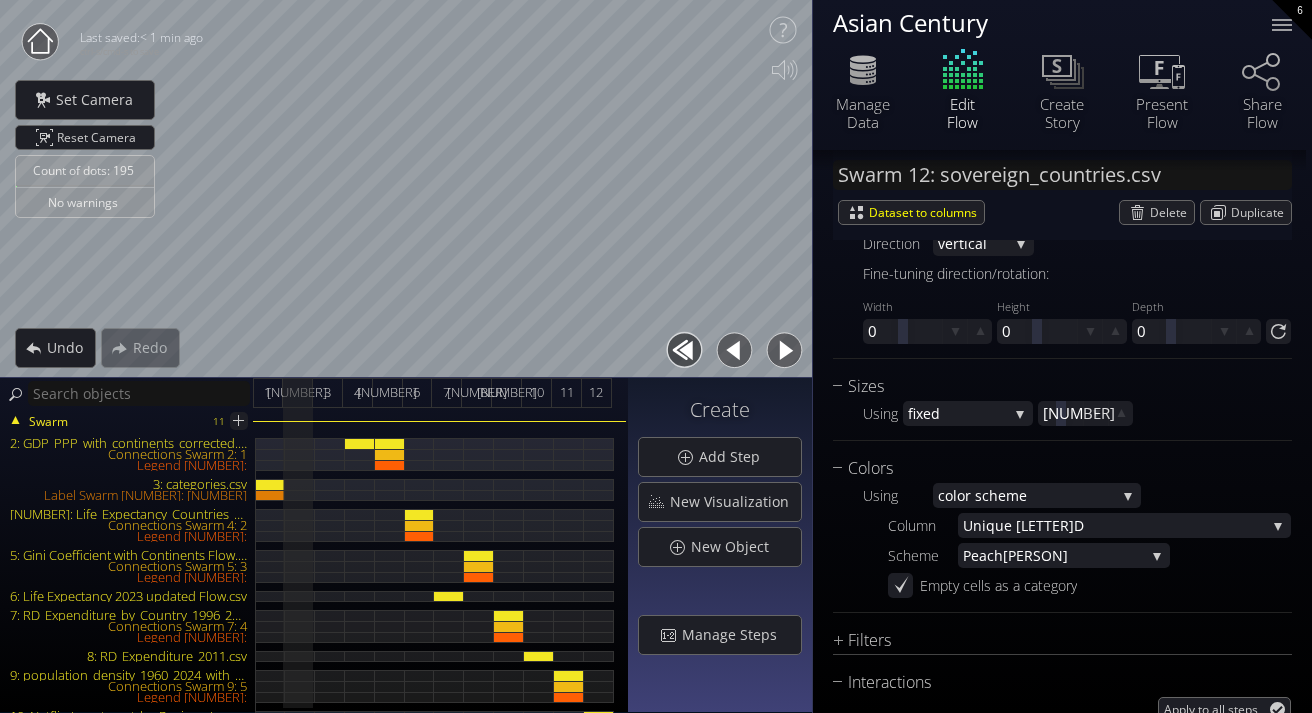scroll, scrollTop: 1141, scrollLeft: 0, axis: vertical 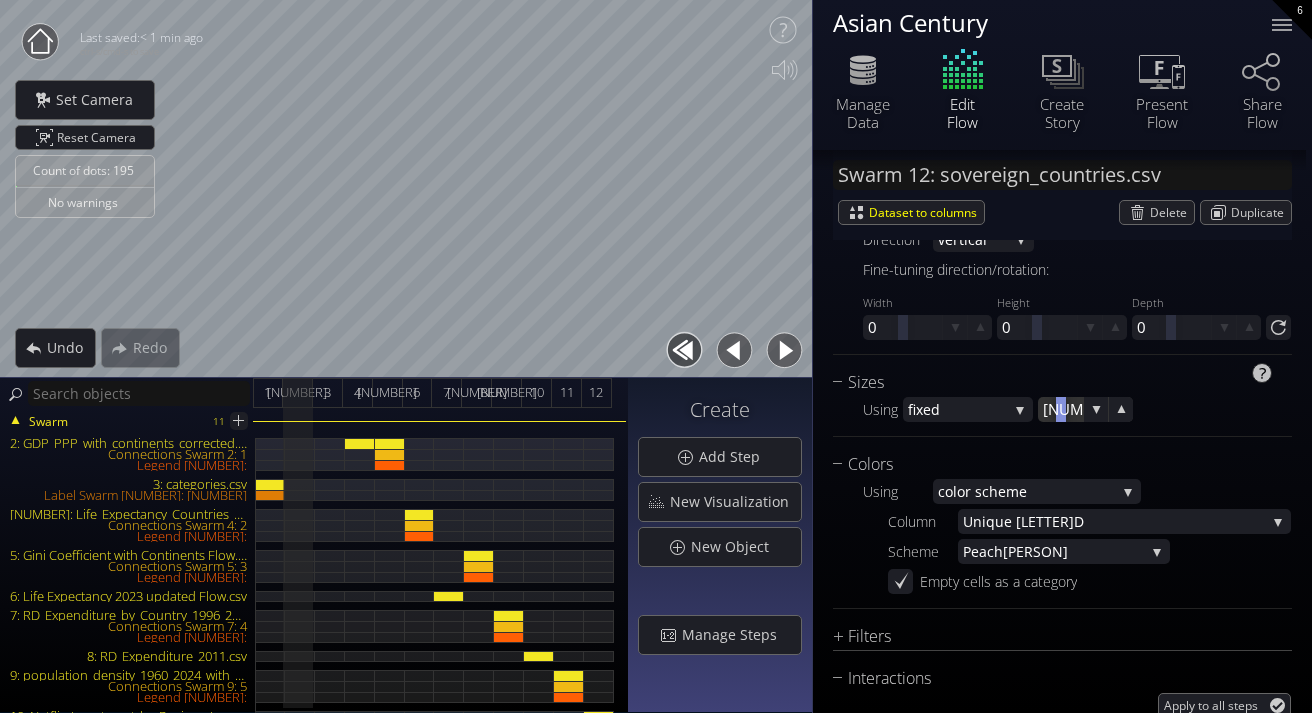 click at bounding box center (1060, 409) 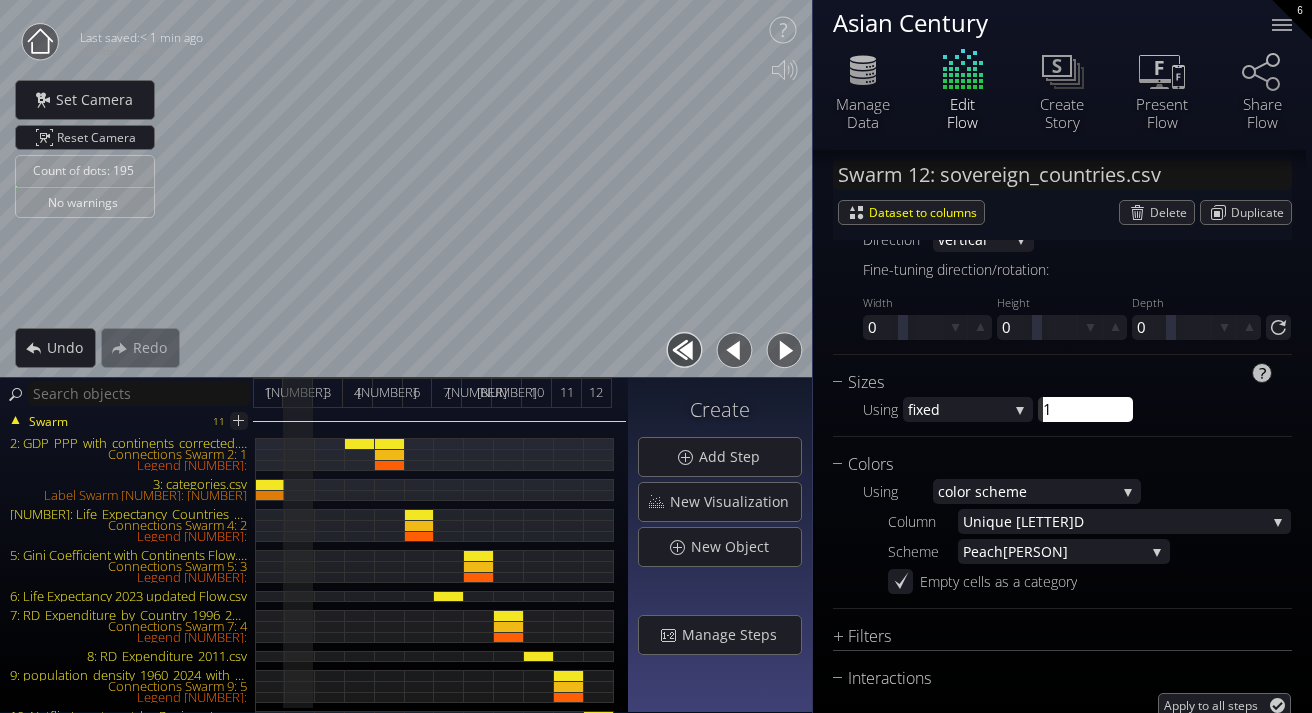 type on "10" 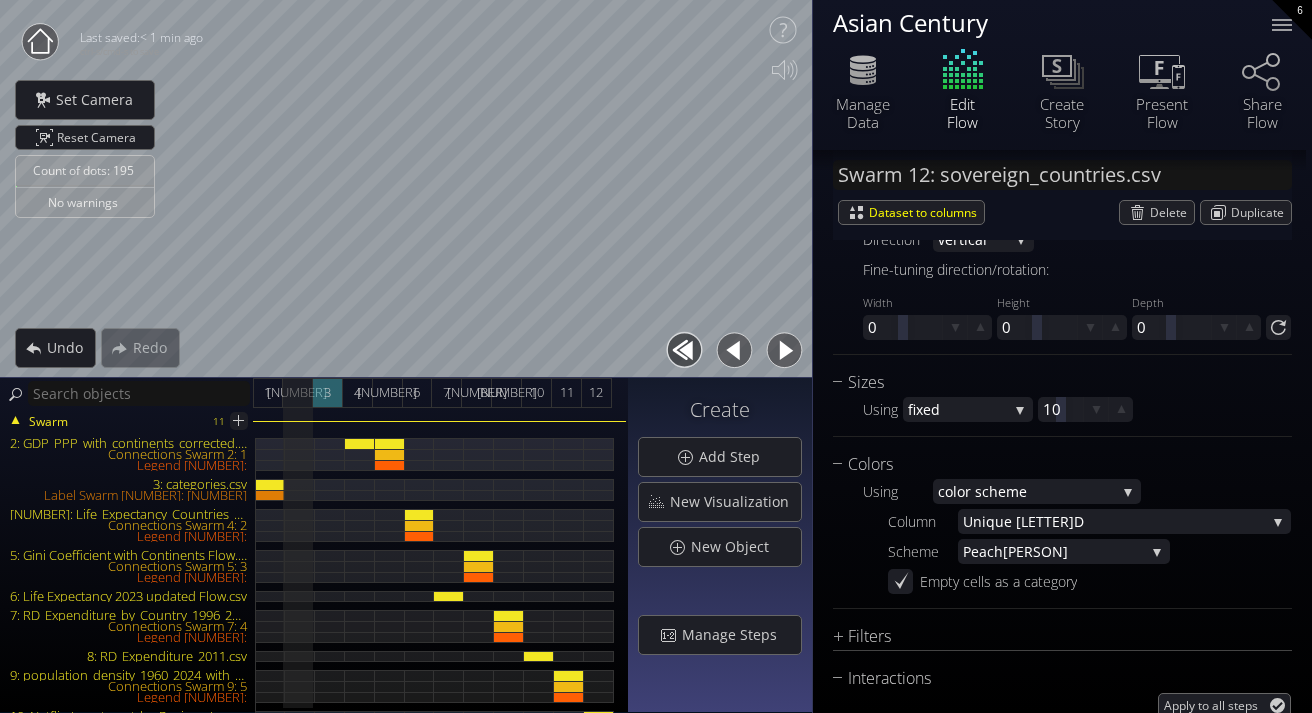 click on "3" at bounding box center (327, 392) 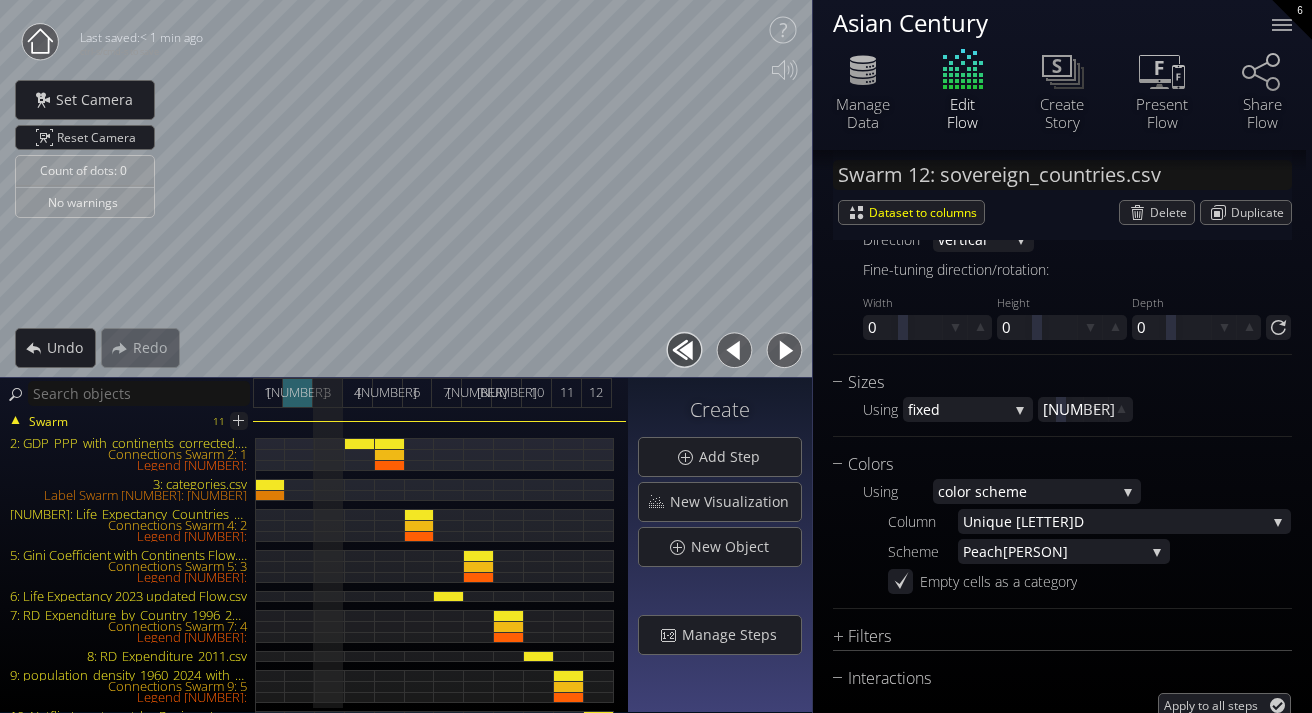 click on "[NUMBER]" at bounding box center (297, 392) 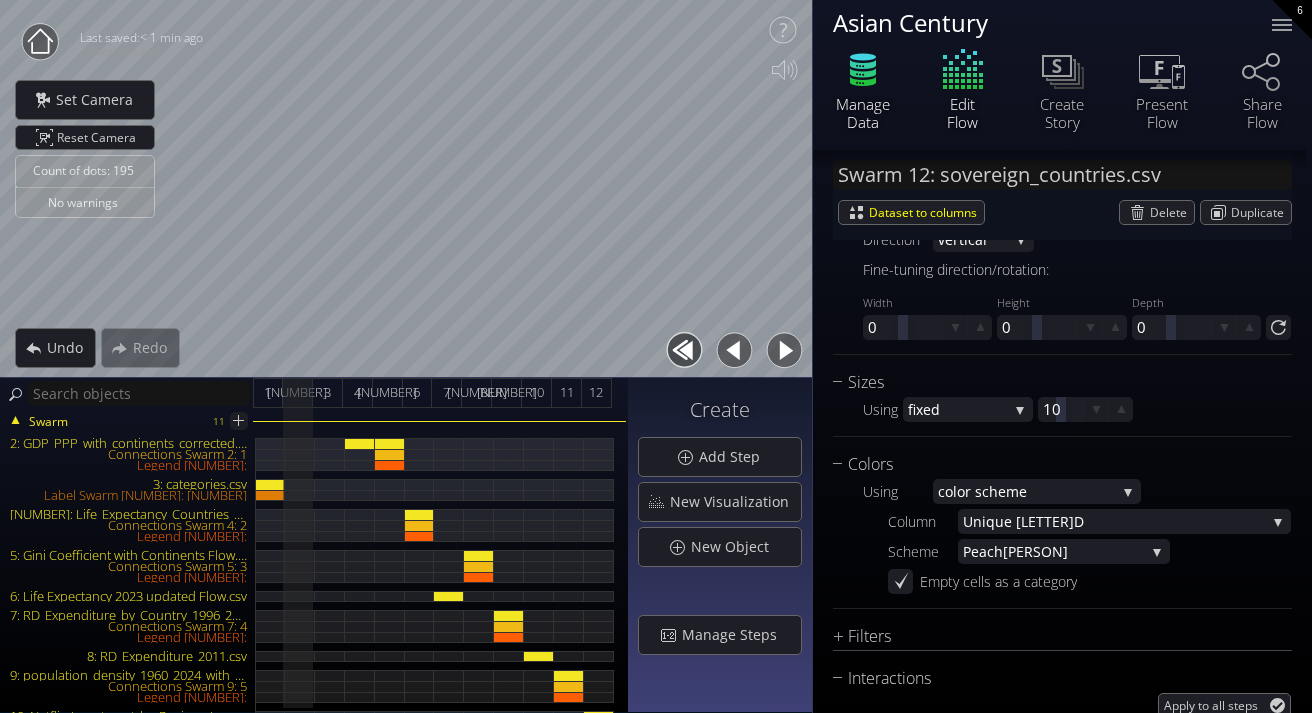 click 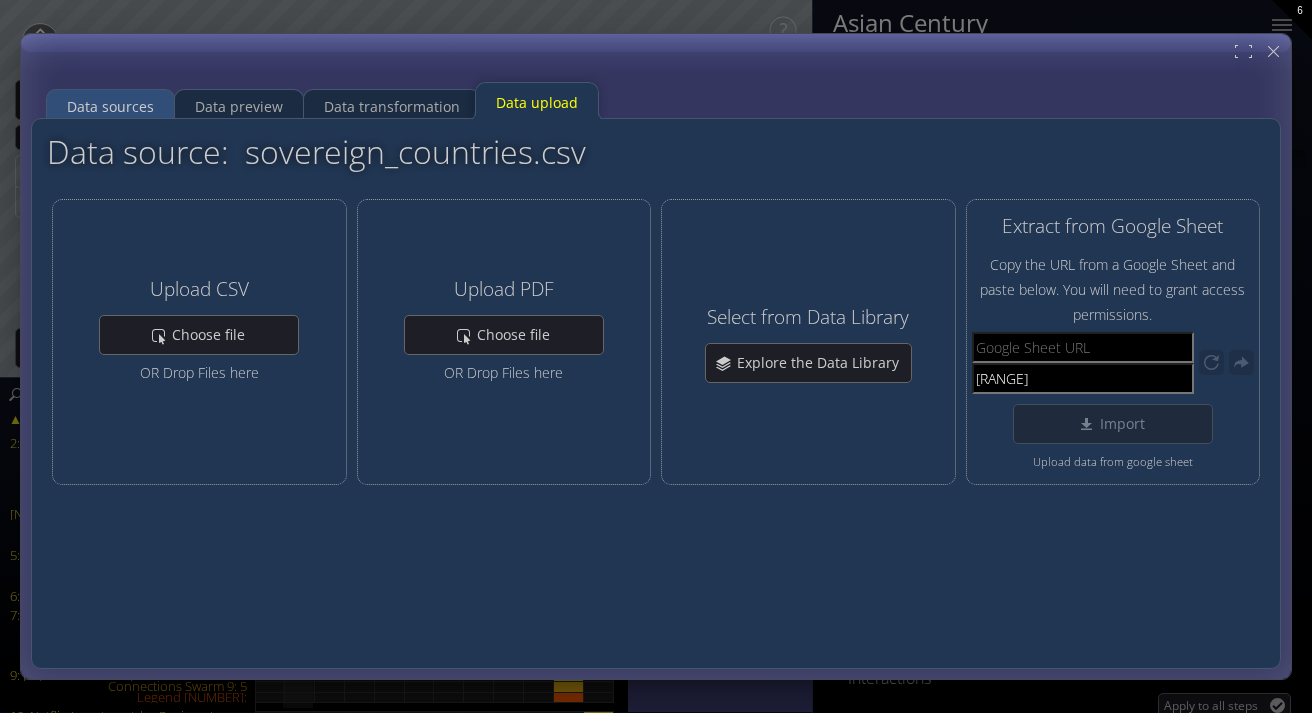 click on "Data sources" at bounding box center [110, 107] 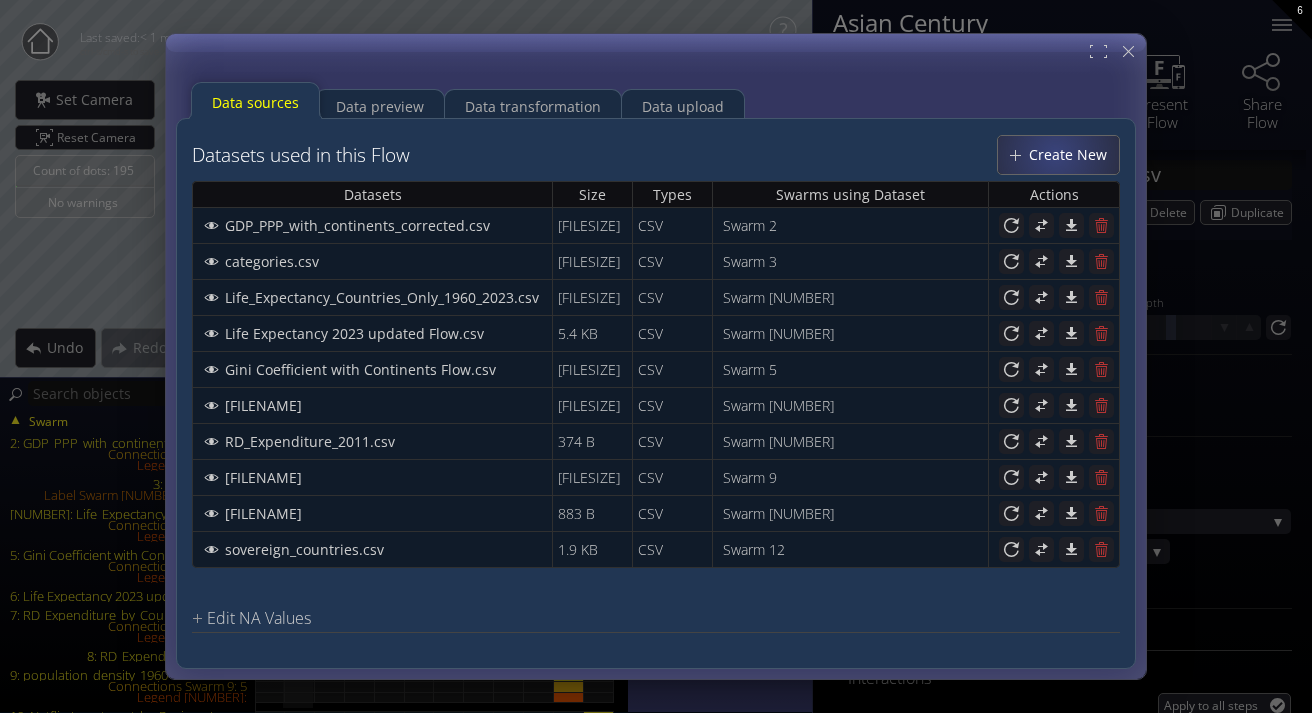 click on "Create New" at bounding box center [1073, 155] 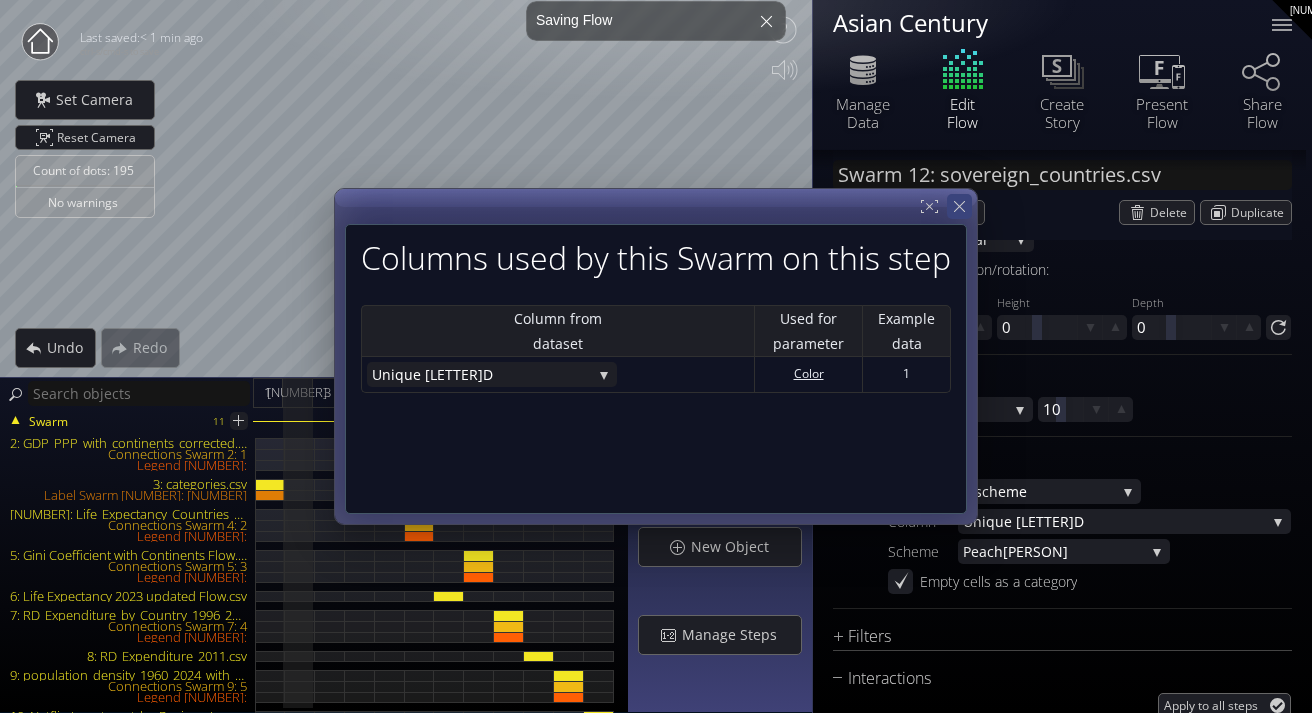 click 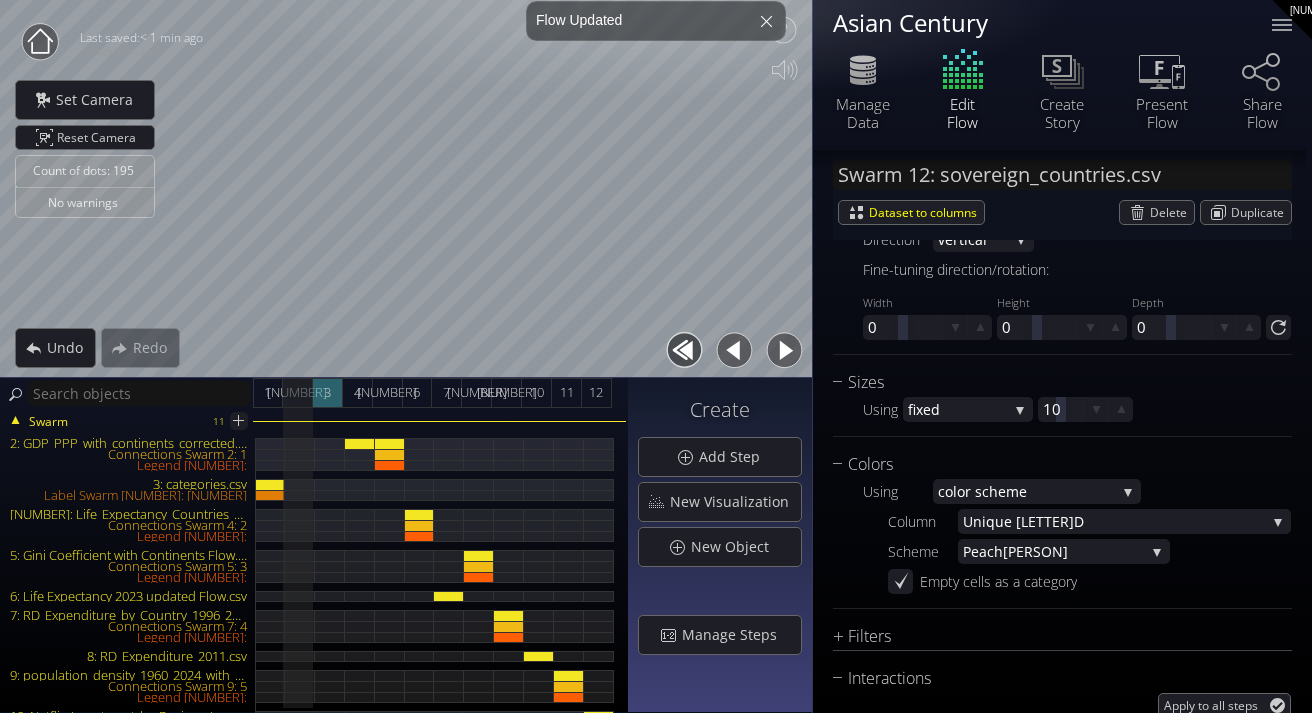 click on "3" at bounding box center (327, 392) 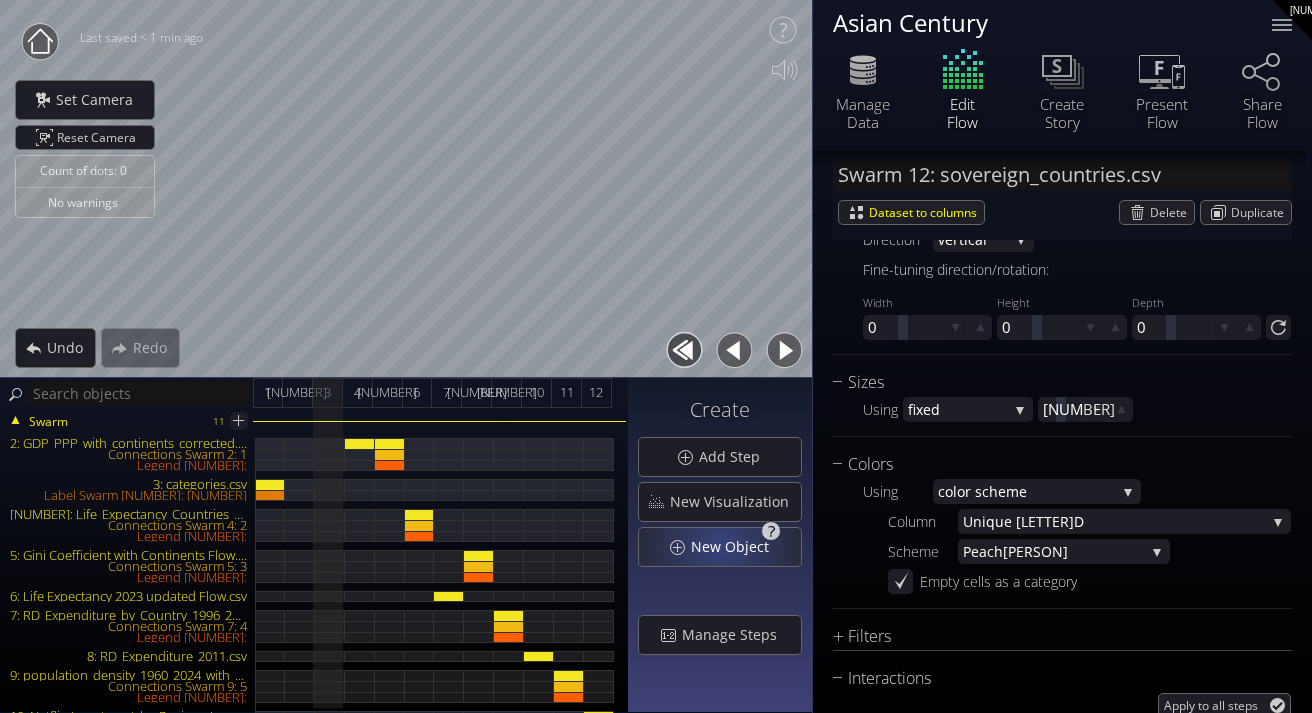 click on "New Object" at bounding box center (735, 547) 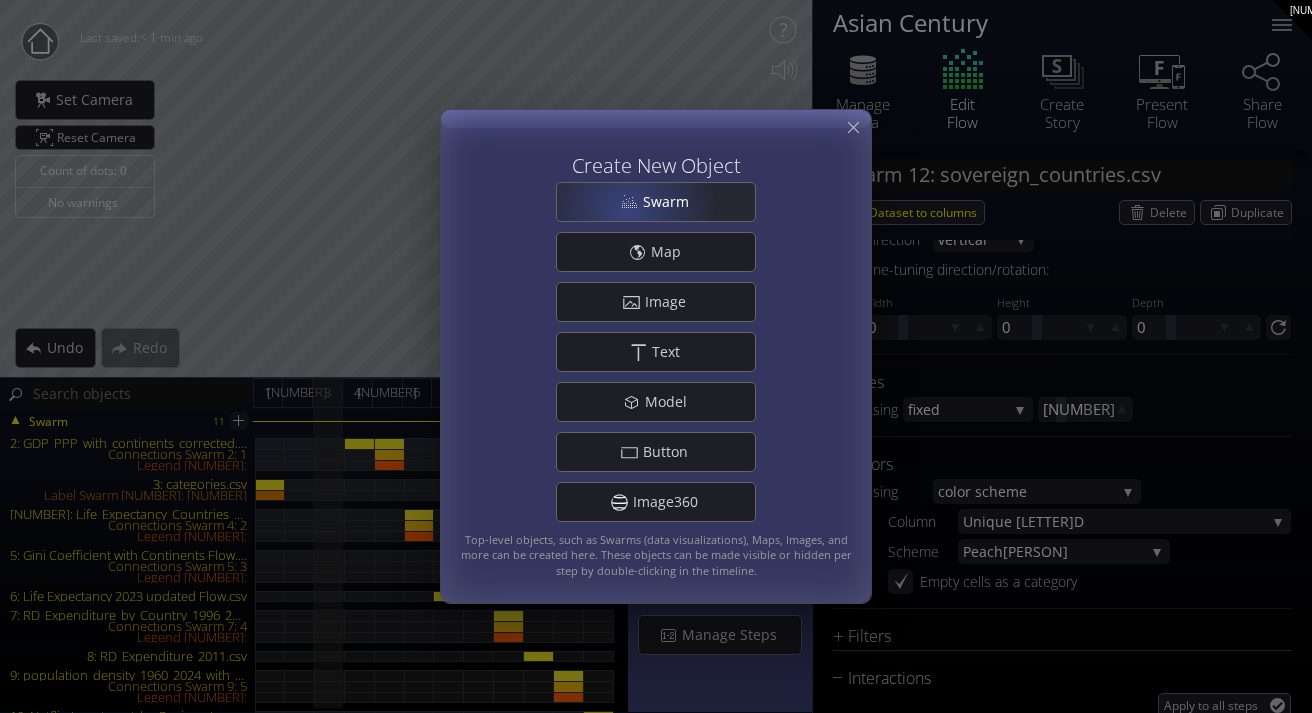 click on "Swarm" at bounding box center (656, 202) 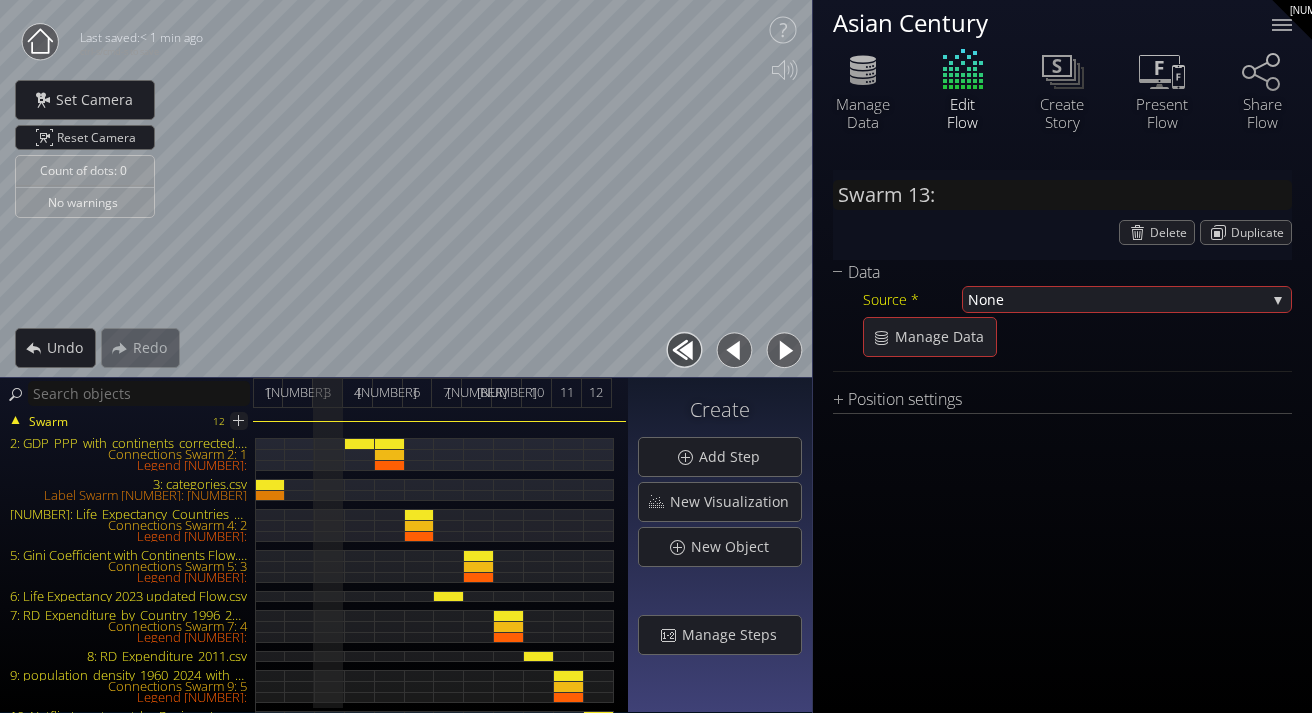 scroll, scrollTop: 0, scrollLeft: 0, axis: both 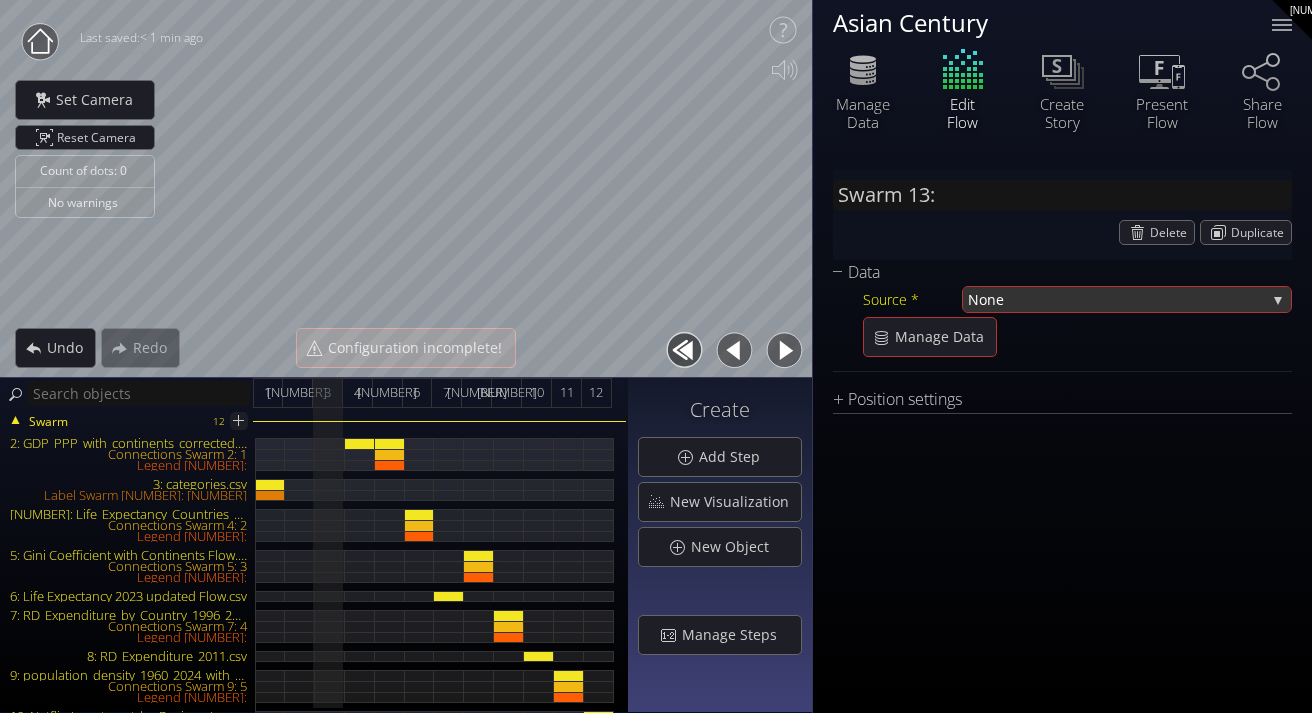 click on "None" at bounding box center [1117, 299] 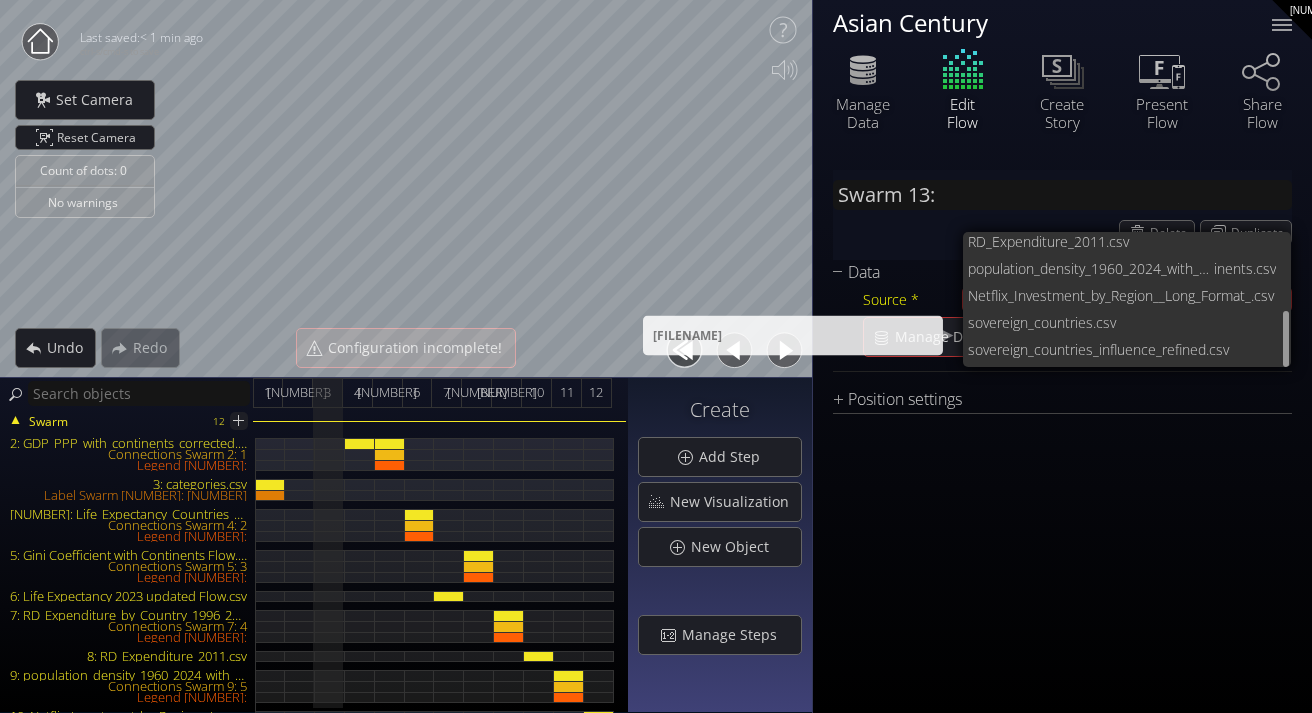scroll, scrollTop: 190, scrollLeft: 0, axis: vertical 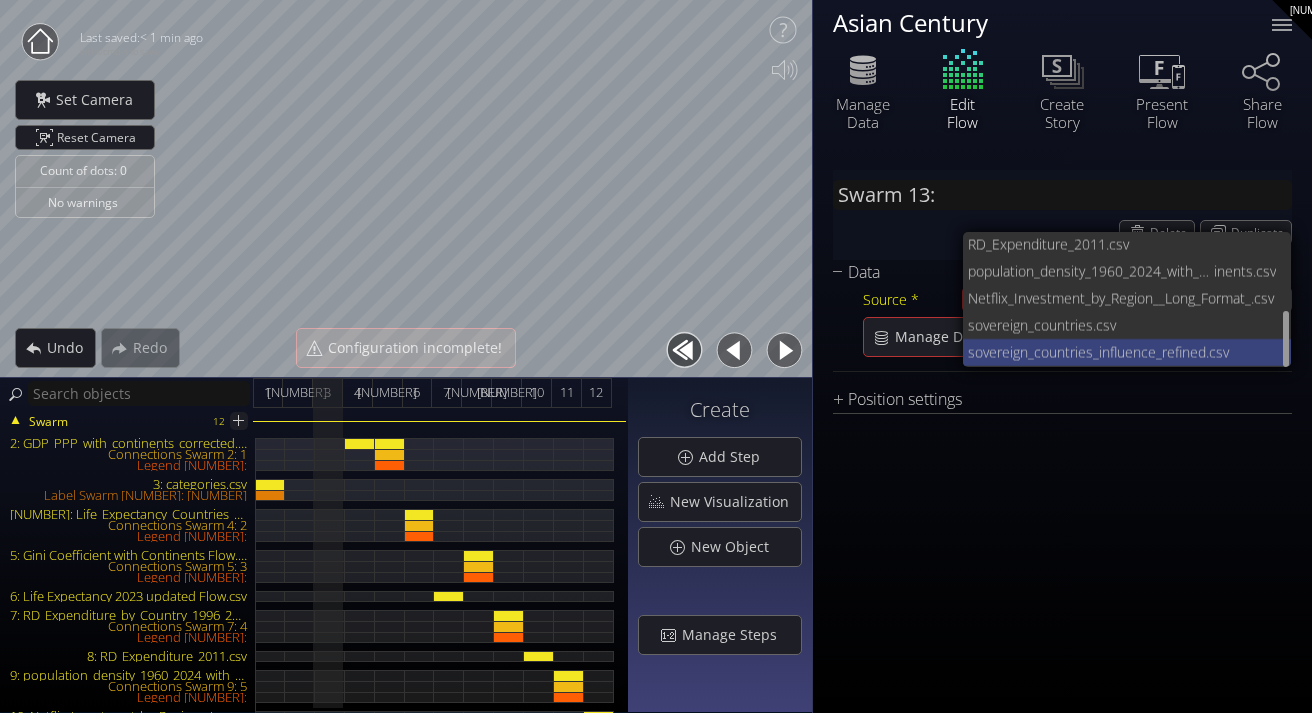 click on "sovereign_countries_influence_r" at bounding box center (1067, 352) 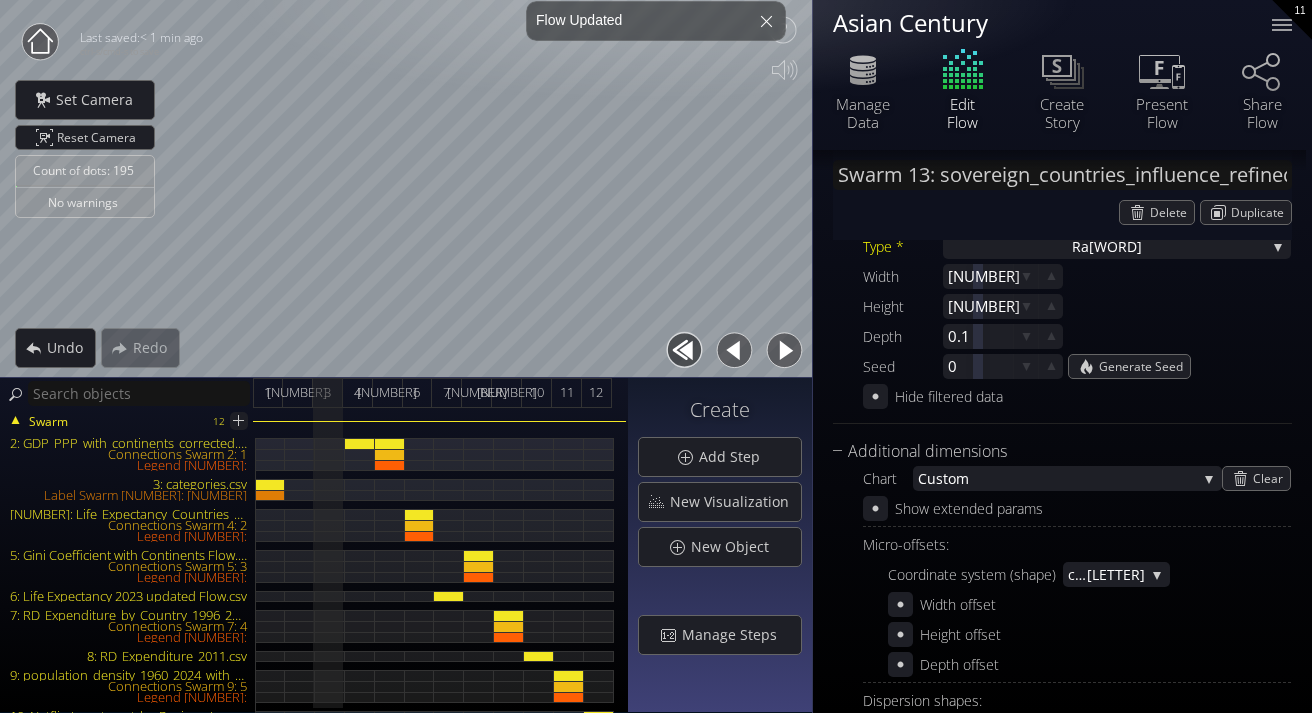 scroll, scrollTop: 547, scrollLeft: 0, axis: vertical 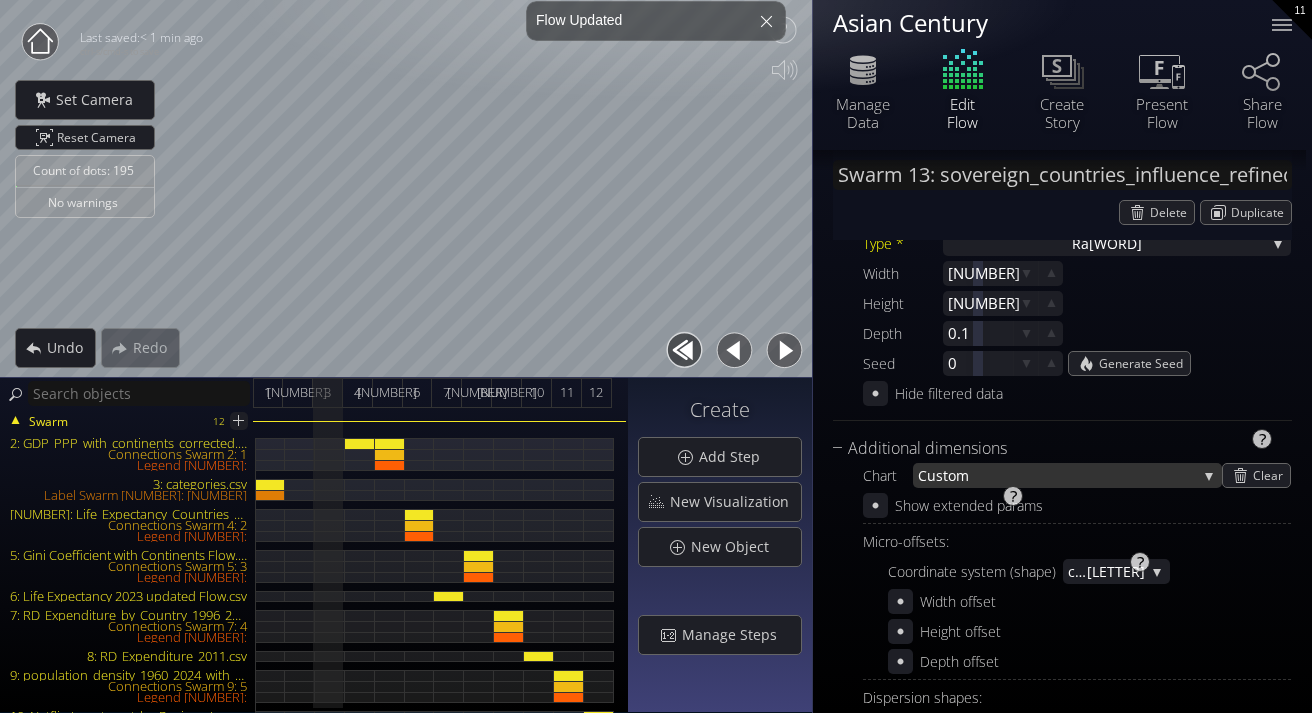 click on "stom" at bounding box center [1066, 475] 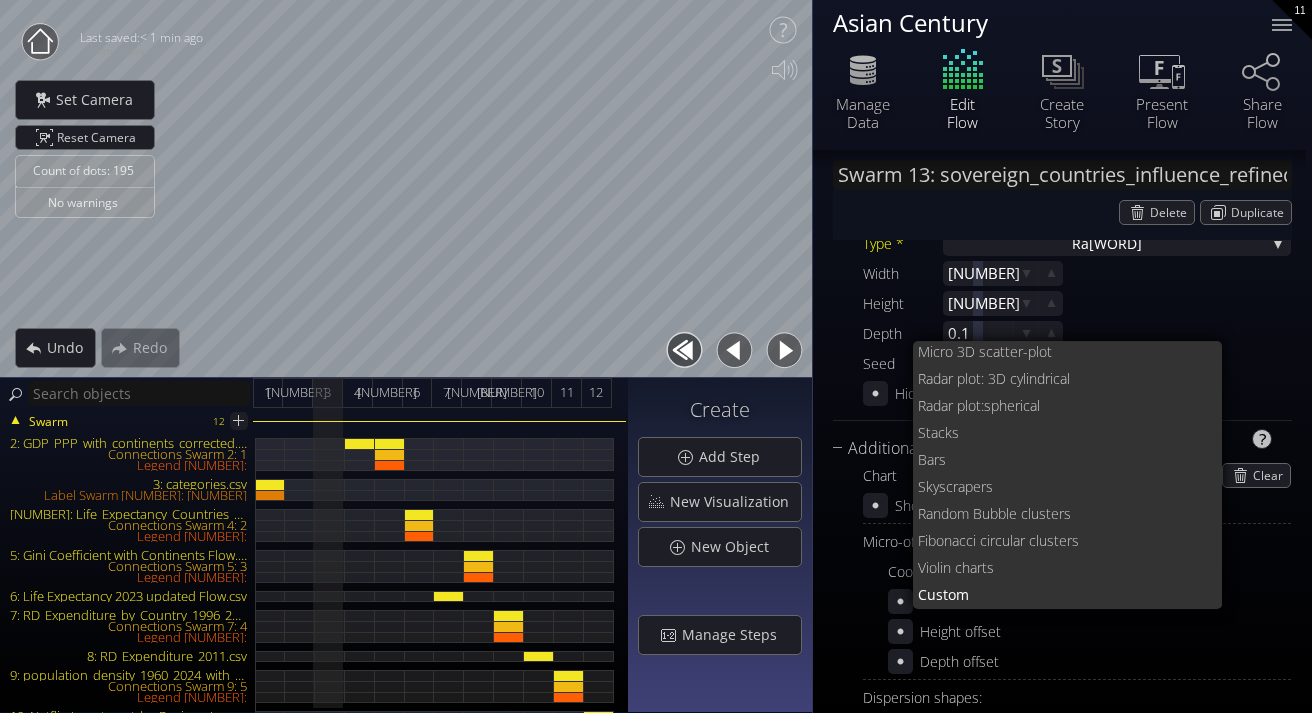 scroll, scrollTop: 0, scrollLeft: 0, axis: both 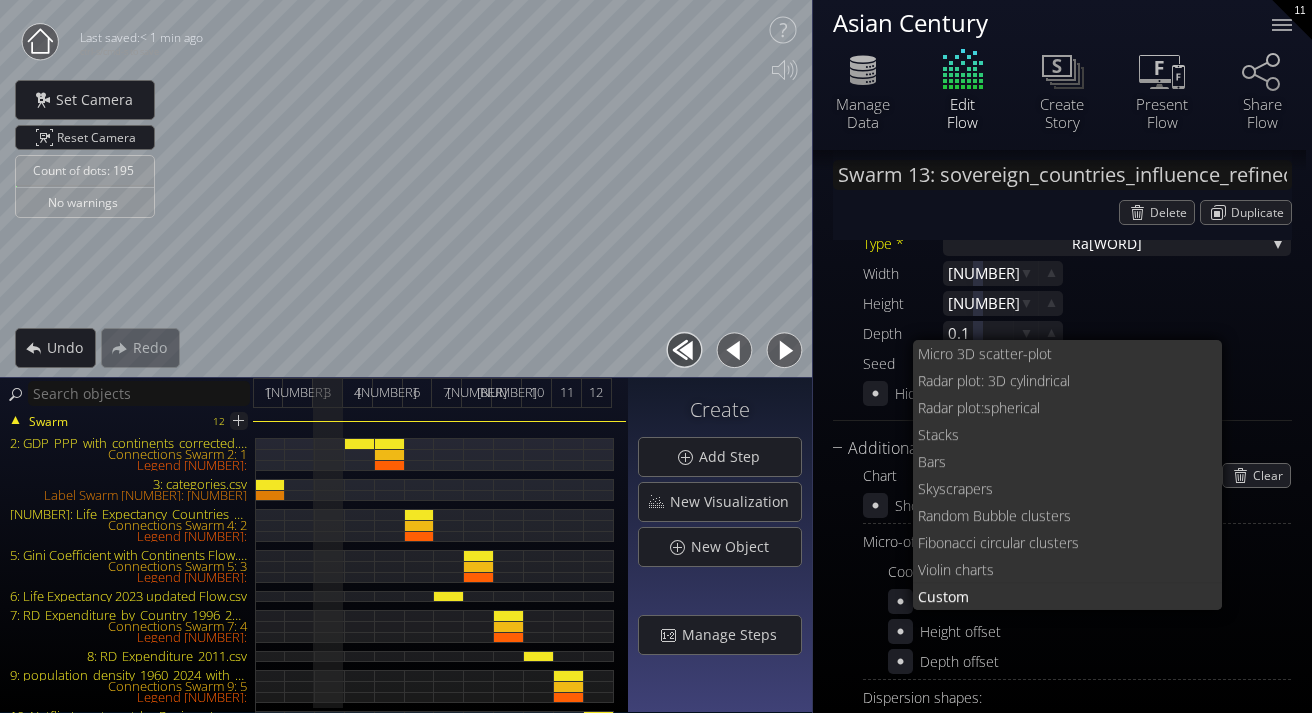 click on "Width
[NUMBER]
Height
[NUMBER]
Depth
[NUMBER]" at bounding box center (1077, 303) 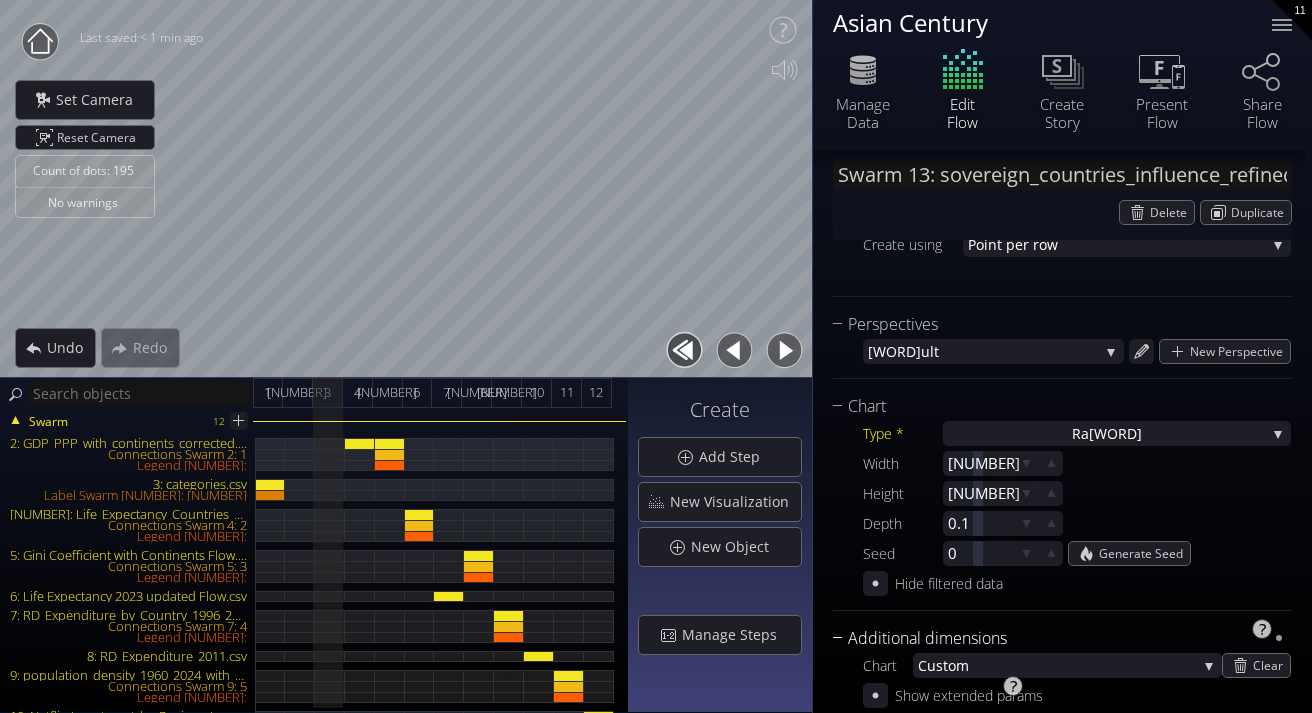 scroll, scrollTop: 357, scrollLeft: 0, axis: vertical 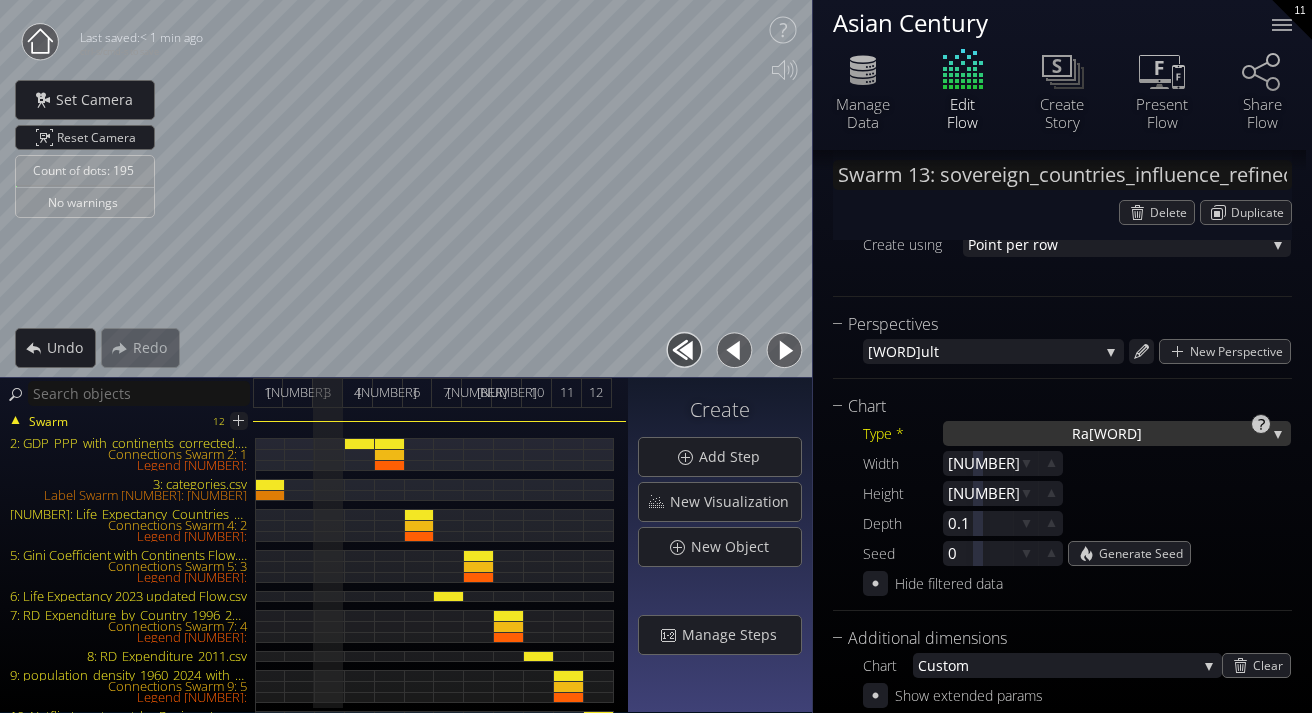 click on "Ra [WORD]" at bounding box center (1117, 433) 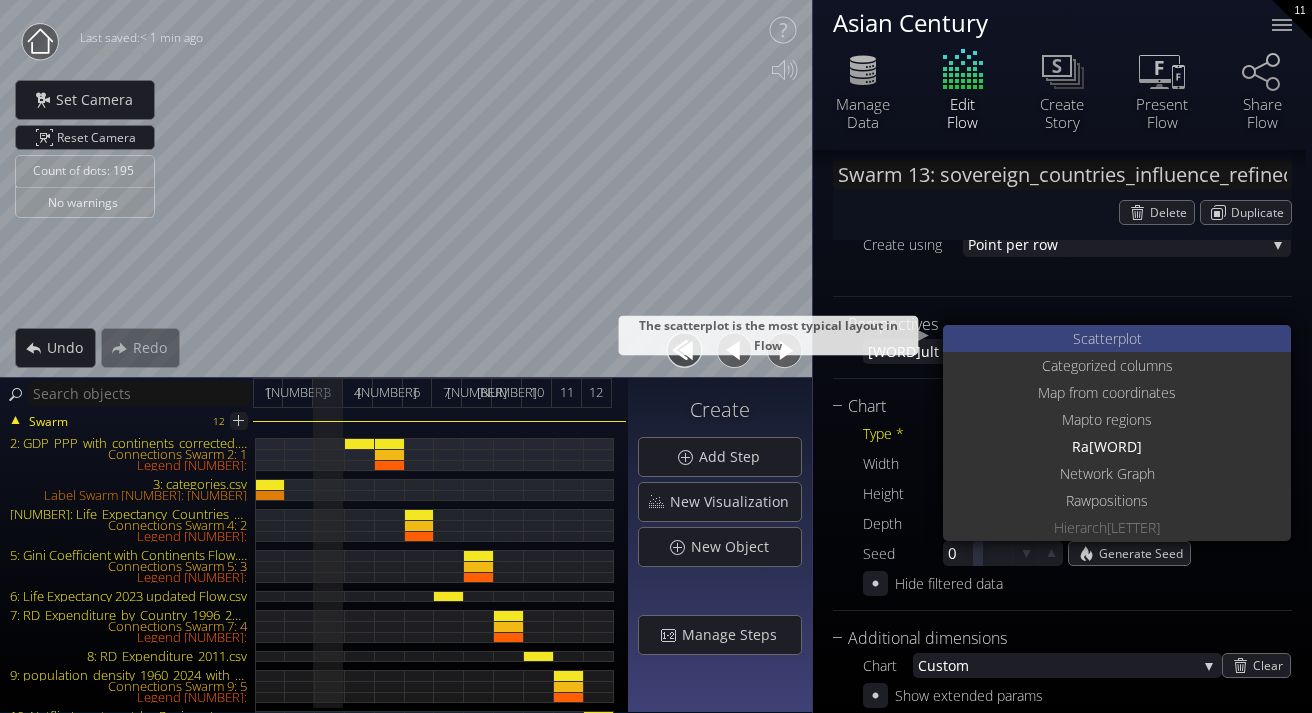 click on "S   catterplot" at bounding box center [1119, 338] 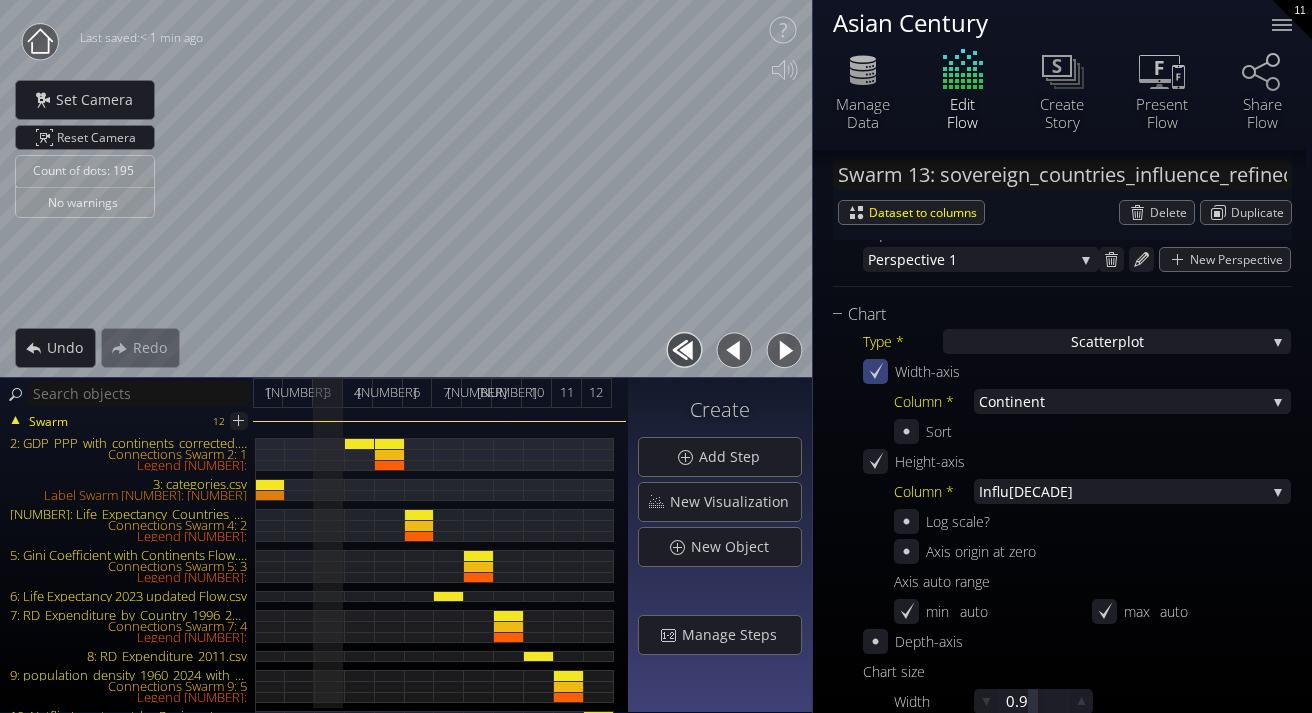 scroll, scrollTop: 536, scrollLeft: 0, axis: vertical 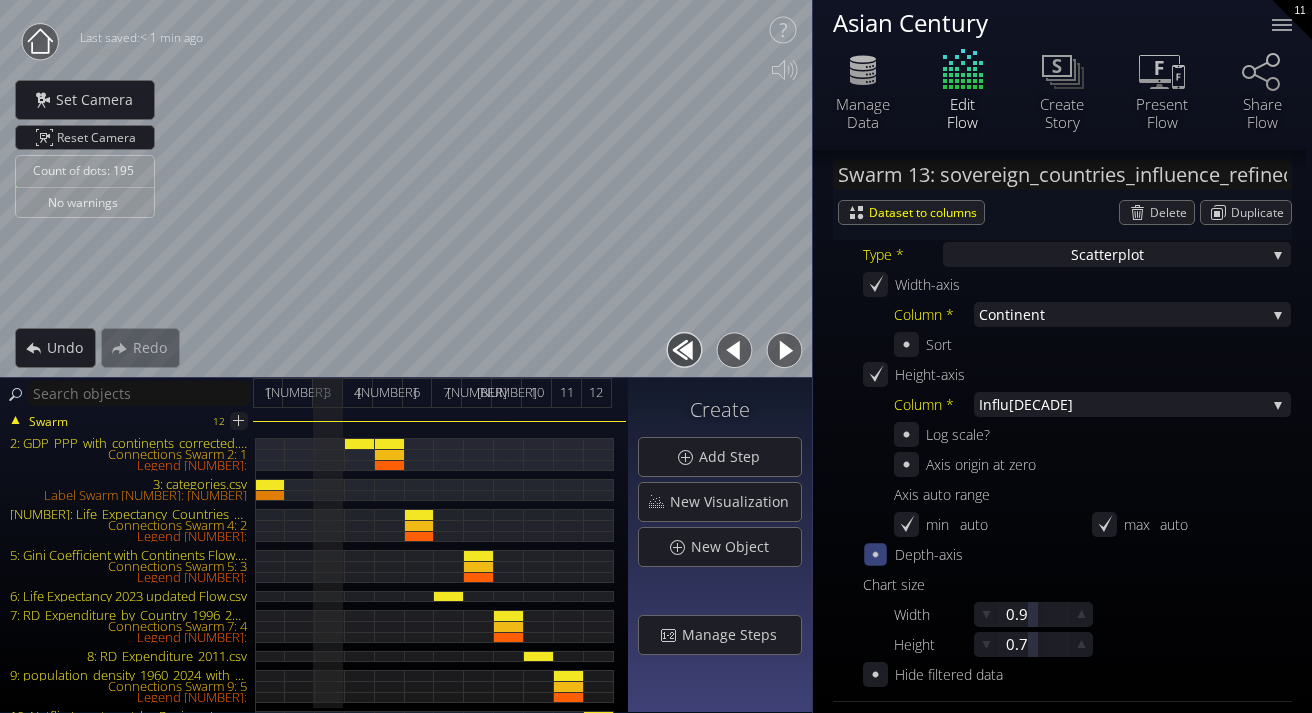 click 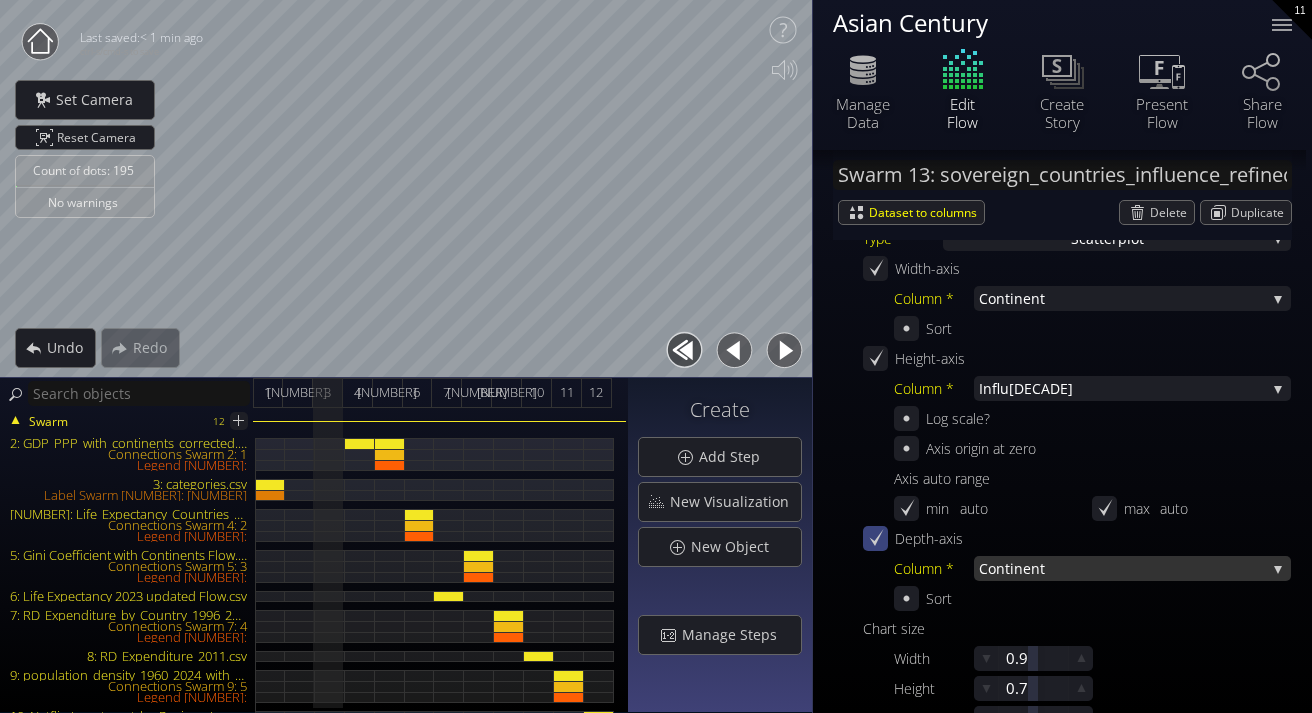 scroll, scrollTop: 522, scrollLeft: 0, axis: vertical 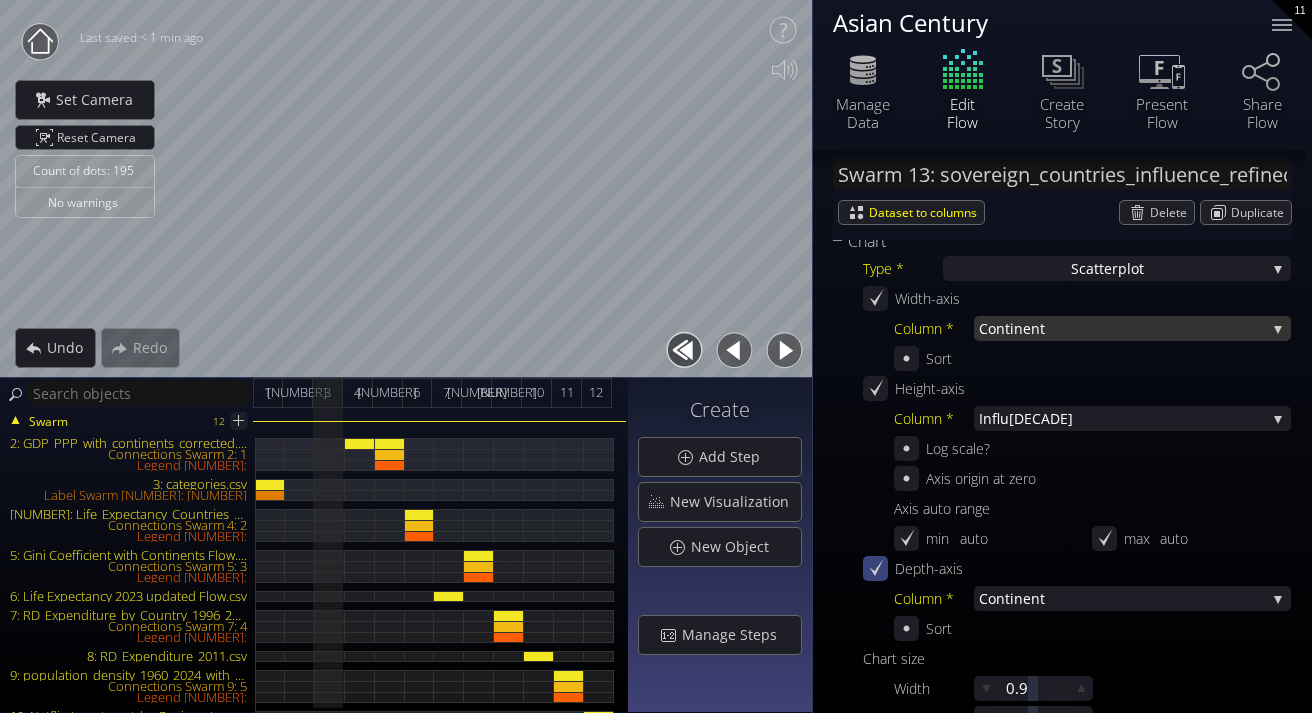 click on "Continen" at bounding box center (1009, 328) 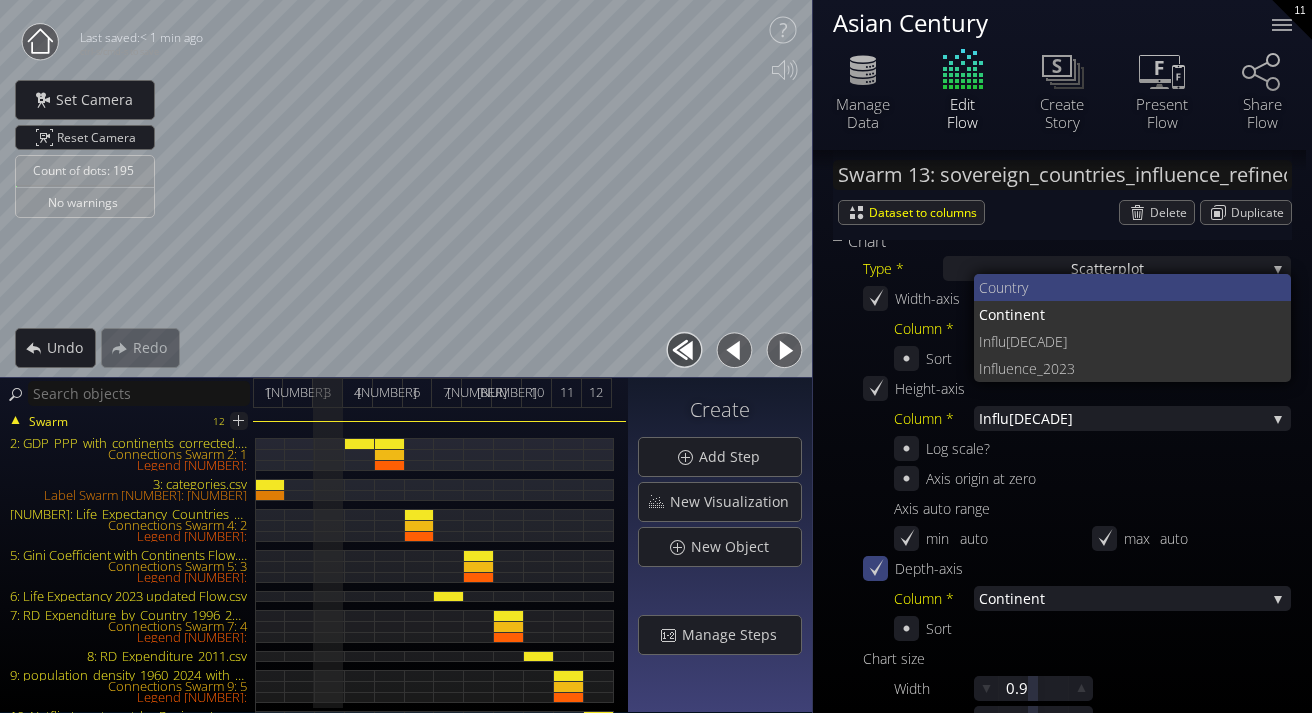 click on "Coun" at bounding box center (995, 287) 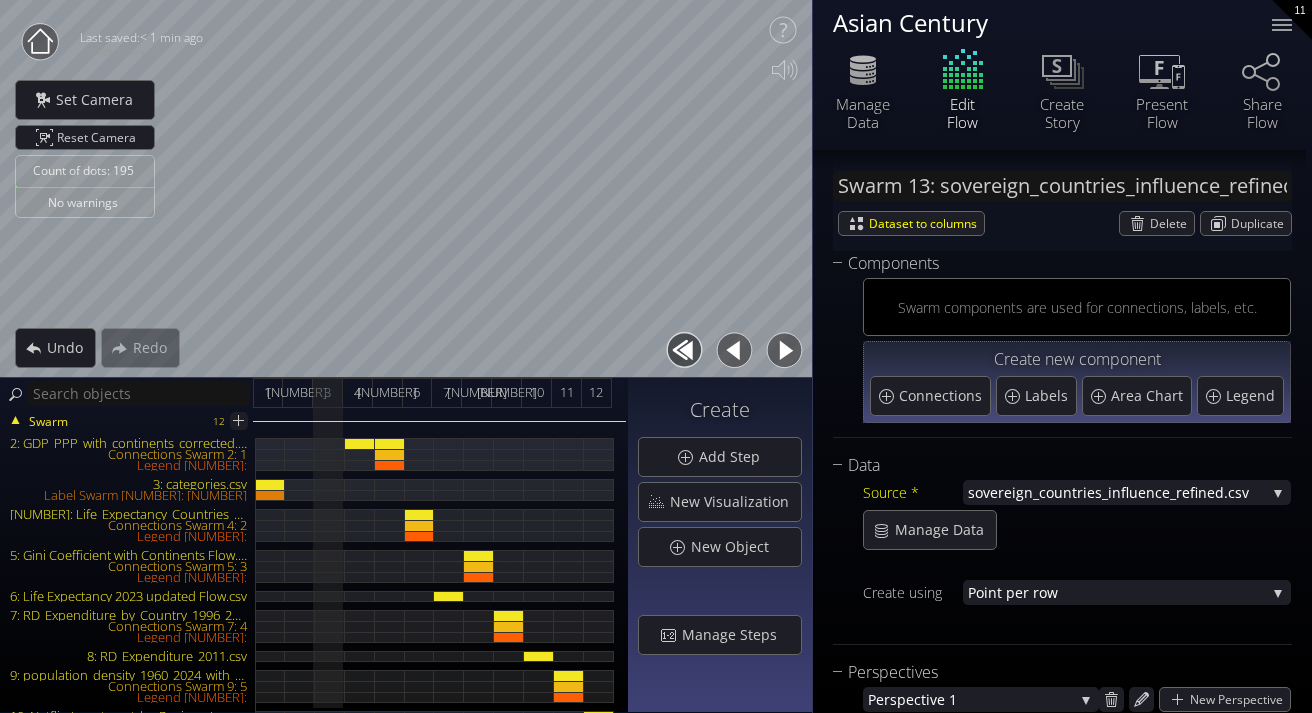 scroll, scrollTop: 21, scrollLeft: 0, axis: vertical 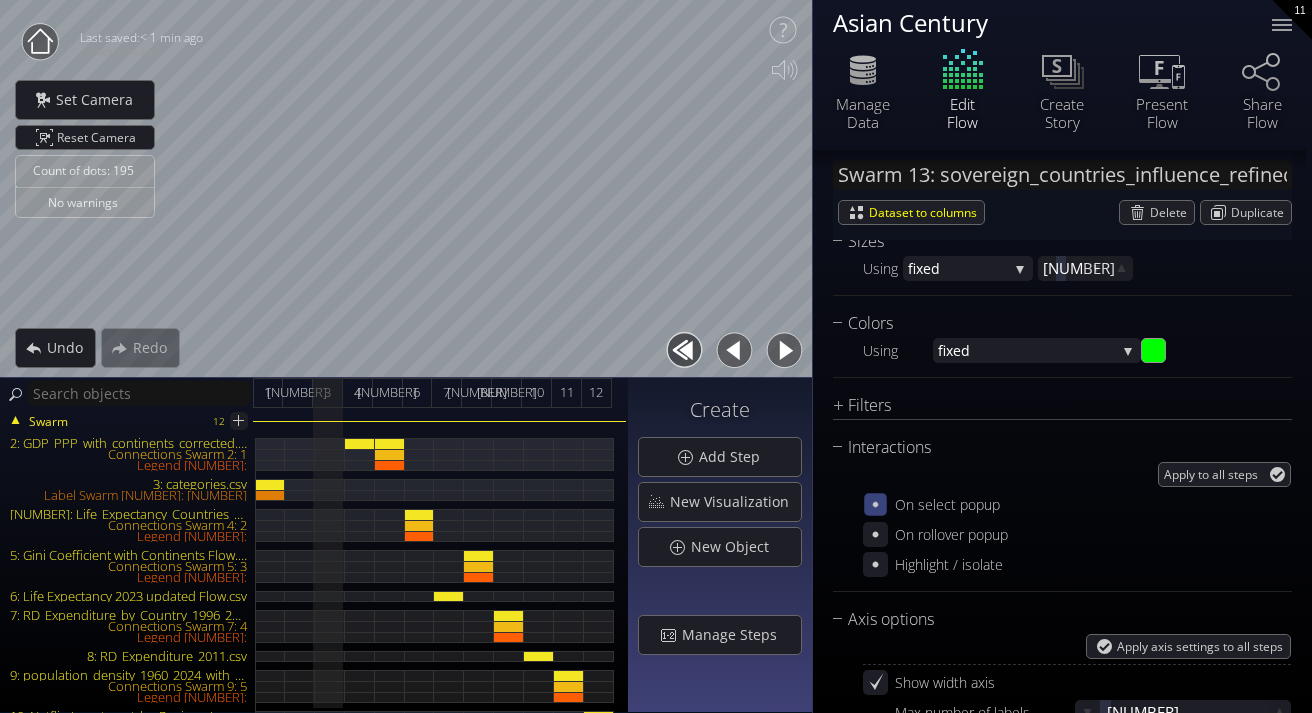 click 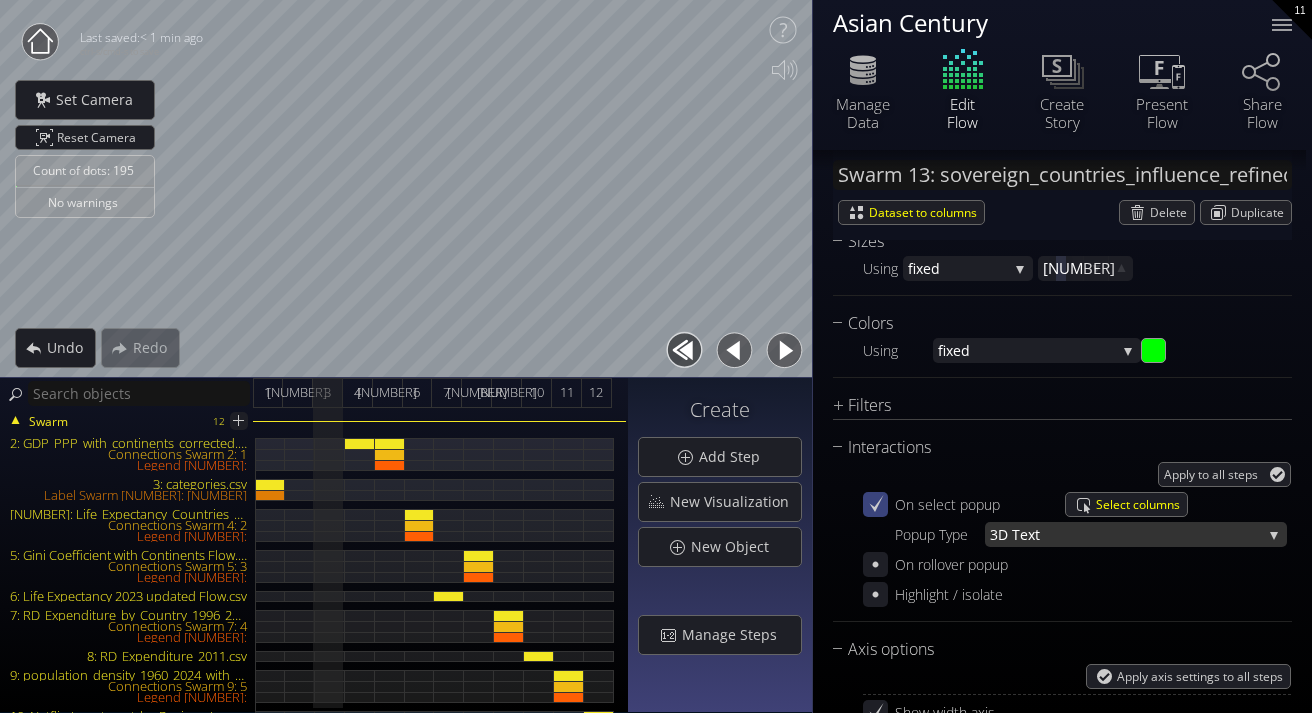 click on "ext" at bounding box center [1141, 534] 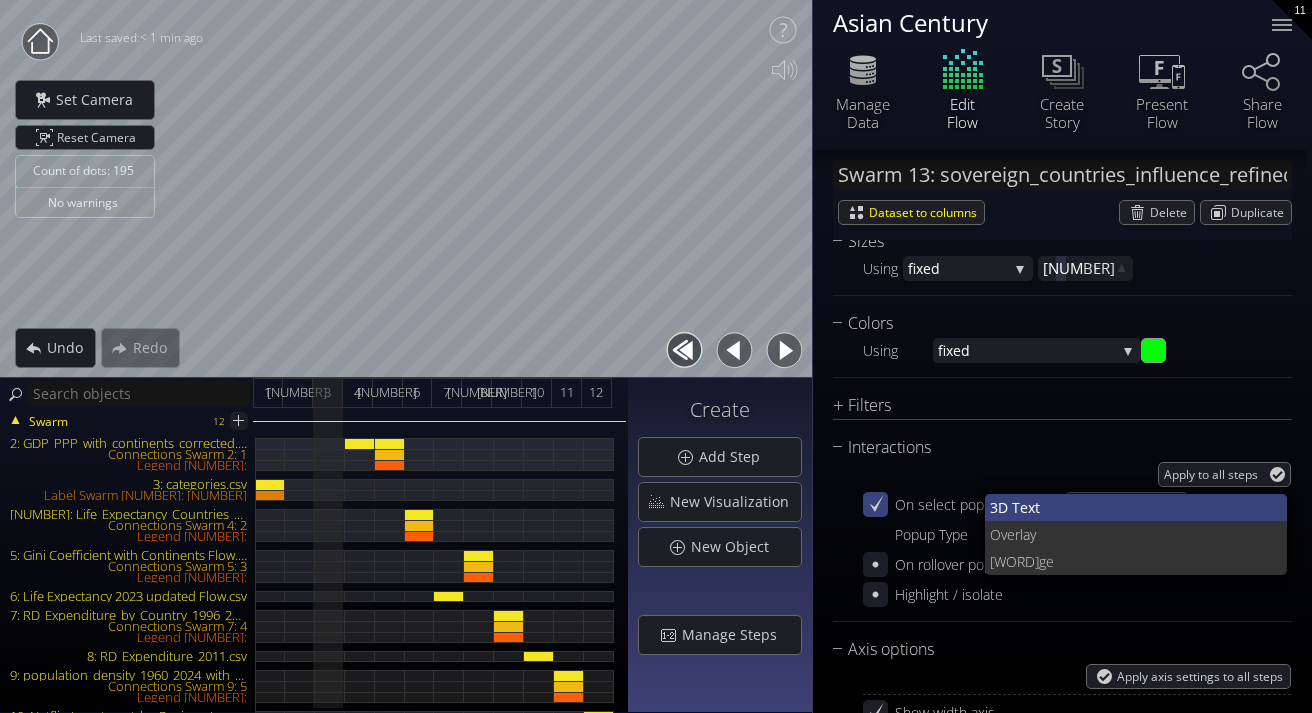 click on "ext" at bounding box center [1146, 507] 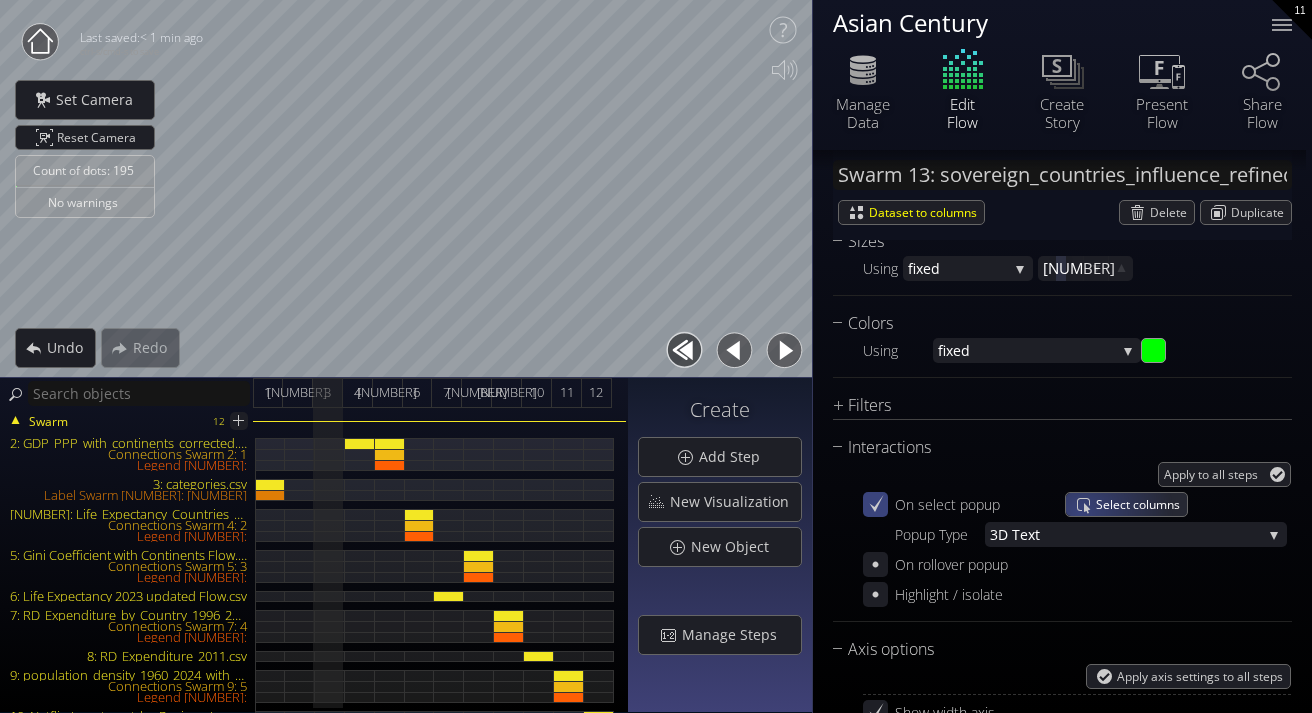 click on "Select columns" at bounding box center (1126, 504) 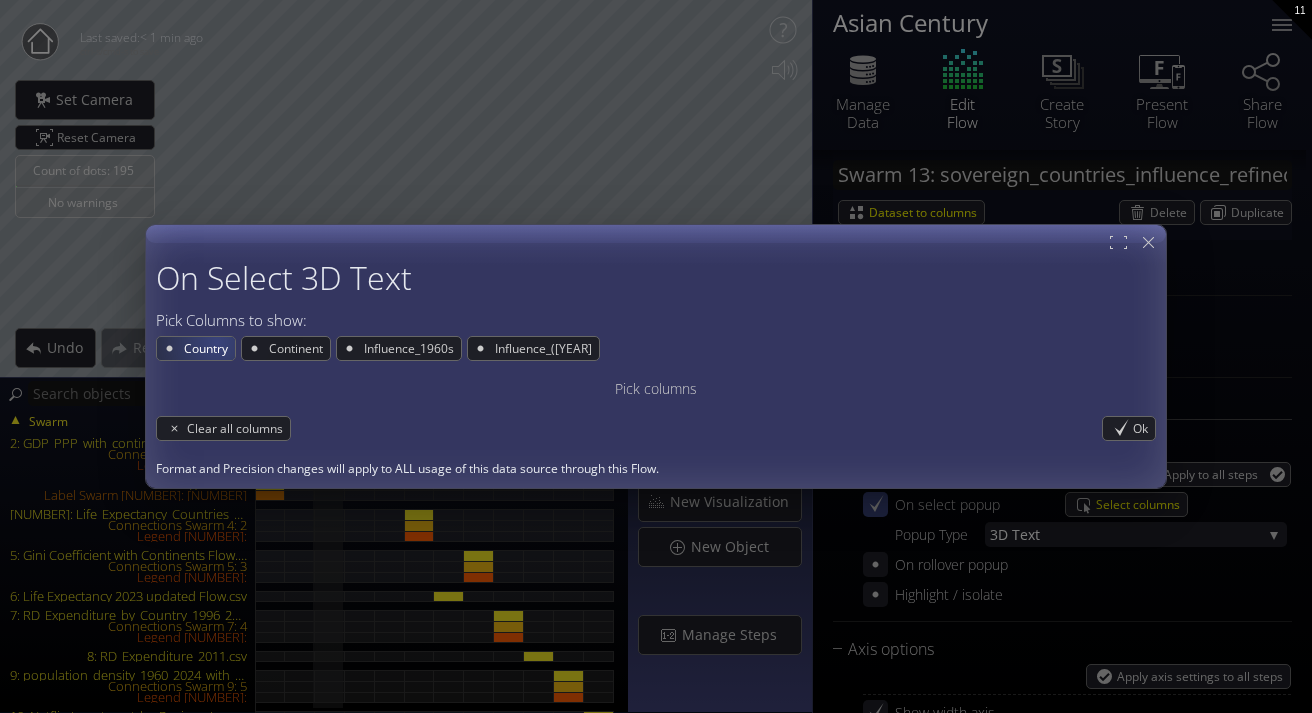 click on "Country" at bounding box center (208, 348) 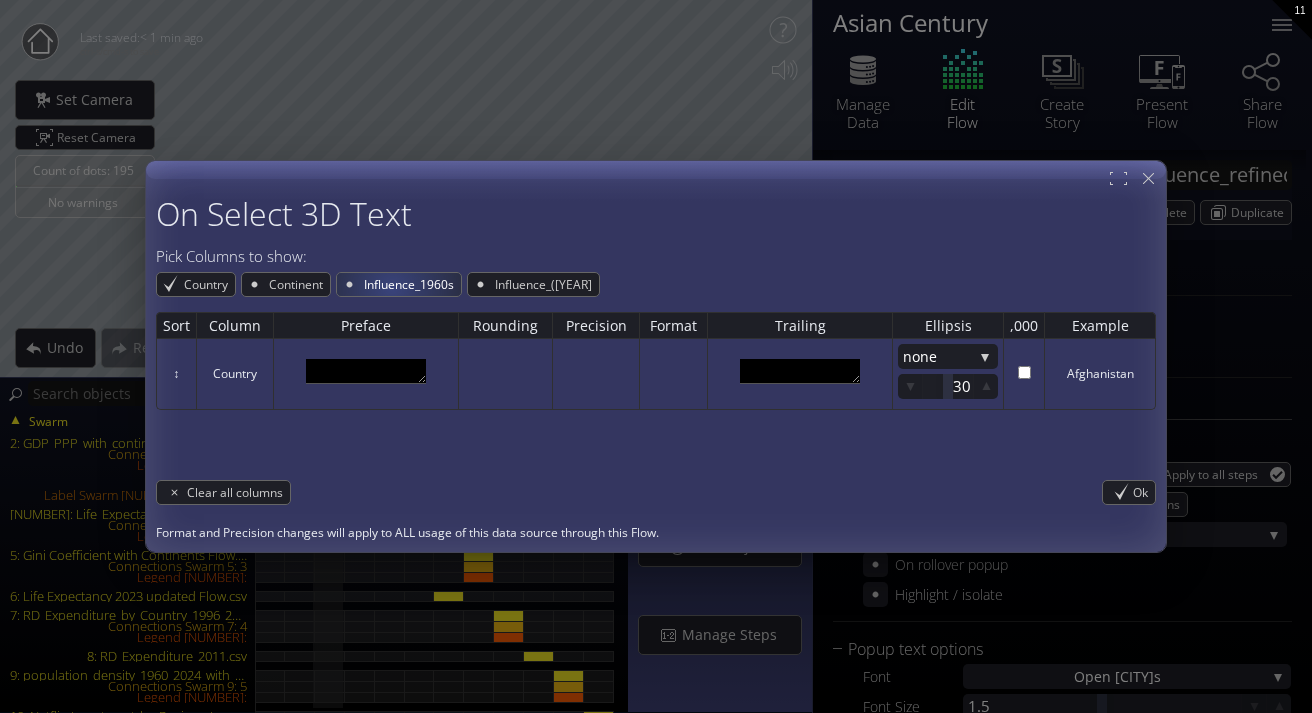 click on "Influence_1960s" at bounding box center [411, 284] 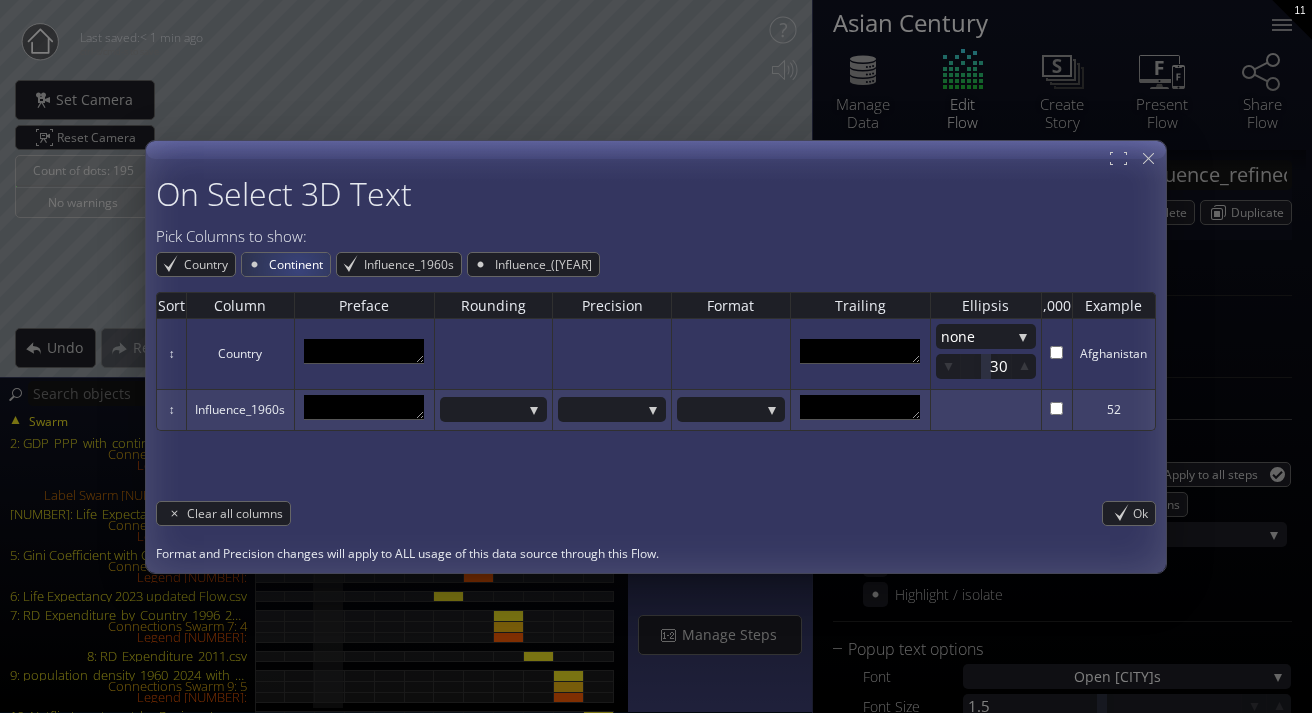 click on "Continent" at bounding box center (298, 264) 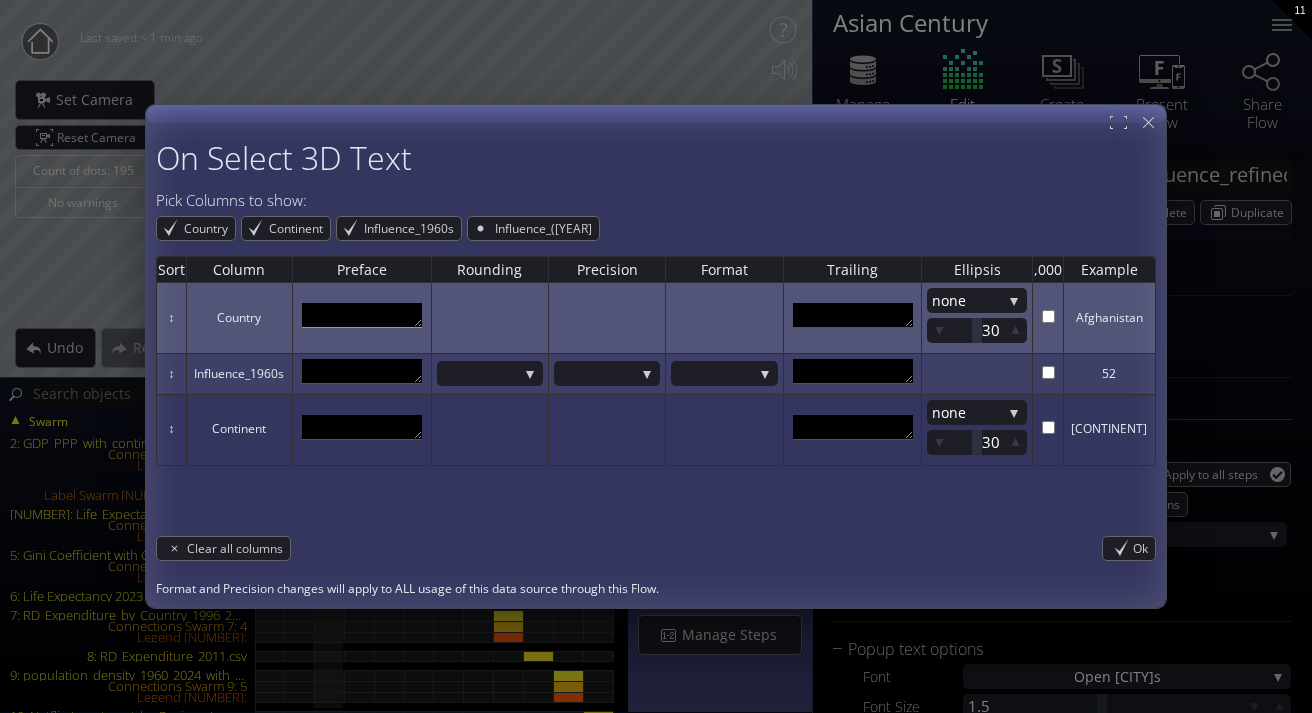 click at bounding box center [362, 315] 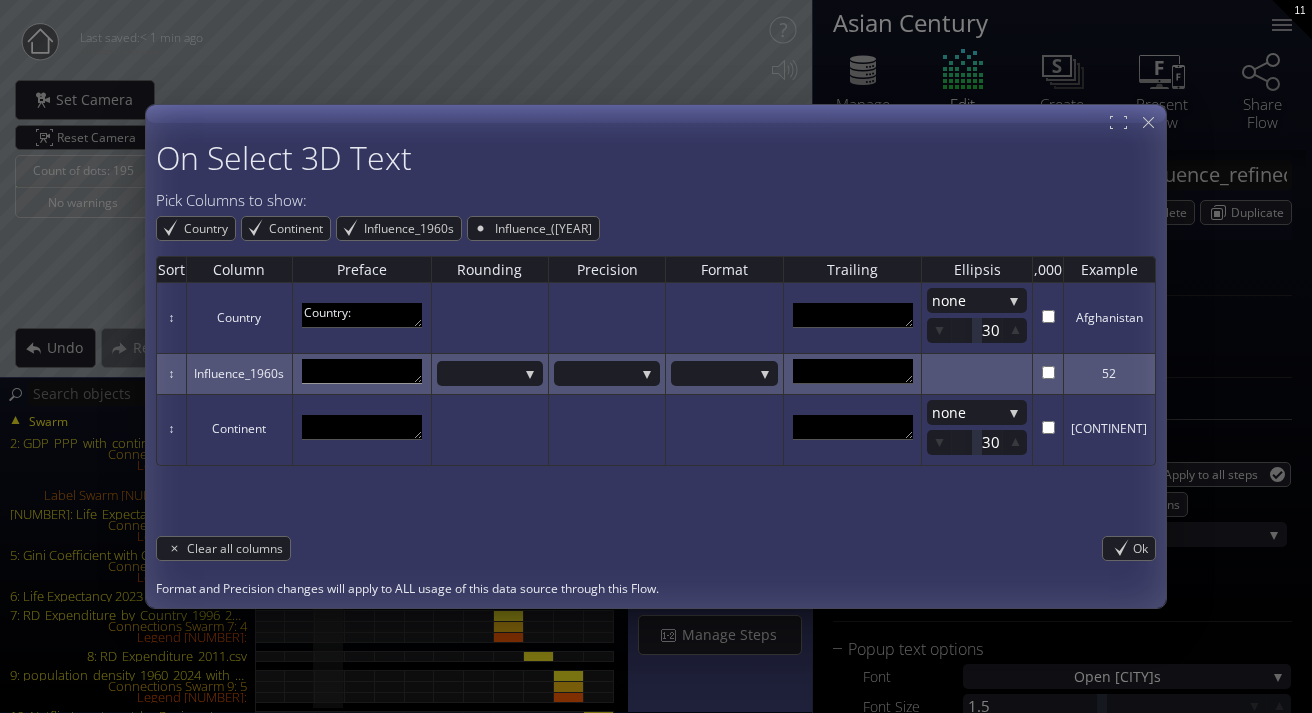 type on "Country:" 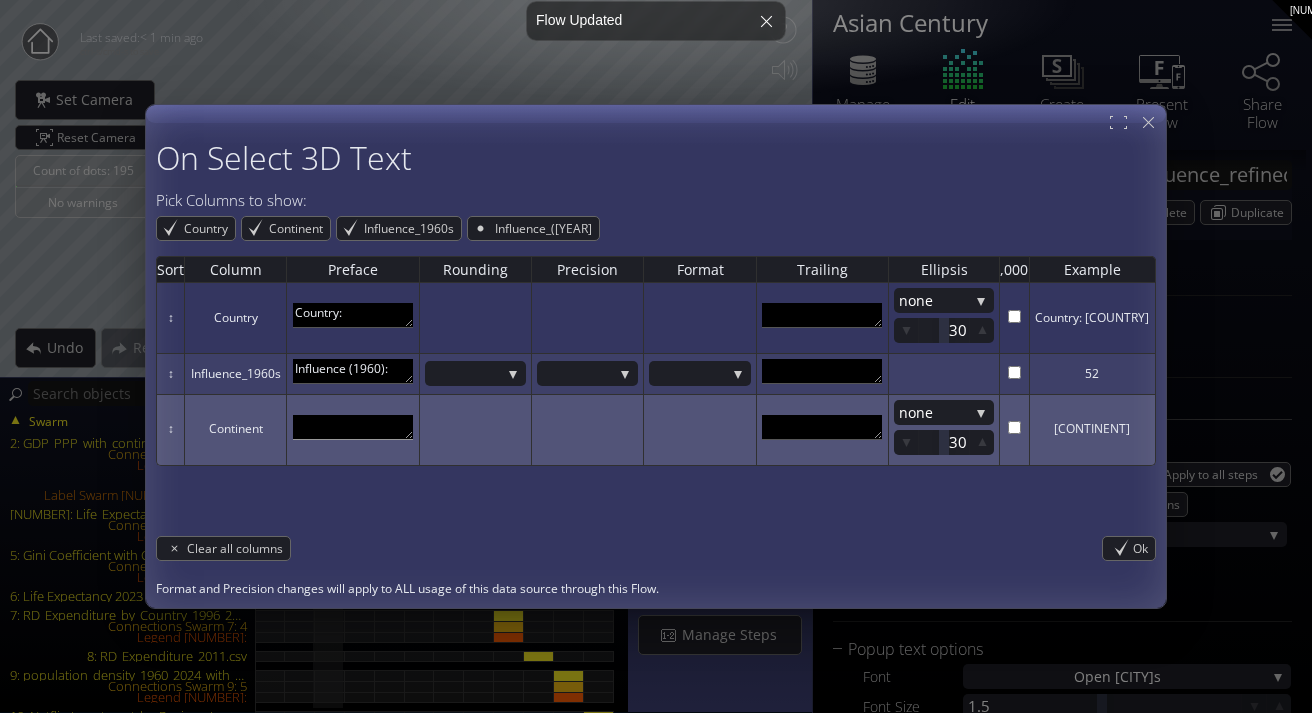 type on "Influence (1960):" 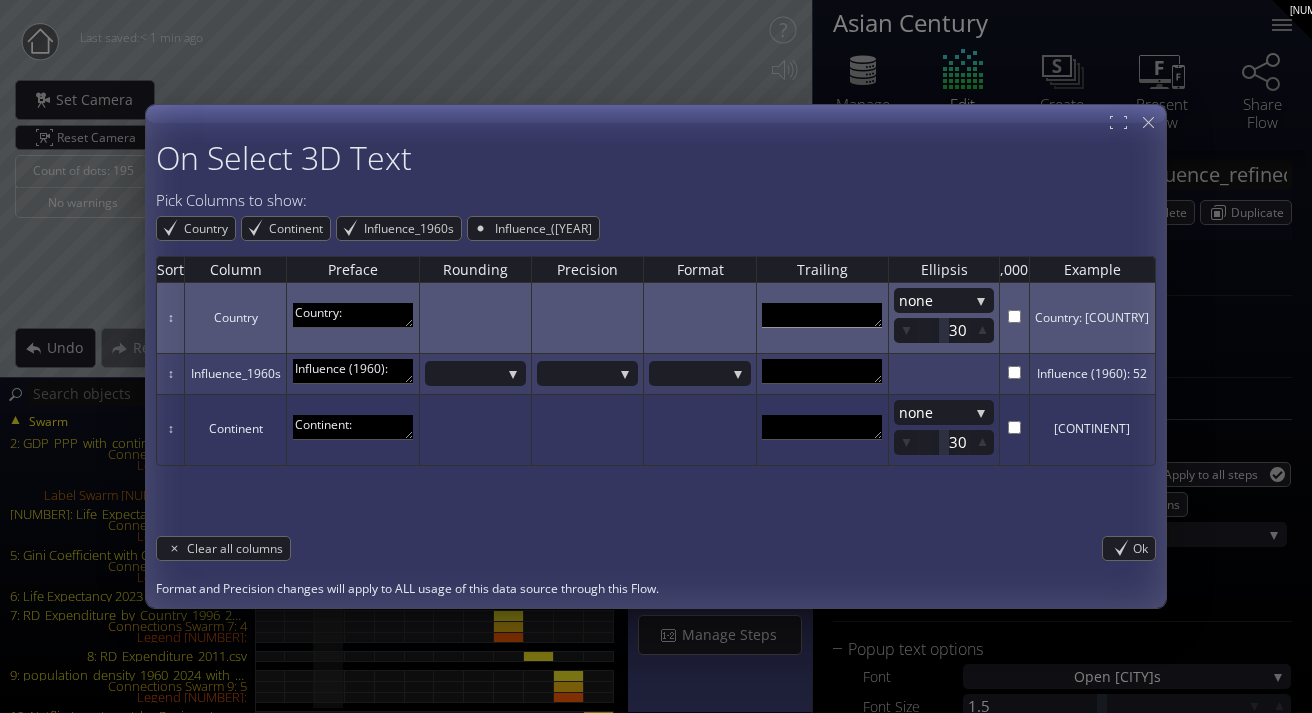 type on "Continent:" 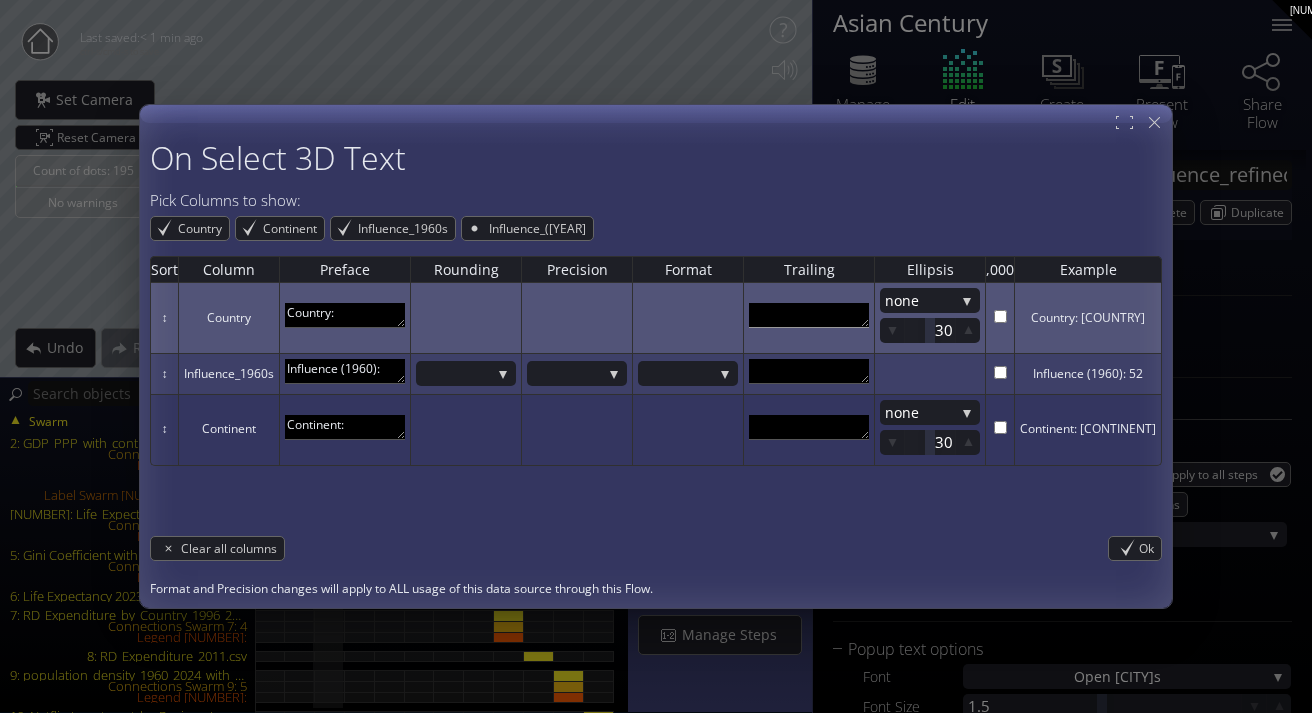 scroll, scrollTop: 11, scrollLeft: 0, axis: vertical 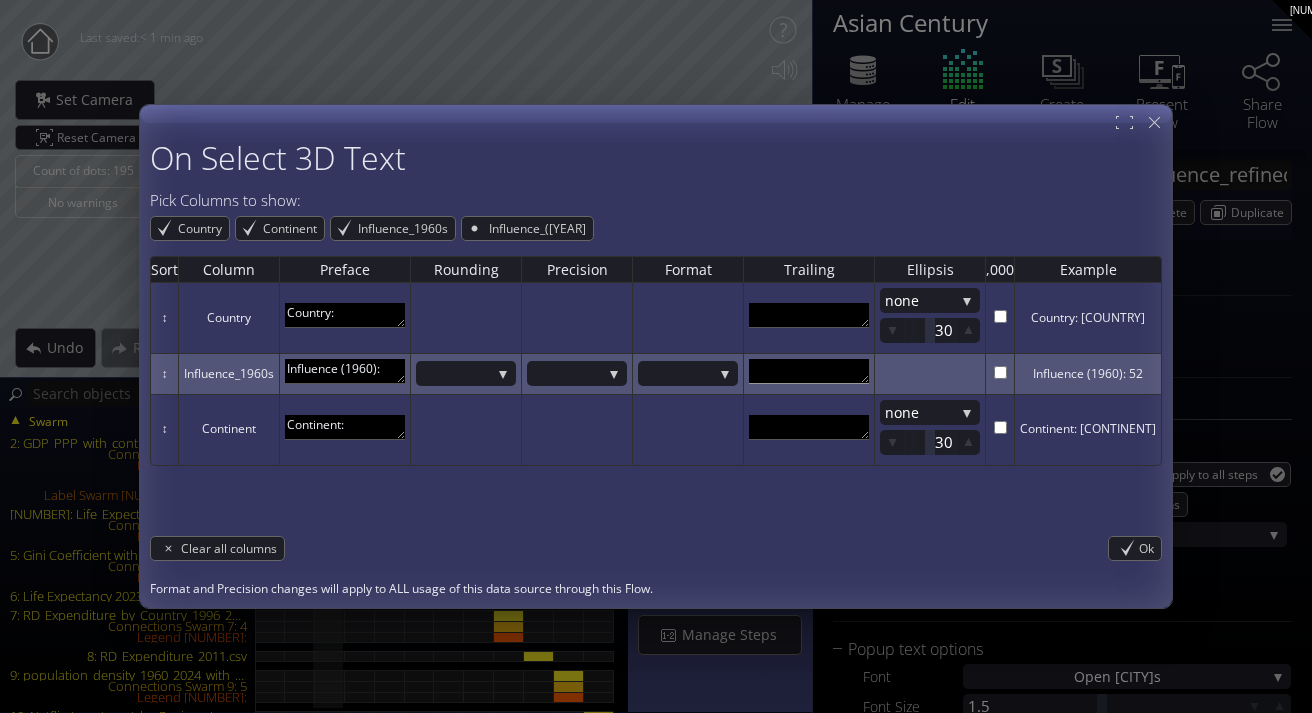 type 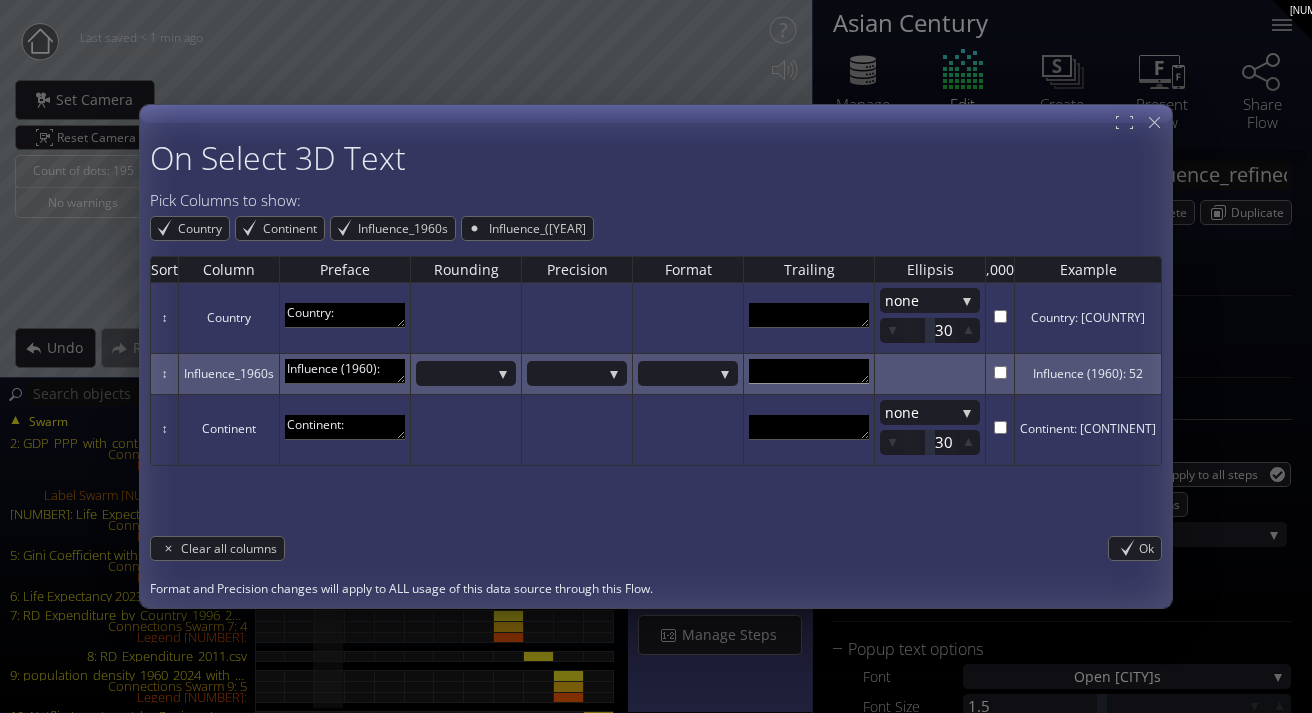 scroll, scrollTop: 11, scrollLeft: 0, axis: vertical 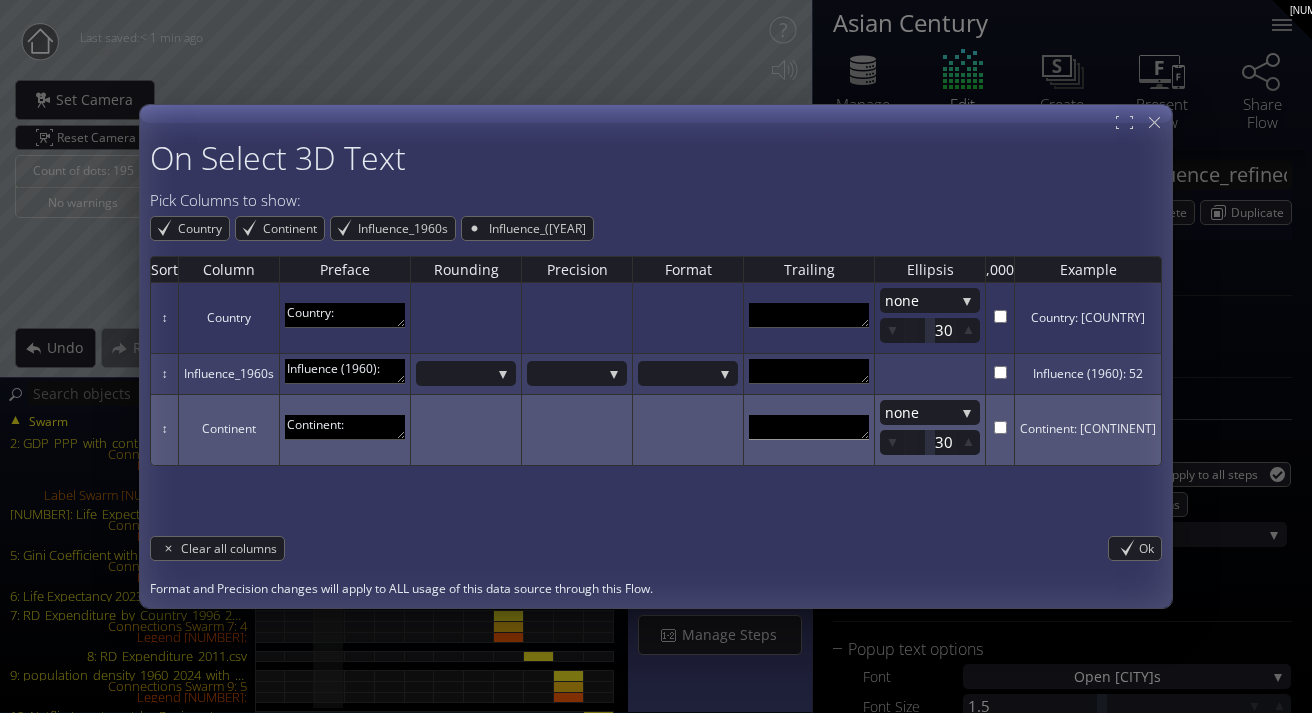 type 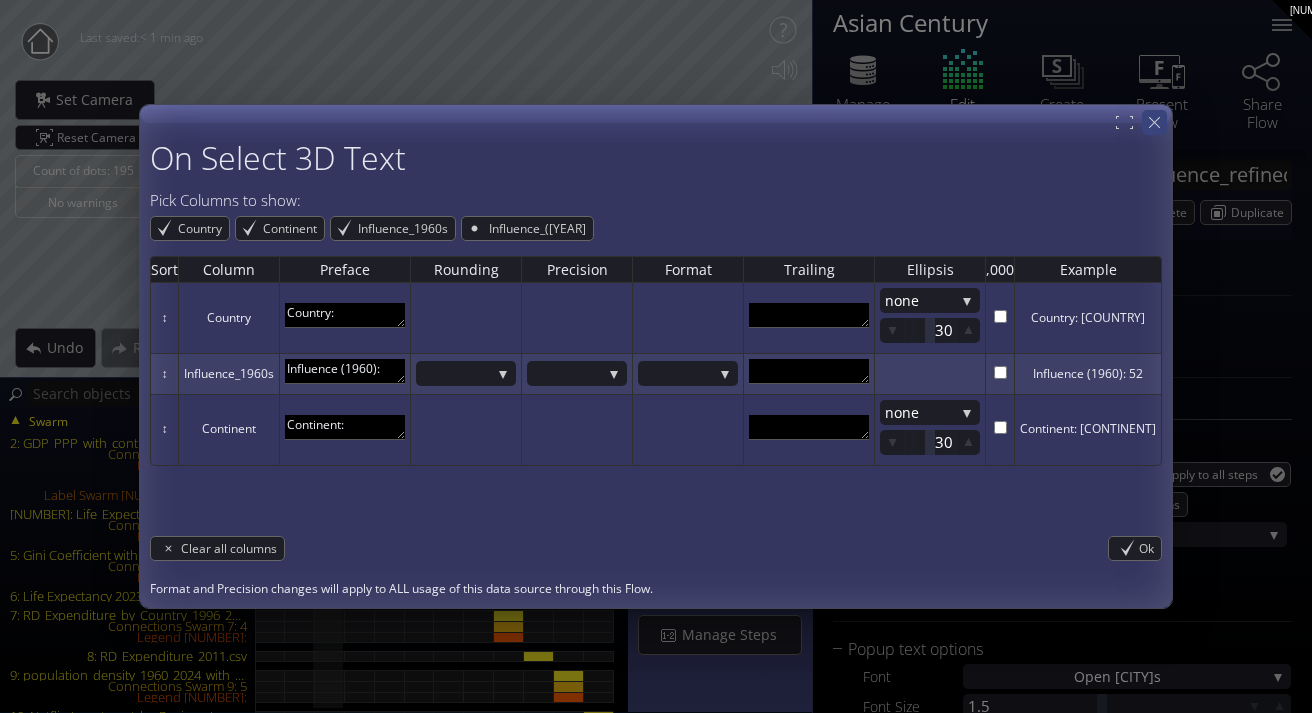 type 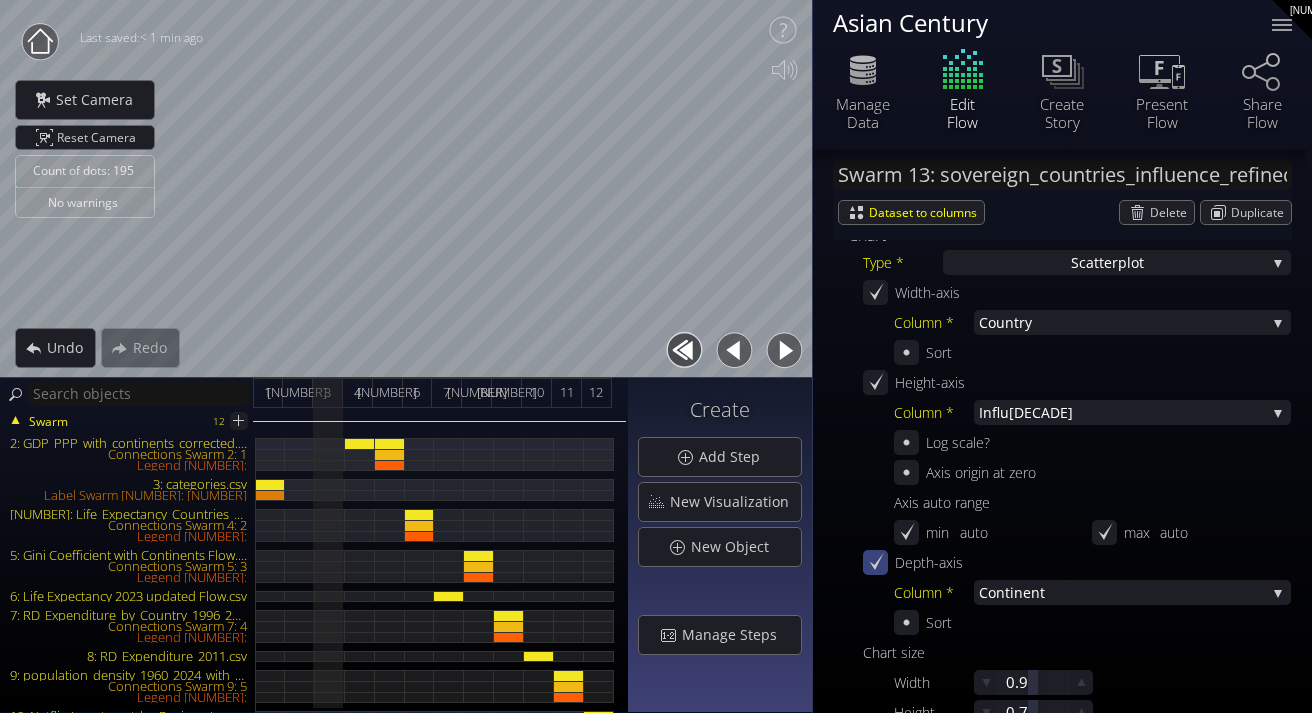 scroll, scrollTop: 490, scrollLeft: 0, axis: vertical 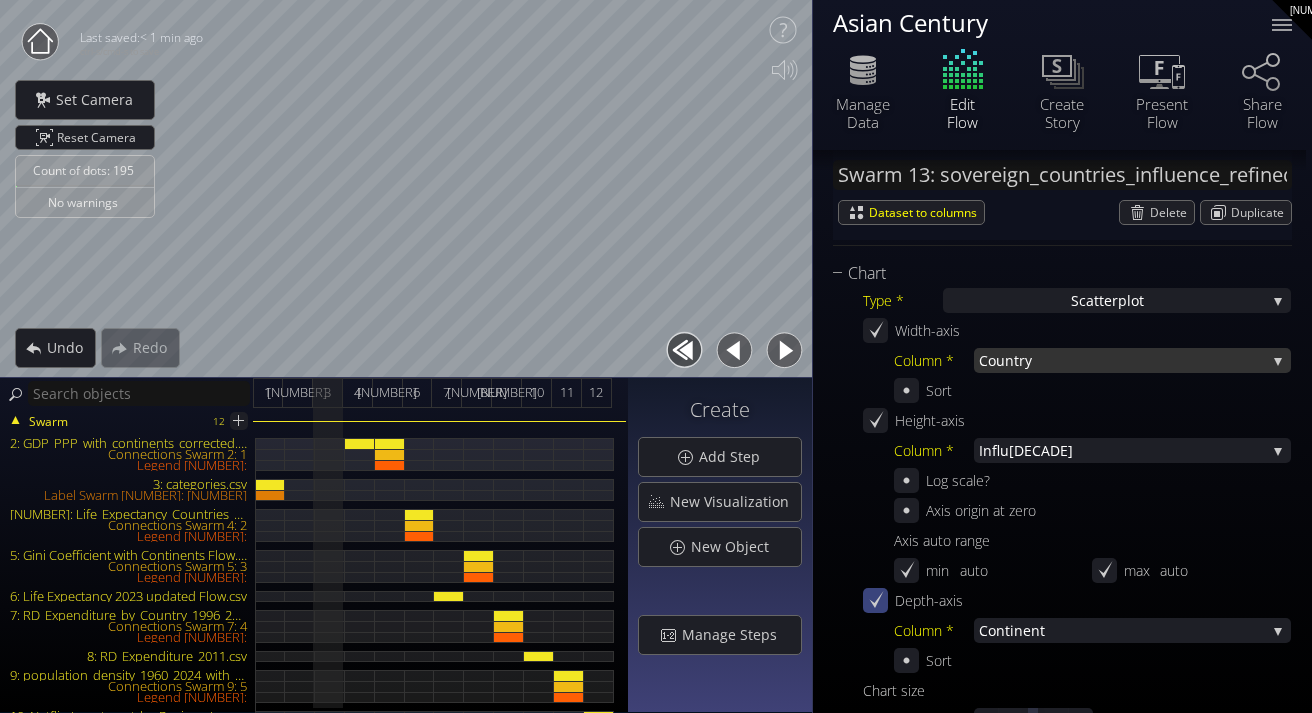 click on "Coun" at bounding box center (996, 360) 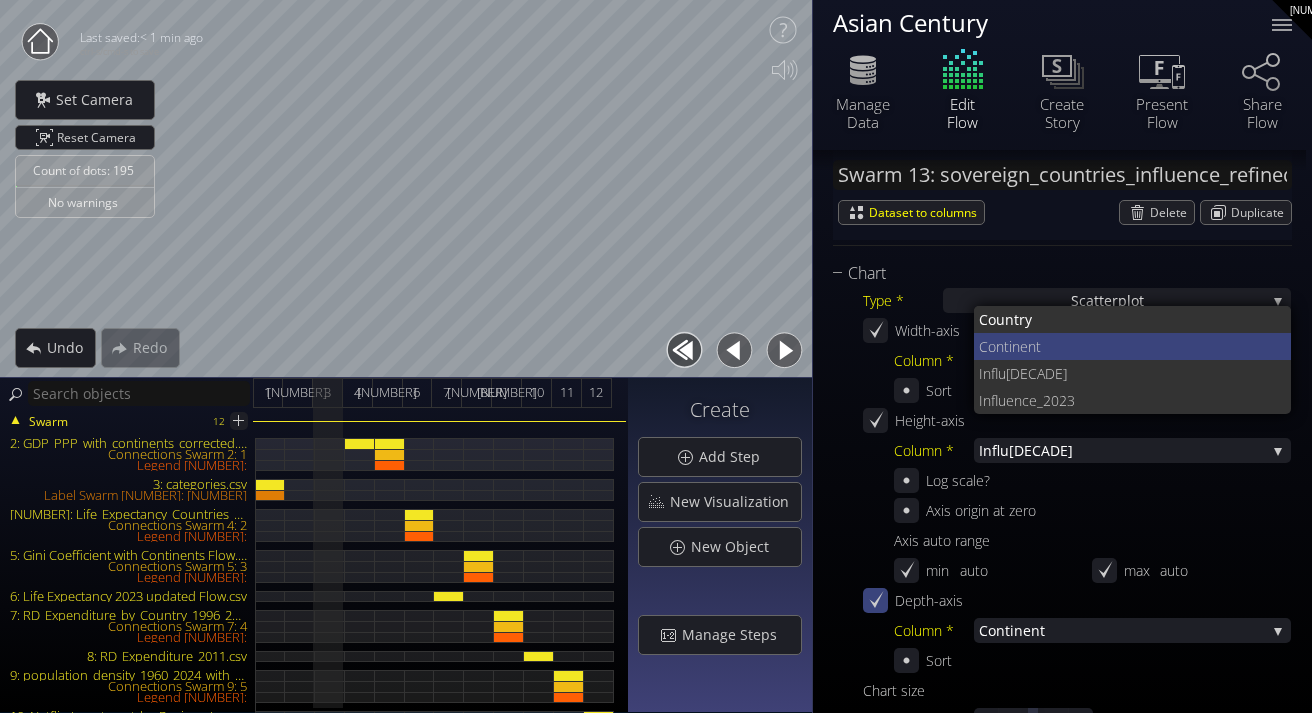 click on "Continen" at bounding box center (1007, 346) 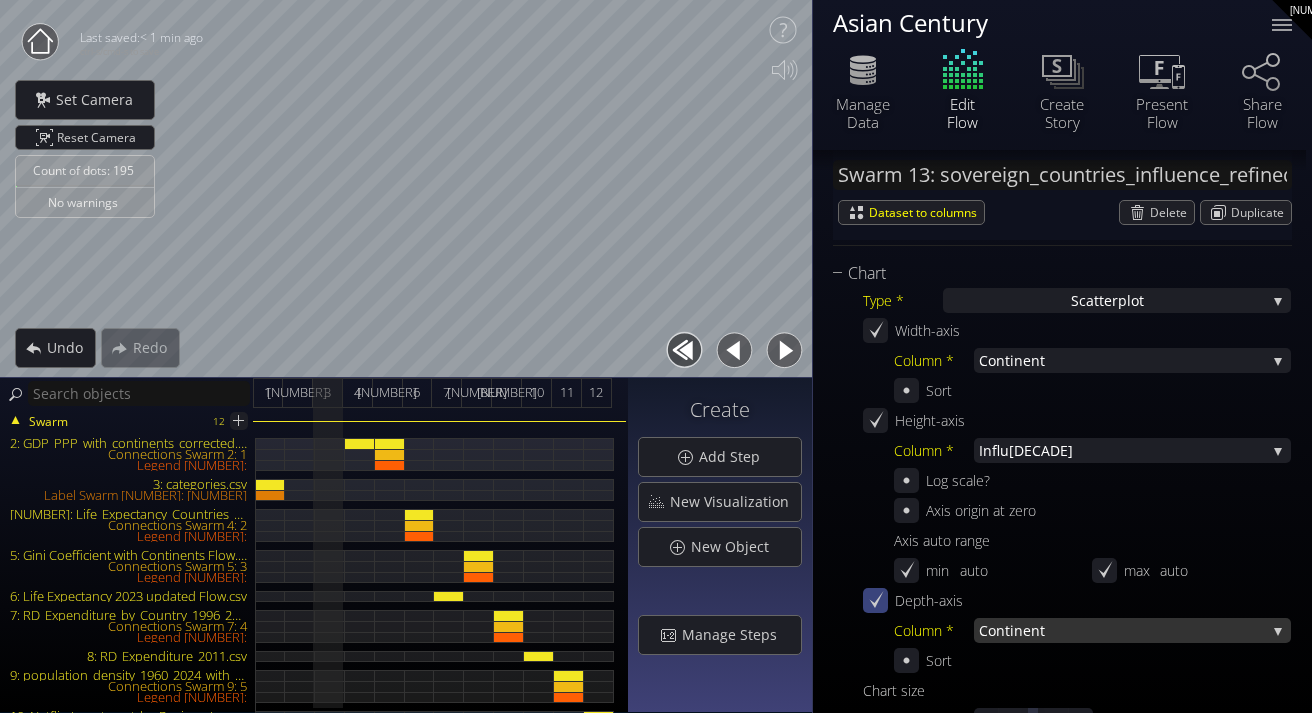 click on "Continen" at bounding box center (1009, 630) 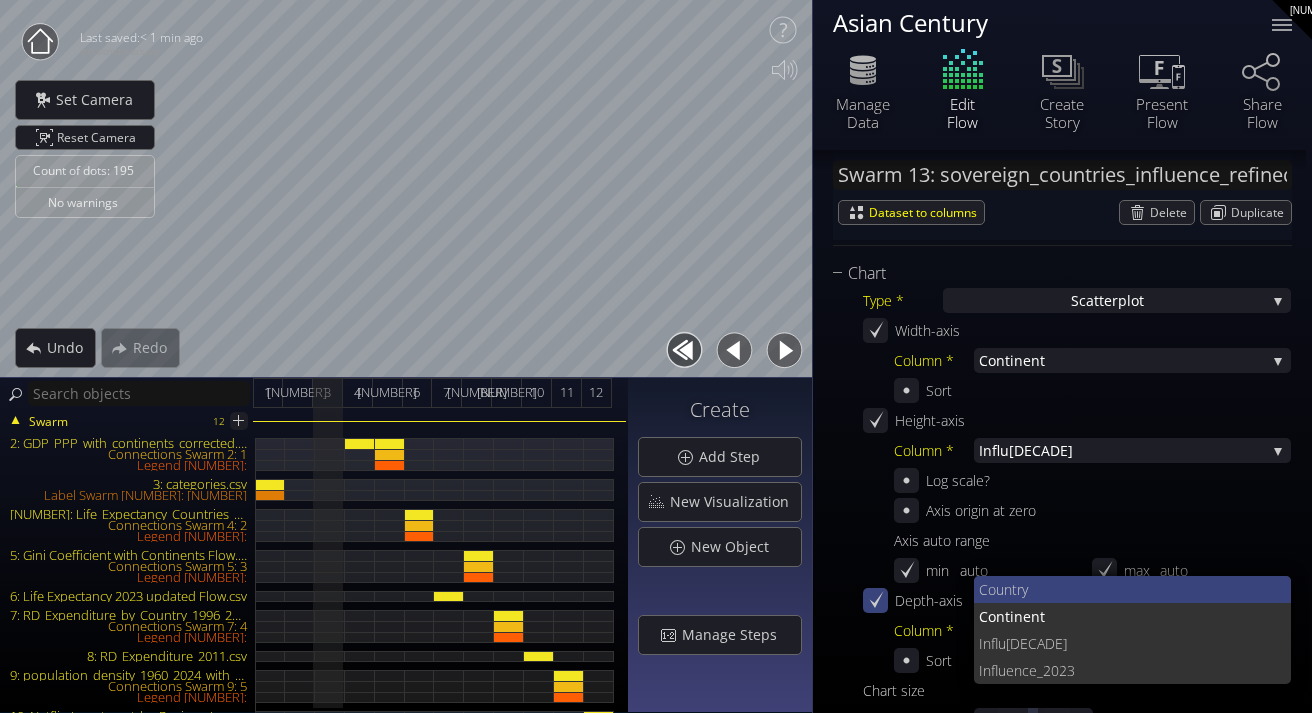 click on "Coun" at bounding box center (995, 589) 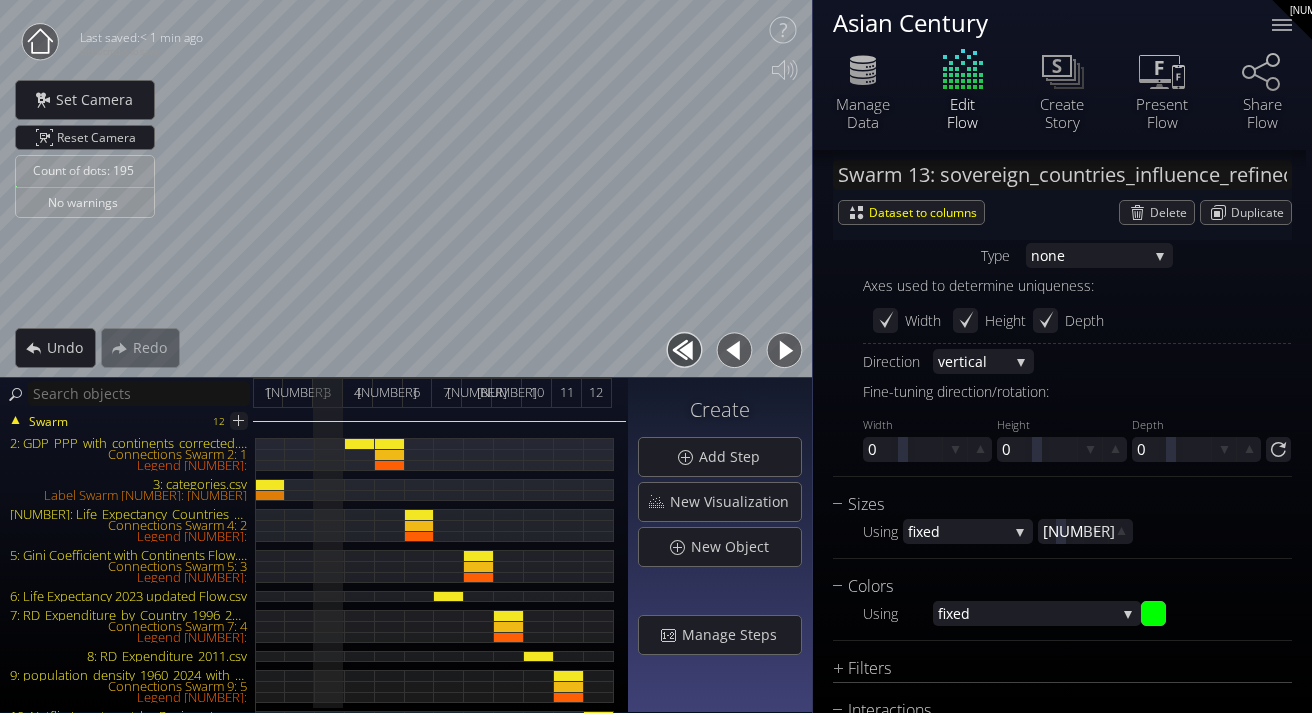 scroll, scrollTop: 1488, scrollLeft: 0, axis: vertical 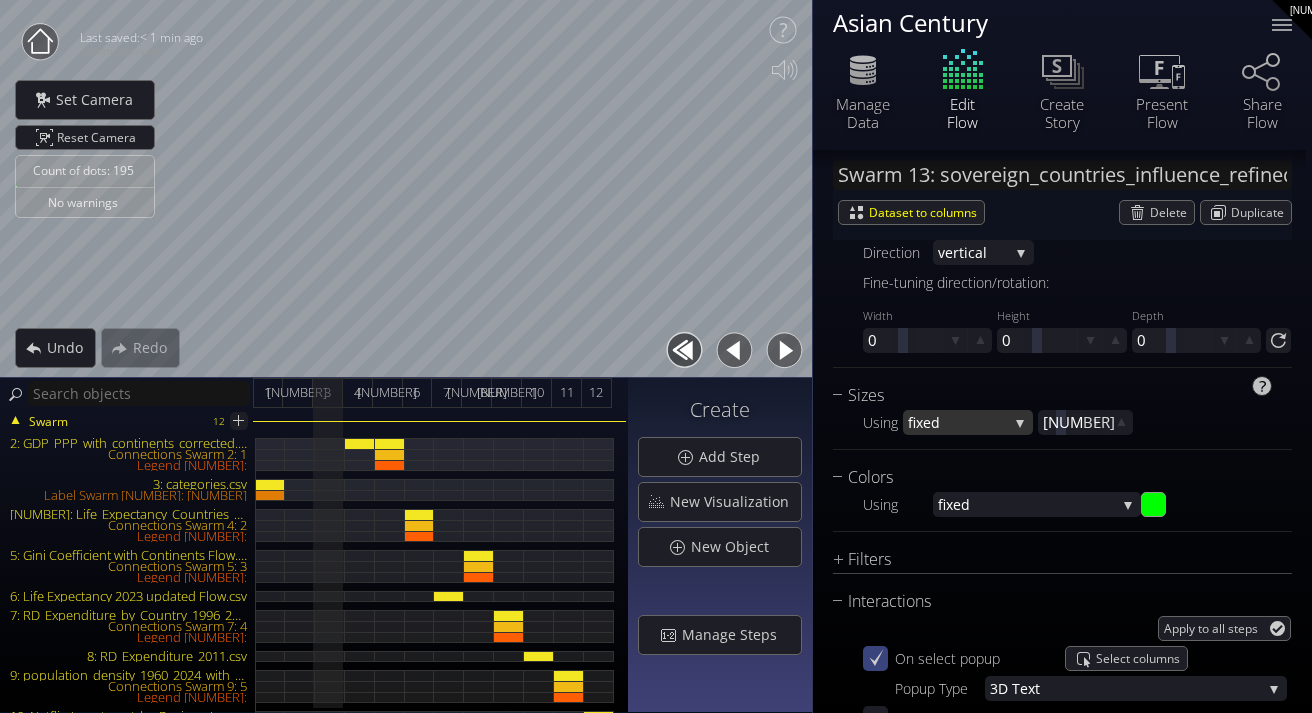 click on "fixed" at bounding box center (958, 422) 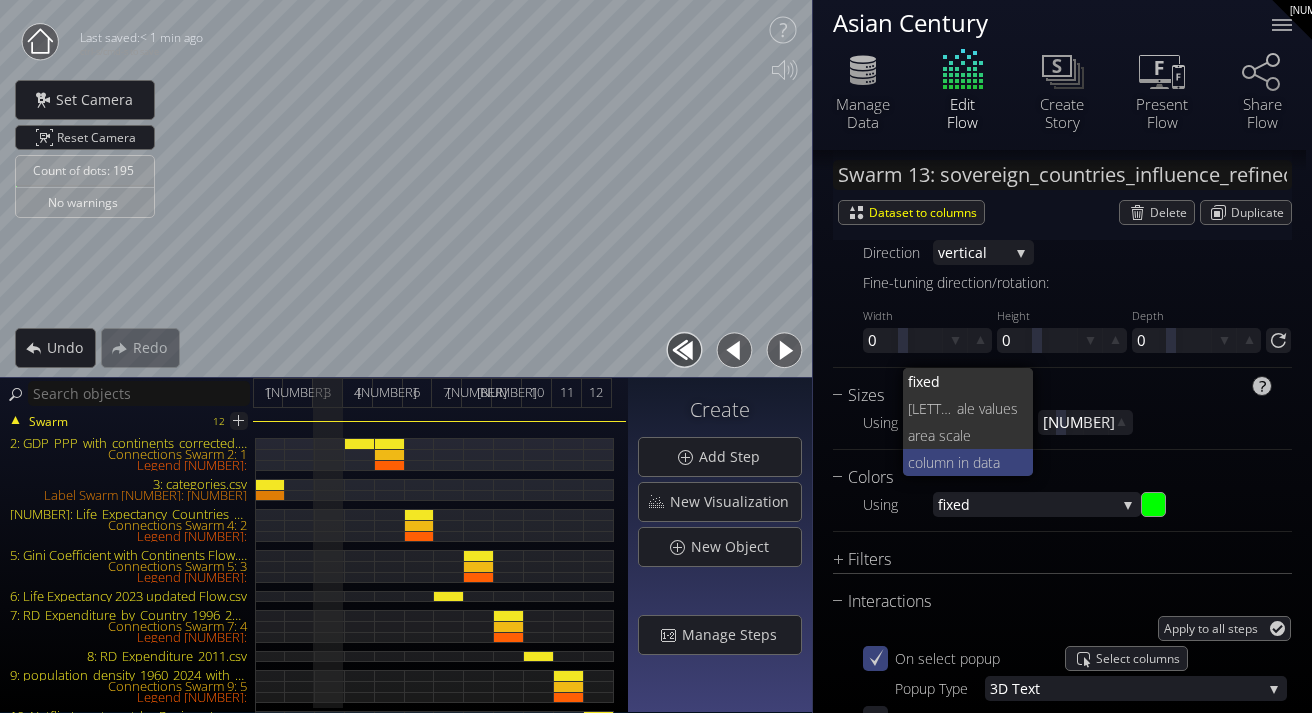 click on "colu" at bounding box center (921, 462) 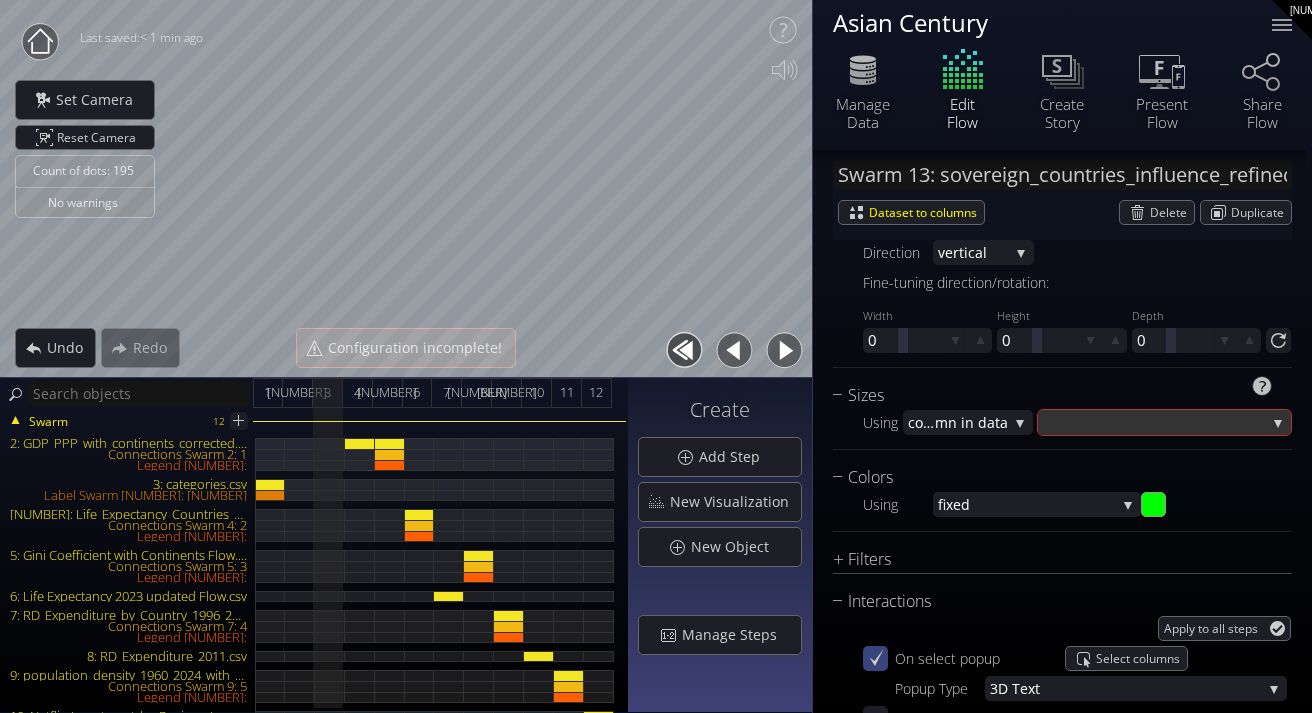 click at bounding box center [1154, 422] 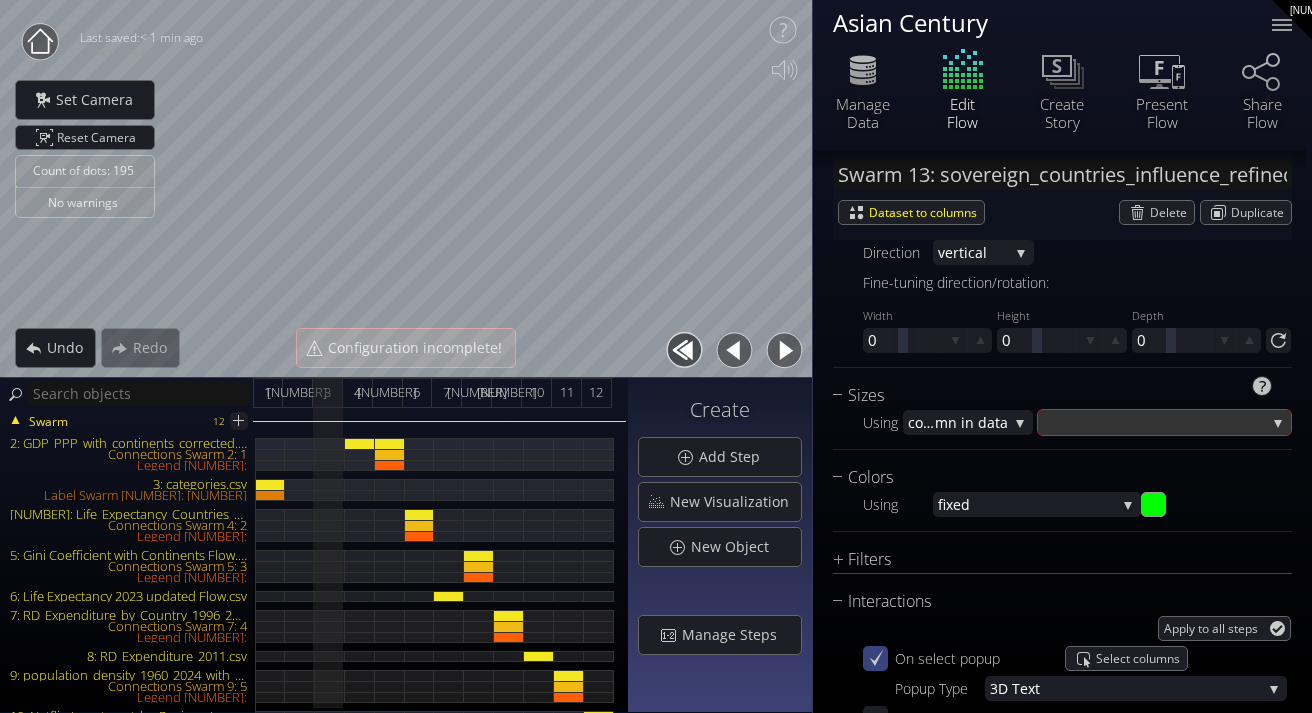 click at bounding box center [1164, 422] 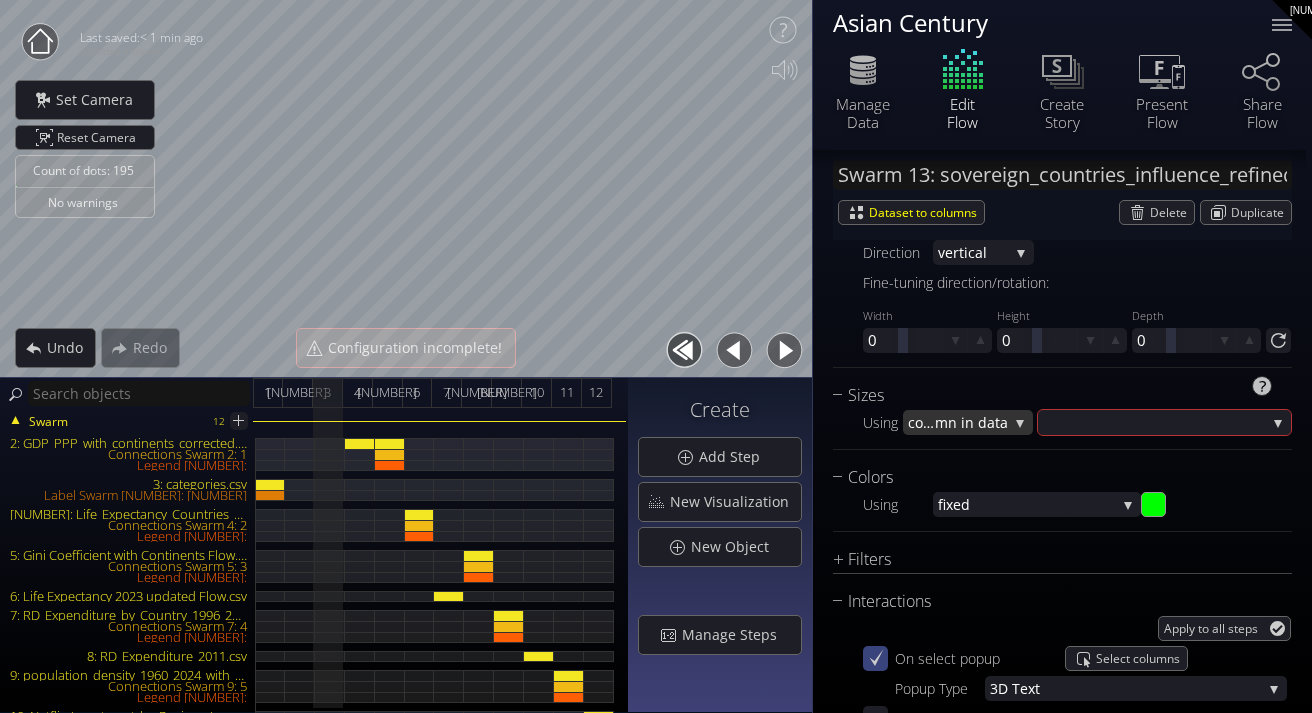click on "mn in data" at bounding box center (971, 422) 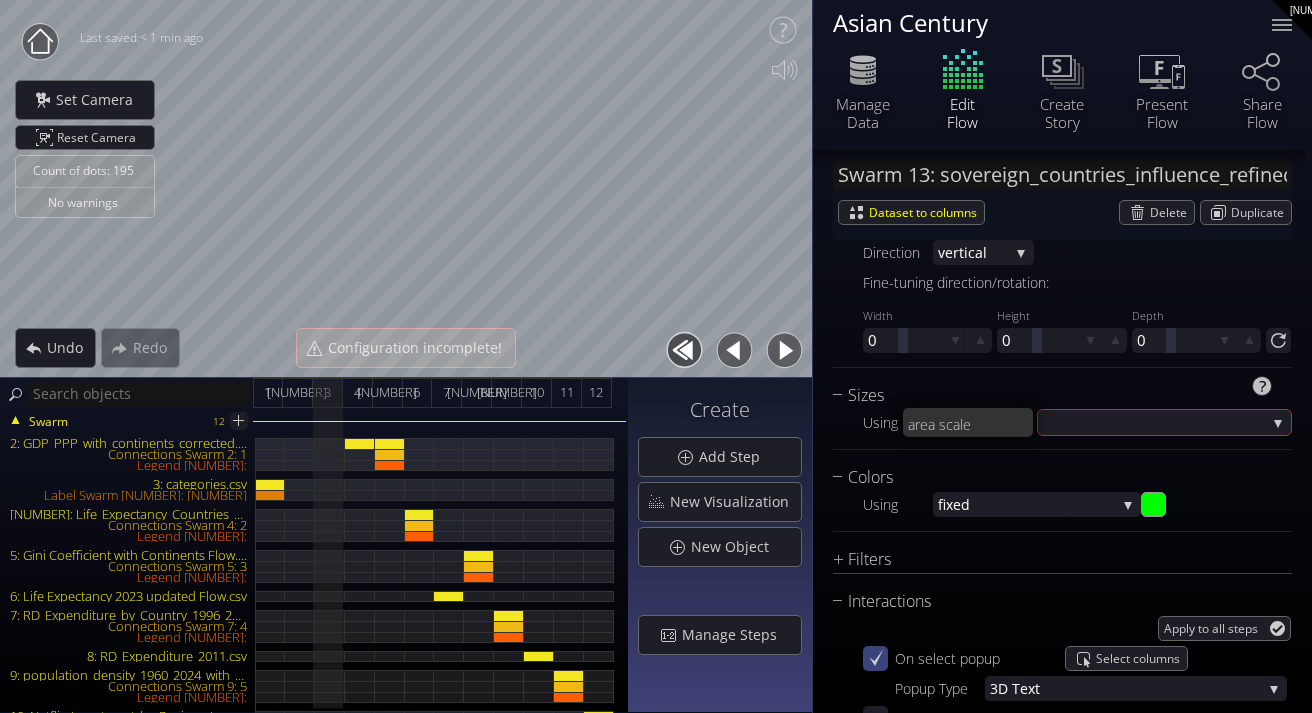 scroll, scrollTop: 0, scrollLeft: 0, axis: both 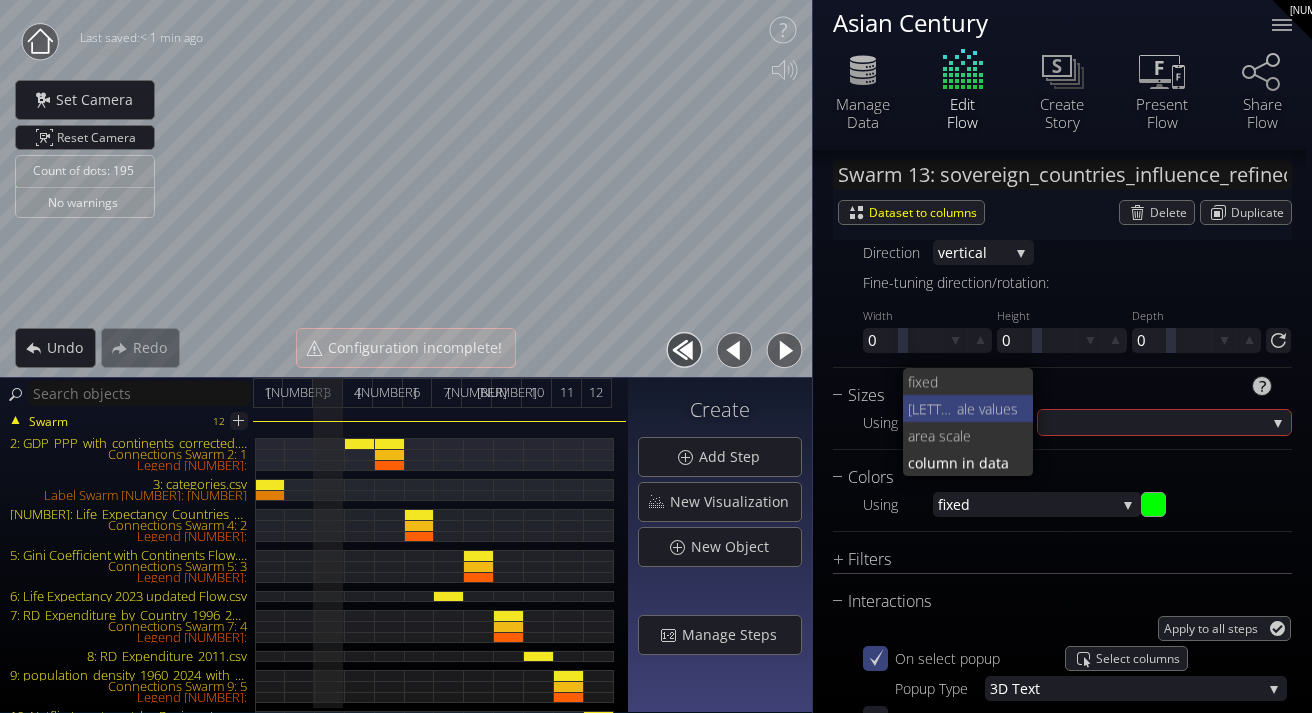 click on "ale values" at bounding box center [987, 408] 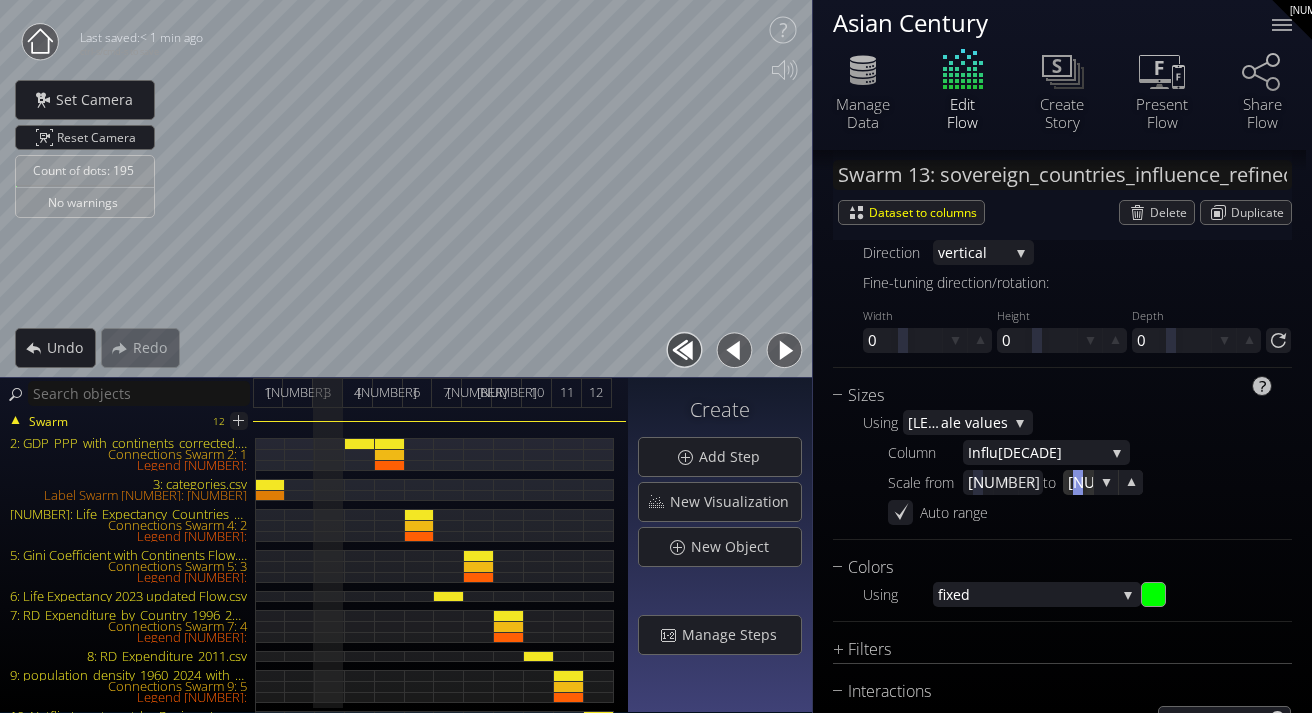 click at bounding box center (1078, 482) 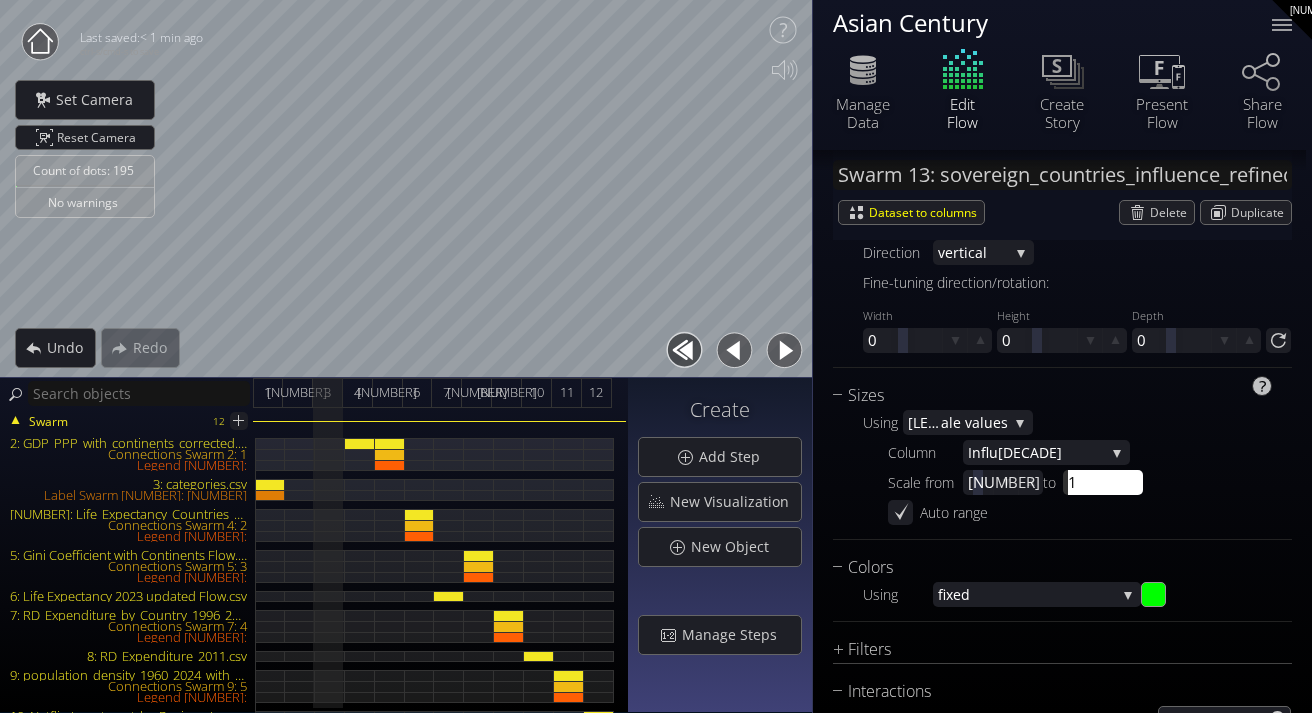 type on "[NUMBER]" 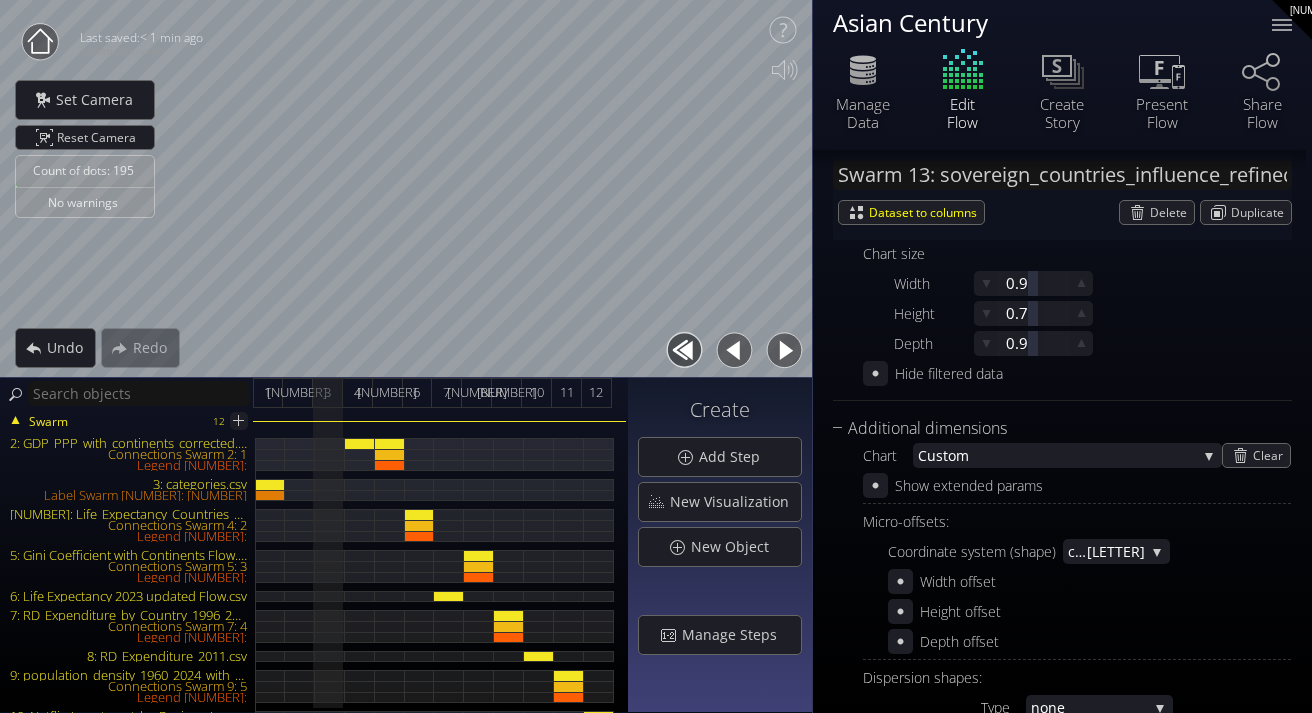 scroll, scrollTop: 886, scrollLeft: 0, axis: vertical 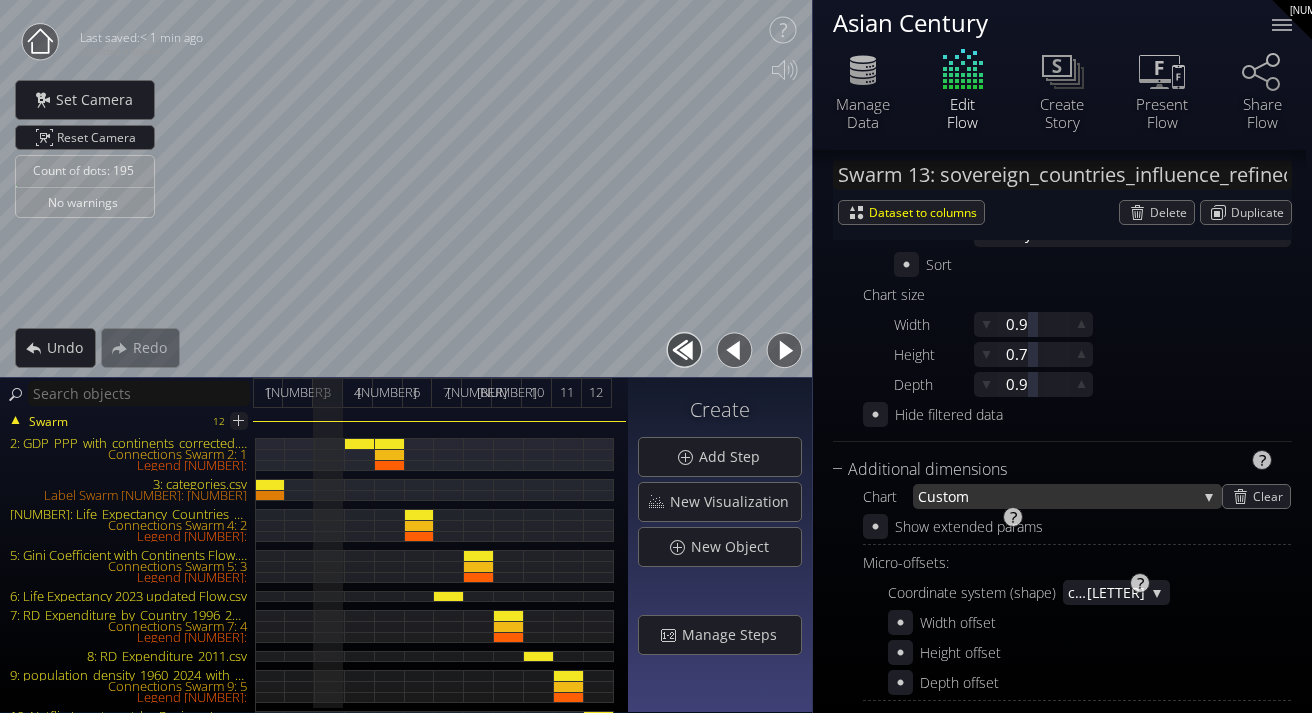 click on "stom" at bounding box center (1066, 496) 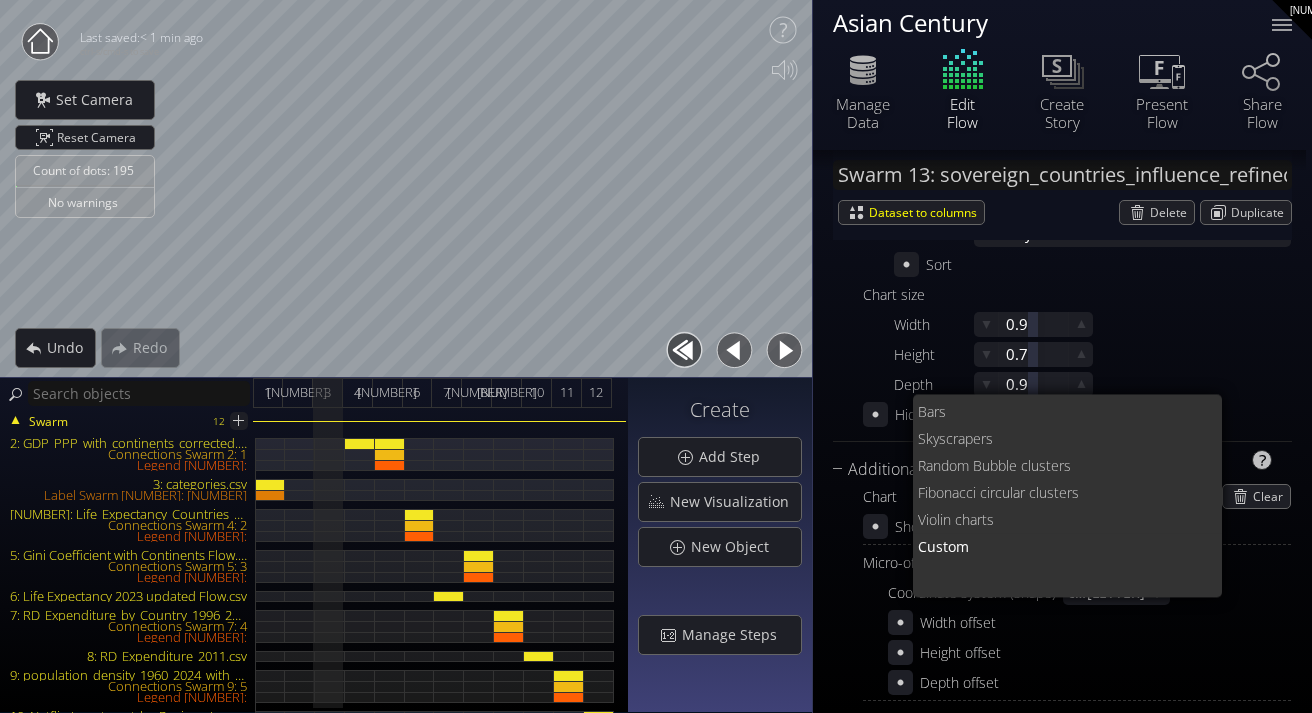 scroll, scrollTop: 0, scrollLeft: 0, axis: both 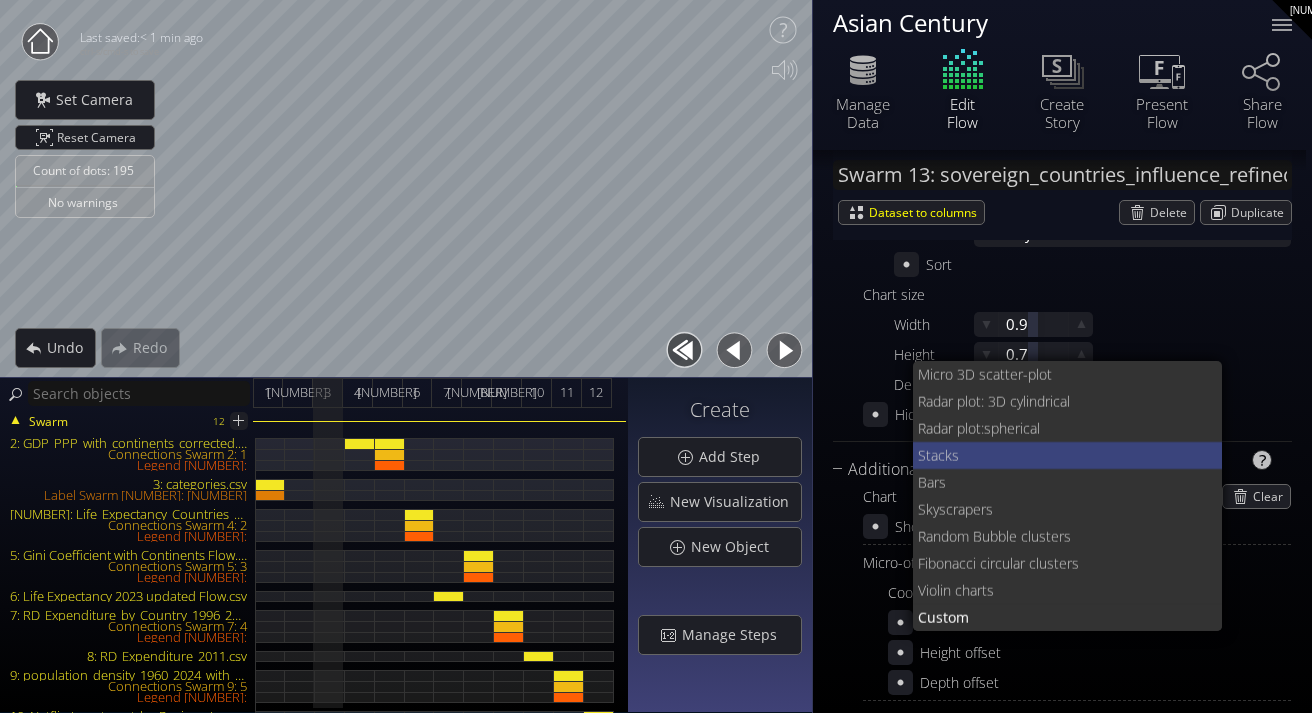 click on "acks" at bounding box center (1069, 455) 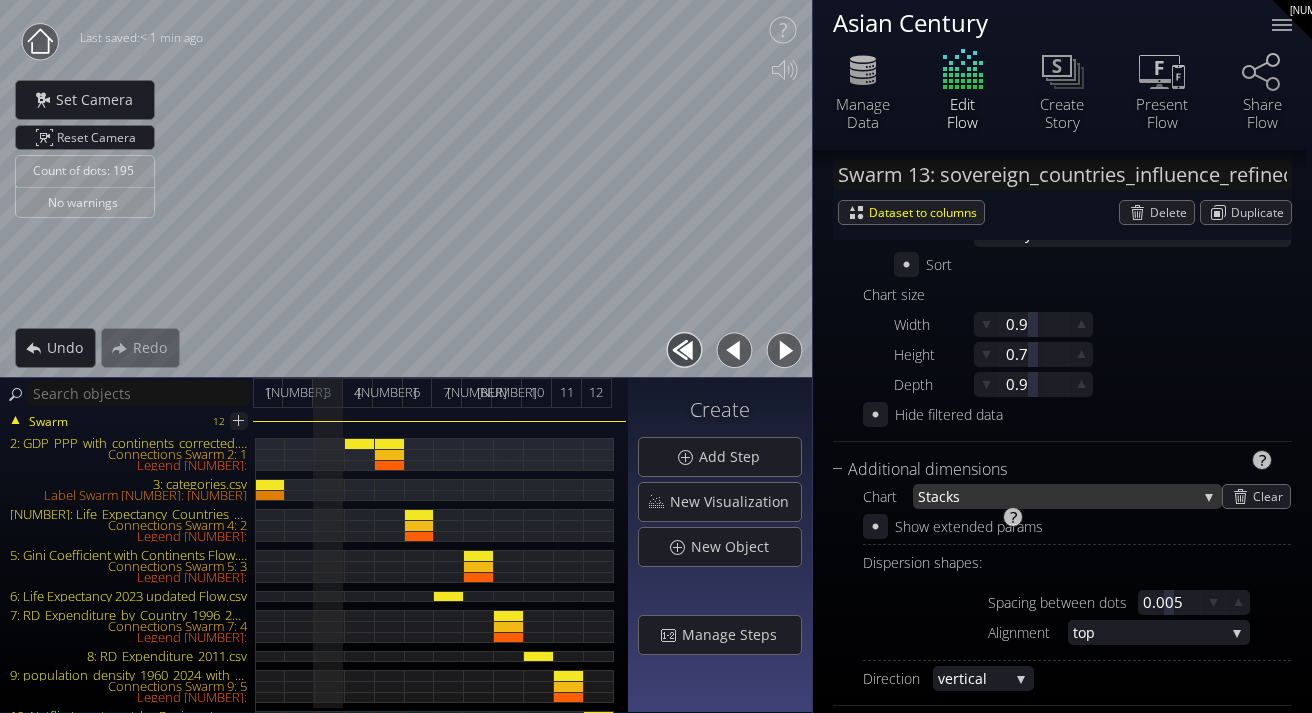 click on "acks" at bounding box center [1064, 496] 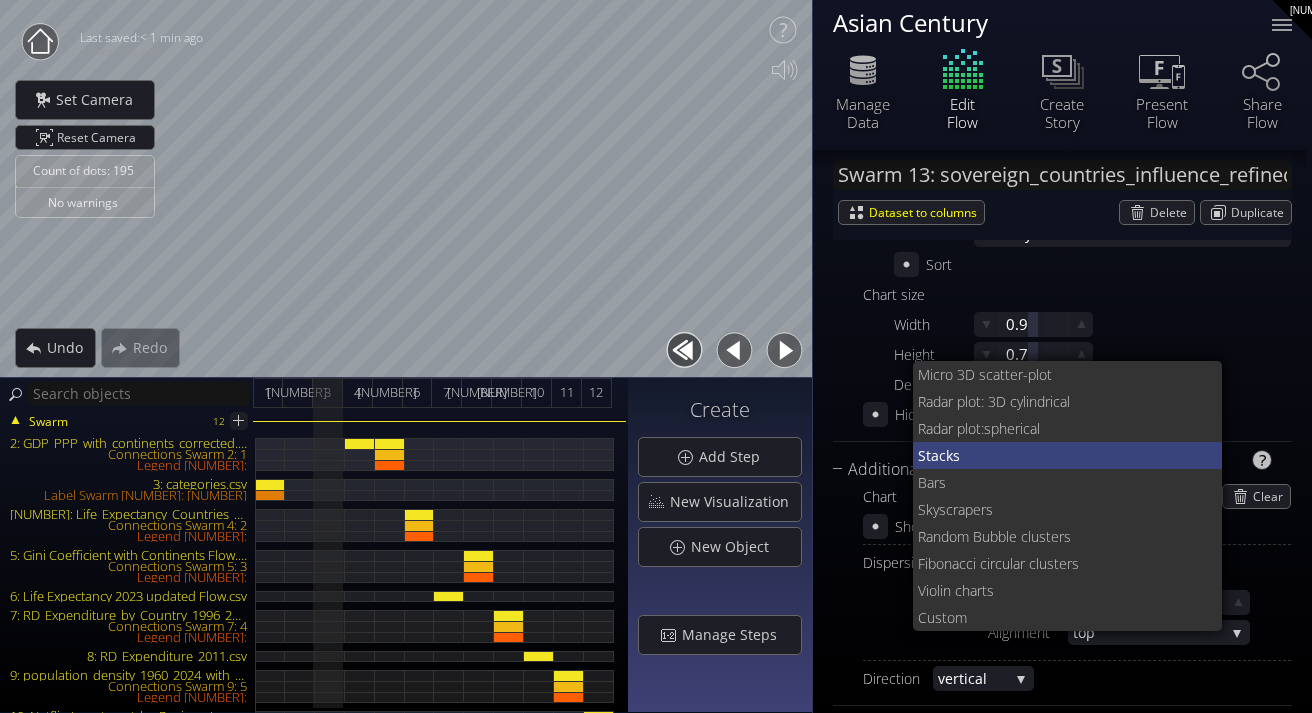 click on "acks" at bounding box center (1069, 455) 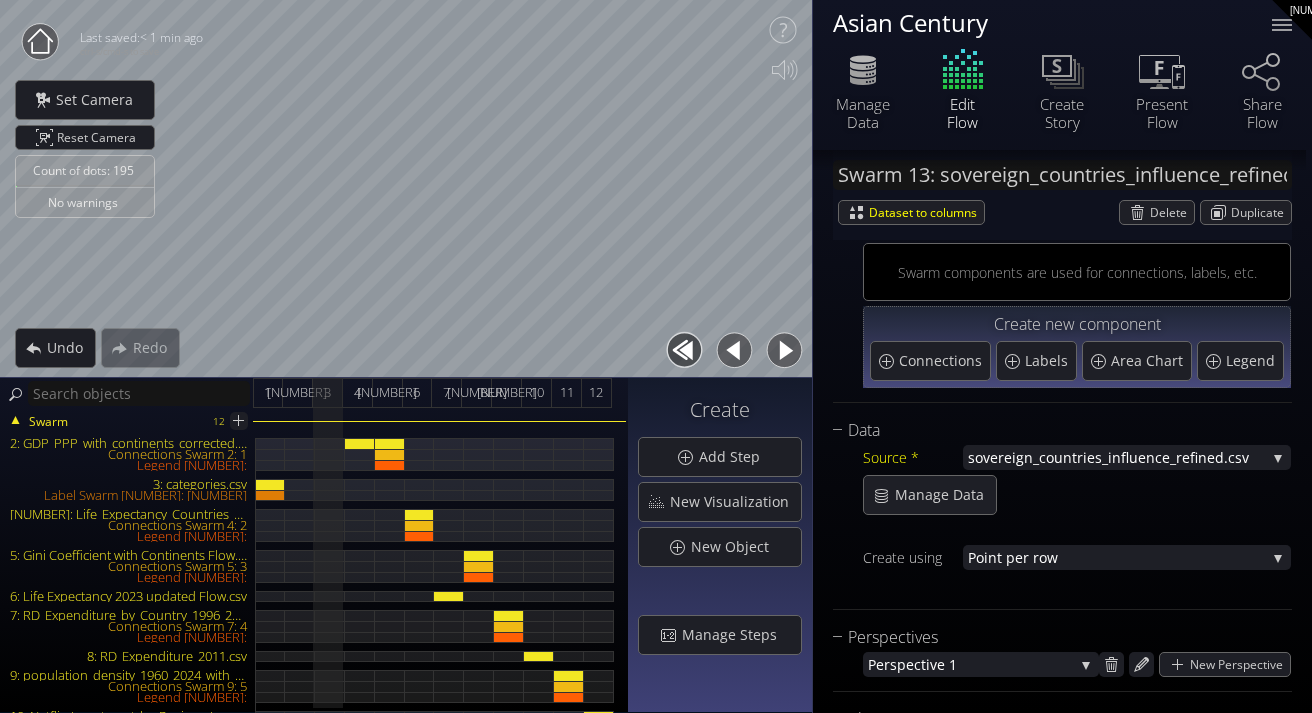scroll, scrollTop: 0, scrollLeft: 0, axis: both 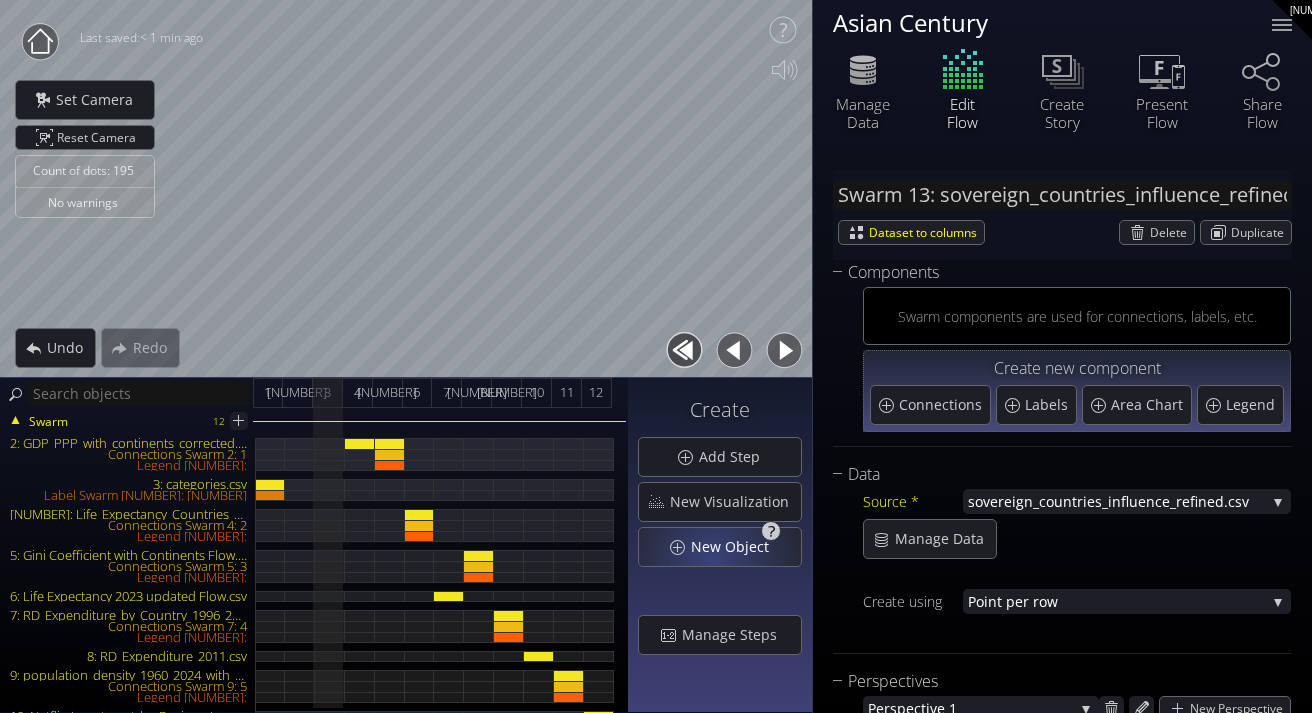 click on "New Object" at bounding box center [735, 547] 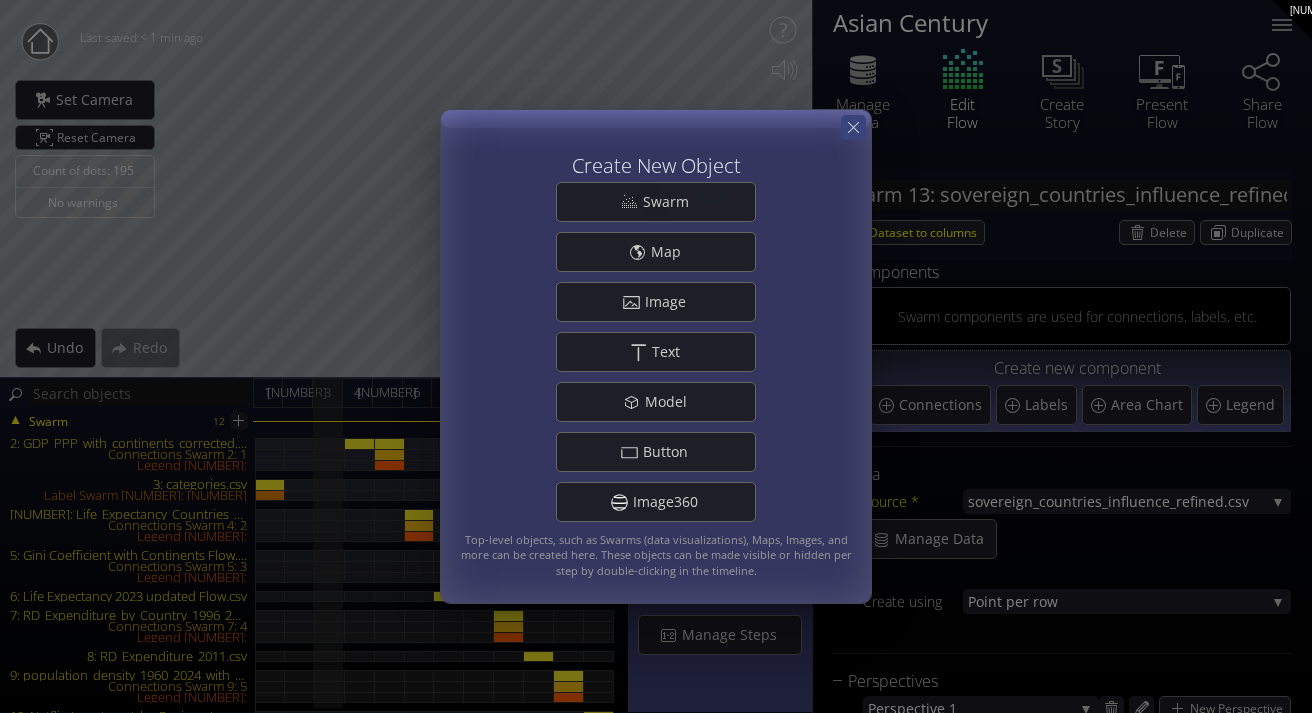 click at bounding box center [853, 127] 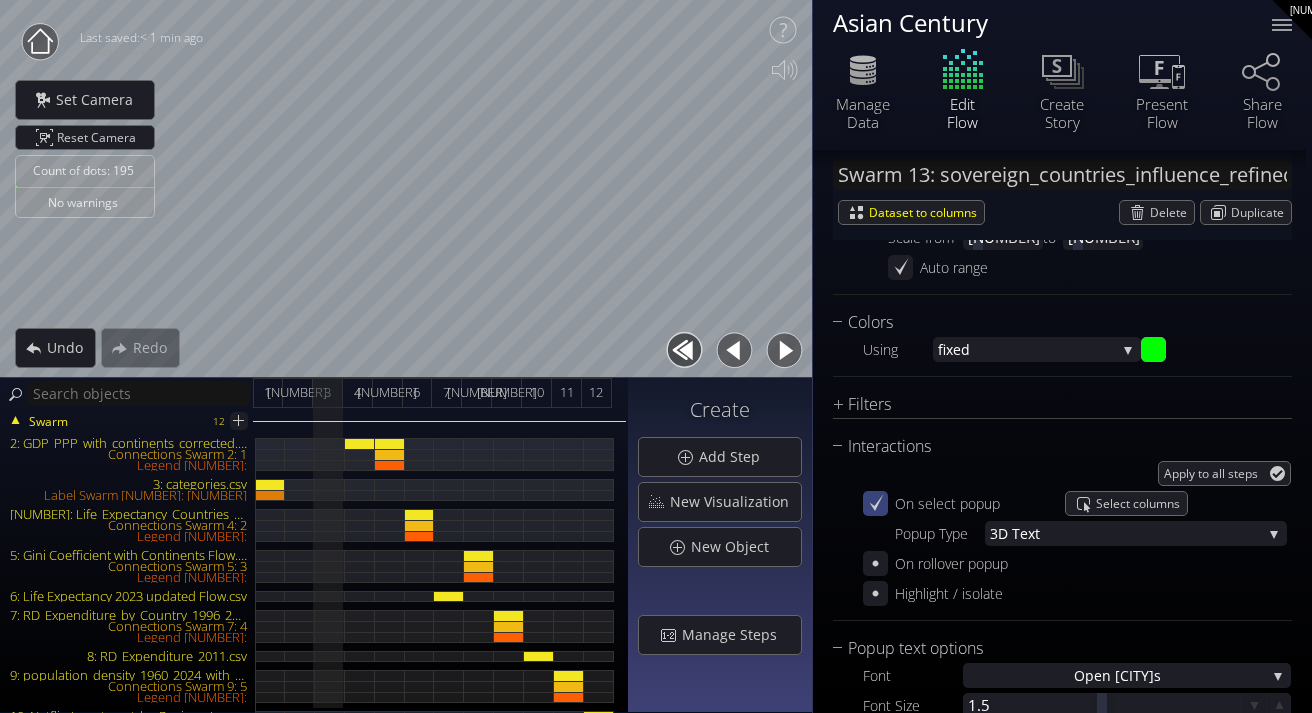 scroll, scrollTop: 1464, scrollLeft: 0, axis: vertical 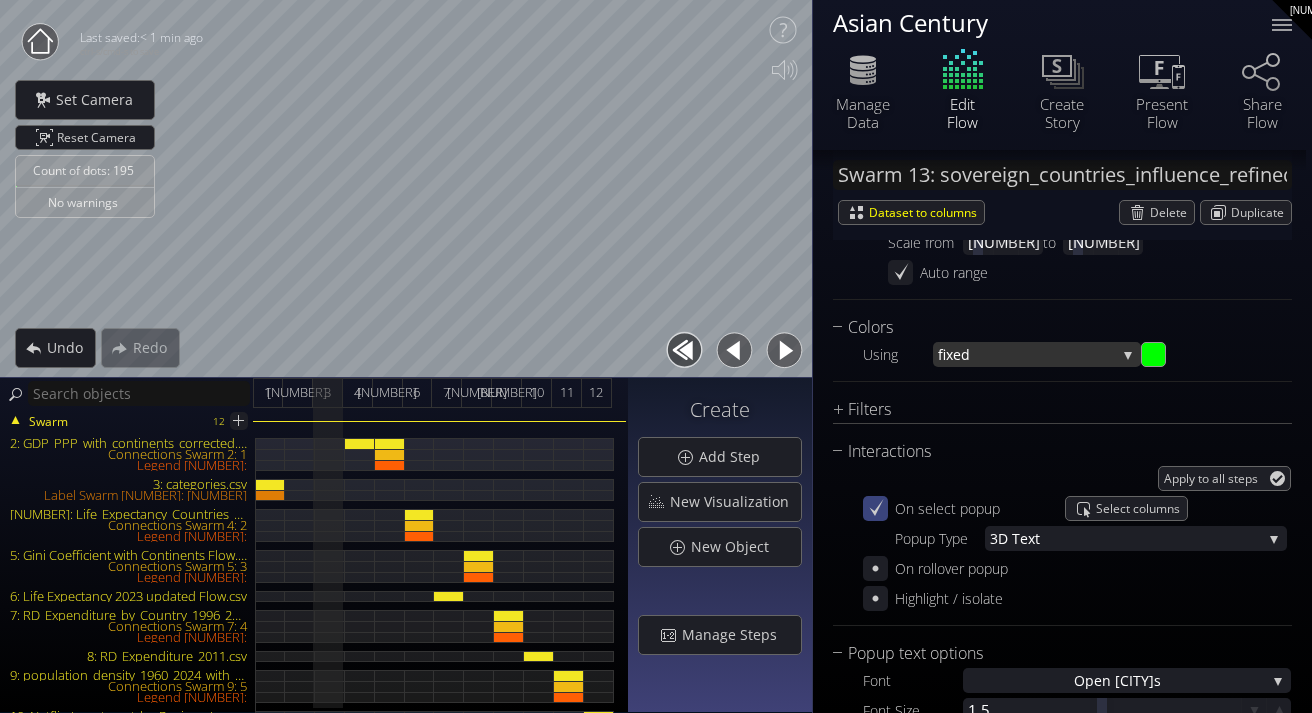 click on "fixed" at bounding box center [1027, 354] 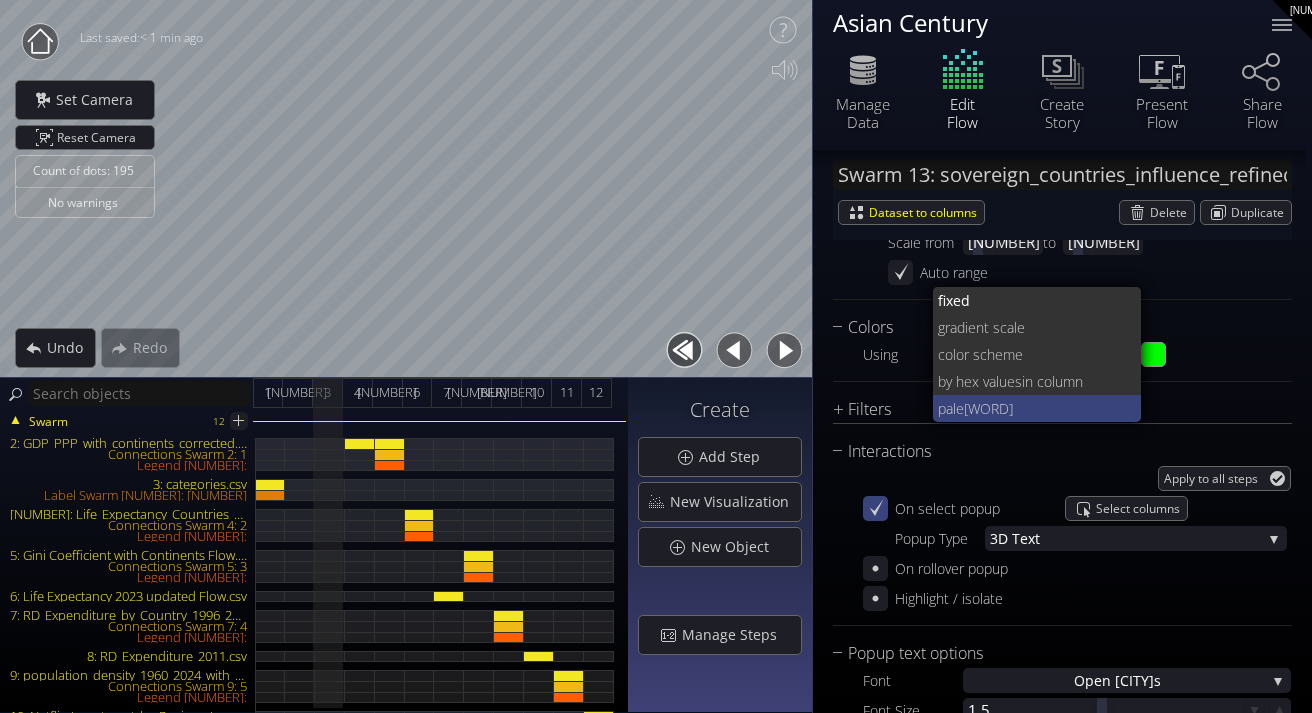 click on "[WORD]" at bounding box center (1045, 408) 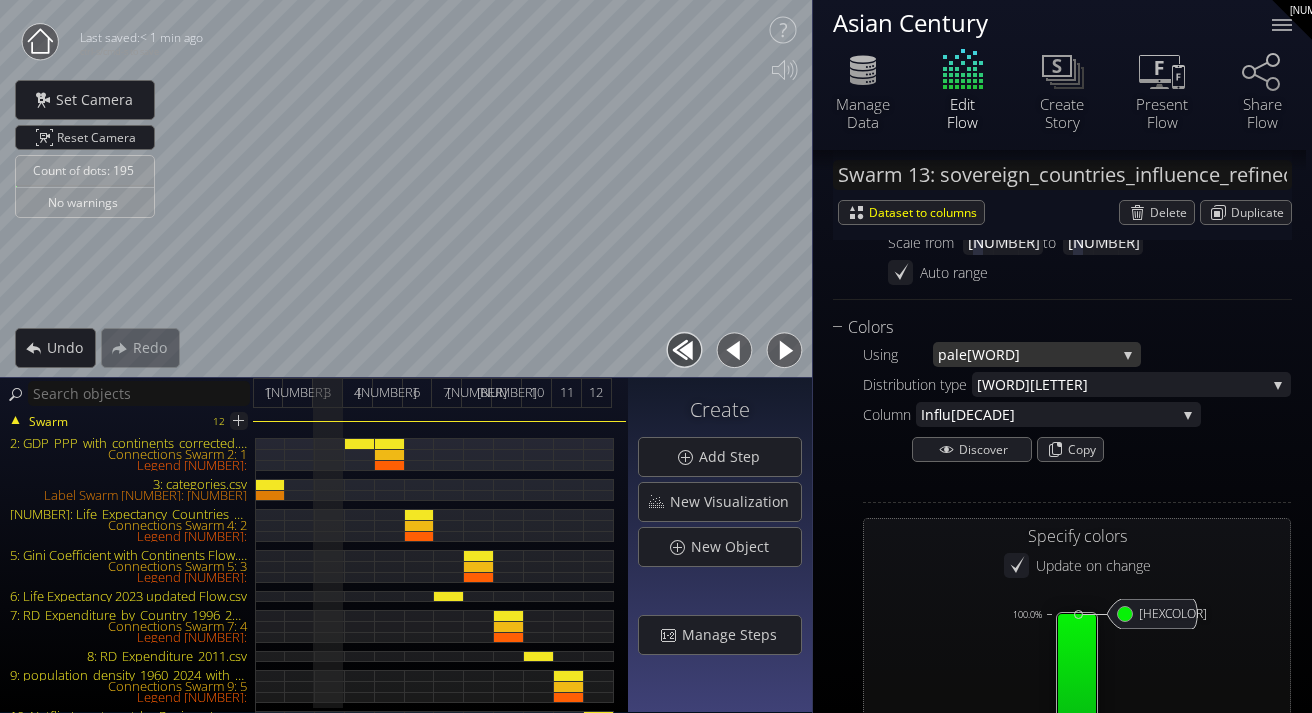 click on "[WORD]" at bounding box center [1041, 354] 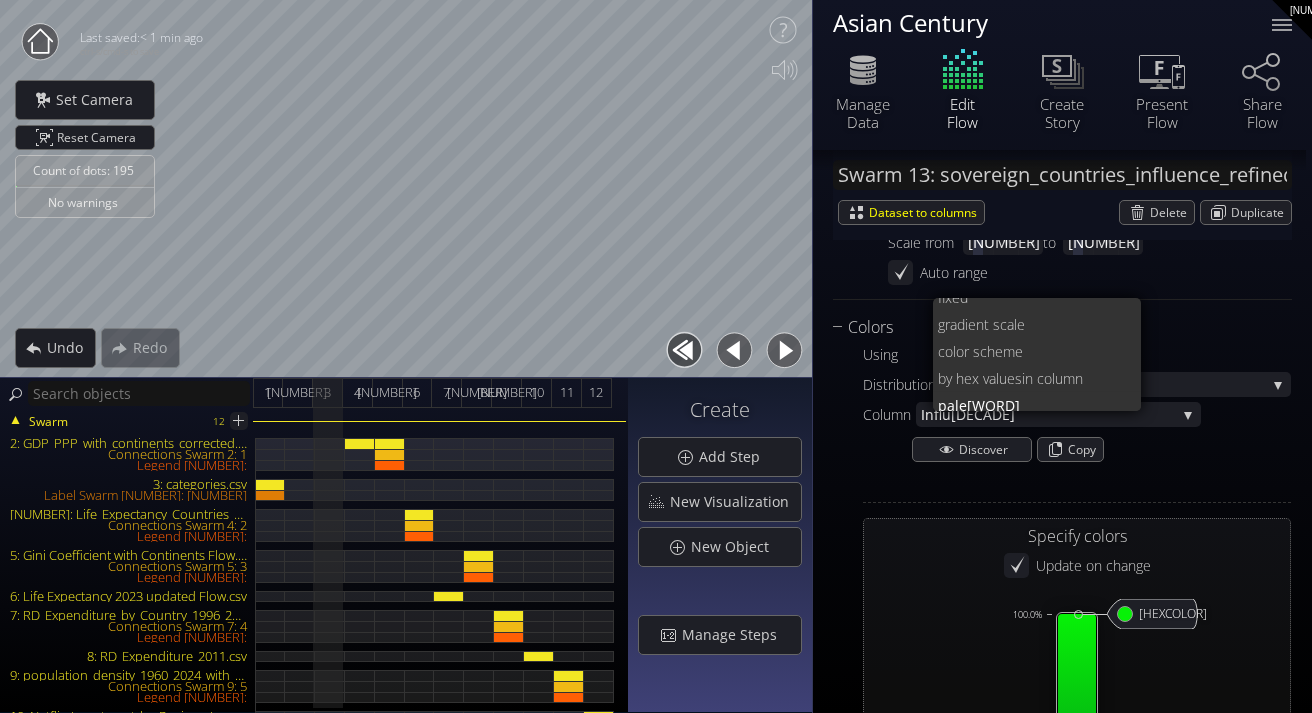 scroll, scrollTop: 0, scrollLeft: 0, axis: both 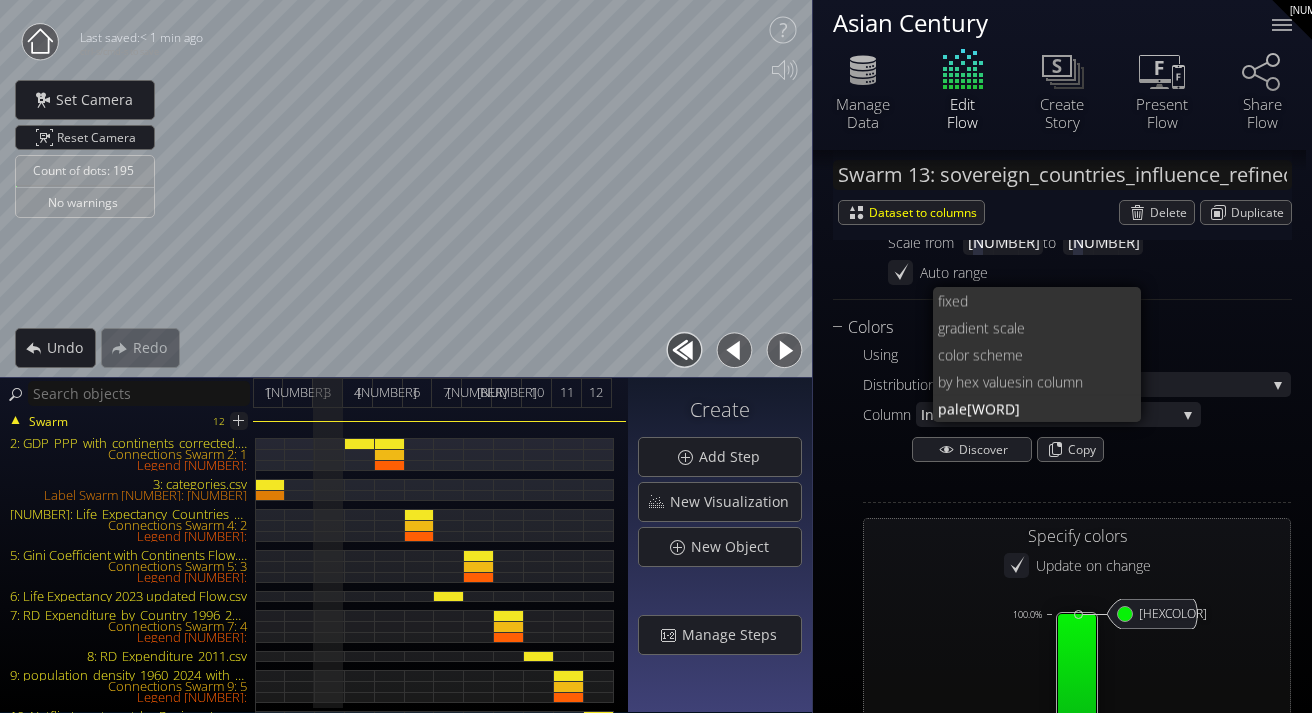 click on "lor scheme" at bounding box center (1039, 354) 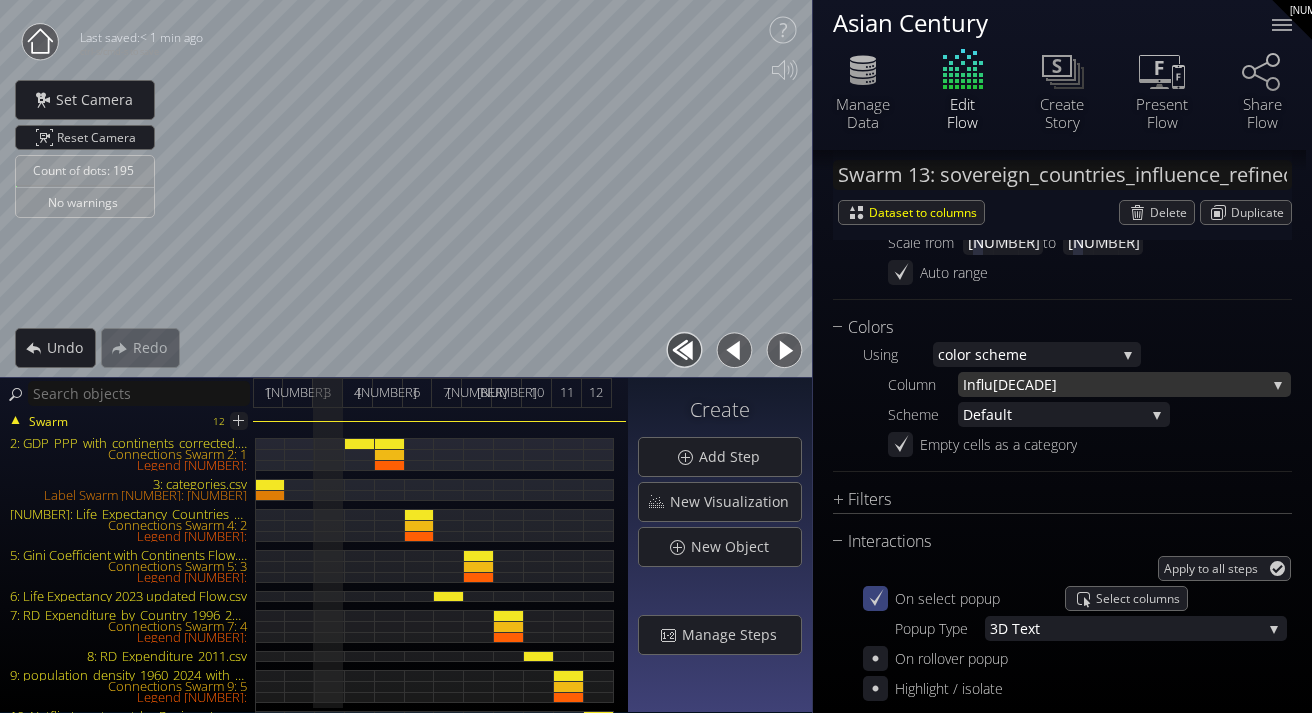 click on "[DECADE]" at bounding box center (1129, 384) 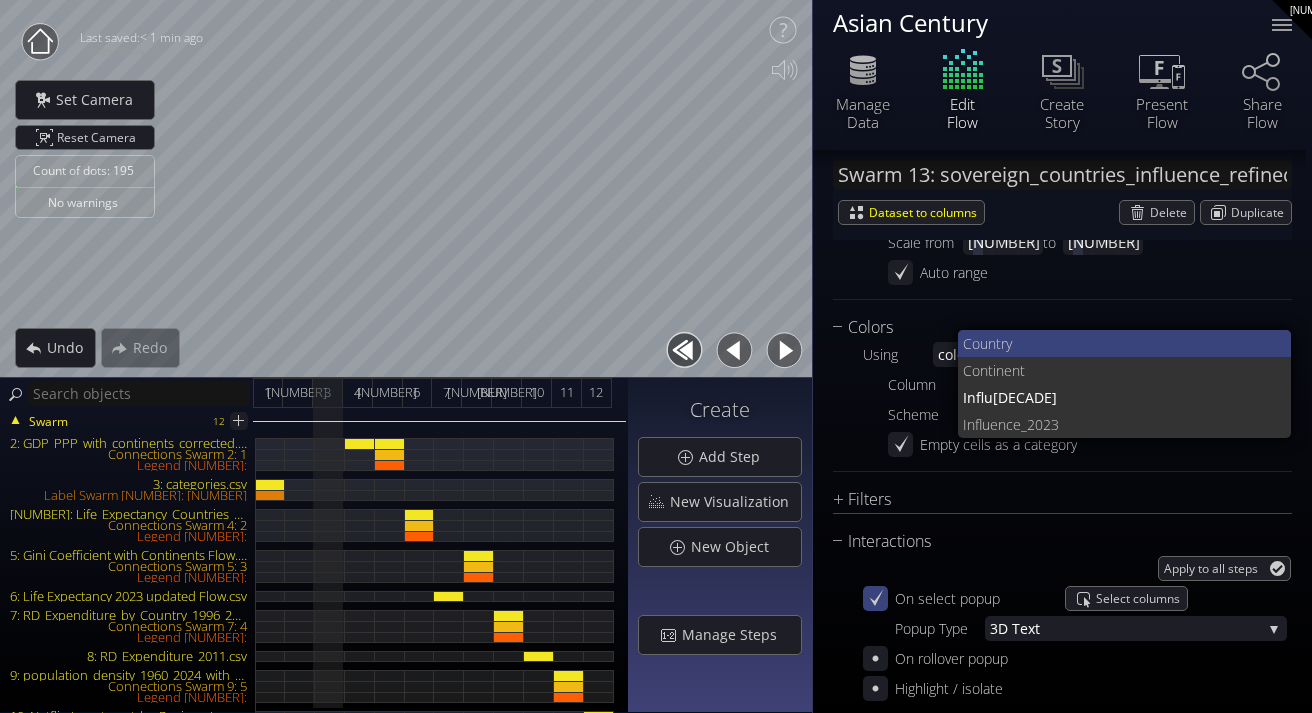 click on "Coun" at bounding box center (979, 343) 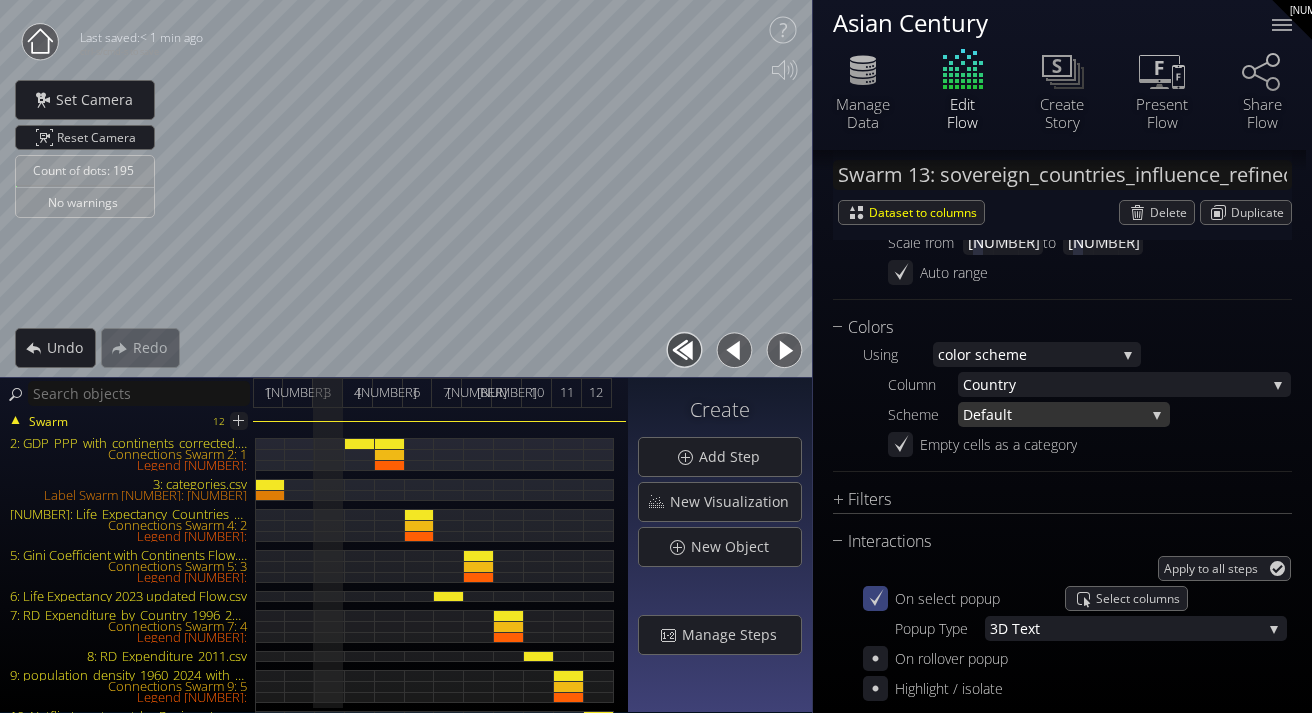 click on "Defa" at bounding box center [978, 414] 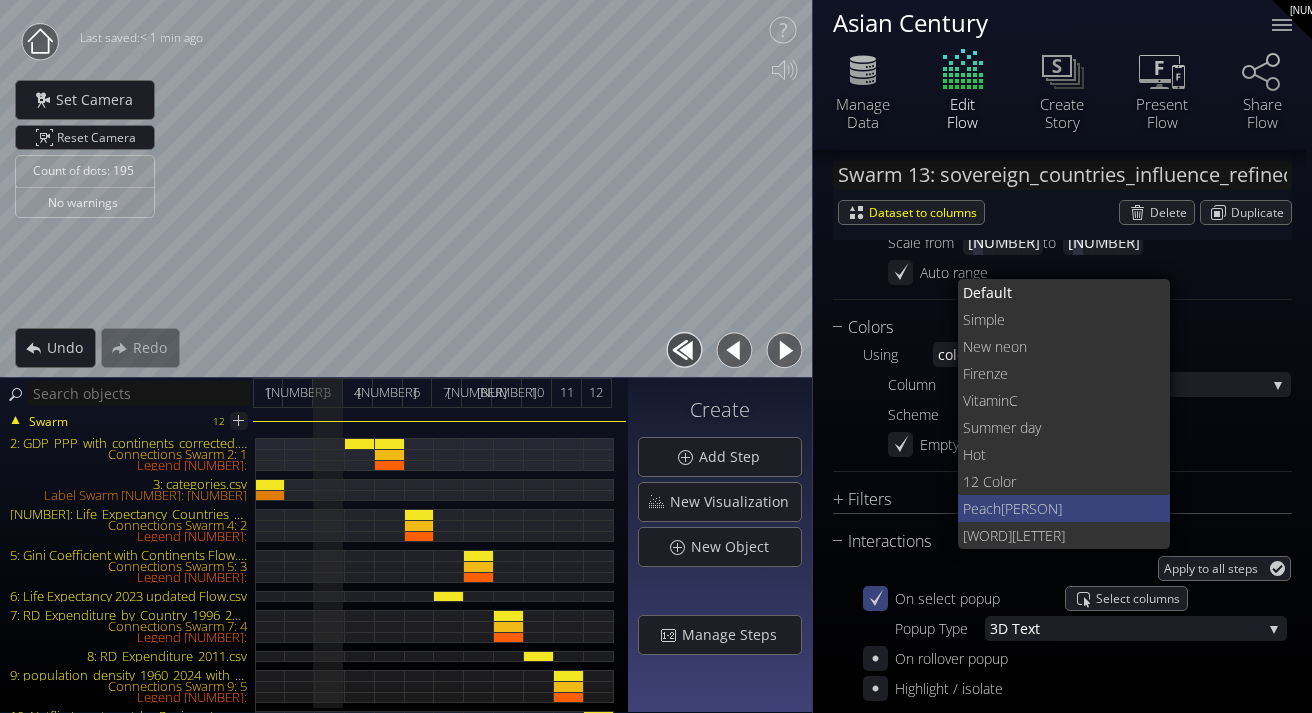 click on "Peach" at bounding box center (982, 508) 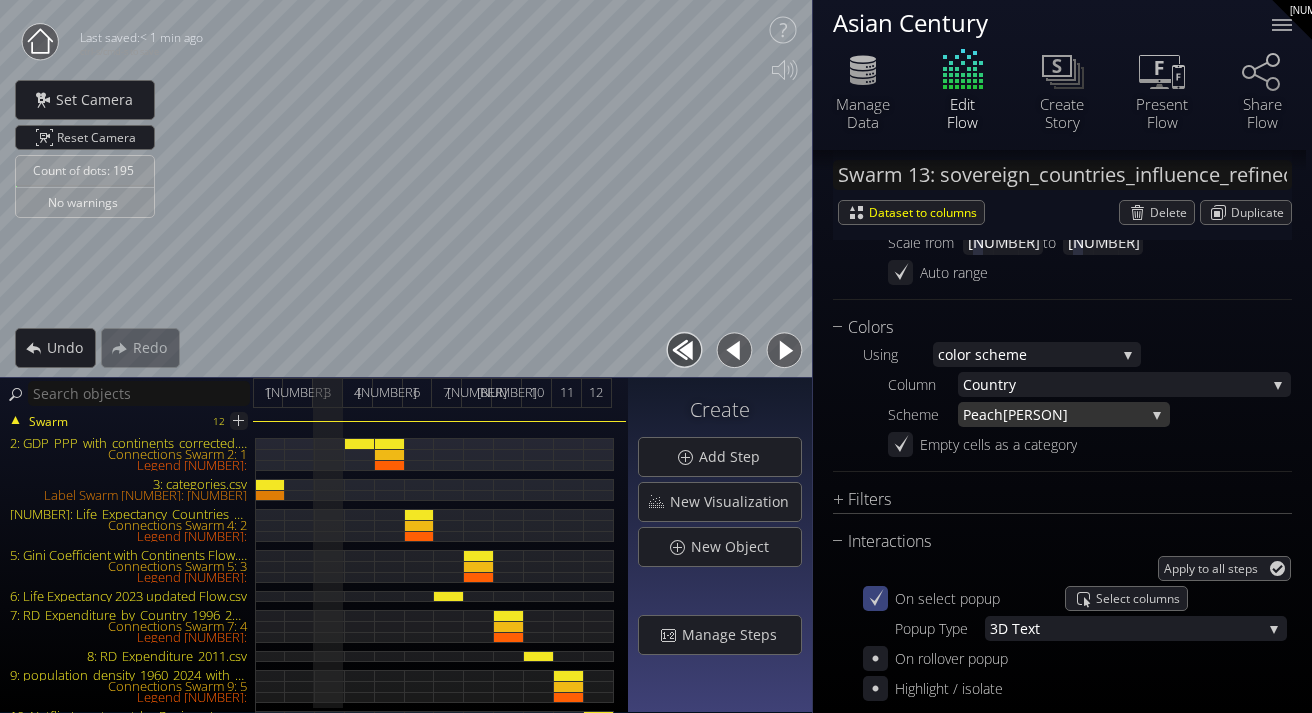 click on "Peach" at bounding box center (983, 414) 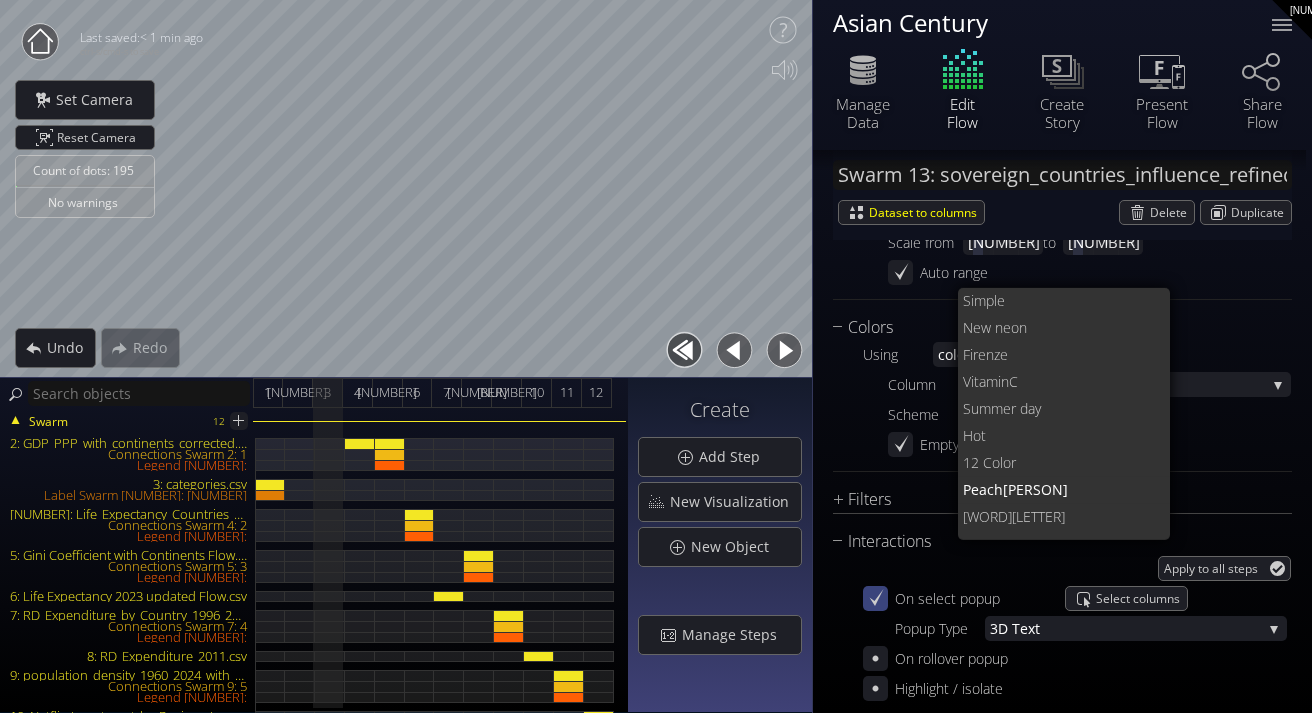 scroll, scrollTop: 0, scrollLeft: 0, axis: both 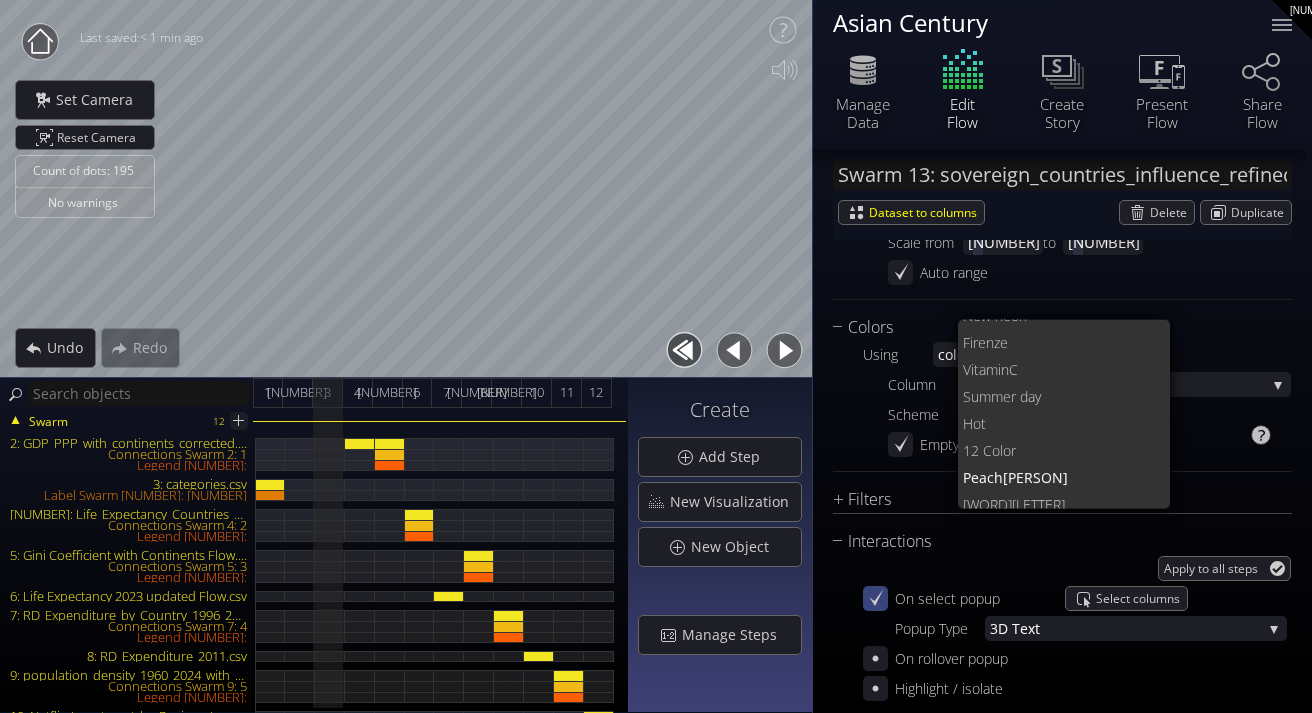 click on "Empty cells as a category" at bounding box center [1089, 444] 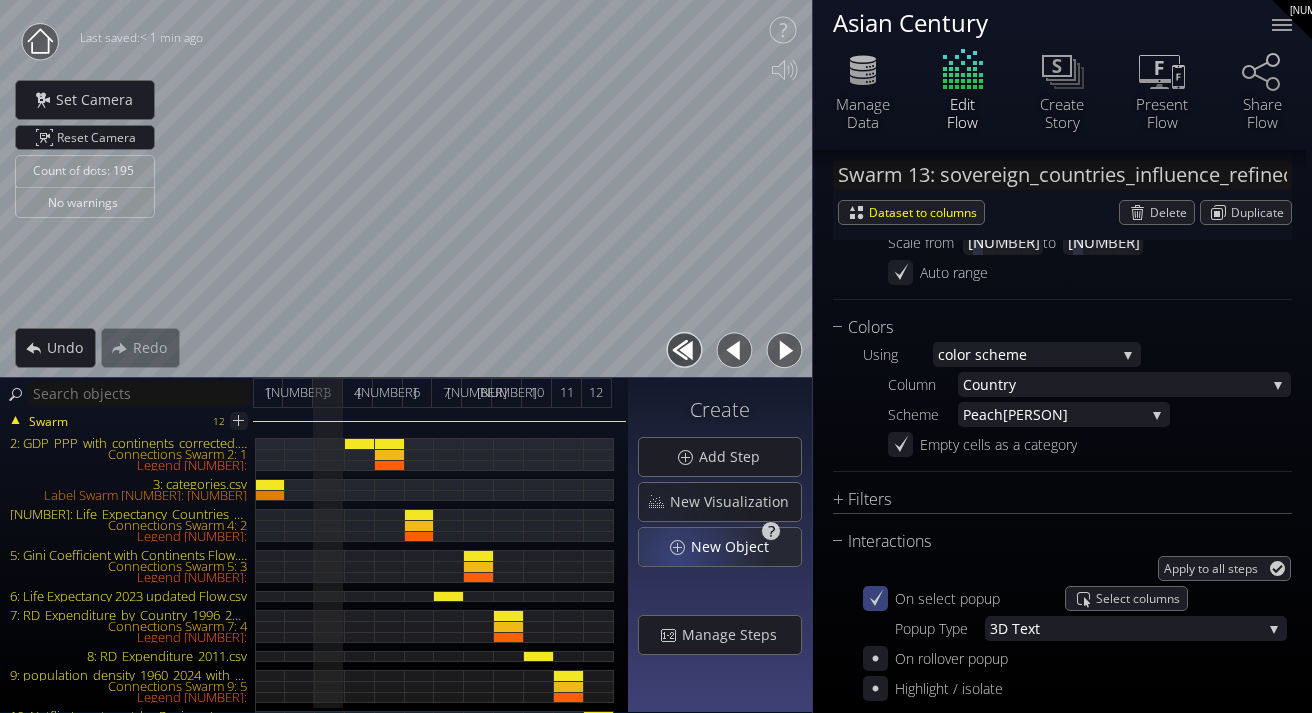click on "New Object" at bounding box center [720, 547] 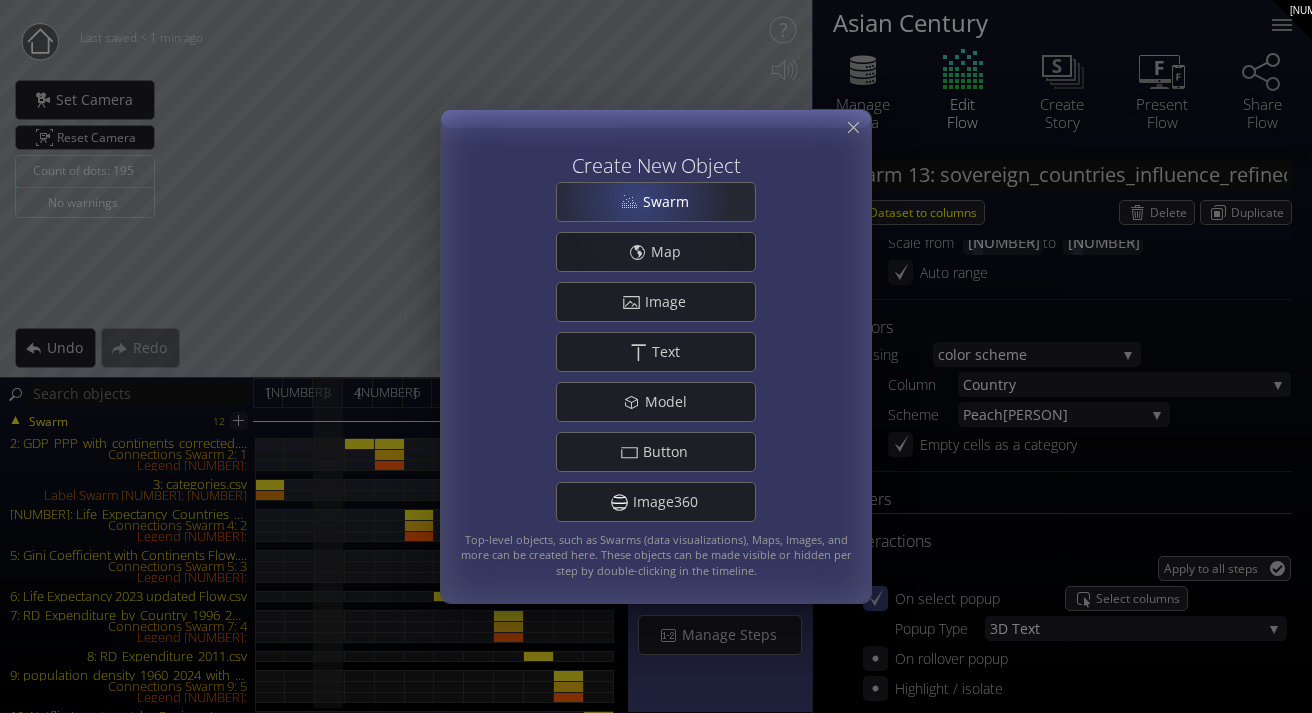 click on "Swarm" at bounding box center (656, 202) 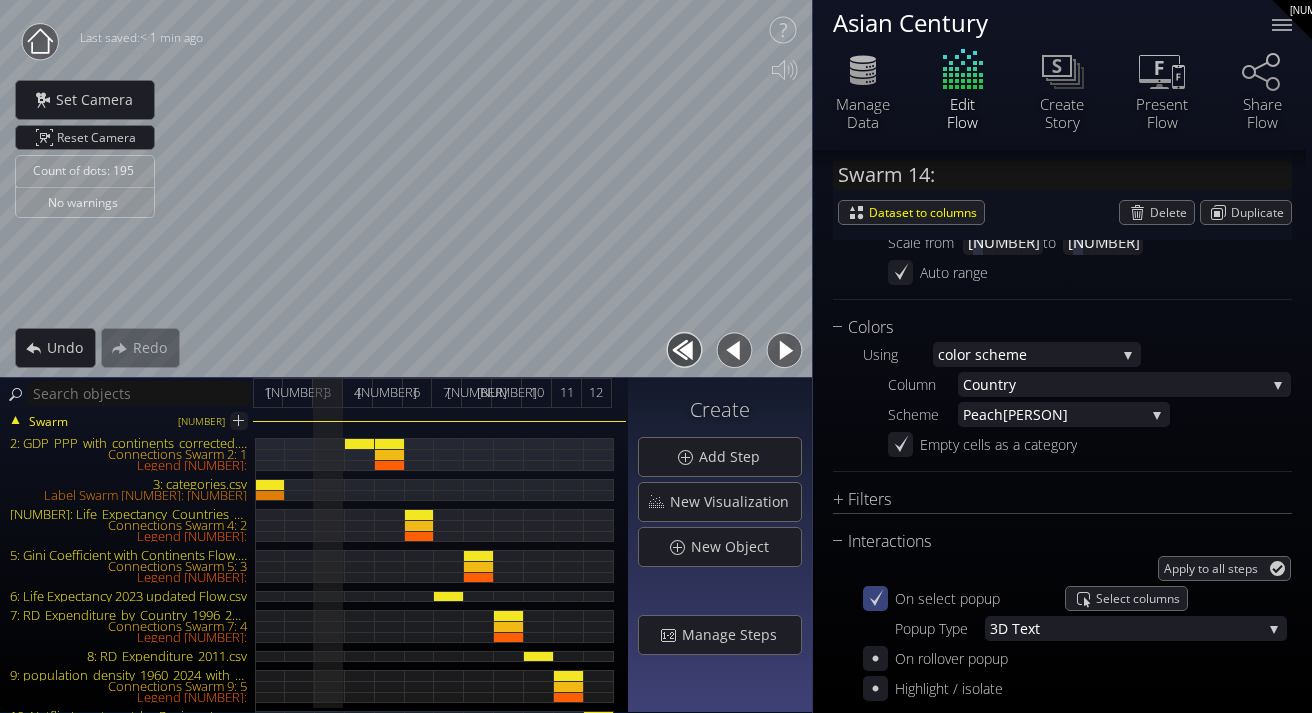 scroll, scrollTop: 0, scrollLeft: 0, axis: both 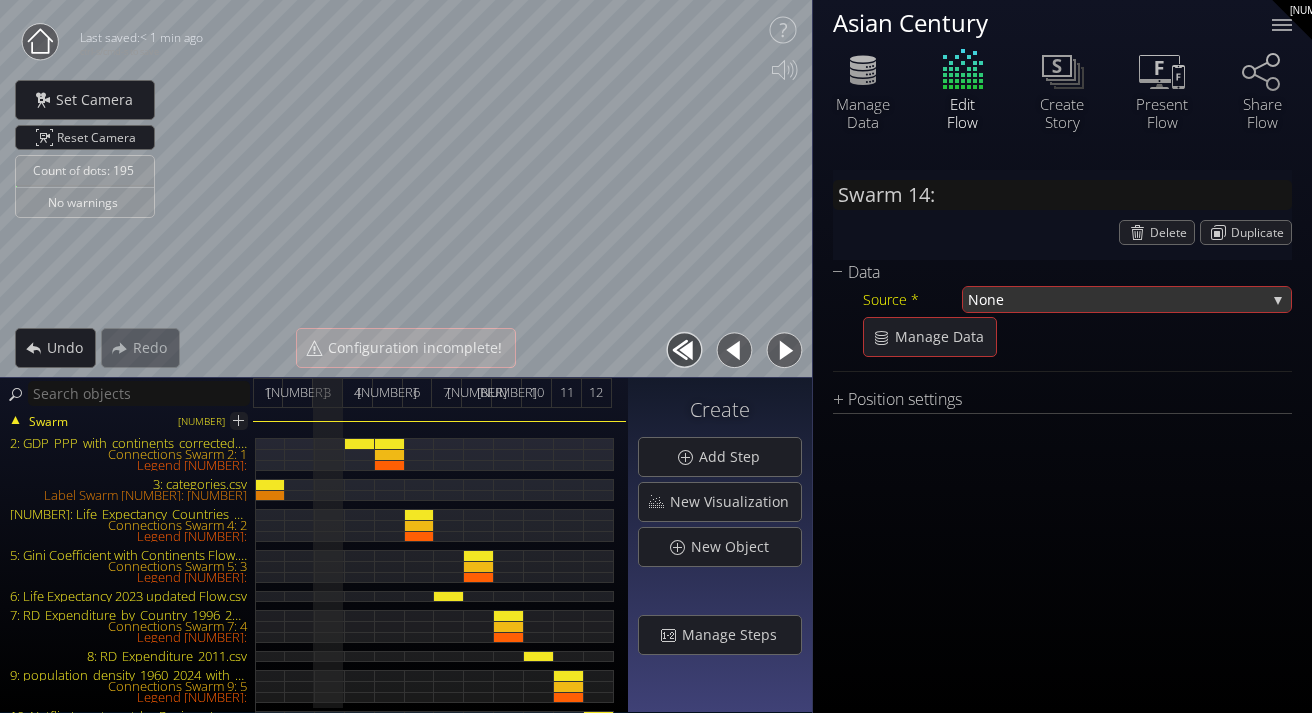 click on "None" at bounding box center [1127, 299] 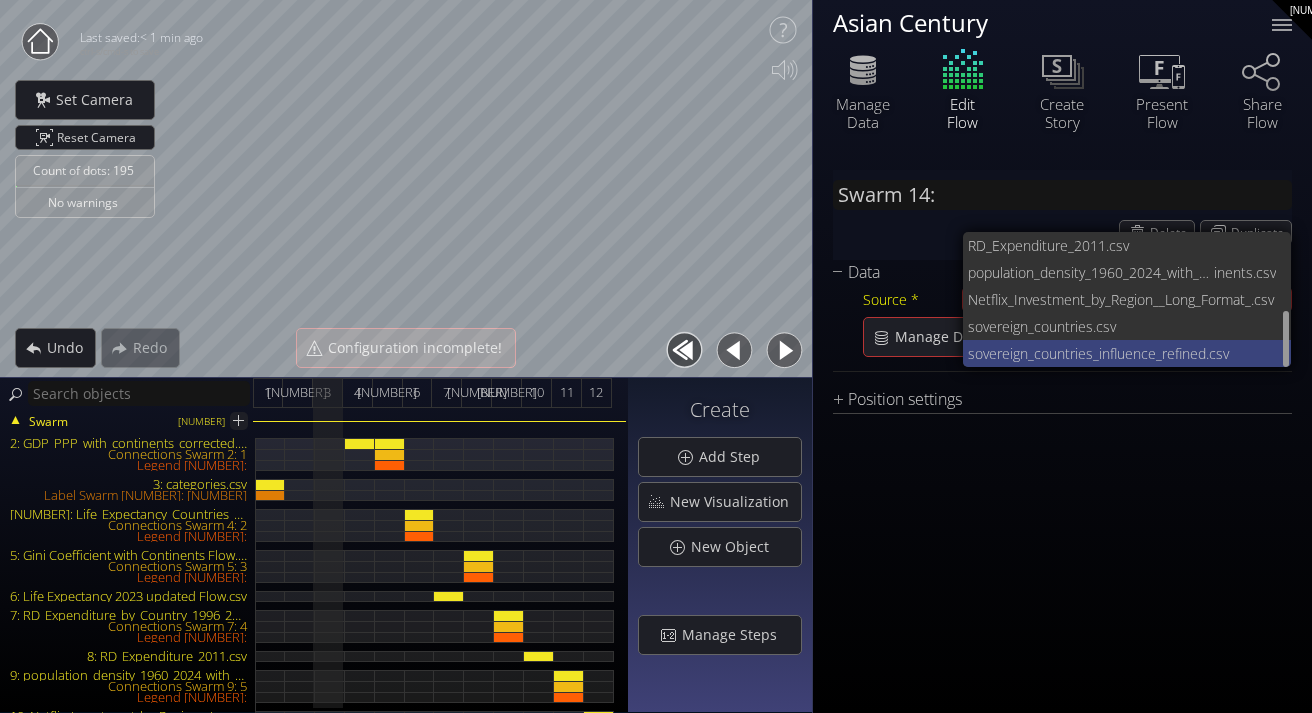 scroll, scrollTop: 189, scrollLeft: 0, axis: vertical 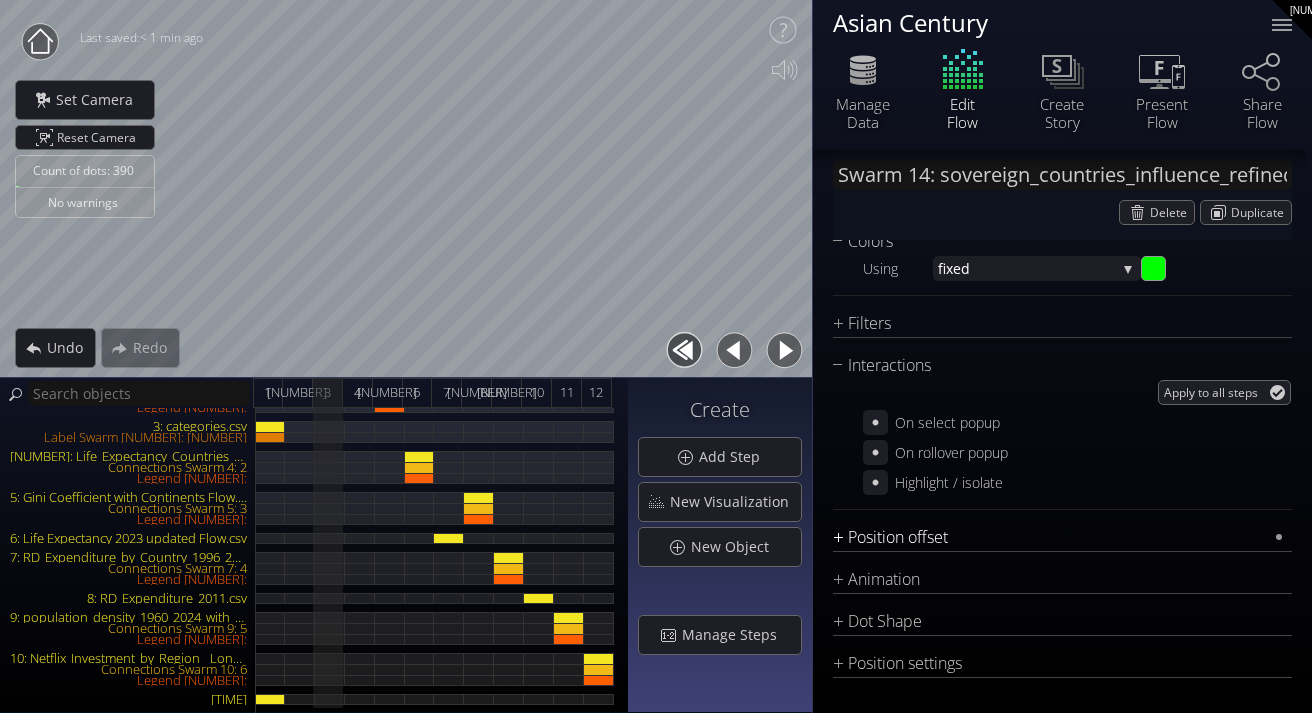 click on "Position offset" at bounding box center (1050, 537) 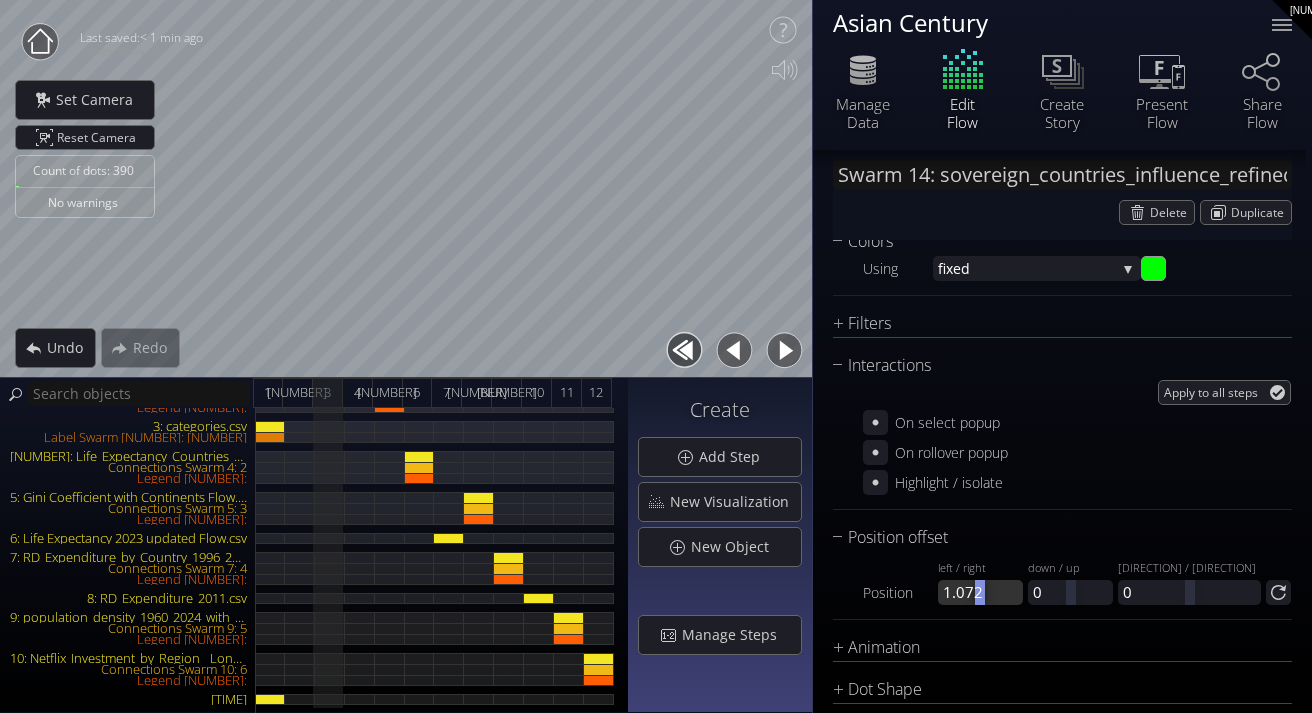 click on "Position offset
Position
left / right
1.072
down / up
0
far / close
0" at bounding box center (1062, 572) 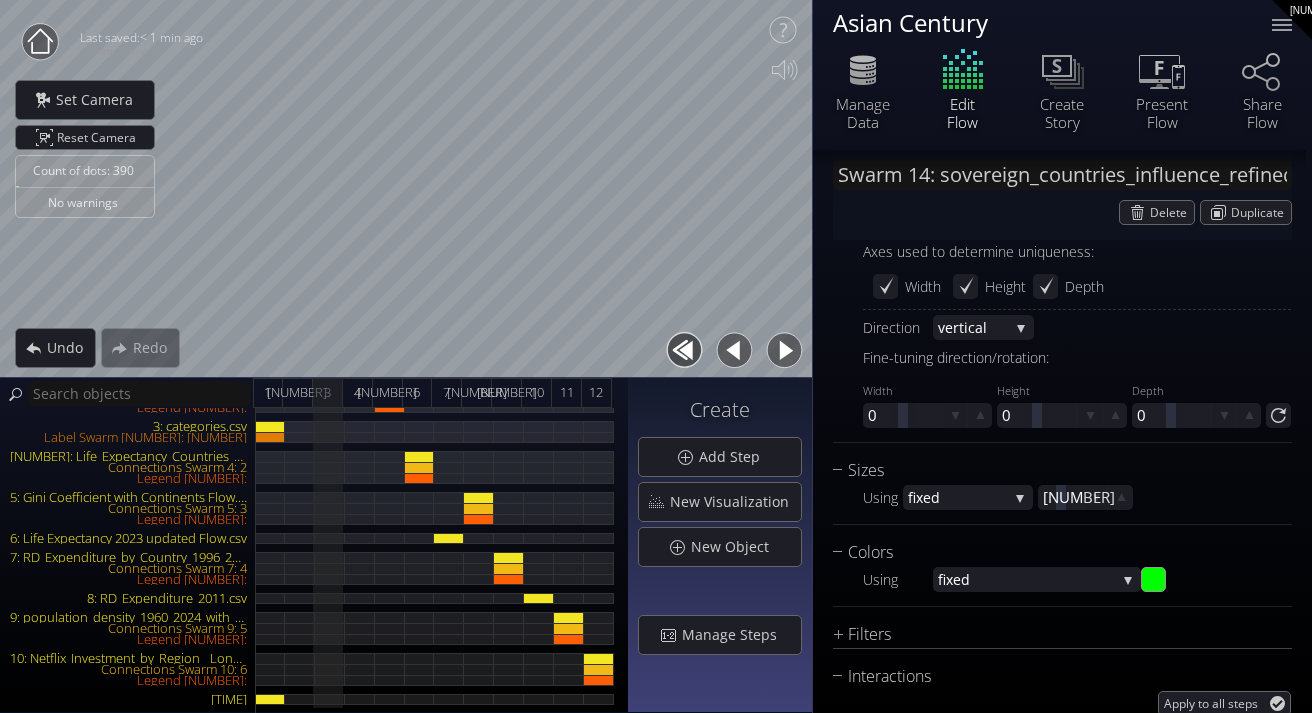 scroll, scrollTop: 1432, scrollLeft: 0, axis: vertical 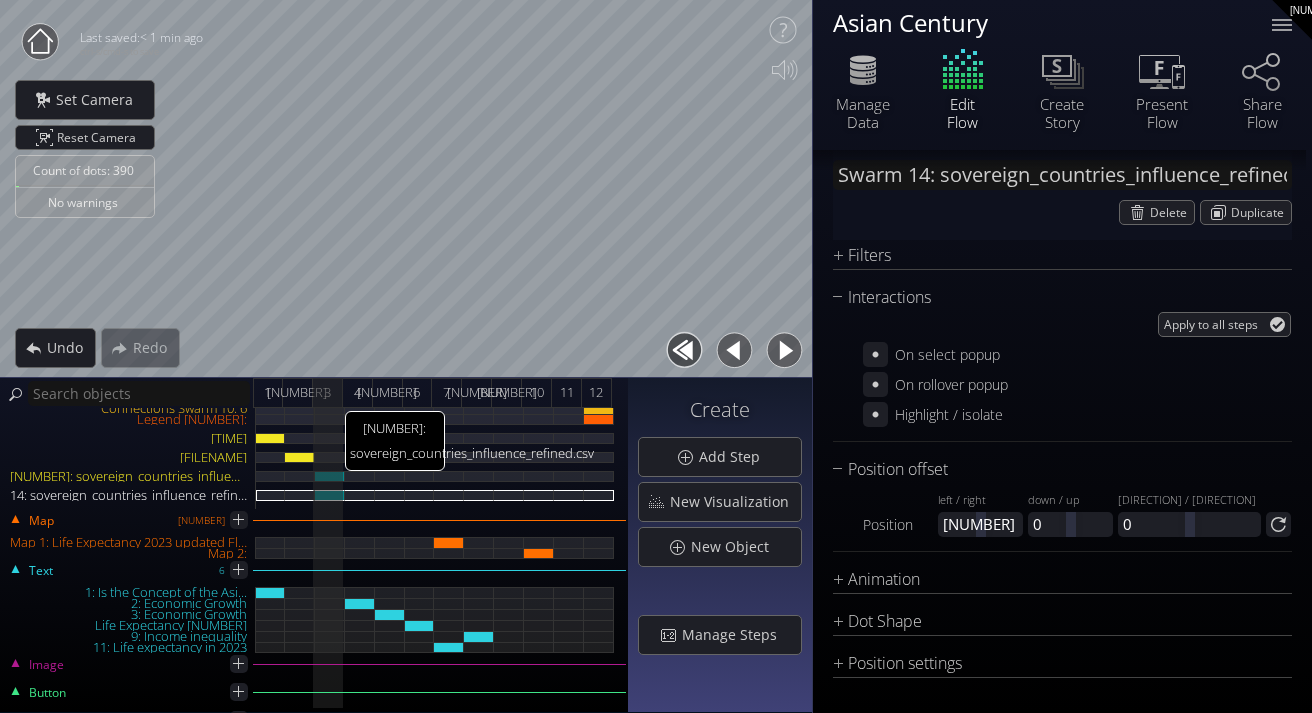 click on "[NUMBER]: sovereign_countries_influence_refined.csv" at bounding box center [330, 476] 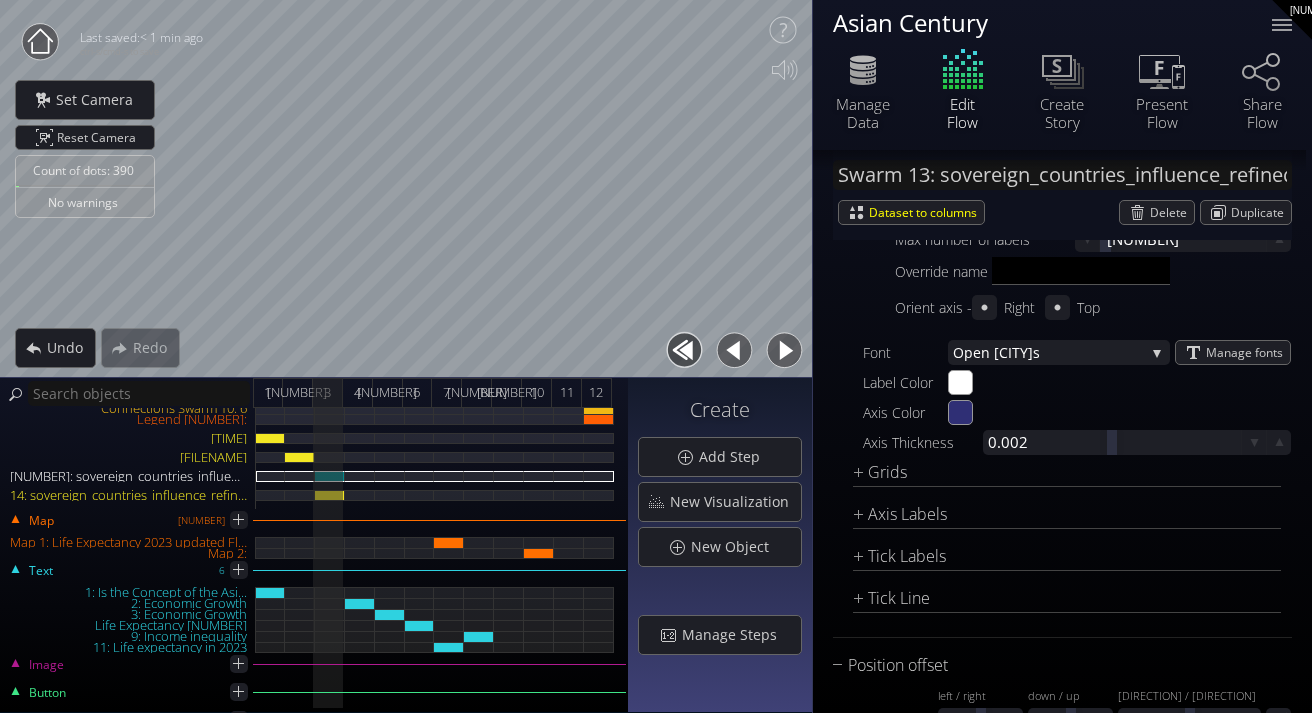 scroll, scrollTop: 2743, scrollLeft: 0, axis: vertical 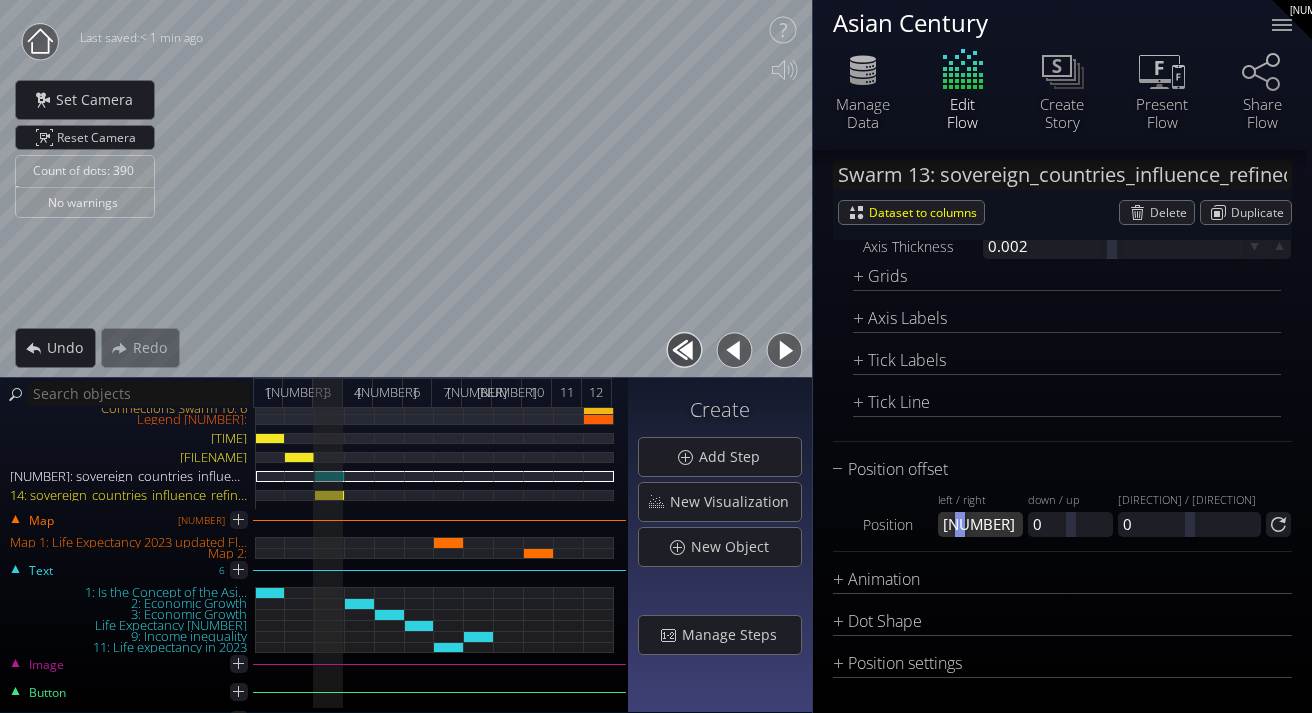 drag, startPoint x: 986, startPoint y: 530, endPoint x: 966, endPoint y: 532, distance: 20.09975 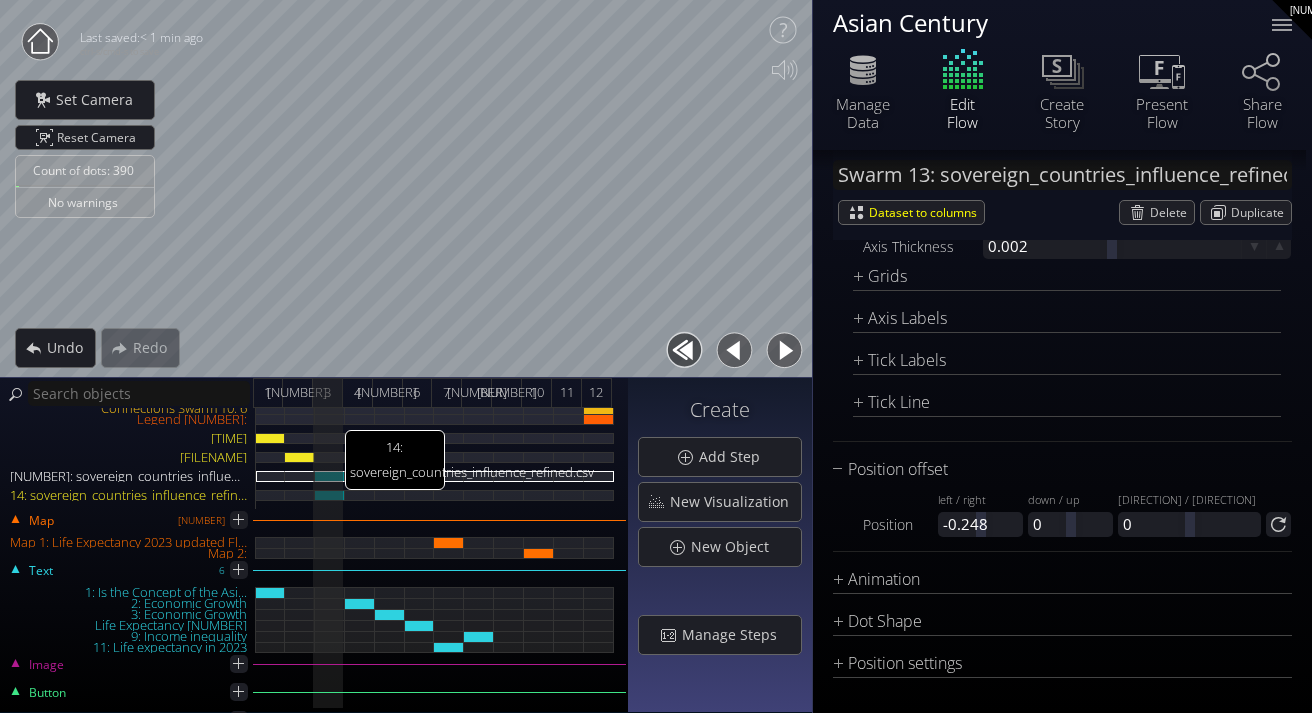 click on "14: sovereign_countries_influence_refined.csv" at bounding box center [330, 495] 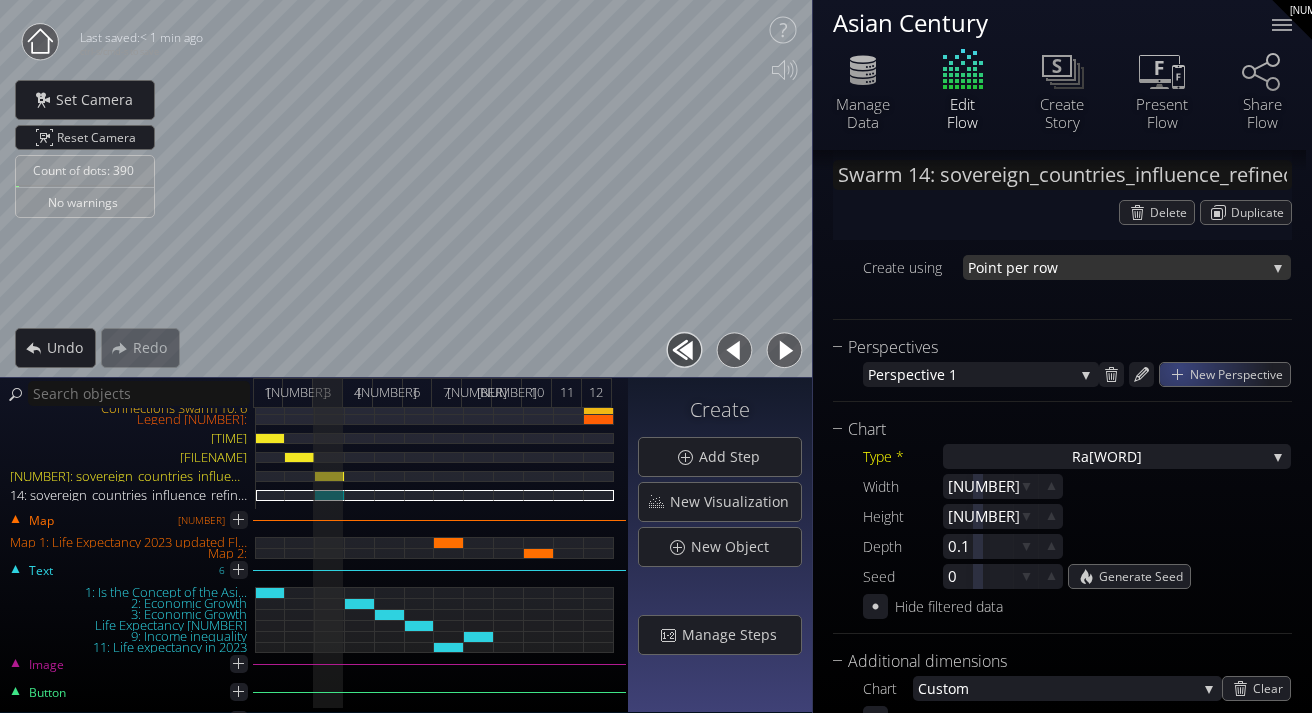 scroll, scrollTop: 339, scrollLeft: 0, axis: vertical 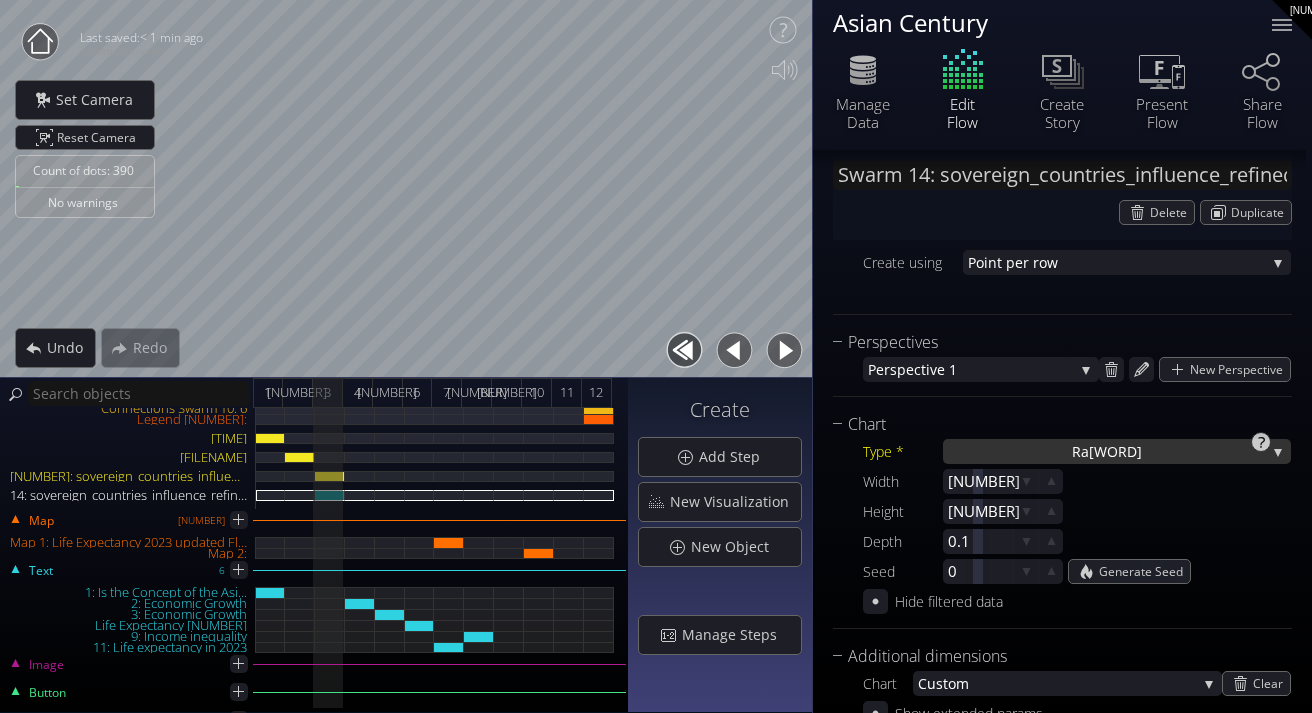 click on "[WORD]" at bounding box center [1115, 451] 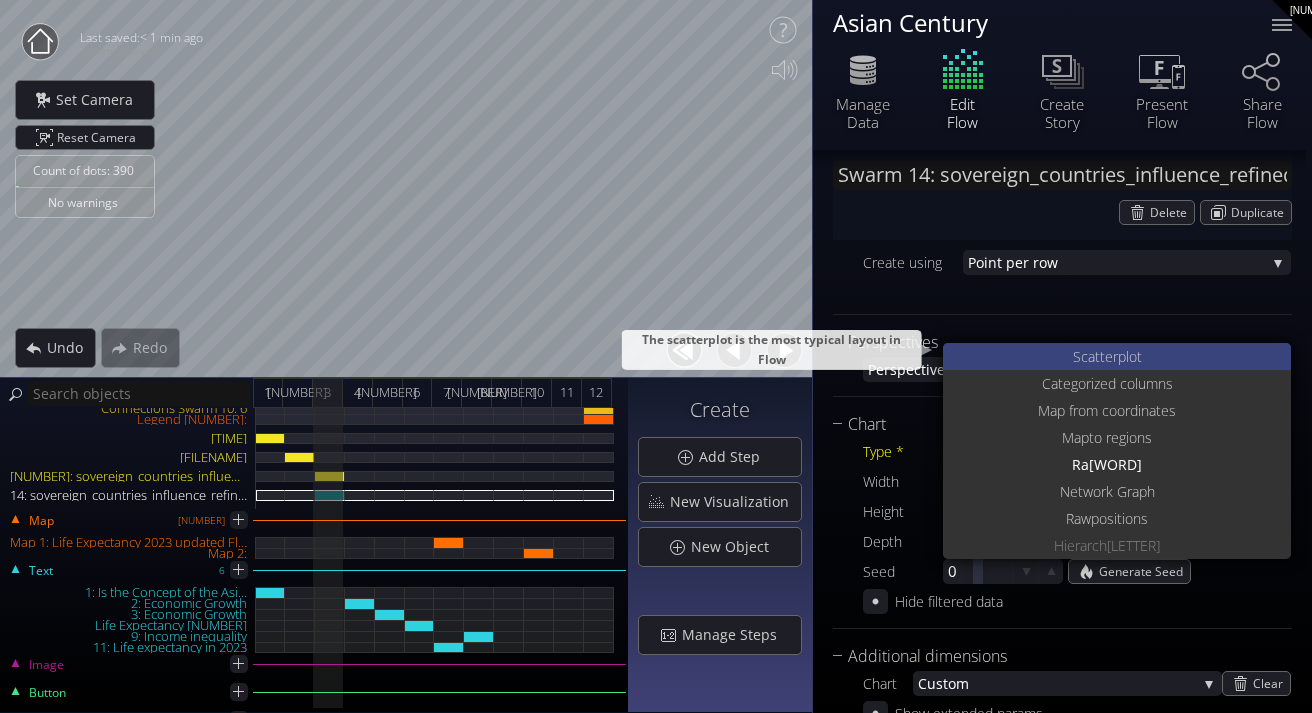 click on "catterplot" at bounding box center [1111, 356] 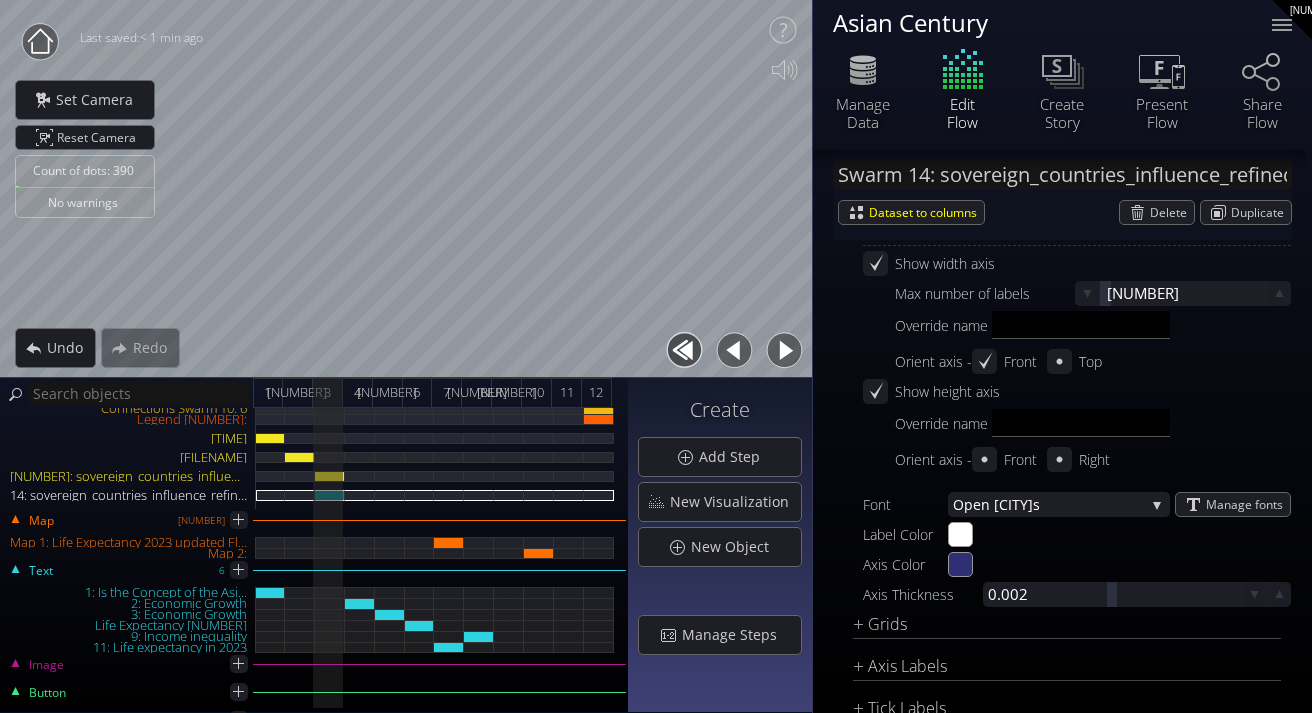 scroll, scrollTop: 2319, scrollLeft: 0, axis: vertical 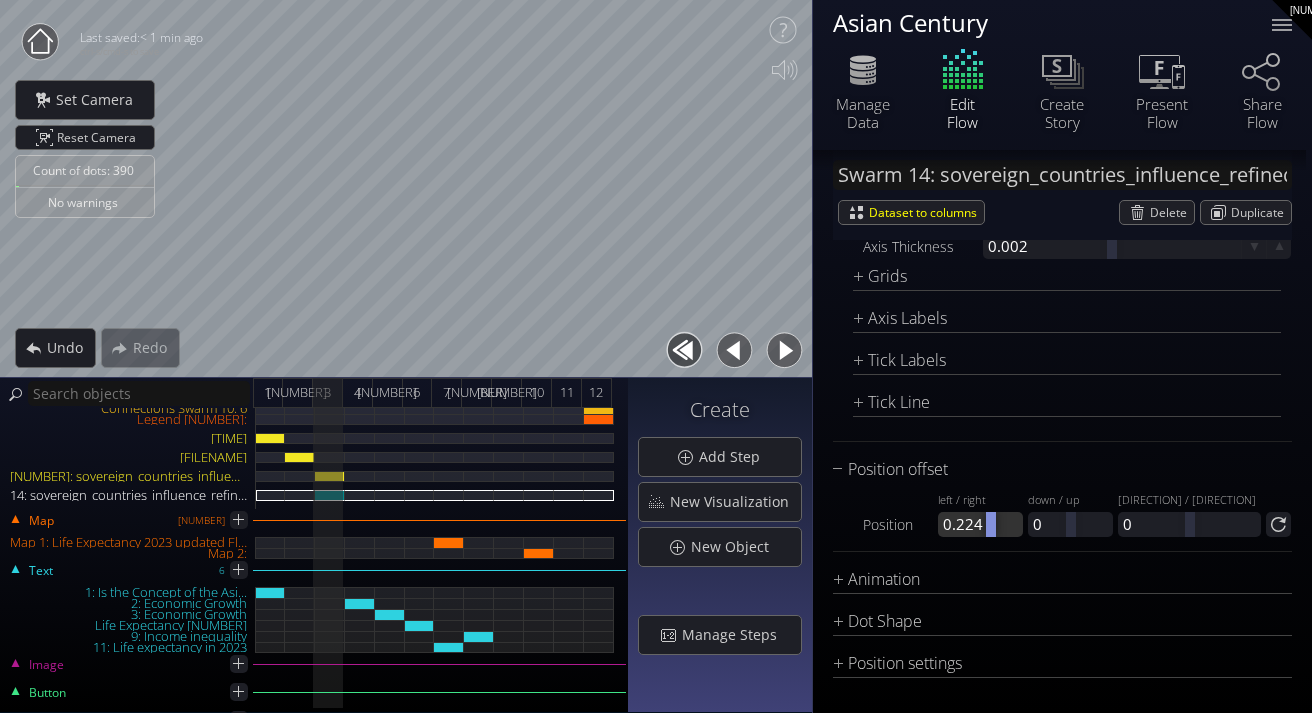 drag, startPoint x: 988, startPoint y: 527, endPoint x: 1005, endPoint y: 530, distance: 17.262676 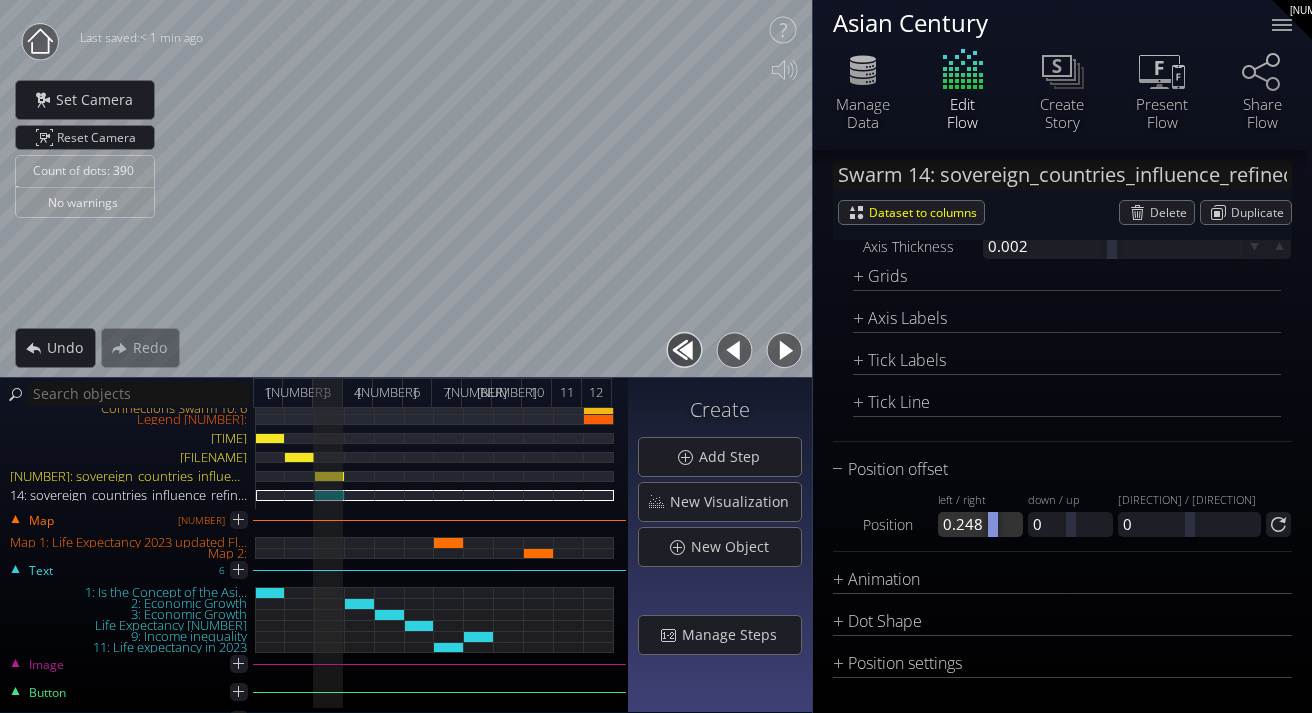 drag, startPoint x: 982, startPoint y: 528, endPoint x: 1004, endPoint y: 528, distance: 22 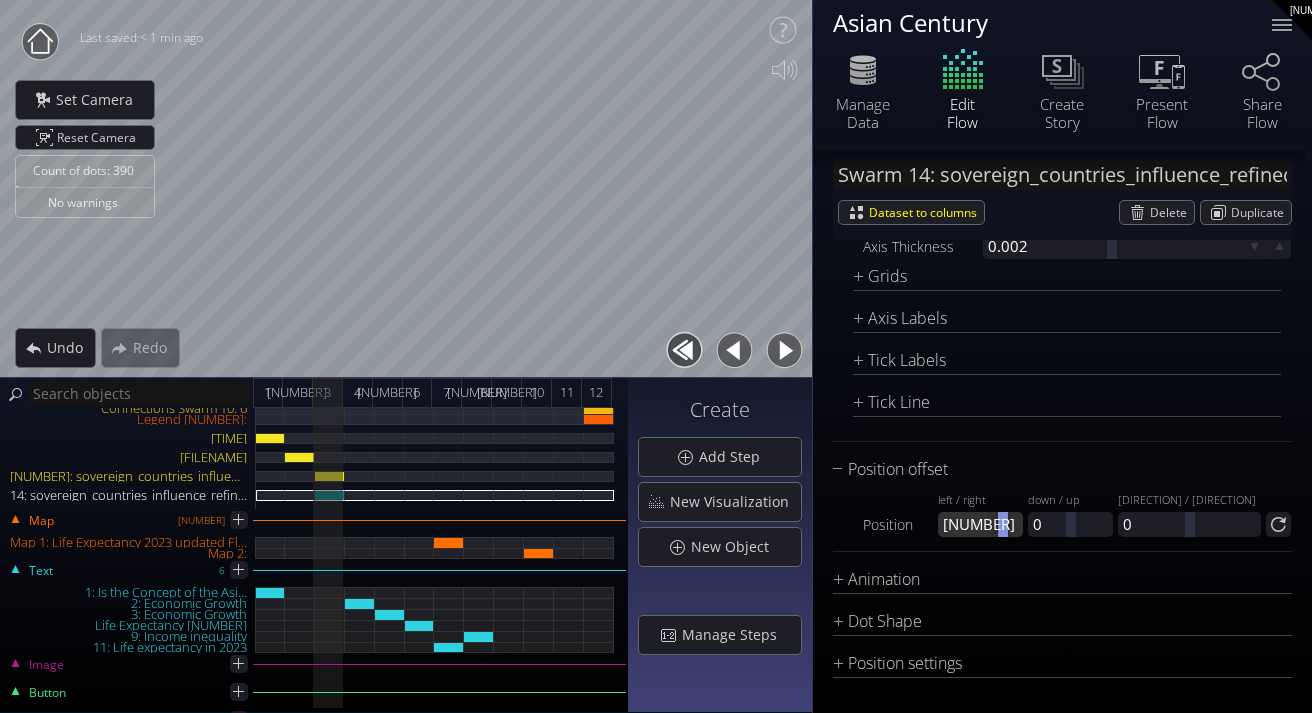 drag, startPoint x: 1004, startPoint y: 528, endPoint x: 1017, endPoint y: 528, distance: 13 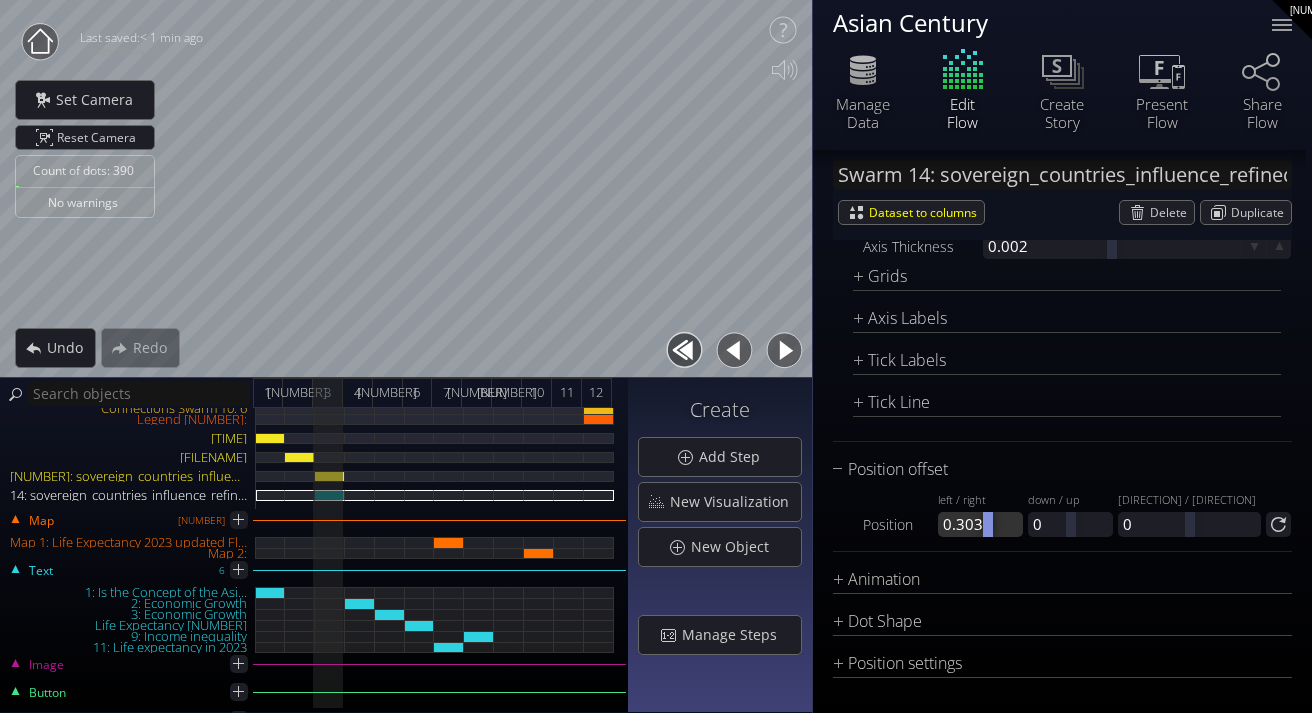 click at bounding box center (988, 524) 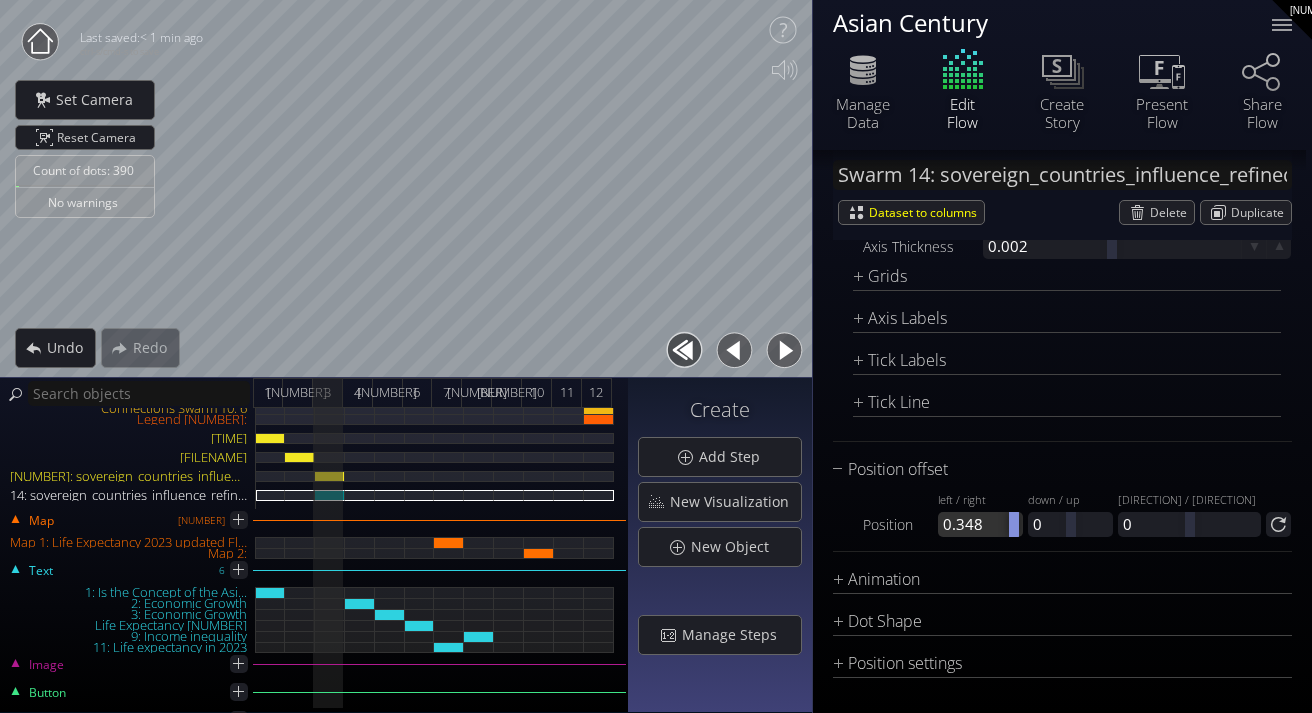 drag, startPoint x: 998, startPoint y: 526, endPoint x: 1029, endPoint y: 526, distance: 31 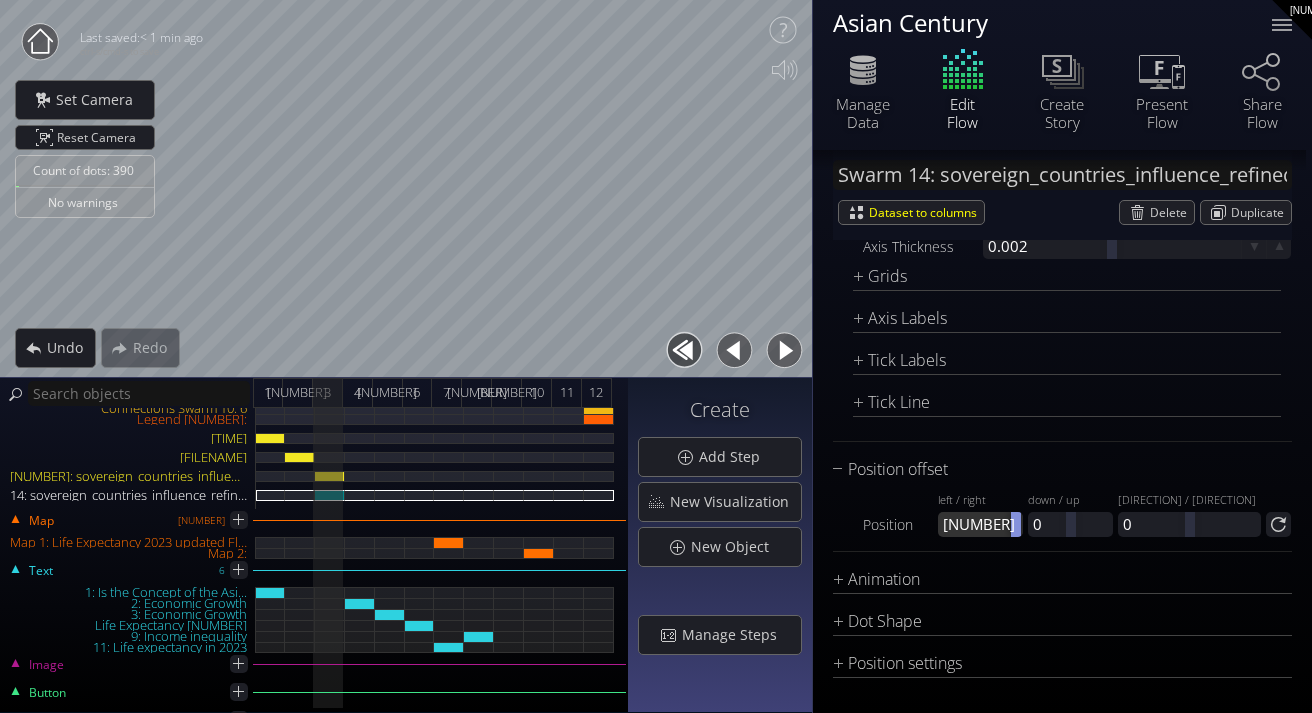 drag, startPoint x: 986, startPoint y: 522, endPoint x: 1031, endPoint y: 523, distance: 45.01111 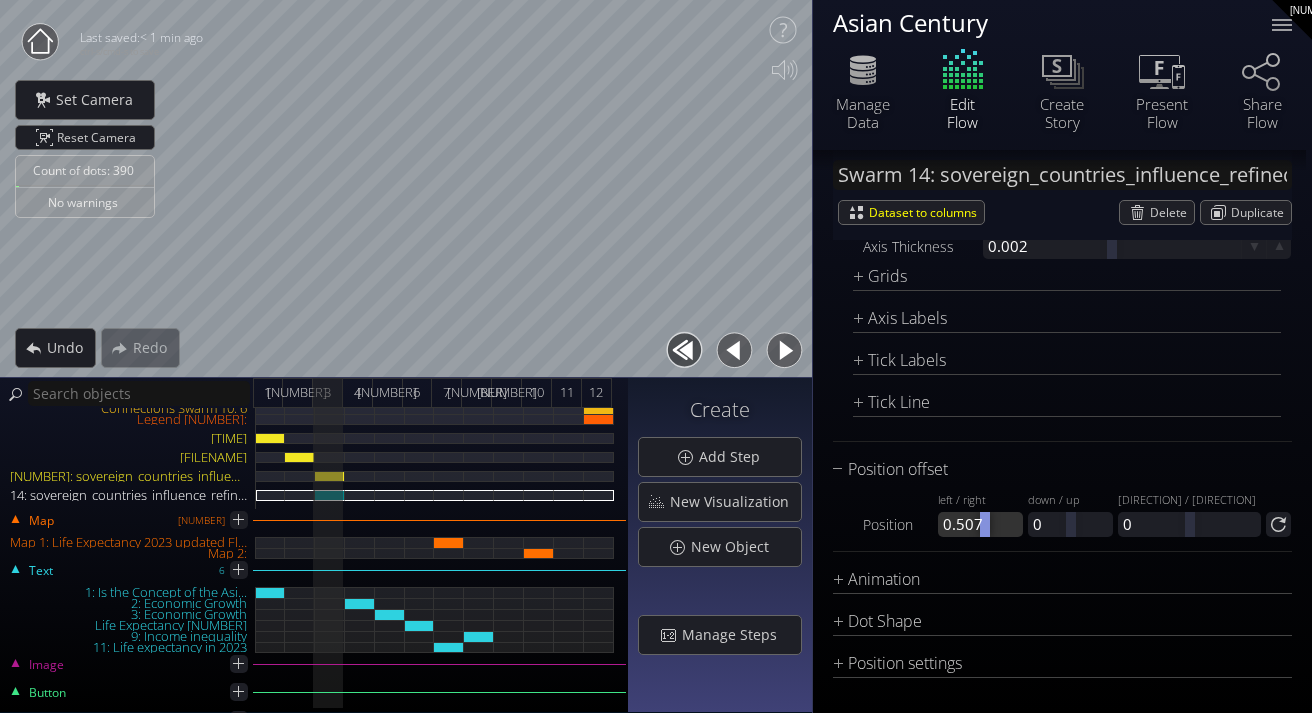 drag, startPoint x: 981, startPoint y: 522, endPoint x: 994, endPoint y: 522, distance: 13 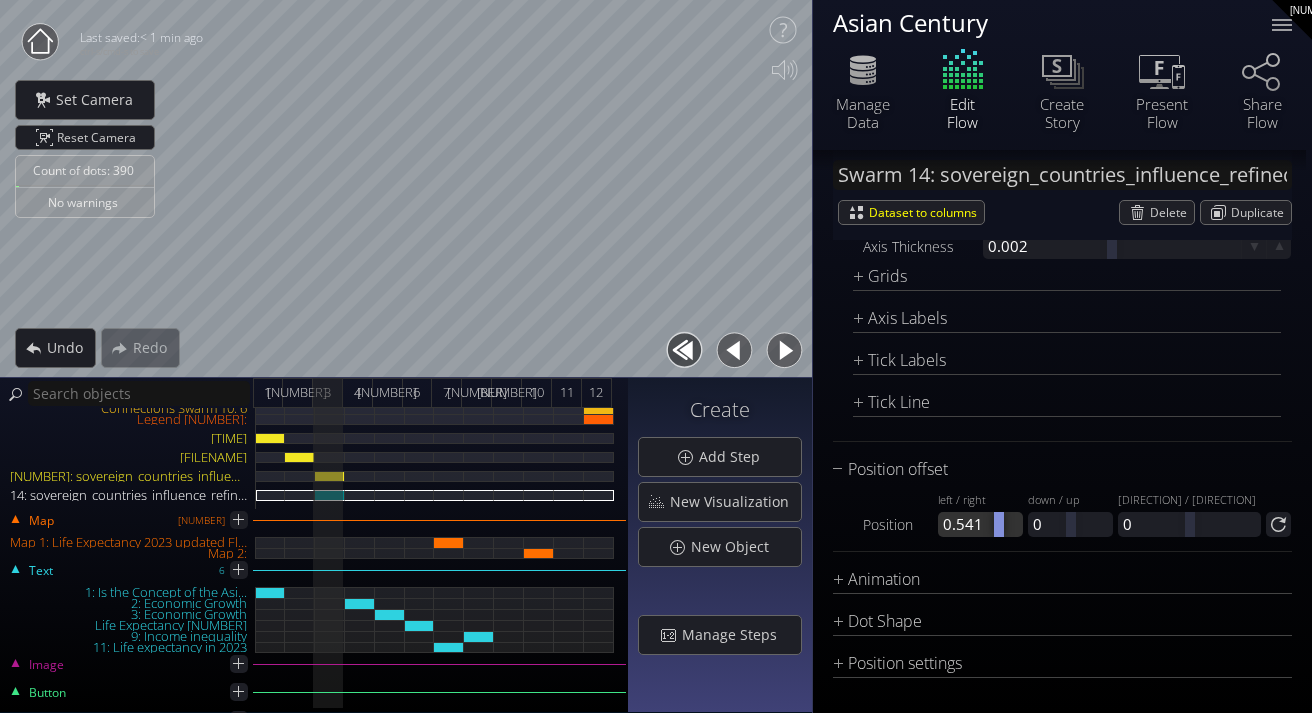 drag, startPoint x: 992, startPoint y: 522, endPoint x: 1012, endPoint y: 522, distance: 20 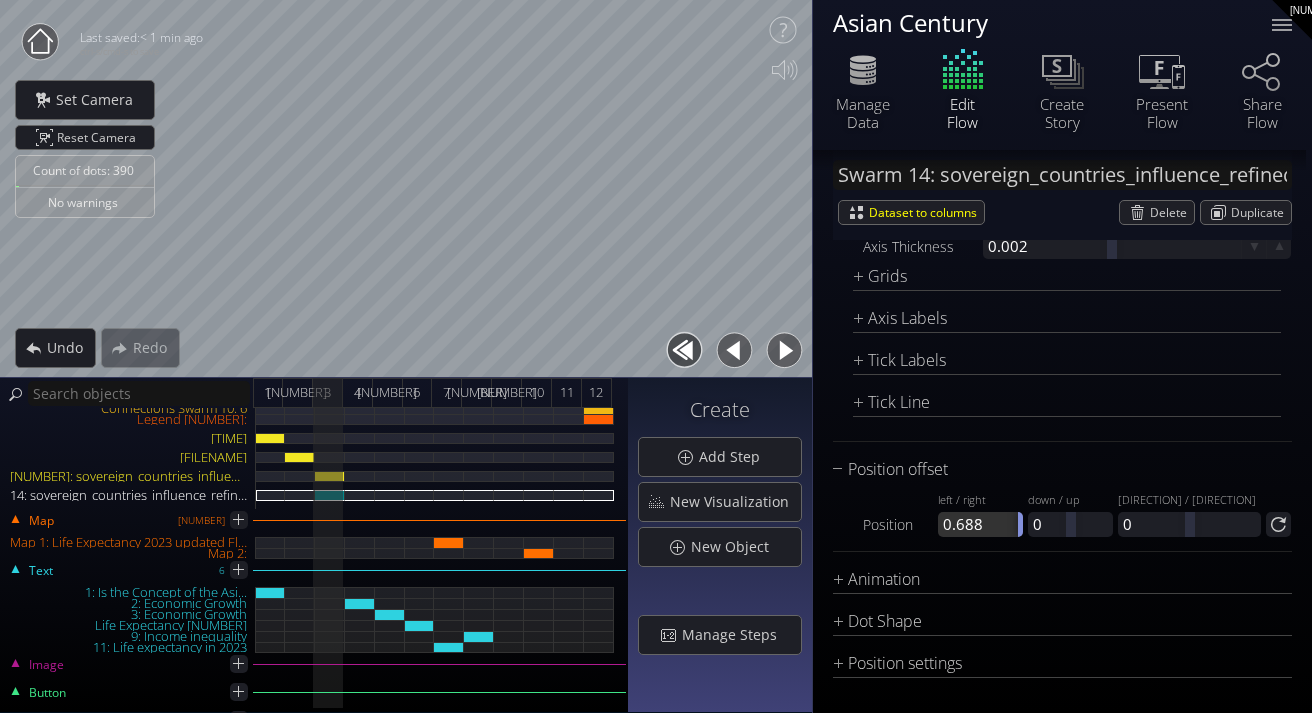drag, startPoint x: 1012, startPoint y: 522, endPoint x: 1042, endPoint y: 522, distance: 30 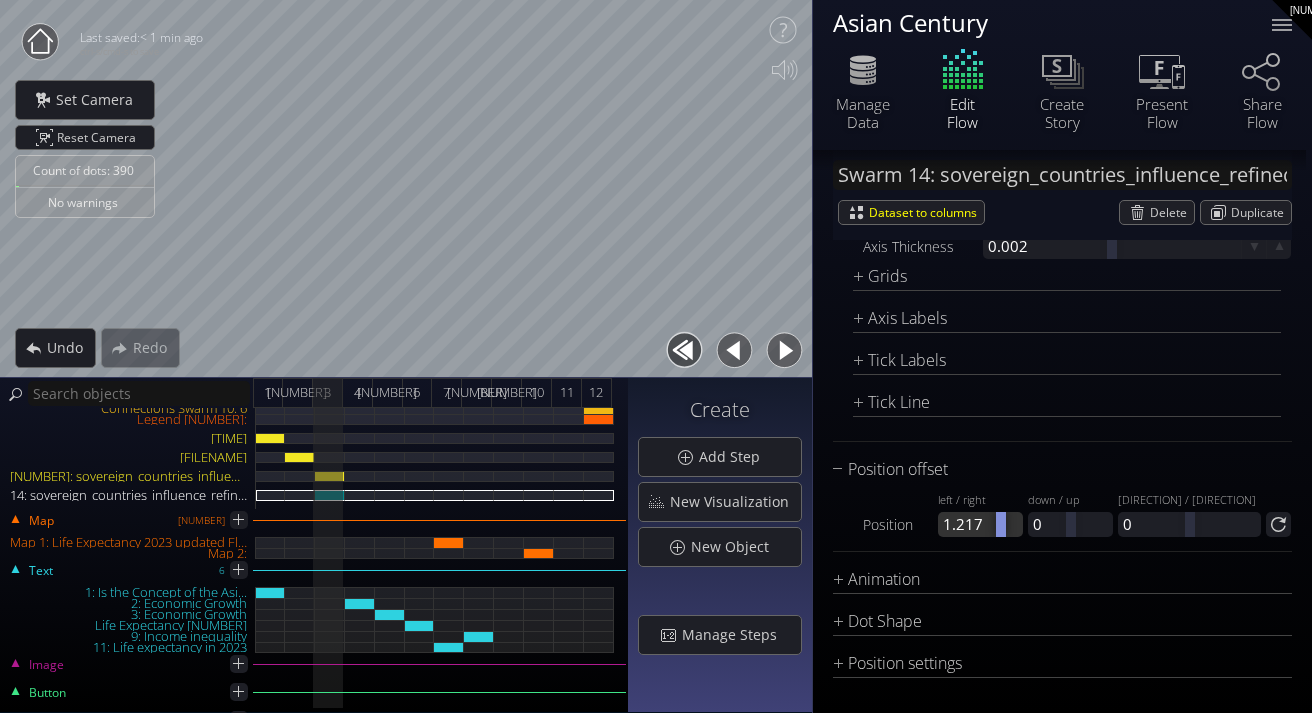 drag, startPoint x: 1025, startPoint y: 521, endPoint x: 1014, endPoint y: 527, distance: 12.529964 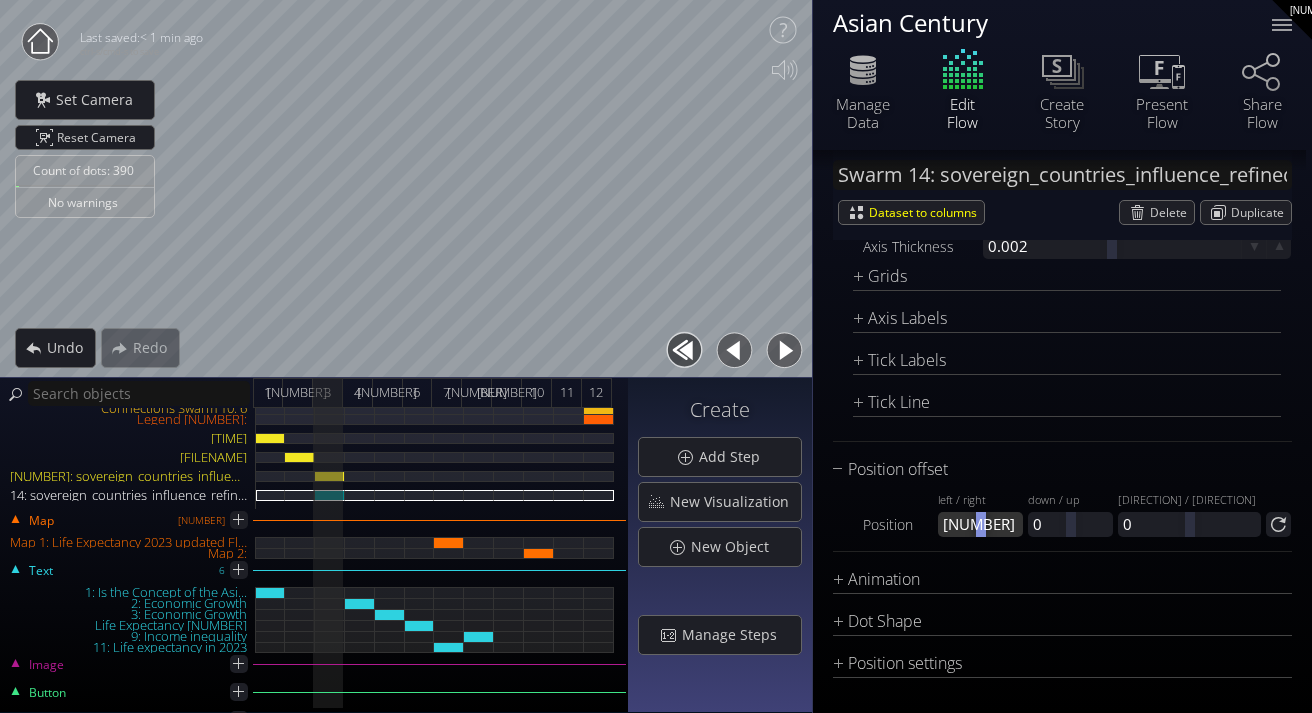 click at bounding box center [981, 524] 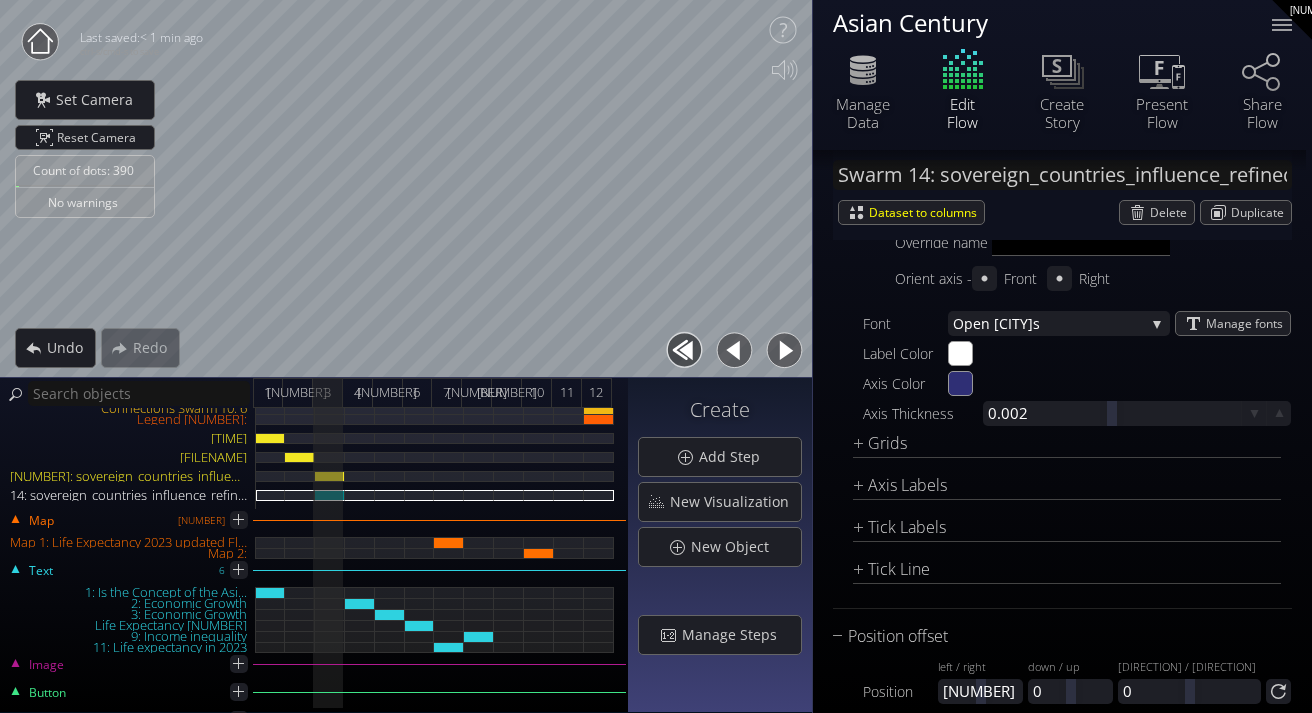scroll, scrollTop: 1938, scrollLeft: 0, axis: vertical 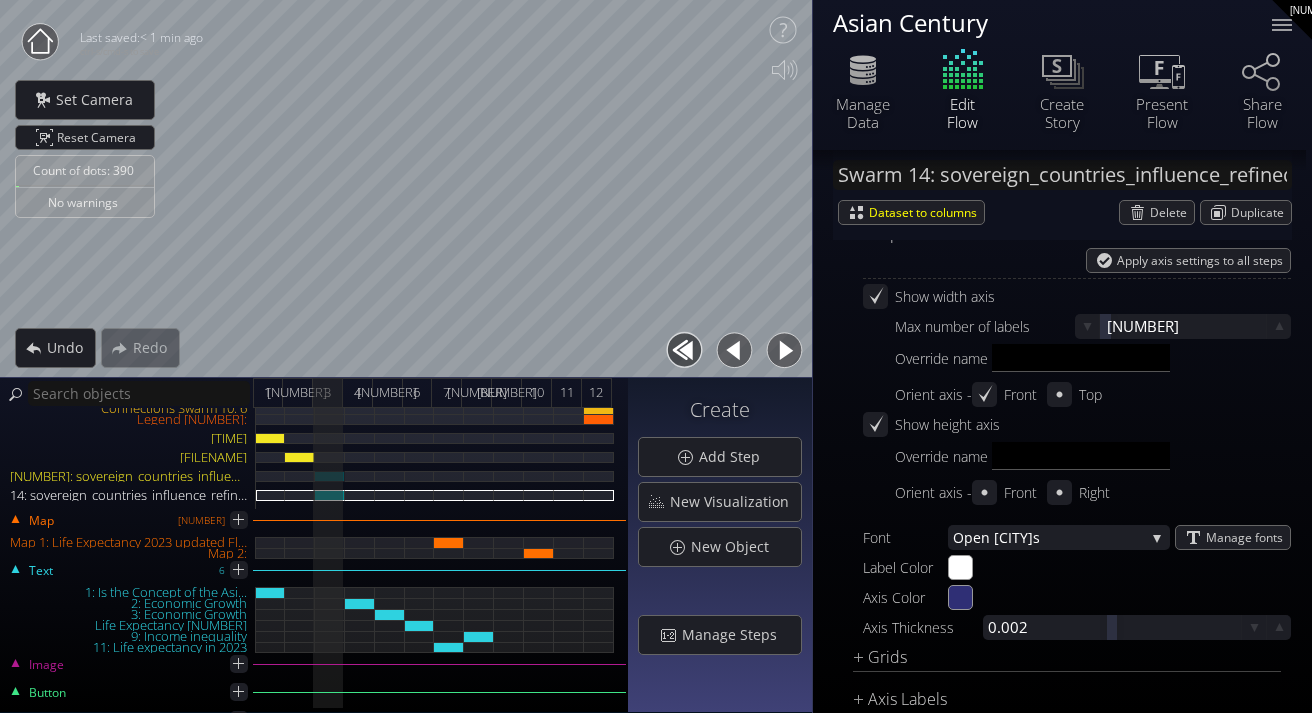 click on "[NUMBER]: sovereign_countries_influence_refined.csv" at bounding box center (330, 476) 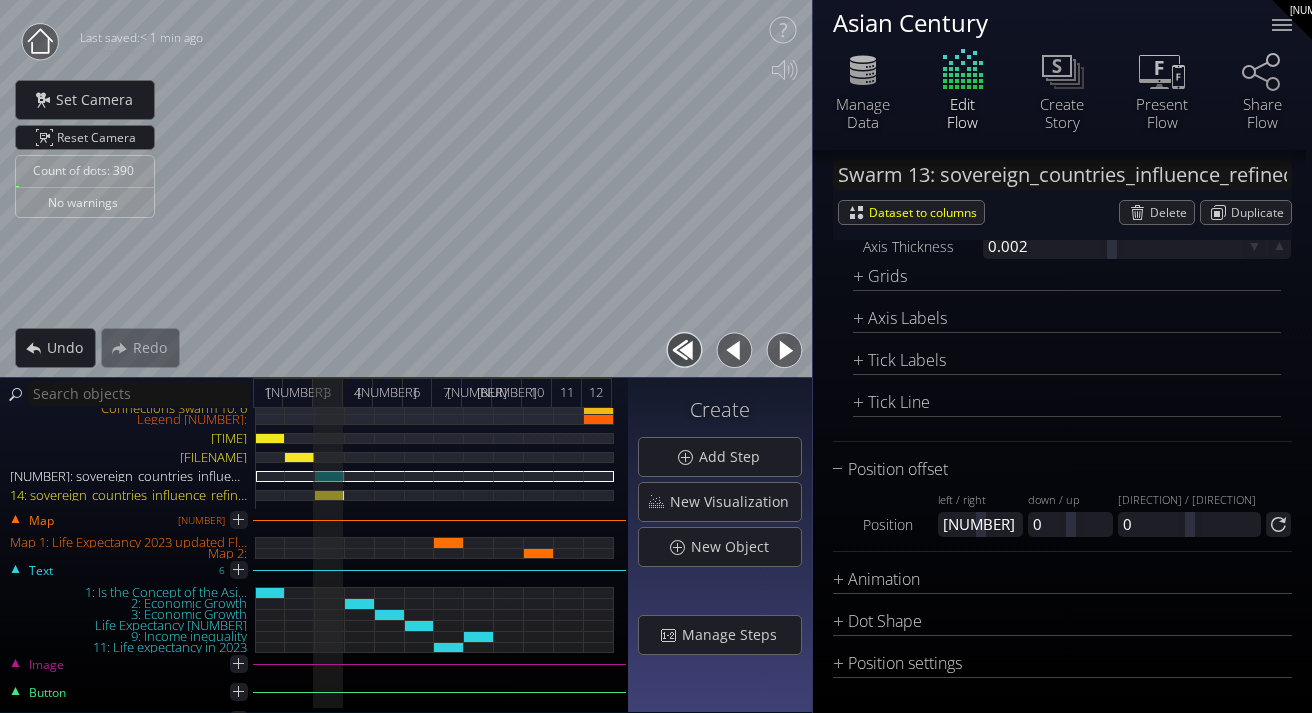 scroll, scrollTop: 2696, scrollLeft: 0, axis: vertical 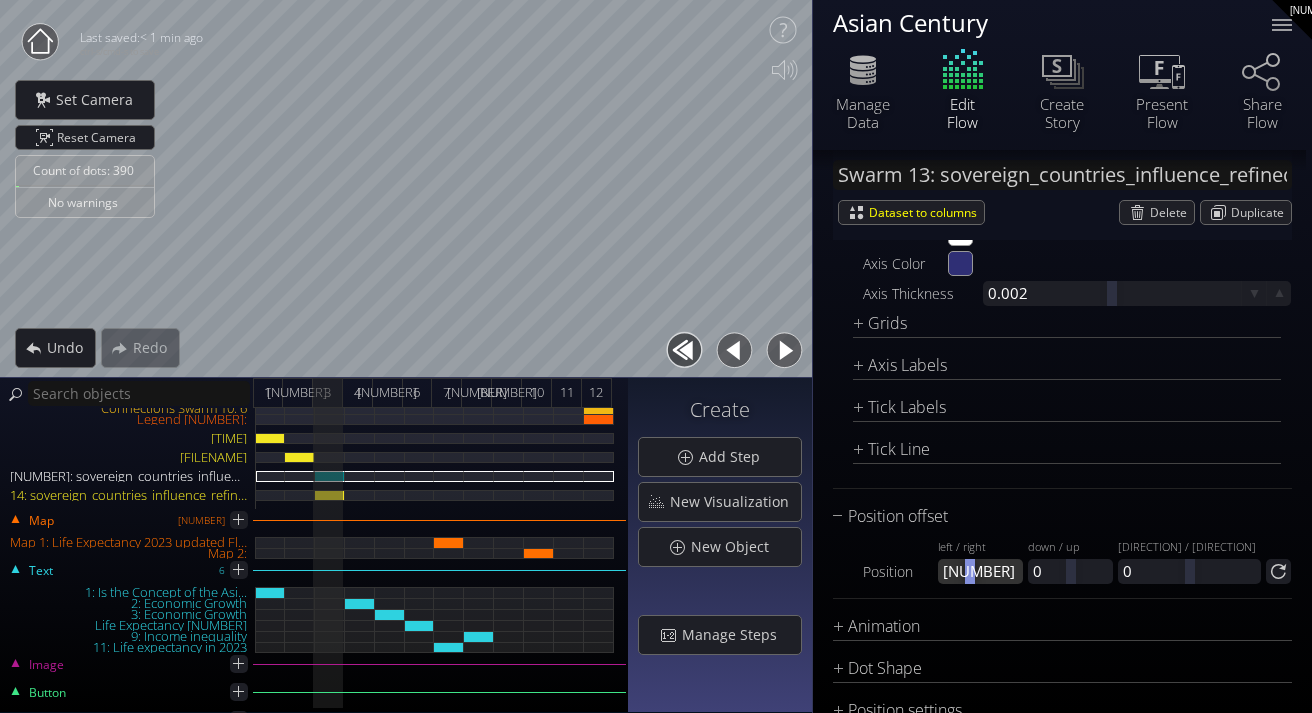 drag, startPoint x: 987, startPoint y: 576, endPoint x: 977, endPoint y: 575, distance: 10.049875 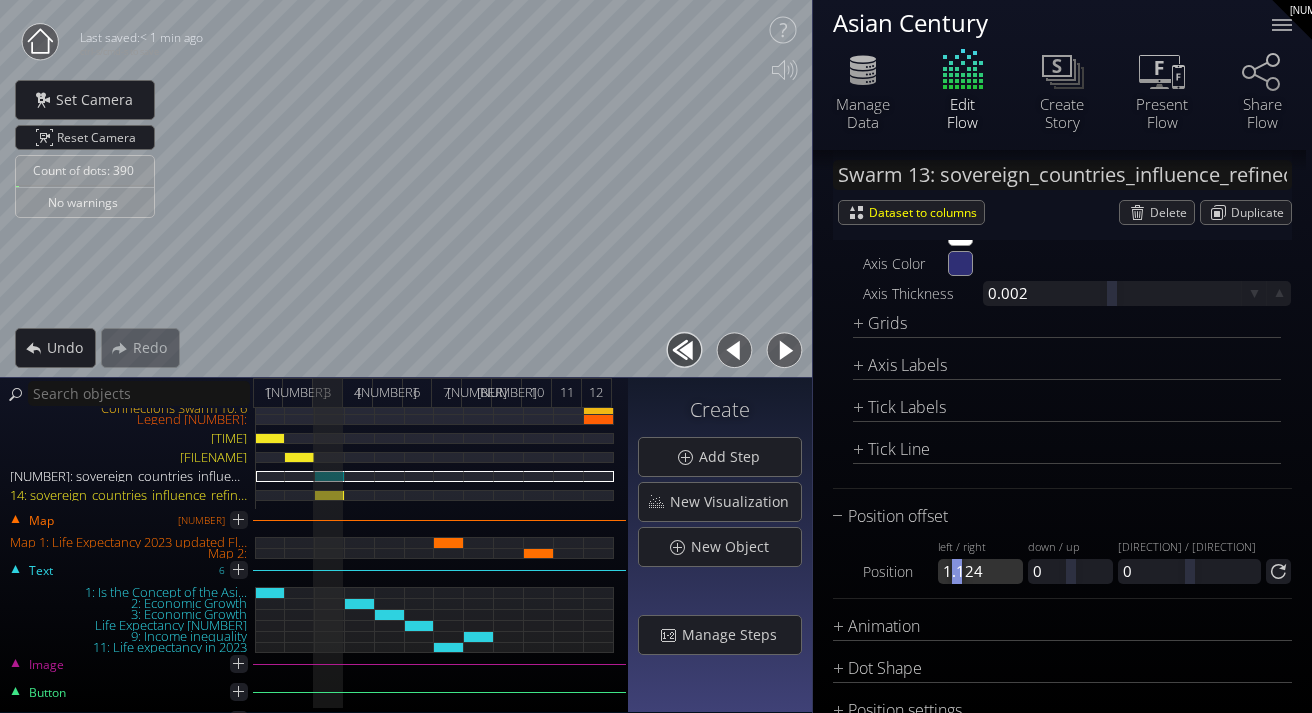 drag, startPoint x: 980, startPoint y: 575, endPoint x: 960, endPoint y: 573, distance: 20.09975 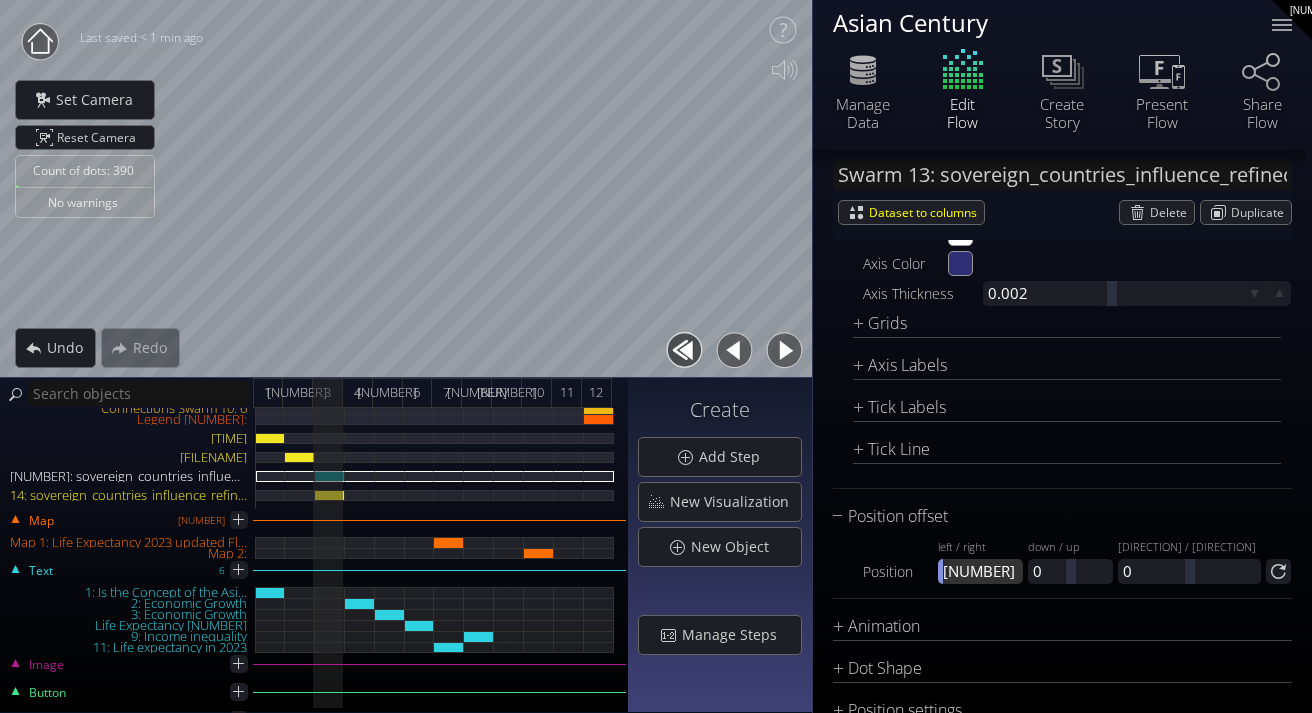 drag, startPoint x: 960, startPoint y: 573, endPoint x: 934, endPoint y: 574, distance: 26.019224 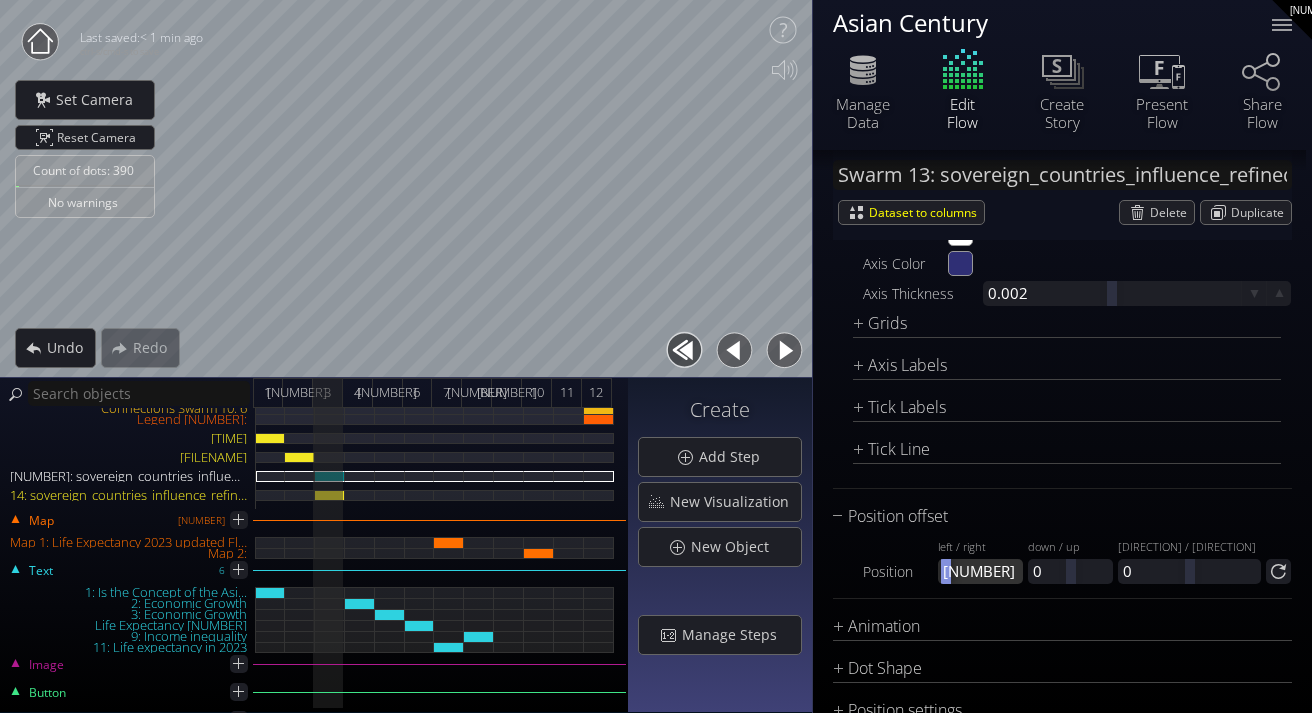 drag, startPoint x: 983, startPoint y: 569, endPoint x: 948, endPoint y: 568, distance: 35.014282 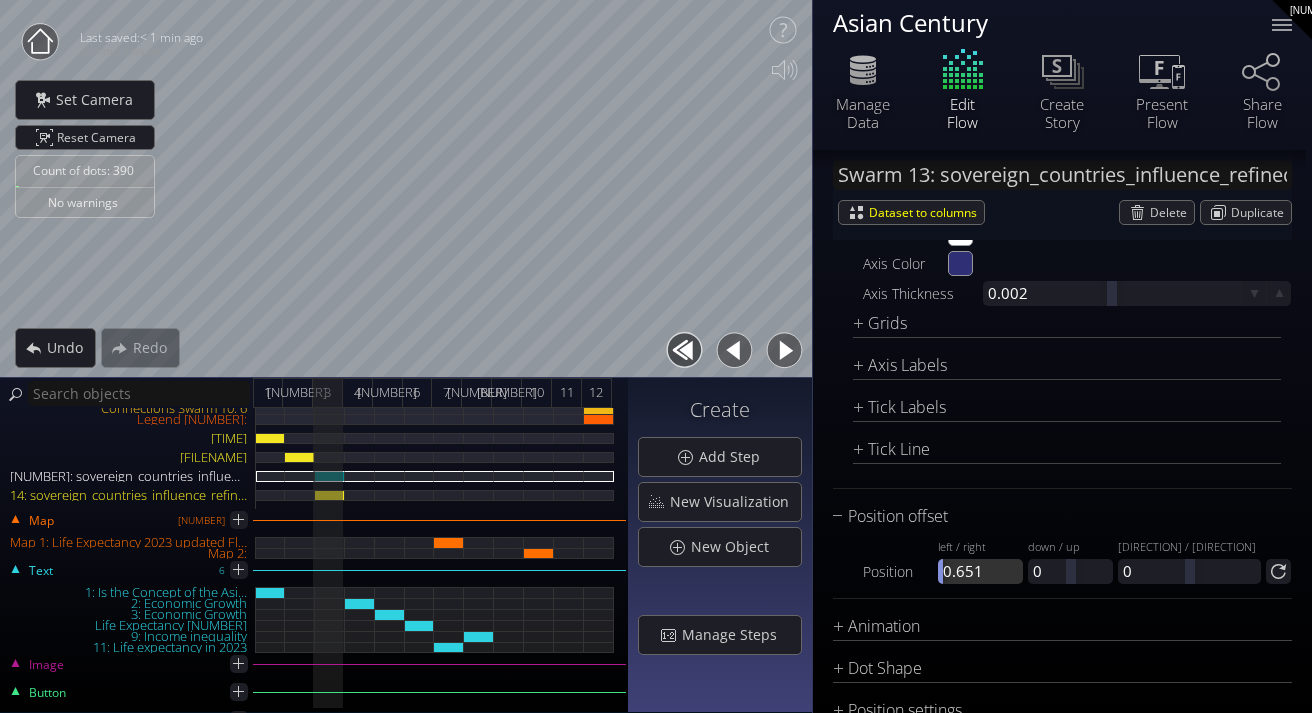 drag, startPoint x: 948, startPoint y: 568, endPoint x: 929, endPoint y: 568, distance: 19 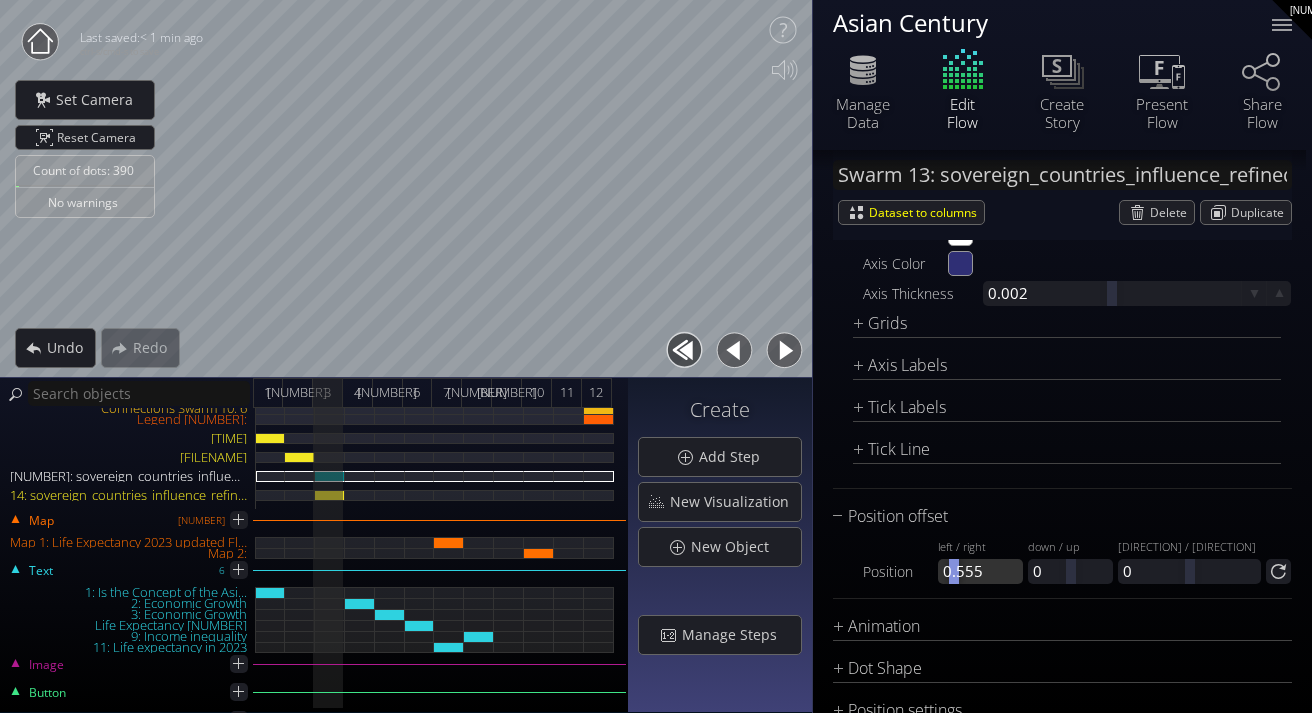 drag, startPoint x: 979, startPoint y: 573, endPoint x: 958, endPoint y: 573, distance: 21 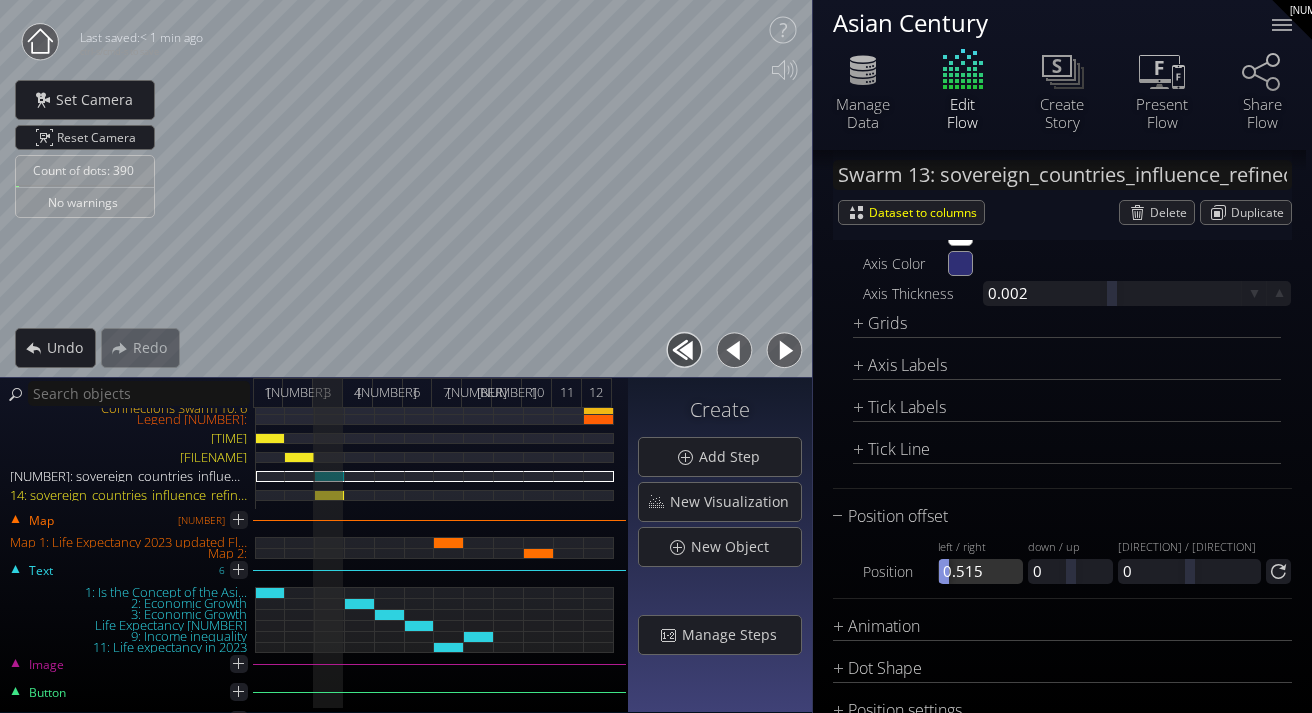 drag, startPoint x: 973, startPoint y: 568, endPoint x: 945, endPoint y: 568, distance: 28 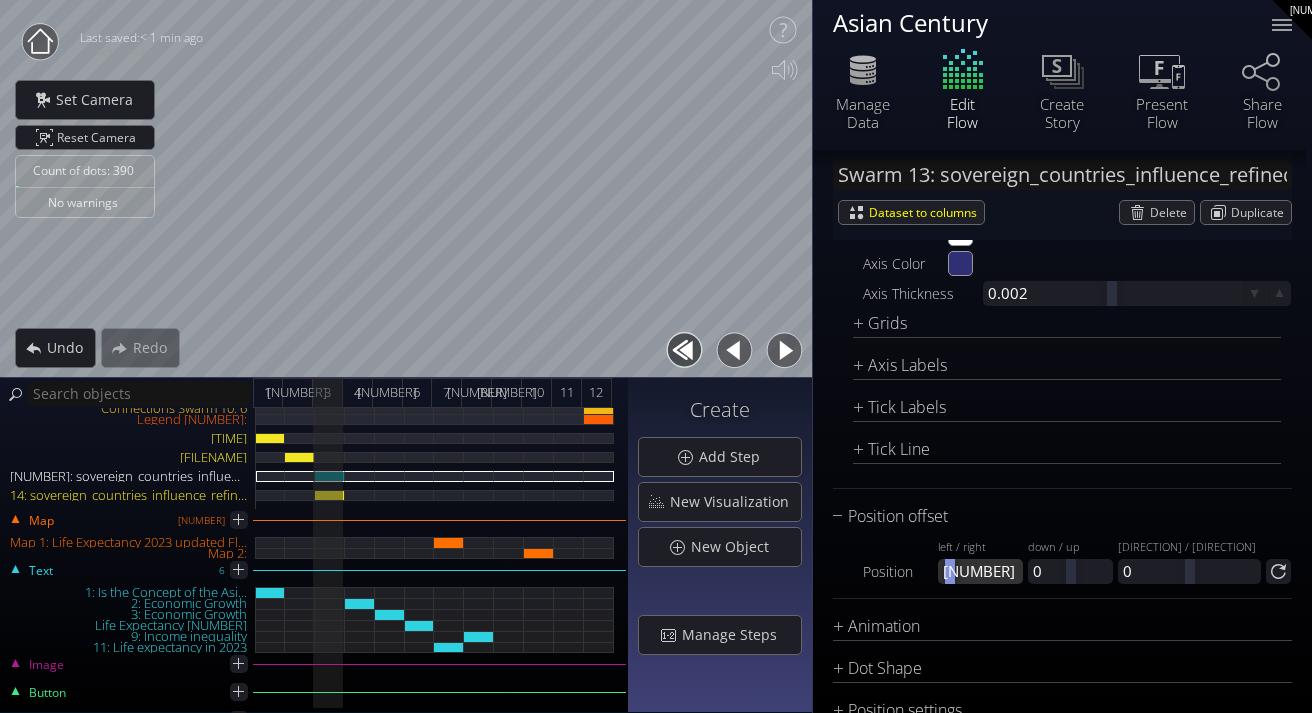drag, startPoint x: 974, startPoint y: 568, endPoint x: 952, endPoint y: 568, distance: 22 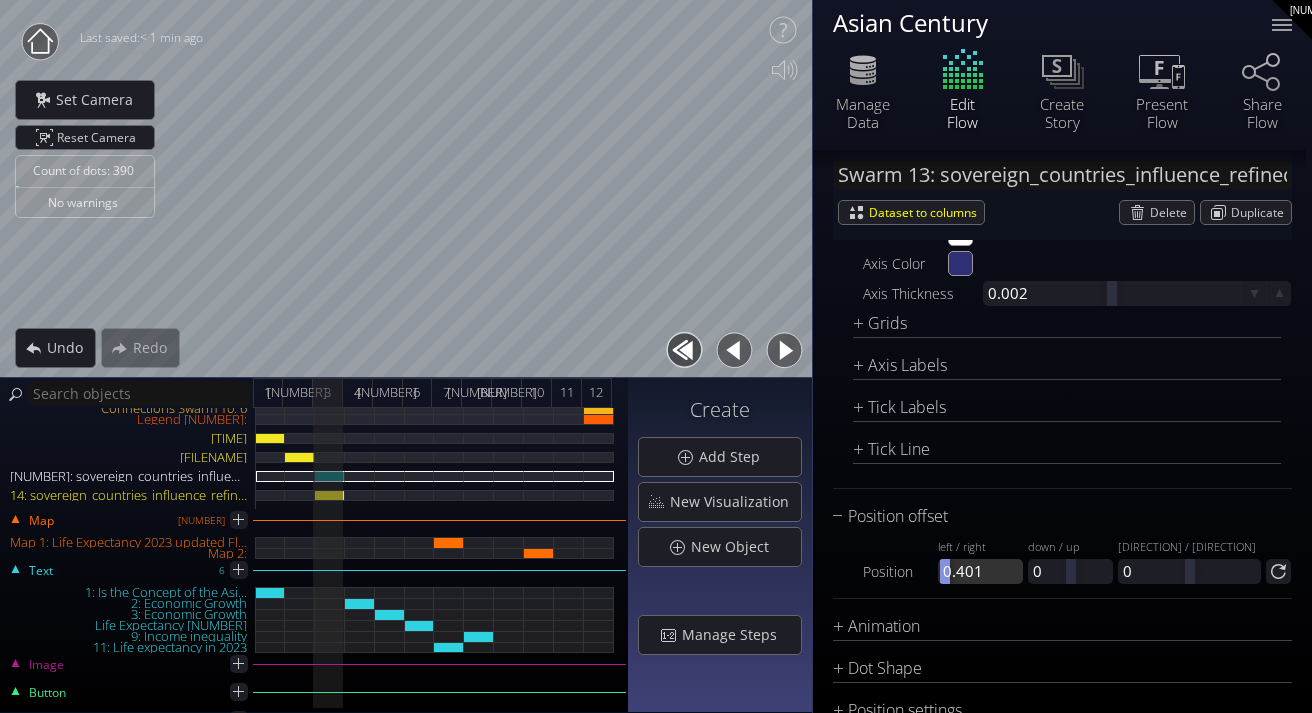 drag, startPoint x: 976, startPoint y: 569, endPoint x: 946, endPoint y: 569, distance: 30 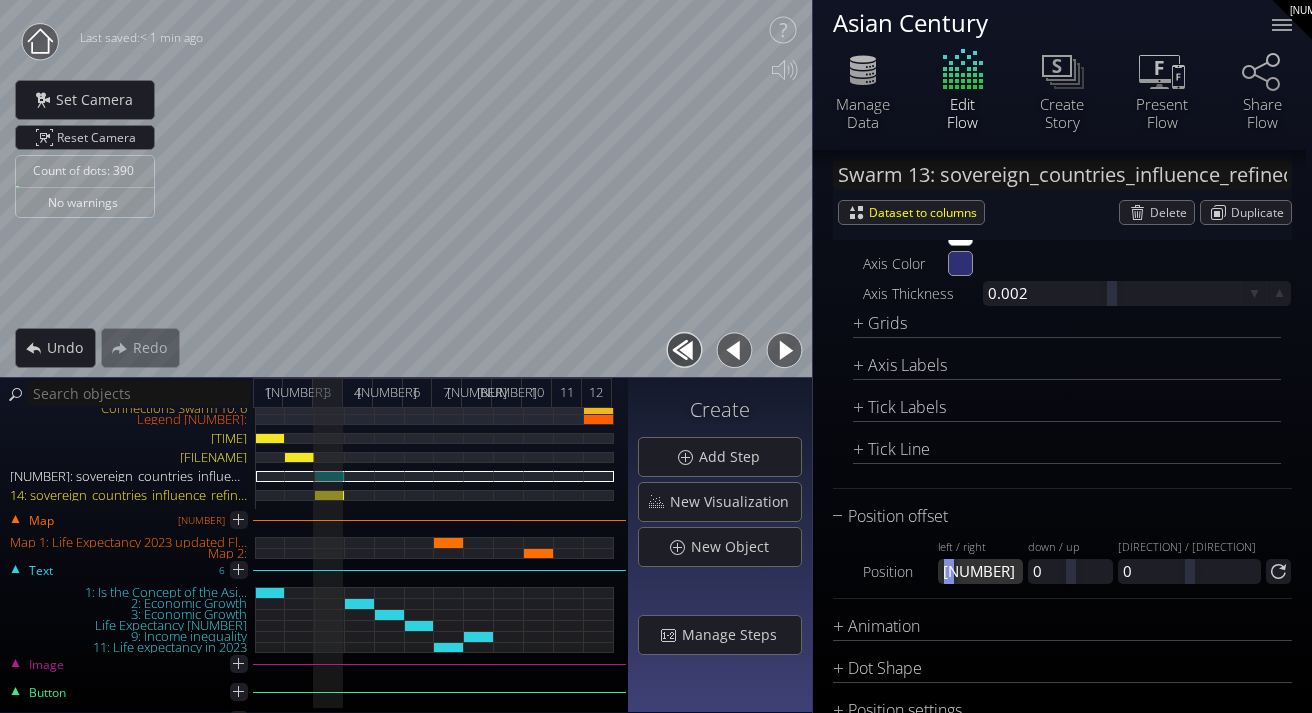 drag, startPoint x: 981, startPoint y: 575, endPoint x: 951, endPoint y: 575, distance: 30 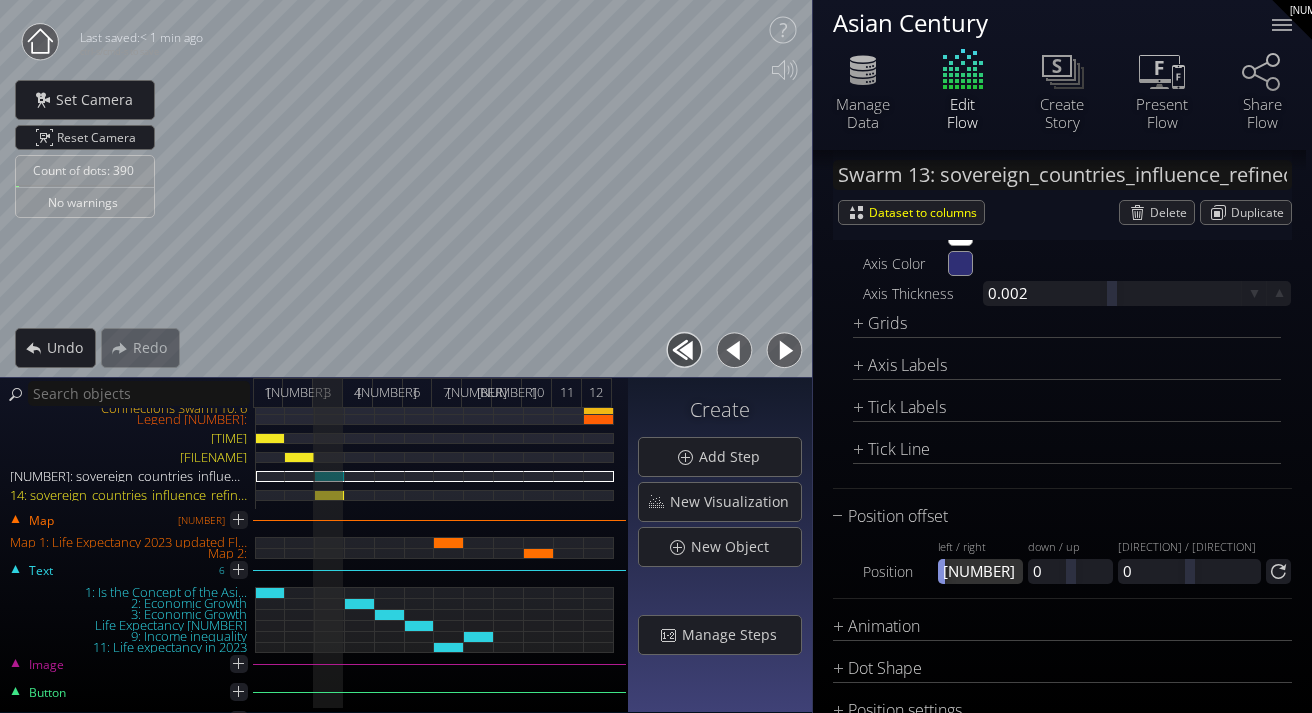 drag, startPoint x: 987, startPoint y: 575, endPoint x: 940, endPoint y: 575, distance: 47 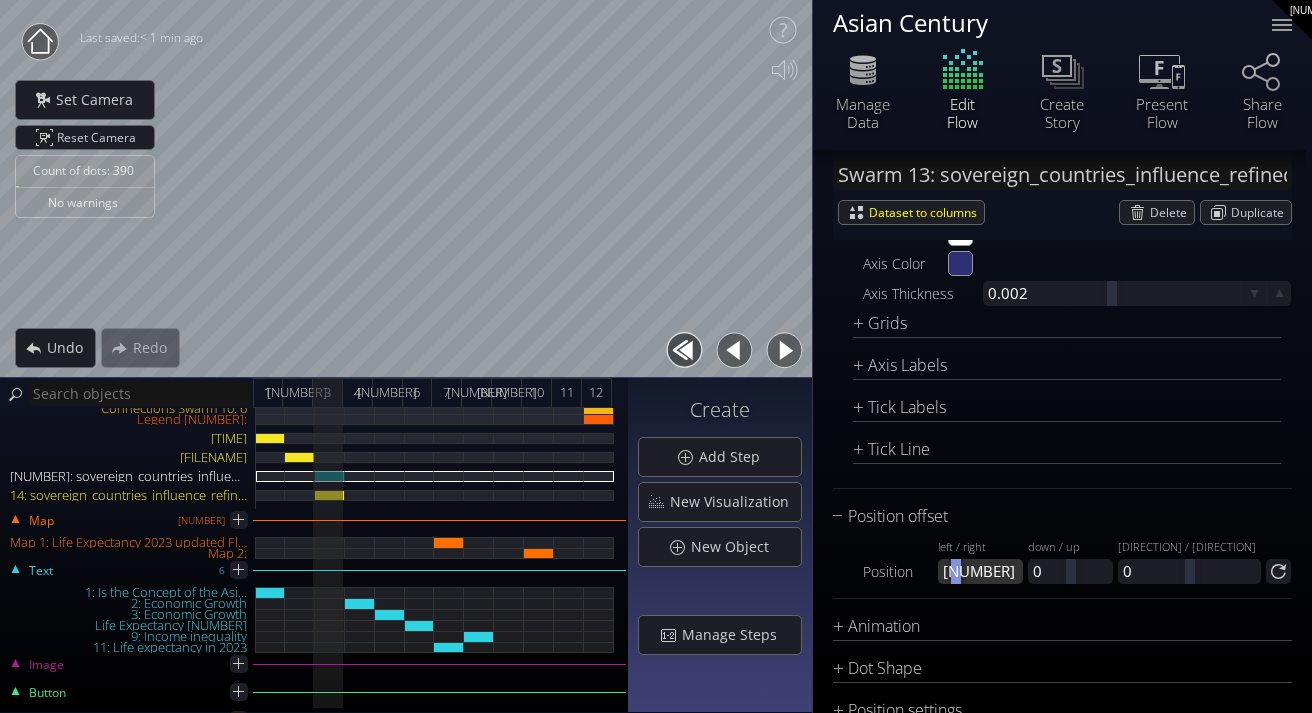drag, startPoint x: 986, startPoint y: 574, endPoint x: 960, endPoint y: 573, distance: 26.019224 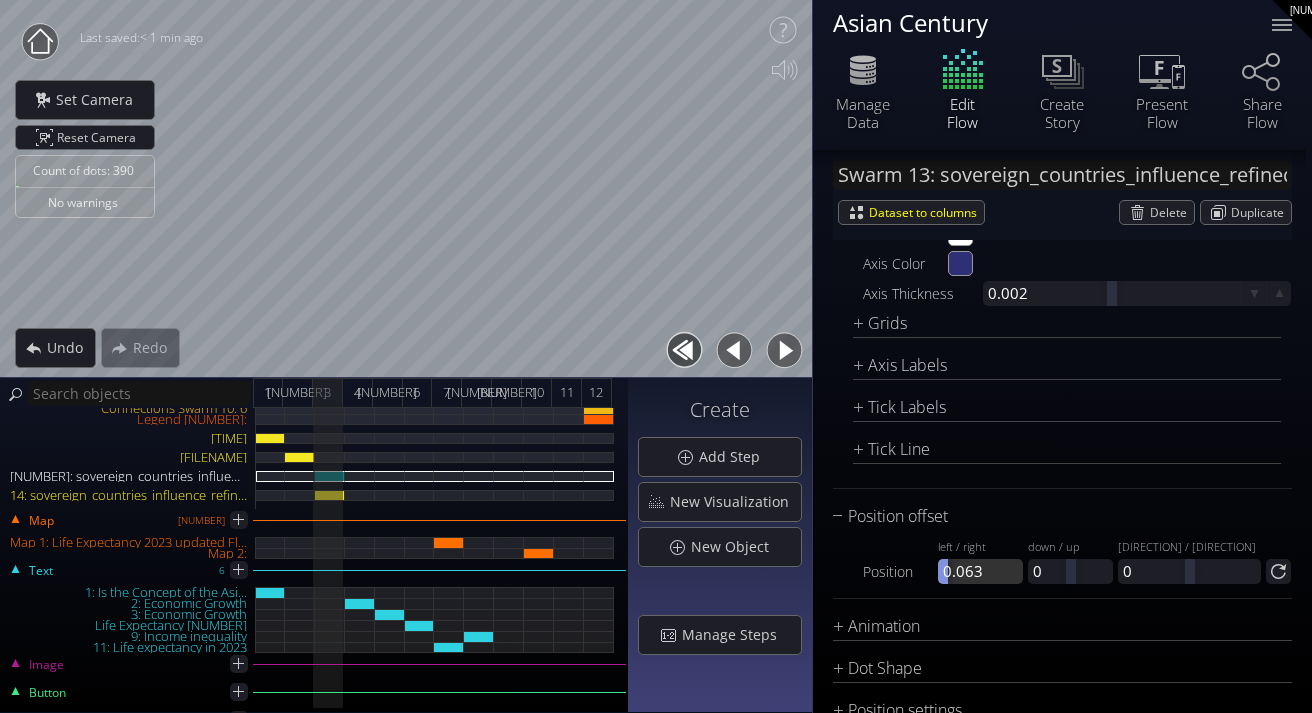 drag, startPoint x: 971, startPoint y: 572, endPoint x: 945, endPoint y: 572, distance: 26 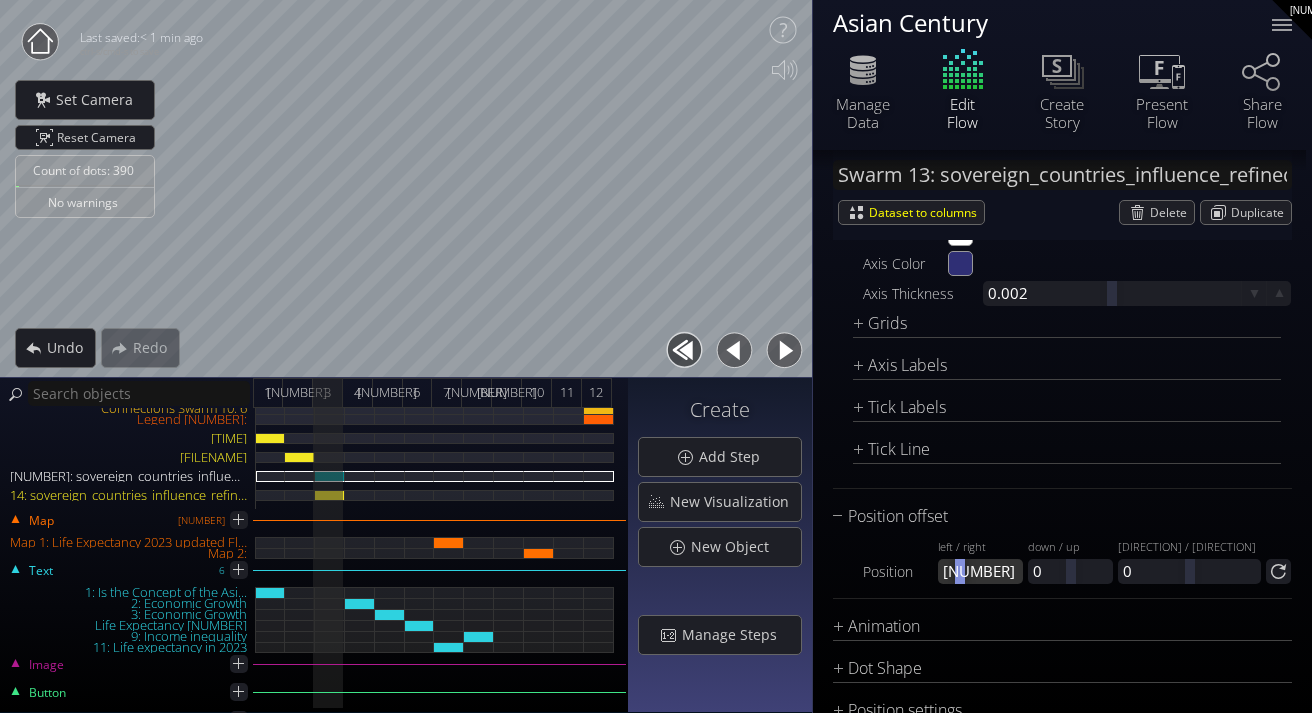 drag, startPoint x: 985, startPoint y: 568, endPoint x: 964, endPoint y: 567, distance: 21.023796 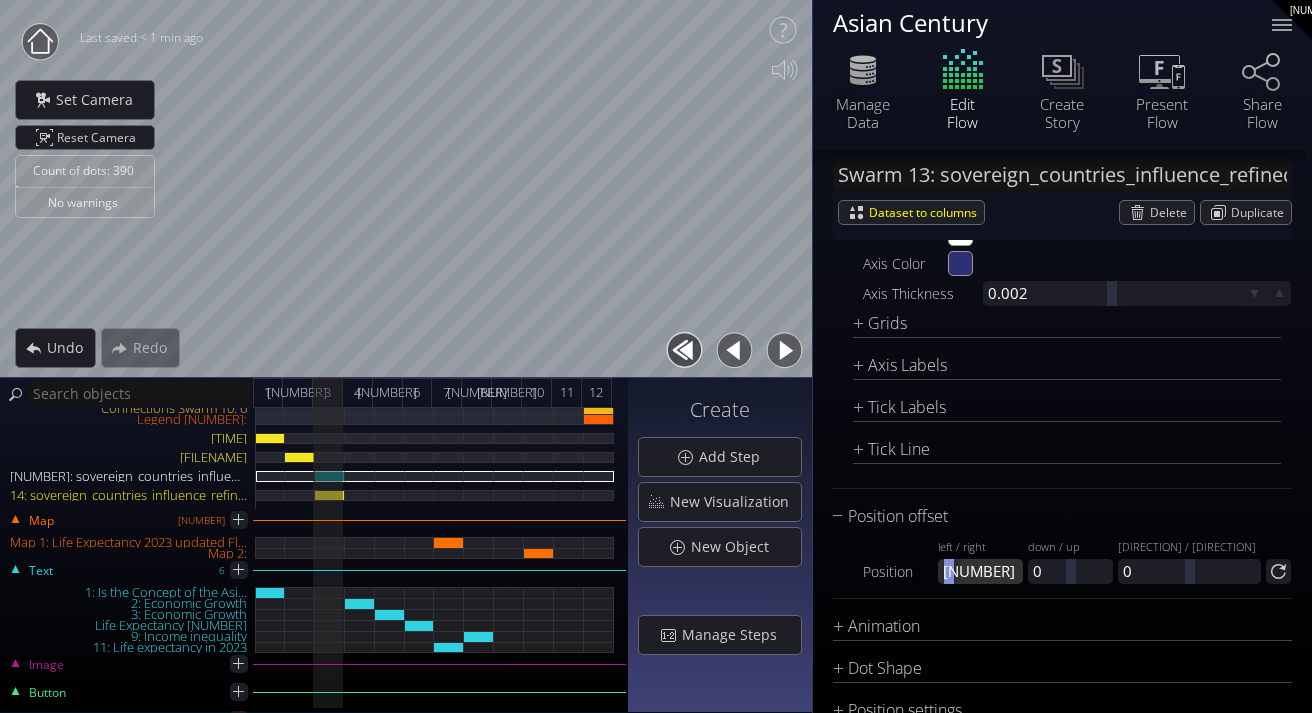 drag, startPoint x: 984, startPoint y: 572, endPoint x: 951, endPoint y: 572, distance: 33 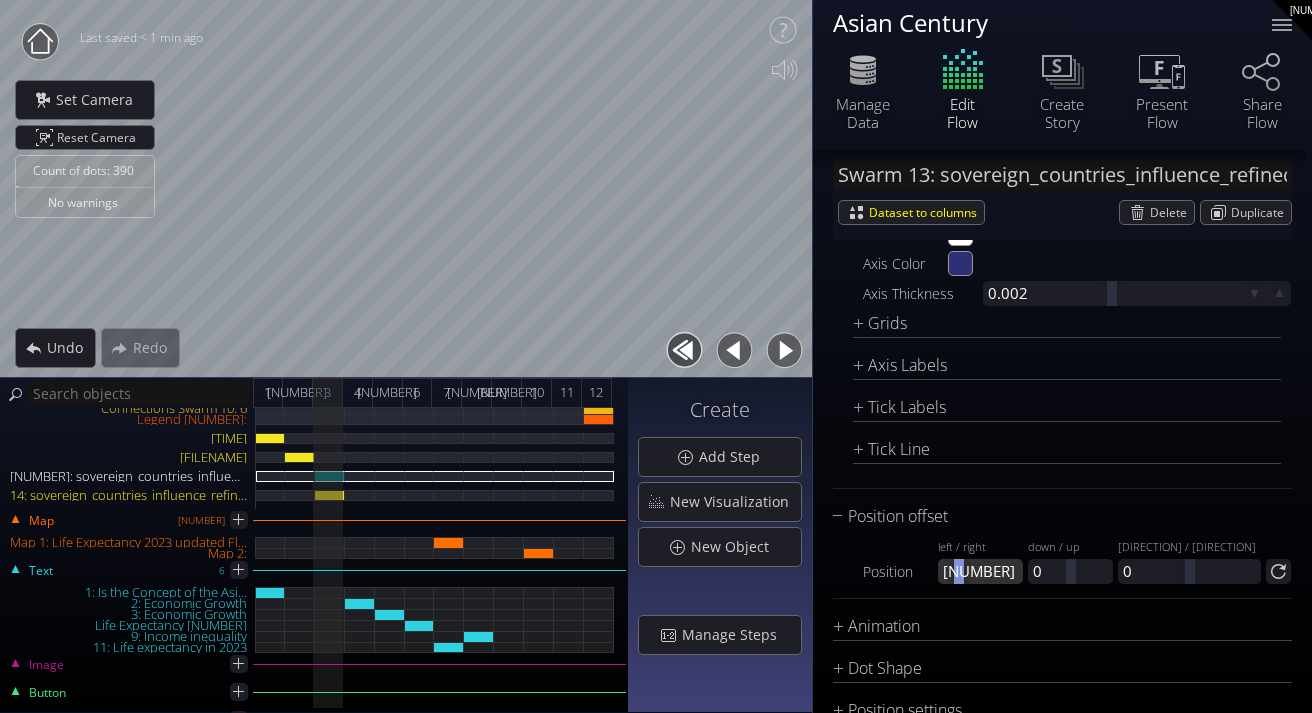 drag, startPoint x: 985, startPoint y: 574, endPoint x: 964, endPoint y: 574, distance: 21 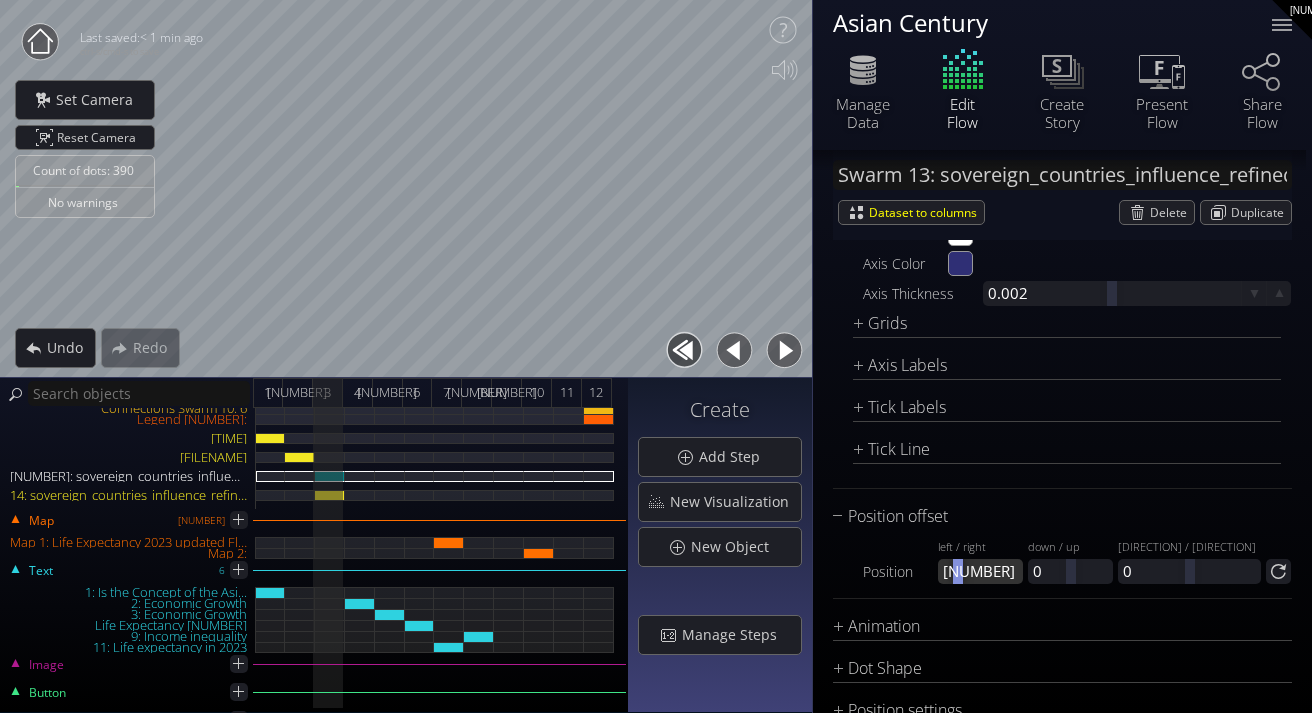drag, startPoint x: 987, startPoint y: 577, endPoint x: 959, endPoint y: 572, distance: 28.442924 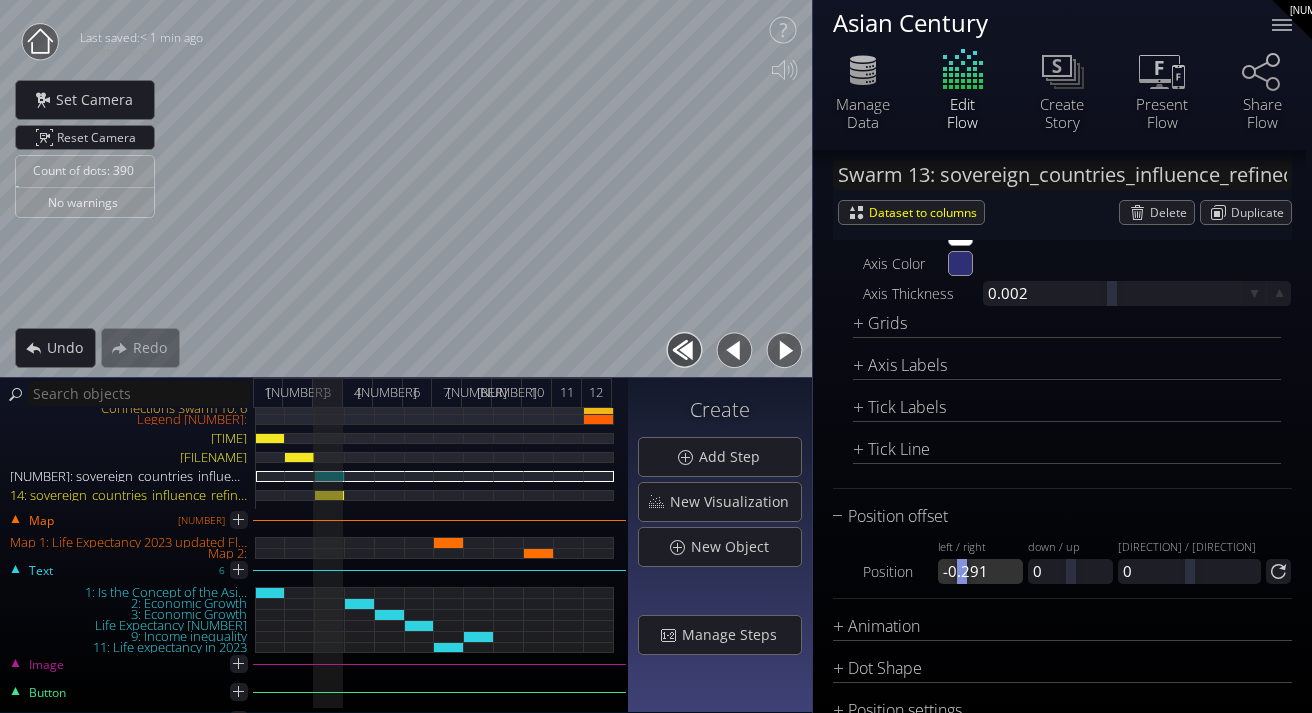 drag, startPoint x: 989, startPoint y: 568, endPoint x: 967, endPoint y: 567, distance: 22.022715 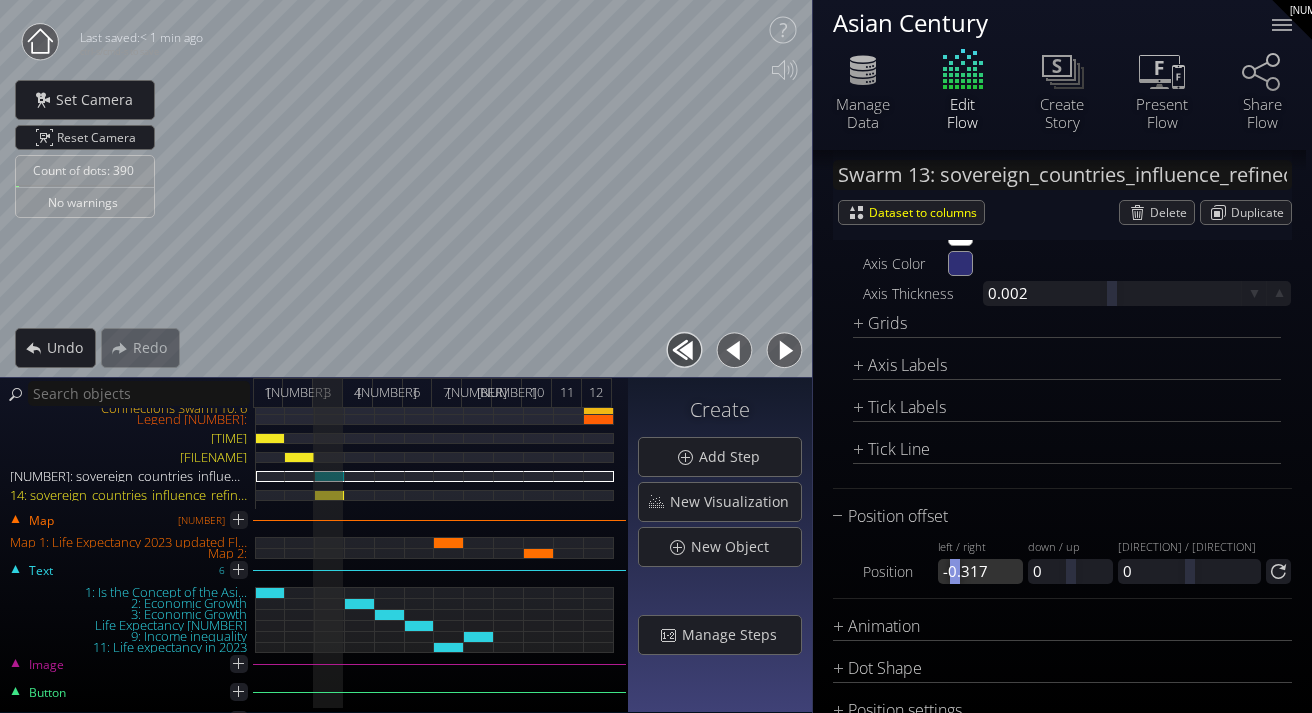 drag, startPoint x: 974, startPoint y: 567, endPoint x: 958, endPoint y: 567, distance: 16 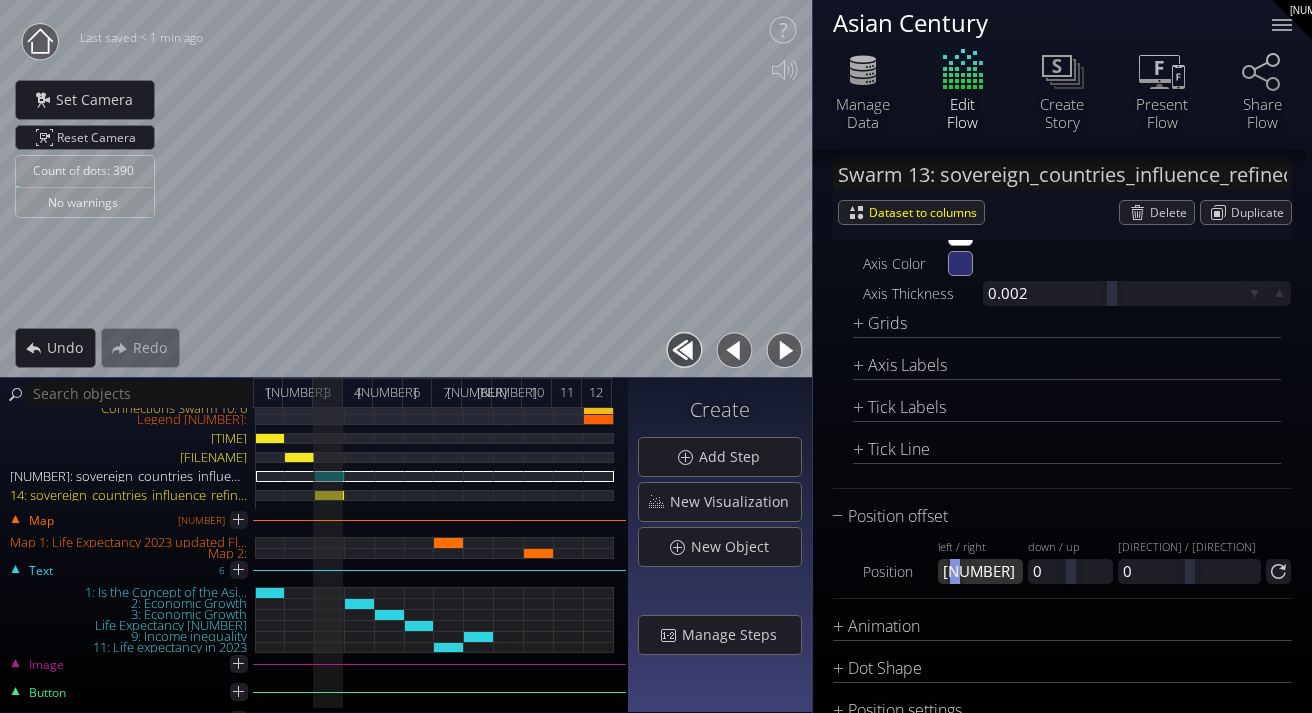 drag, startPoint x: 974, startPoint y: 570, endPoint x: 959, endPoint y: 569, distance: 15.033297 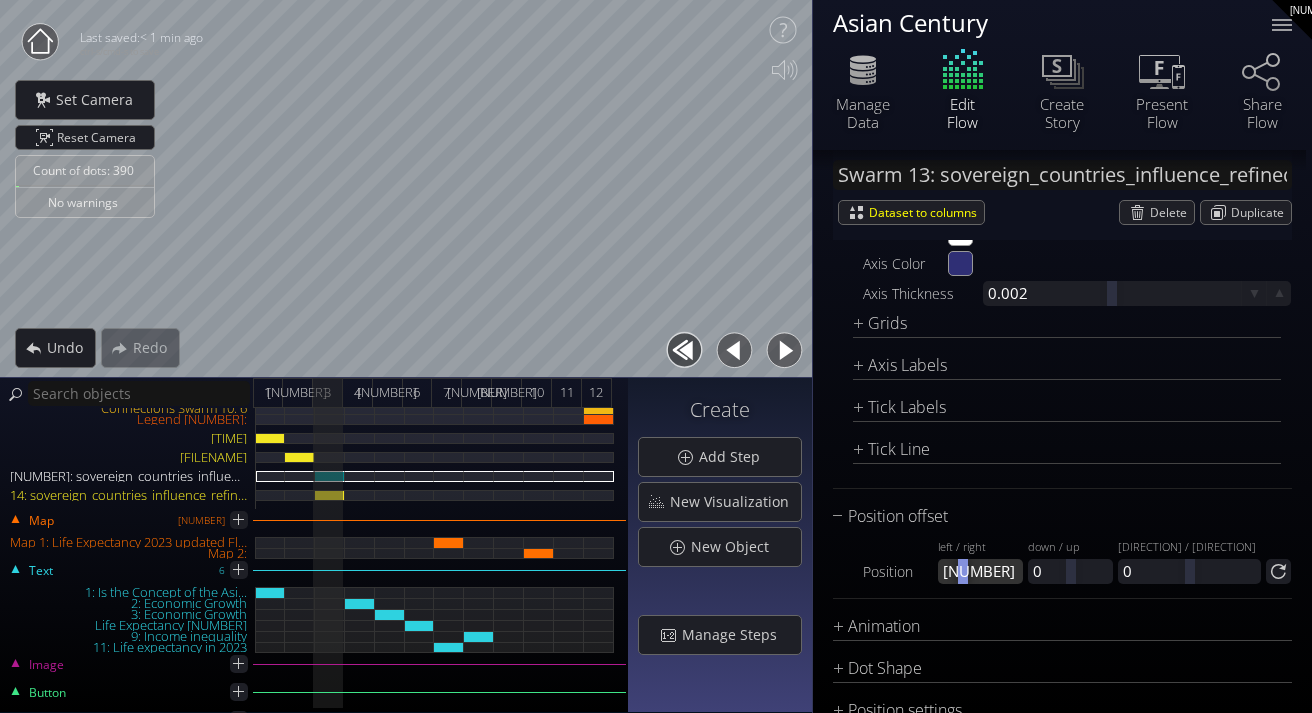 drag, startPoint x: 985, startPoint y: 572, endPoint x: 967, endPoint y: 571, distance: 18.027756 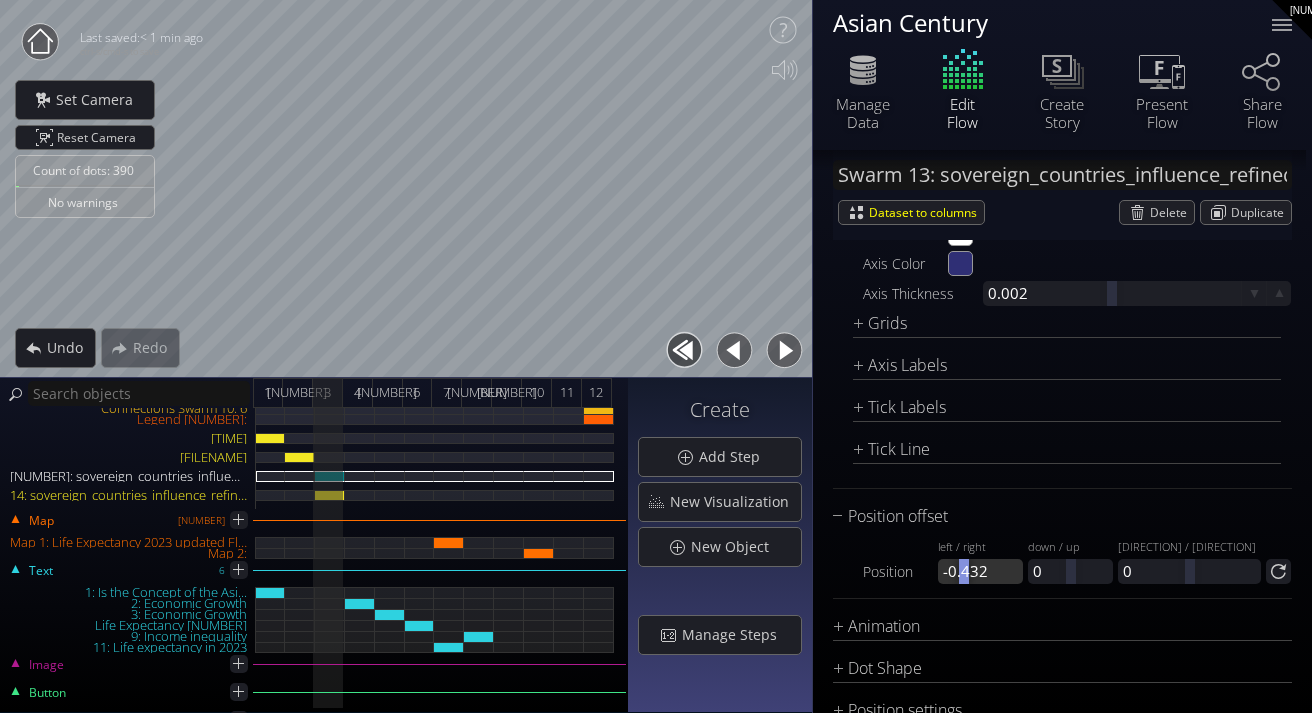 drag, startPoint x: 993, startPoint y: 574, endPoint x: 963, endPoint y: 572, distance: 30.066593 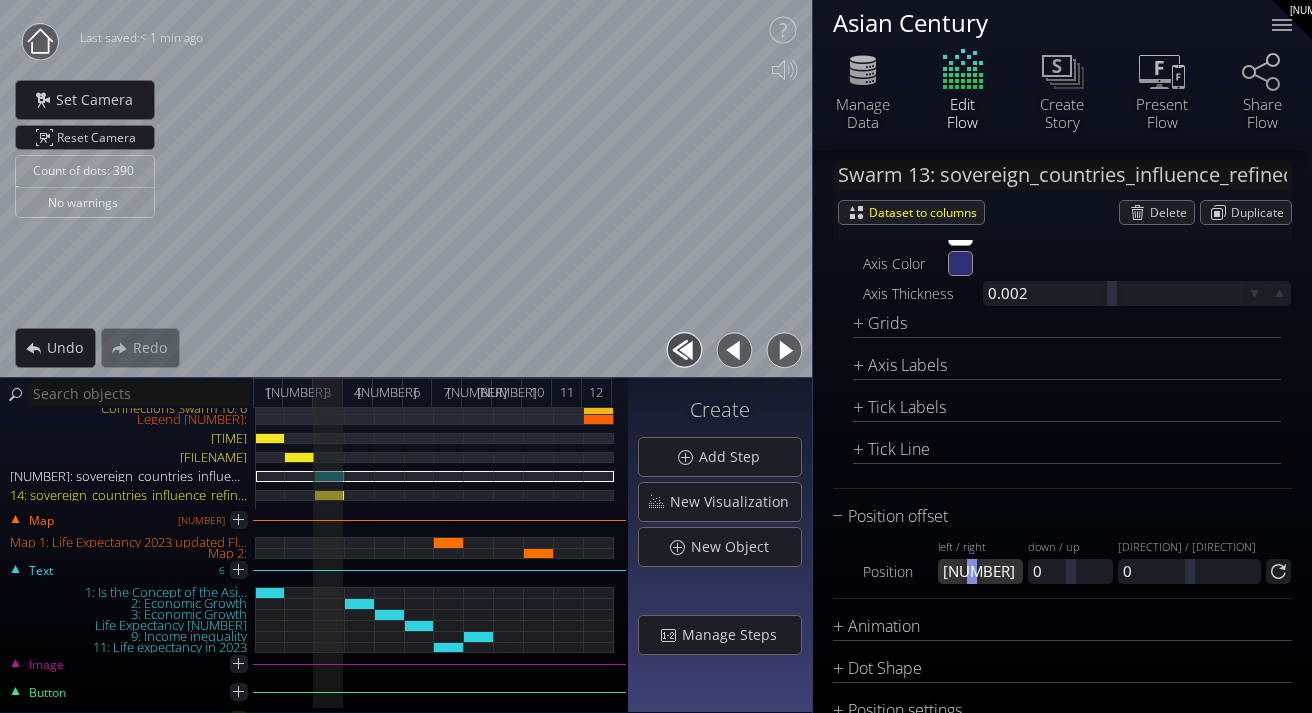 click at bounding box center (972, 571) 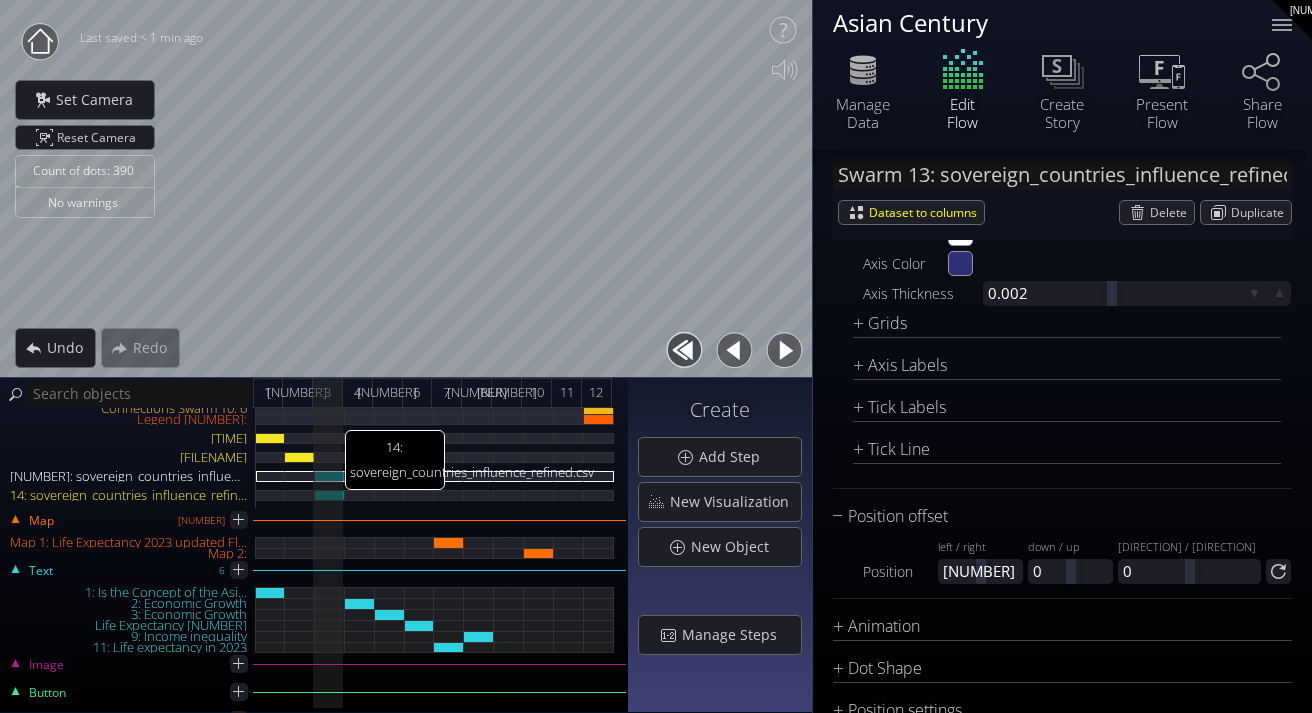 click on "14: sovereign_countries_influence_refined.csv" at bounding box center (330, 495) 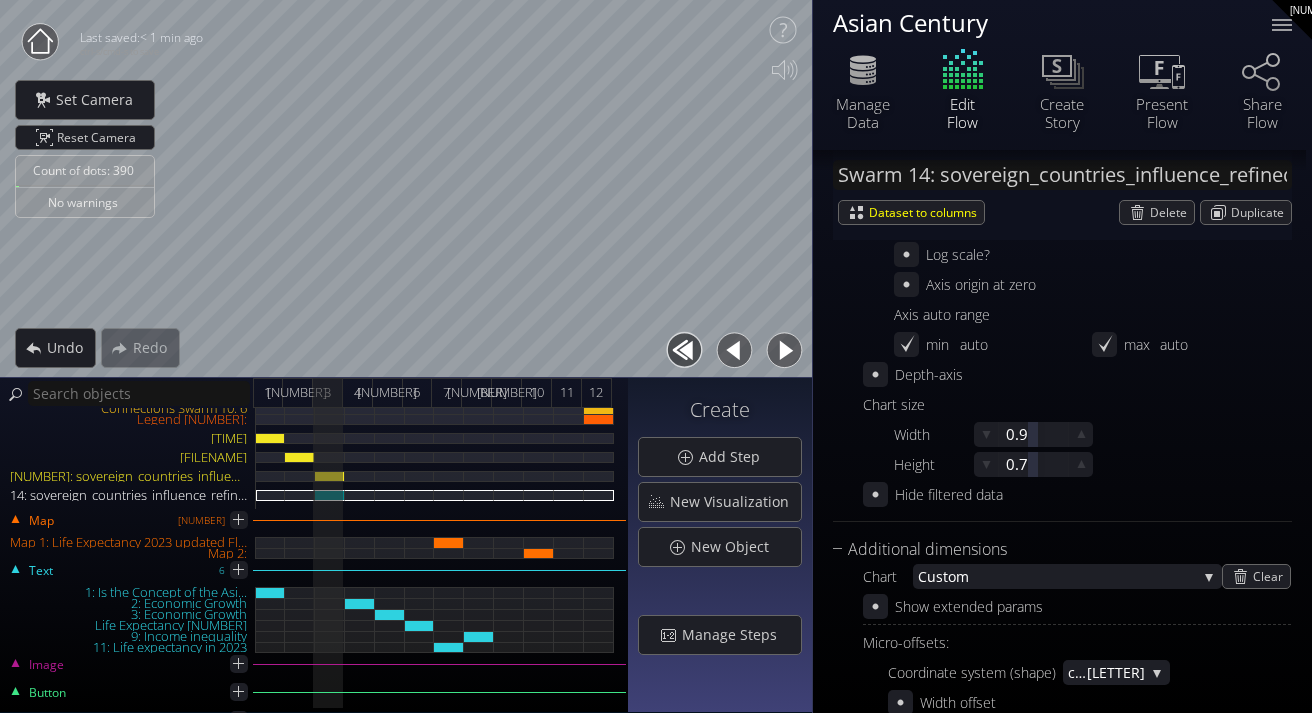 scroll, scrollTop: 679, scrollLeft: 0, axis: vertical 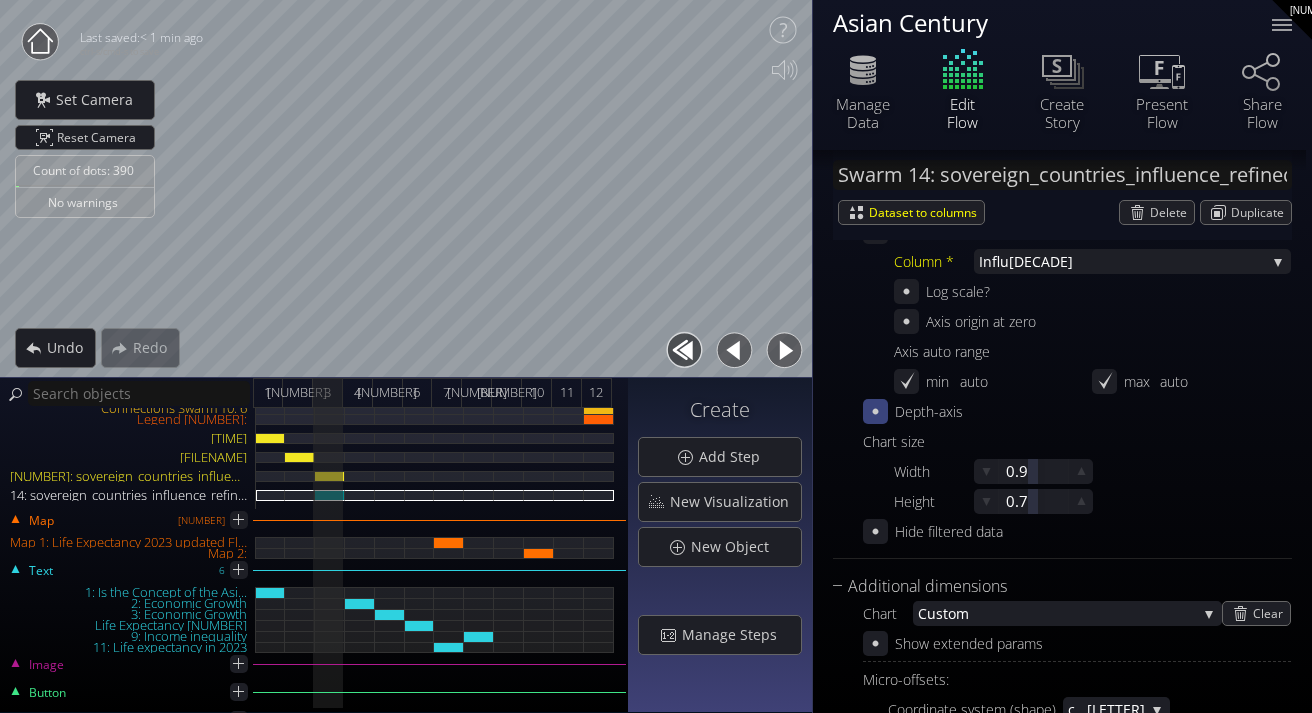 click 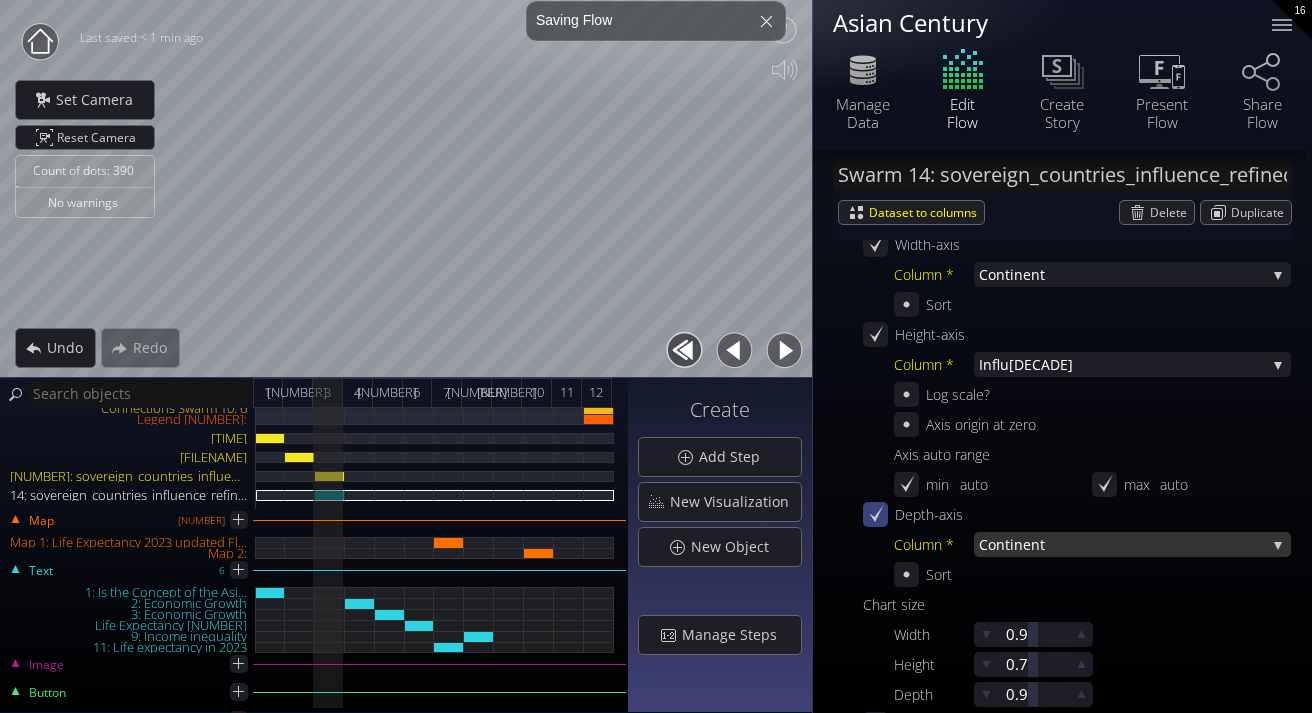 scroll, scrollTop: 533, scrollLeft: 0, axis: vertical 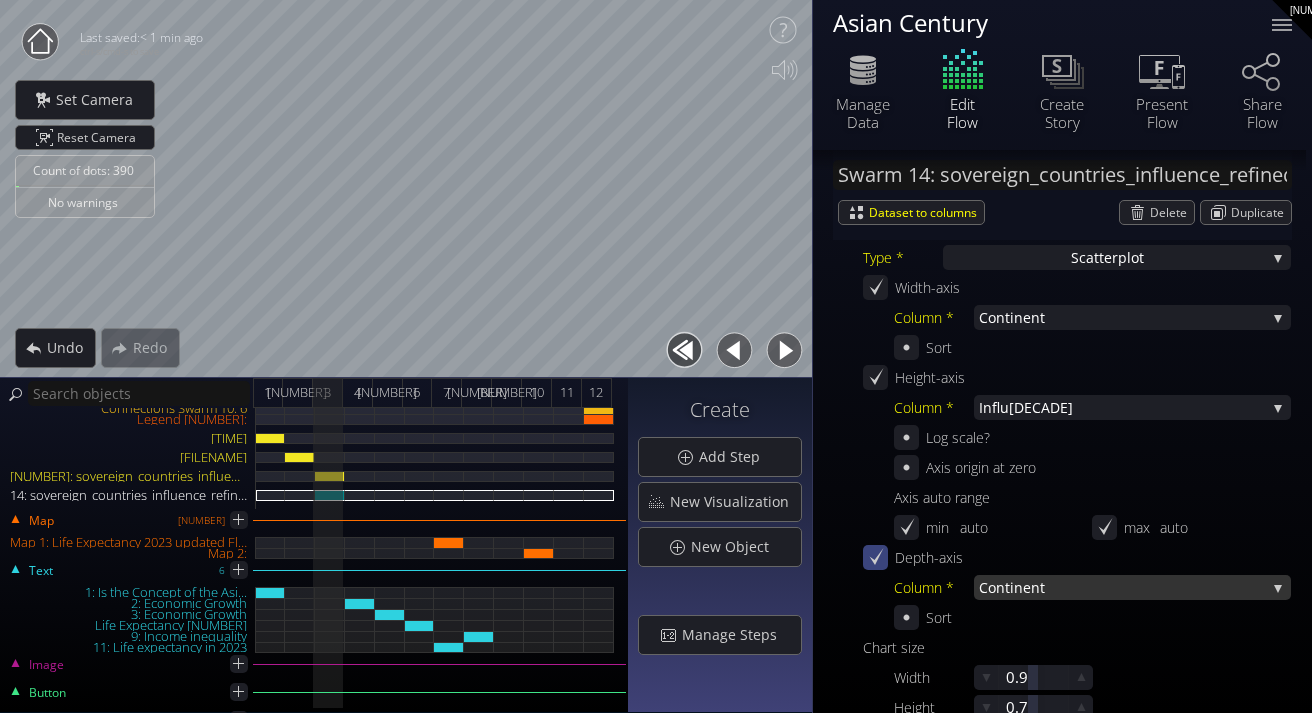 click on "t" at bounding box center [1153, 587] 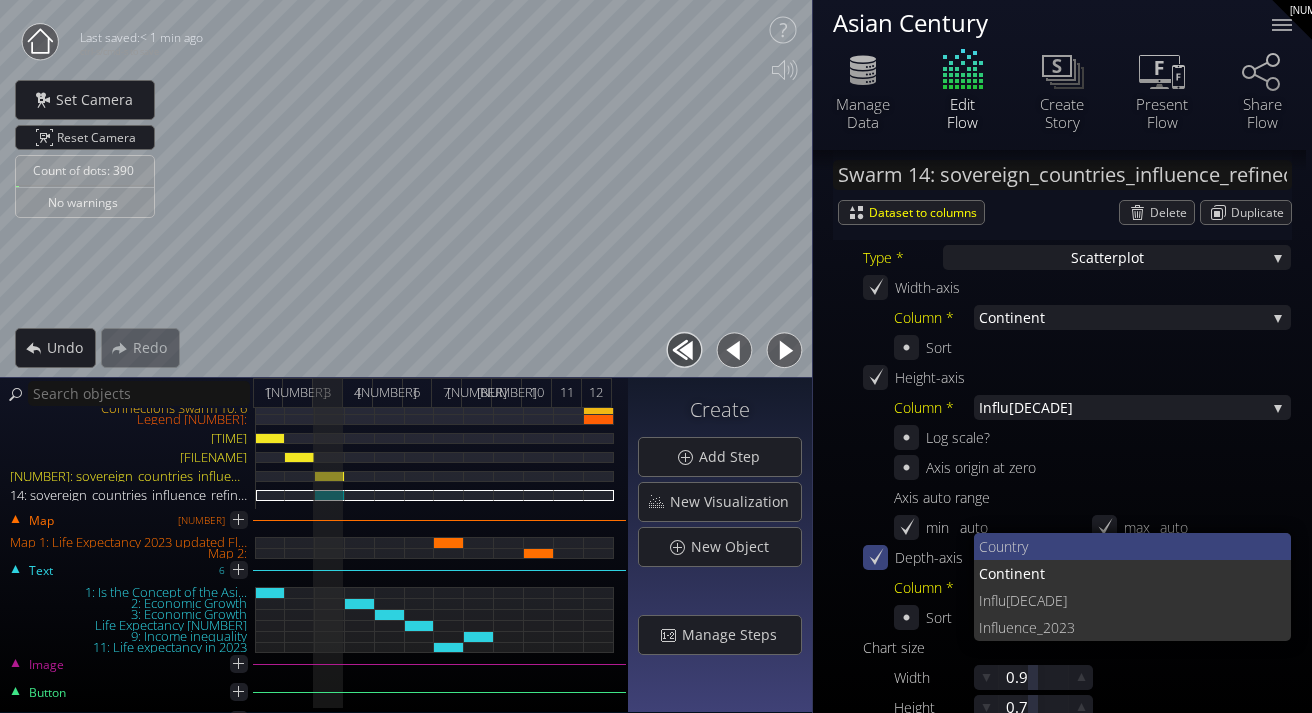 click on "Coun" at bounding box center [995, 546] 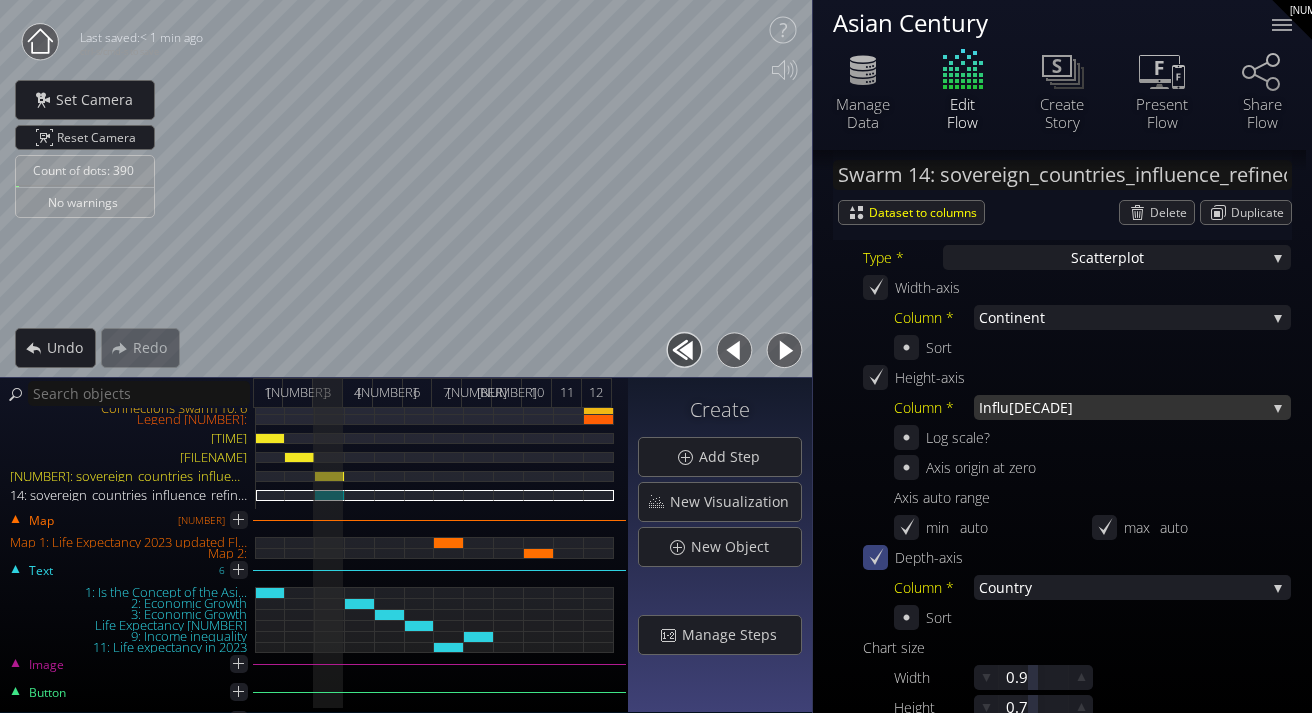 click on "[DECADE]" at bounding box center [1137, 407] 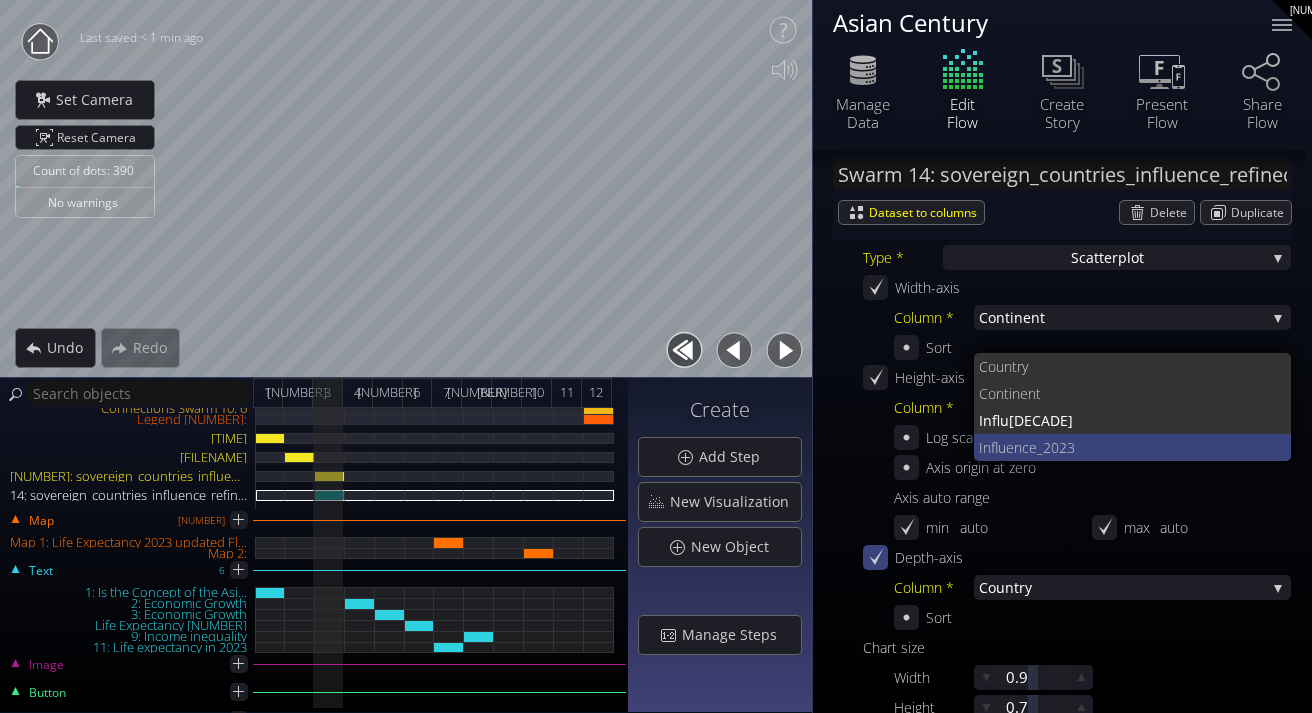 click on "uence_2023" at bounding box center (1137, 447) 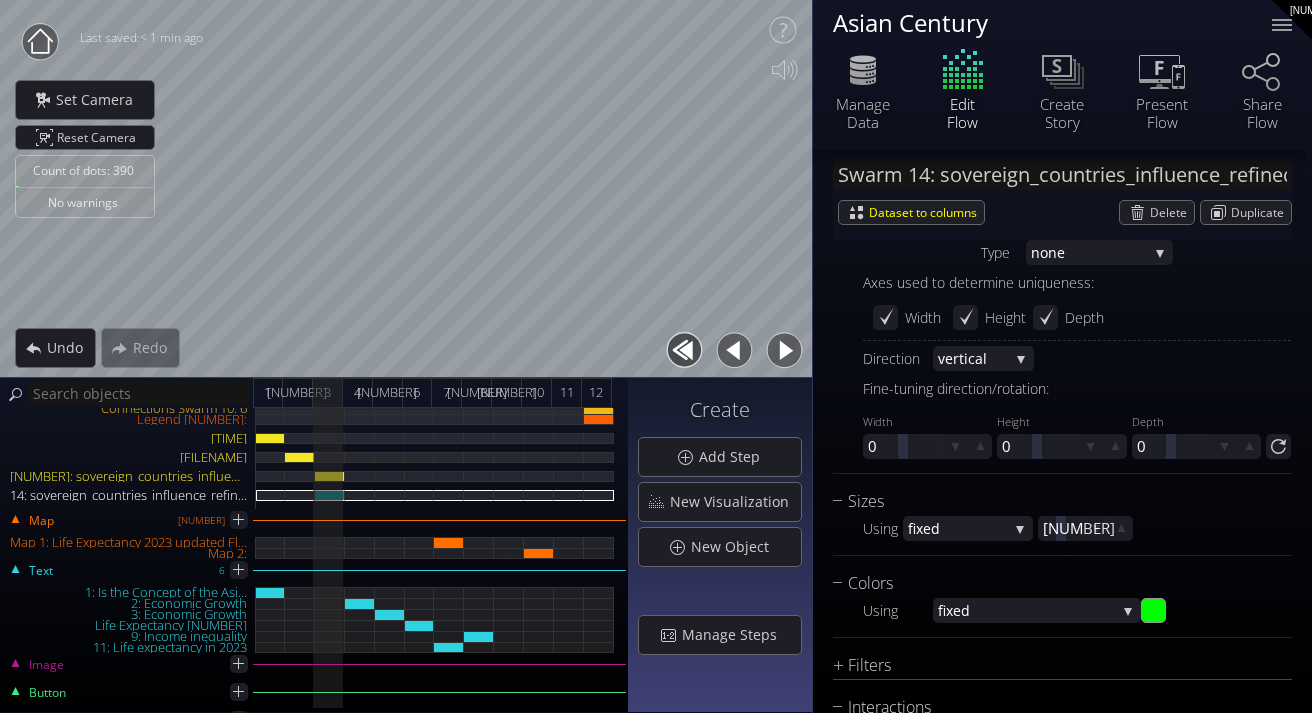 scroll, scrollTop: 1505, scrollLeft: 0, axis: vertical 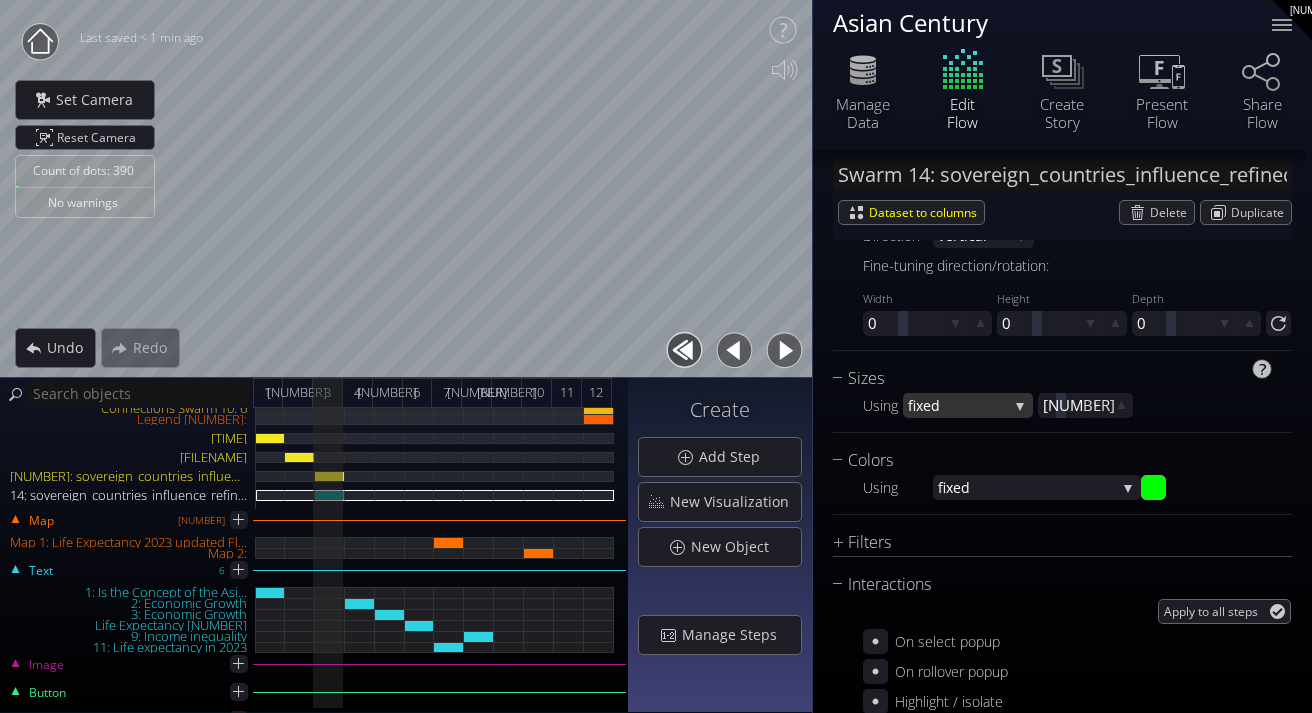 click on "fixed" at bounding box center (958, 405) 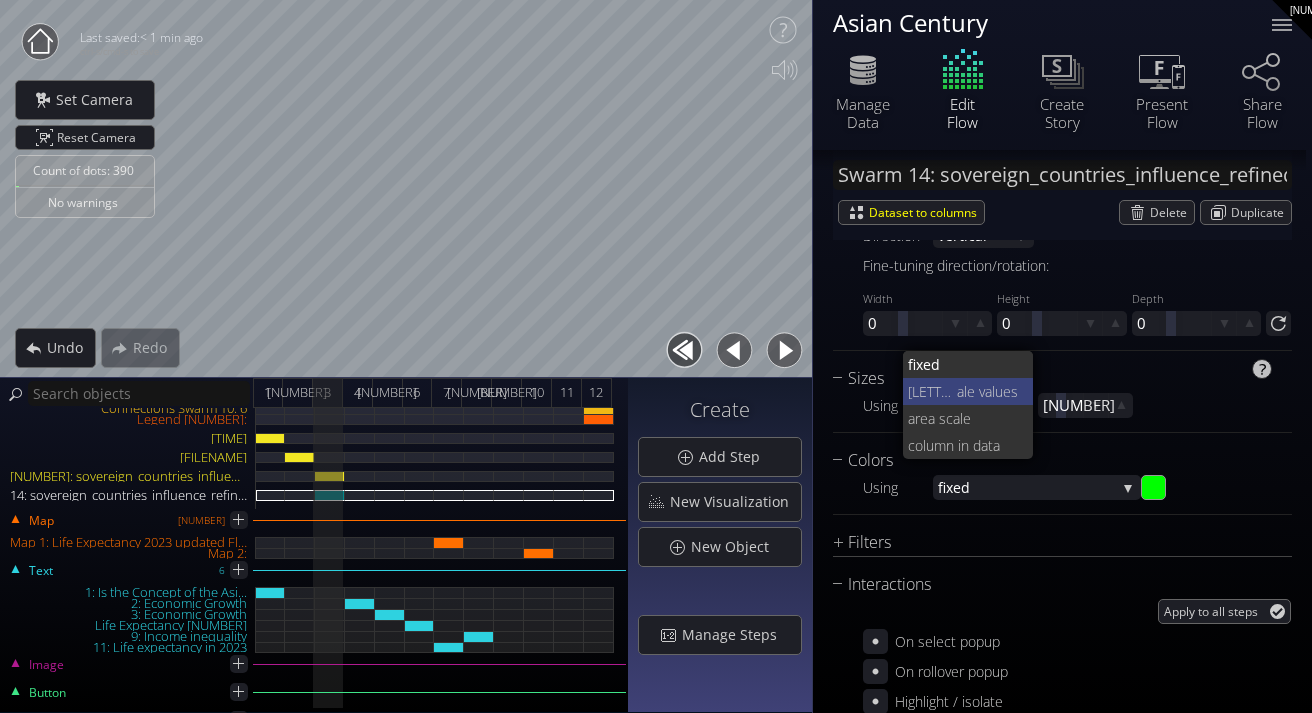 click on "ale values" at bounding box center (987, 391) 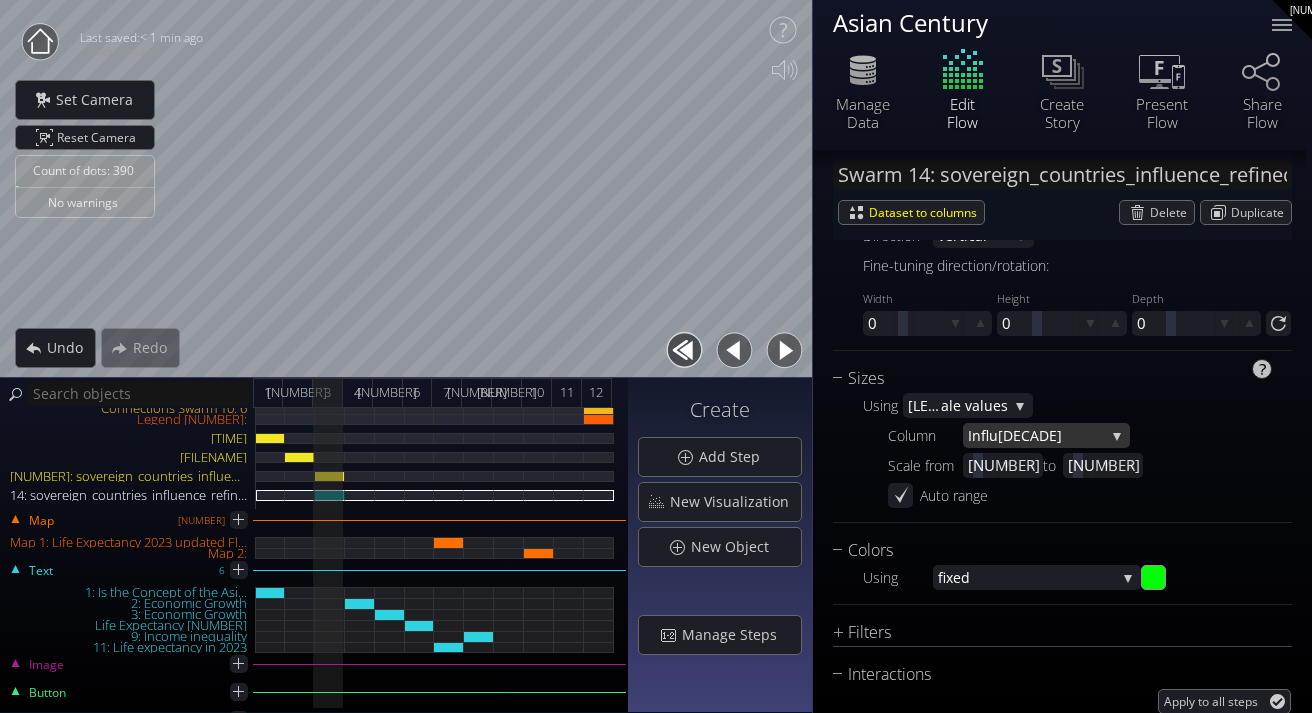 click on "[DECADE]" at bounding box center (1051, 435) 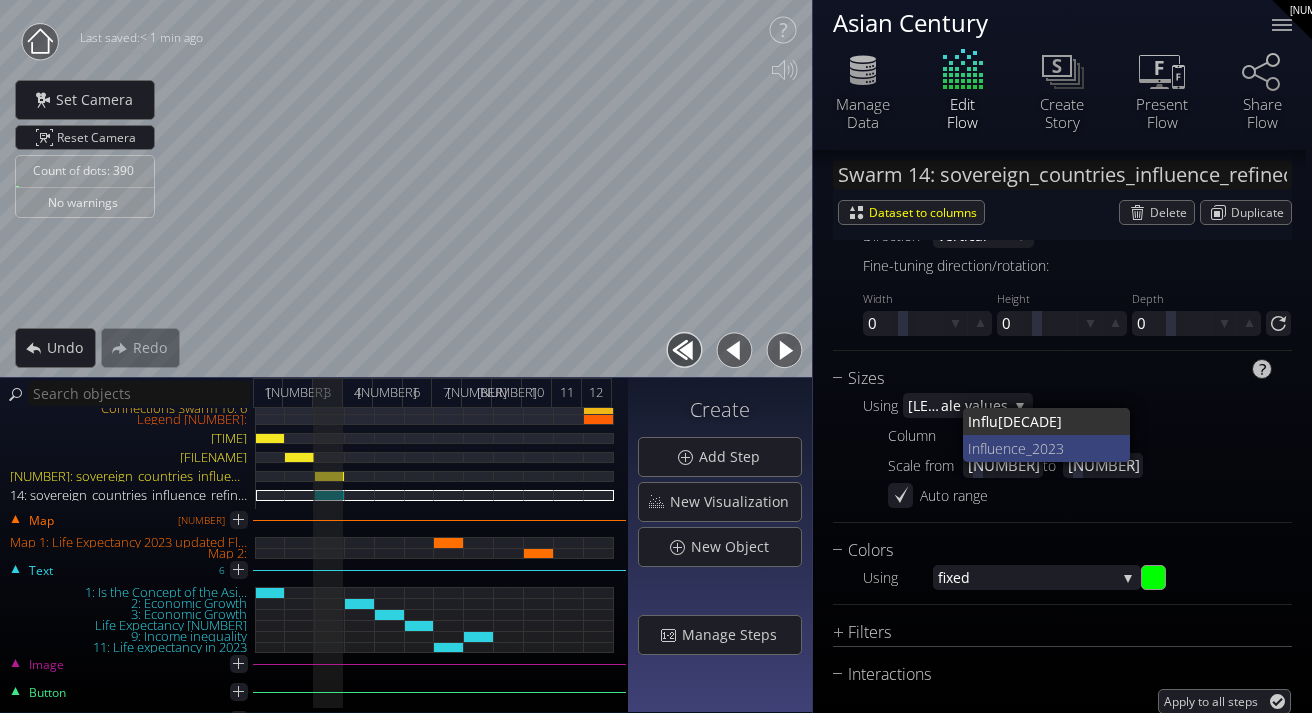 click on "uence_2023" at bounding box center (1051, 448) 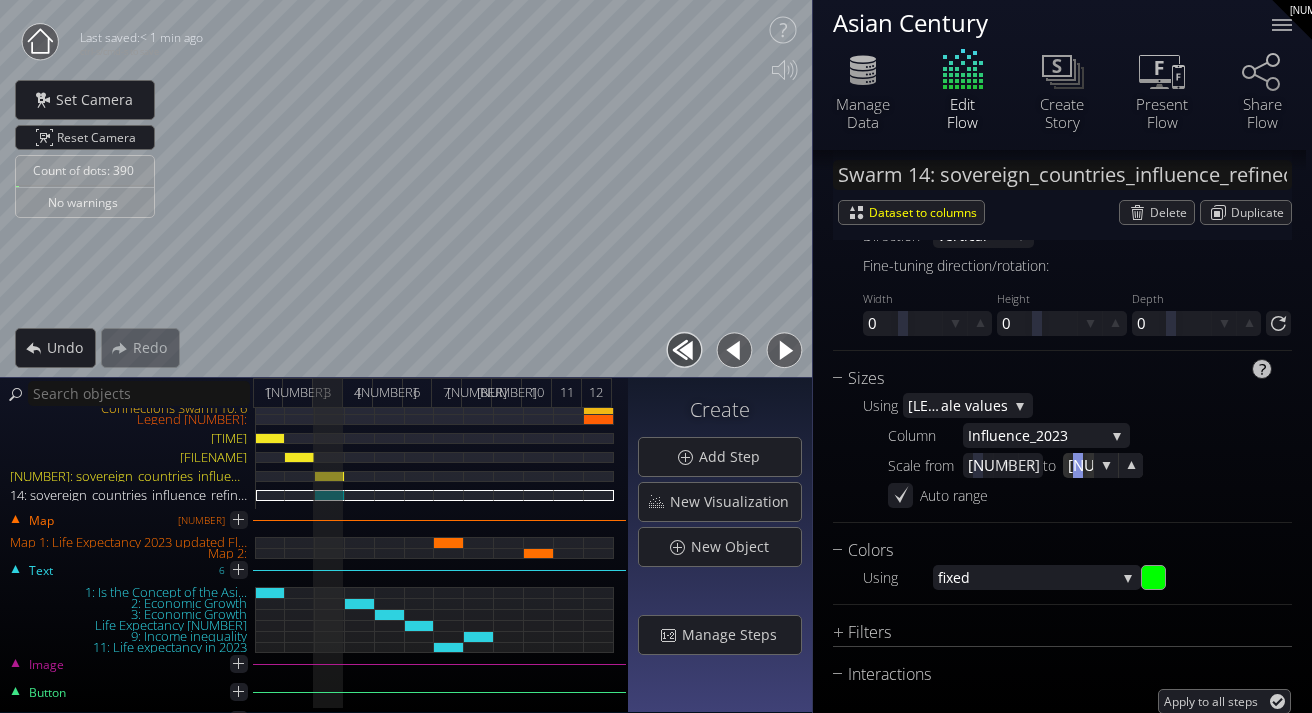 click at bounding box center [1078, 465] 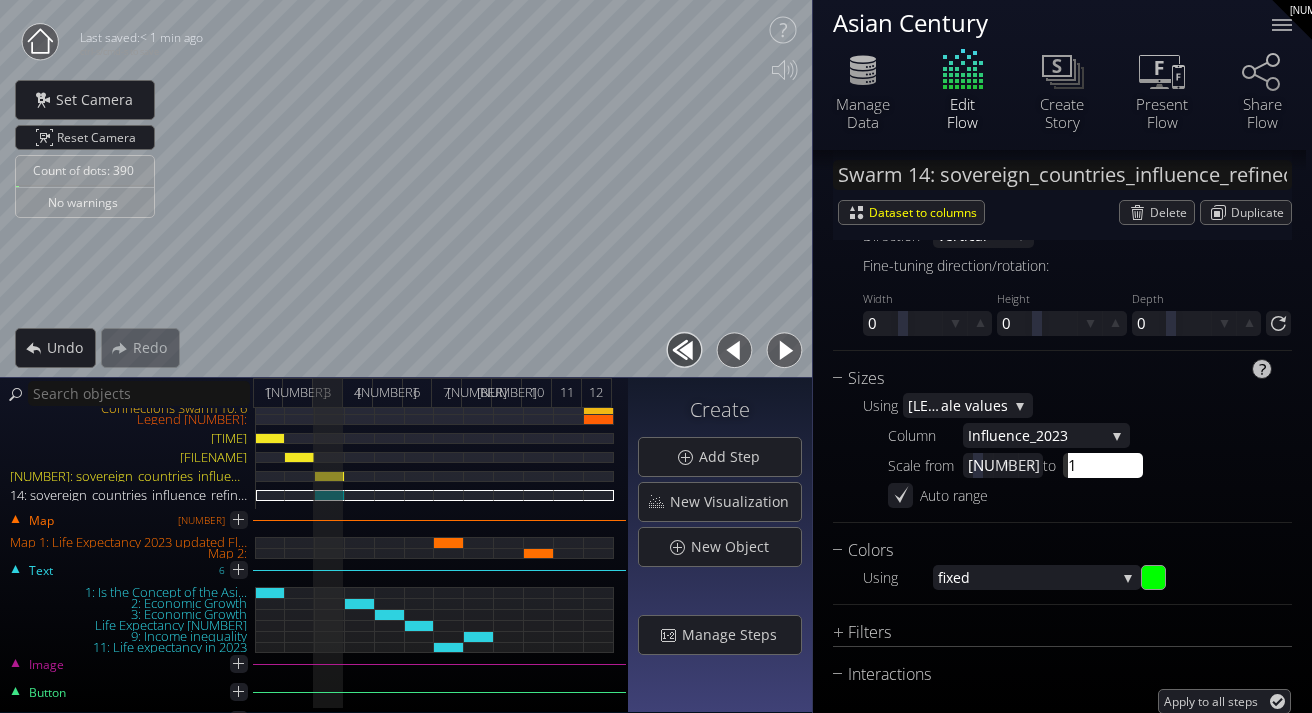 type on "[NUMBER]" 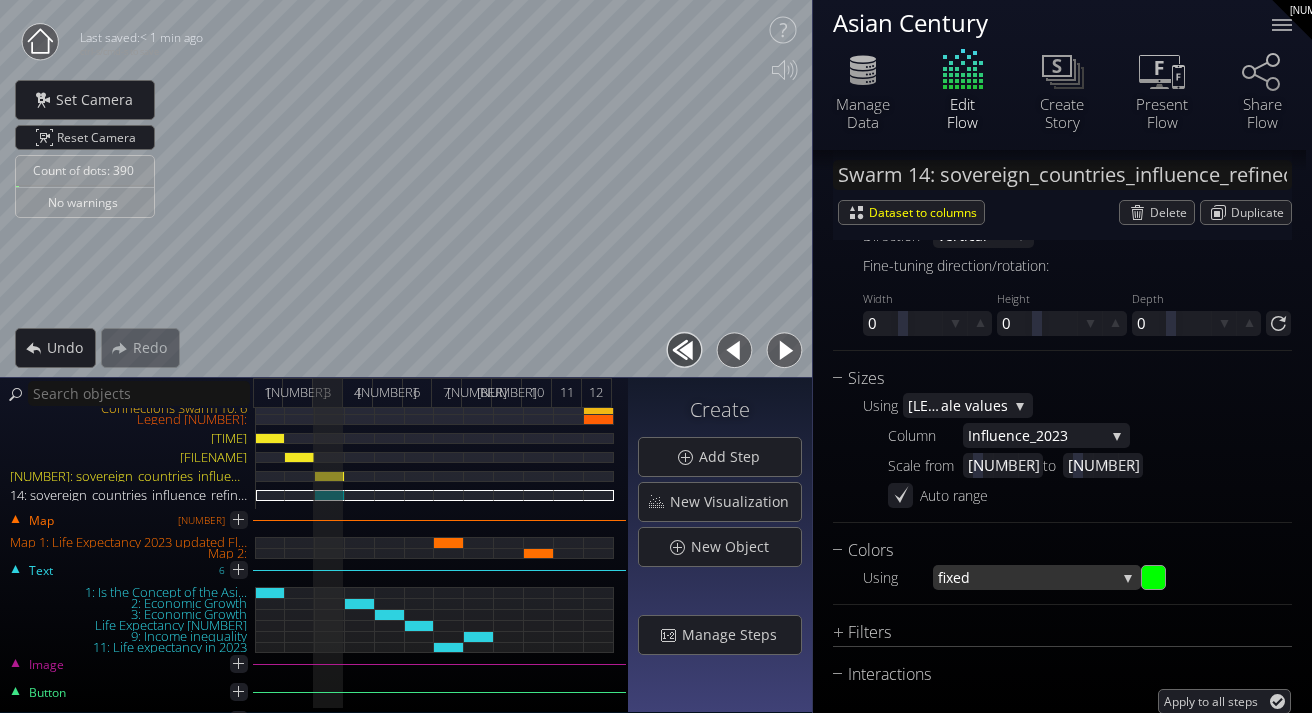 click on "fixed" at bounding box center (1027, 577) 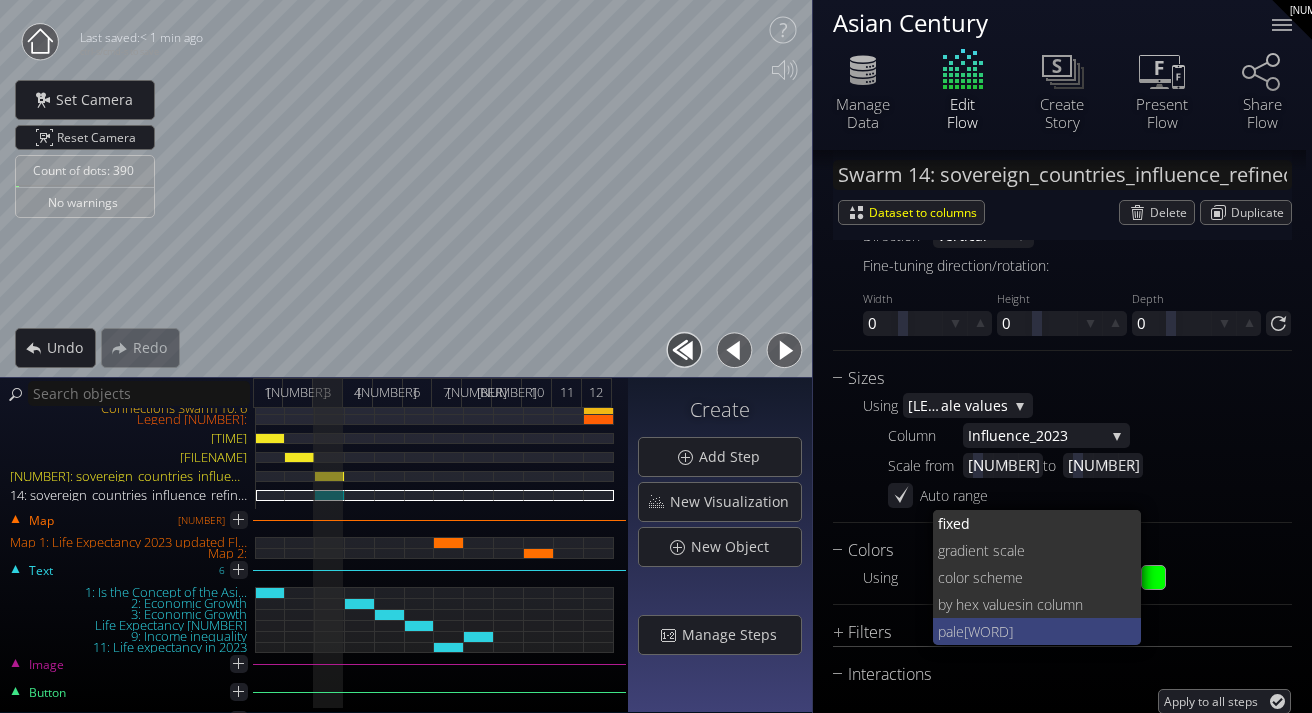 click on "[WORD]" at bounding box center (1045, 631) 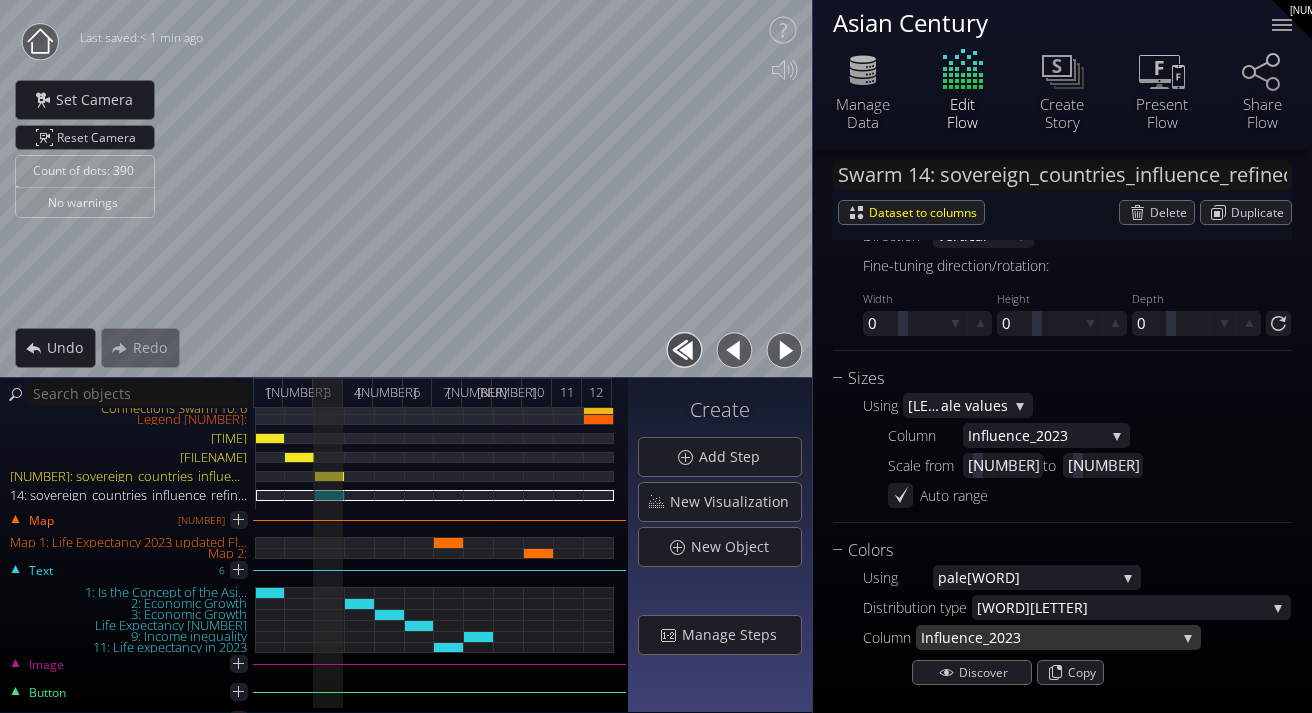 scroll, scrollTop: 1607, scrollLeft: 0, axis: vertical 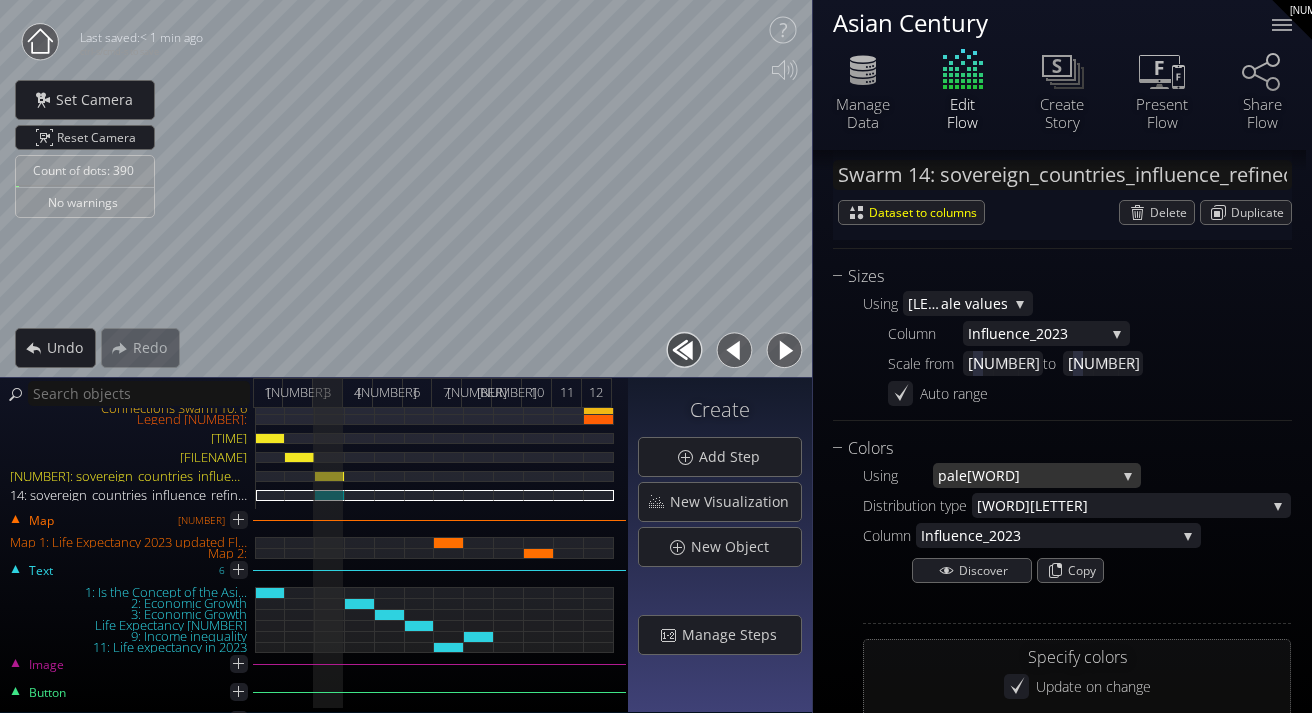 click on "[WORD]" at bounding box center (1041, 475) 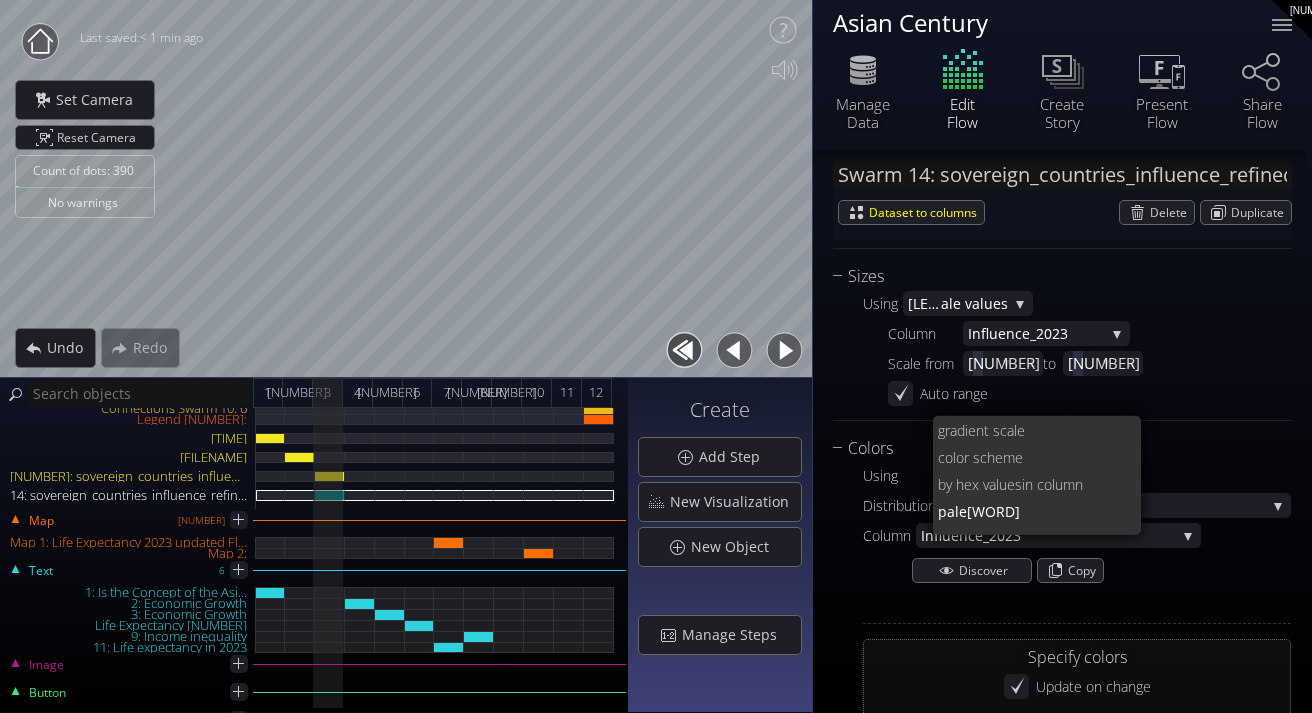 scroll, scrollTop: 0, scrollLeft: 0, axis: both 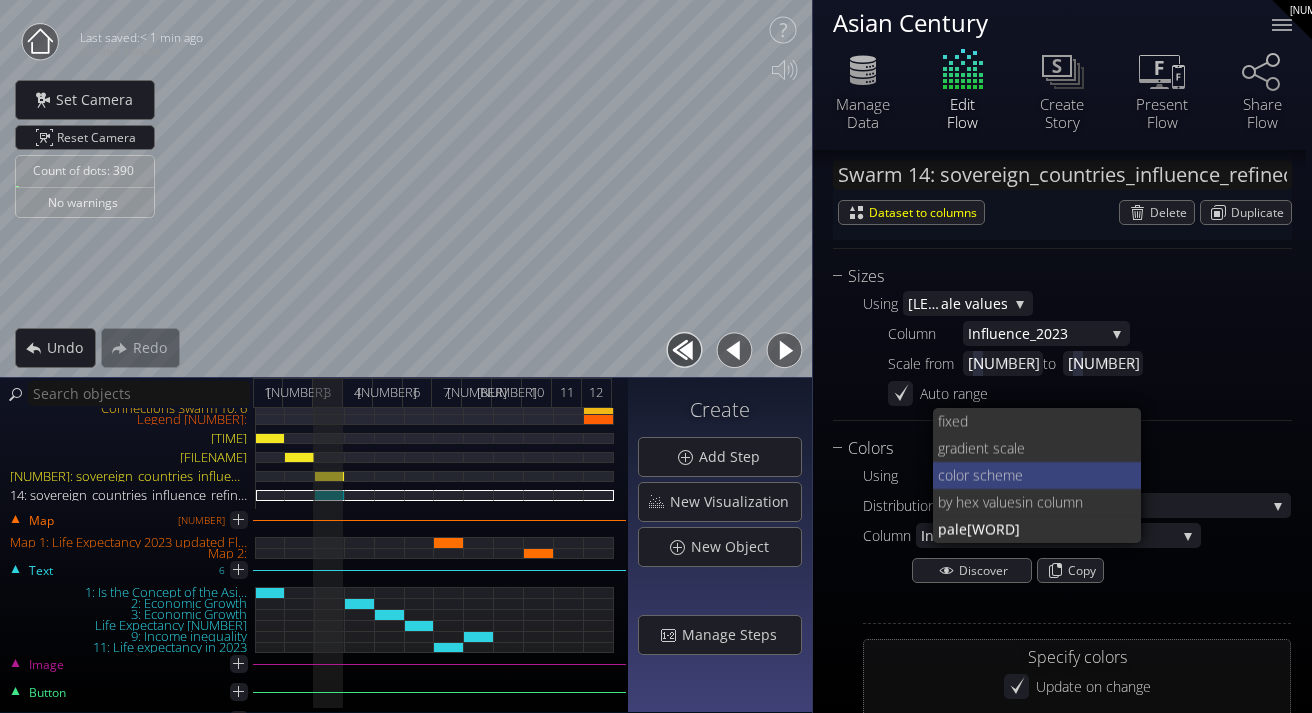 click on "lor scheme" at bounding box center (1039, 475) 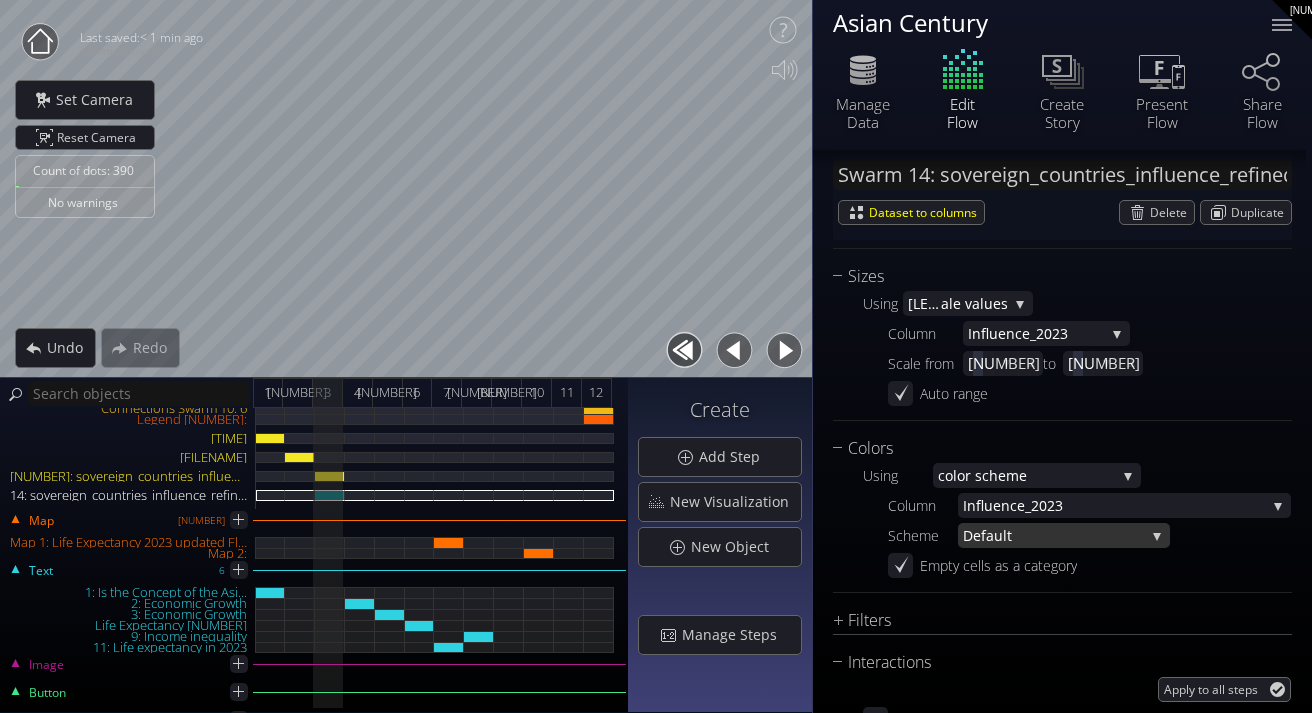 click on "Defa" at bounding box center [978, 535] 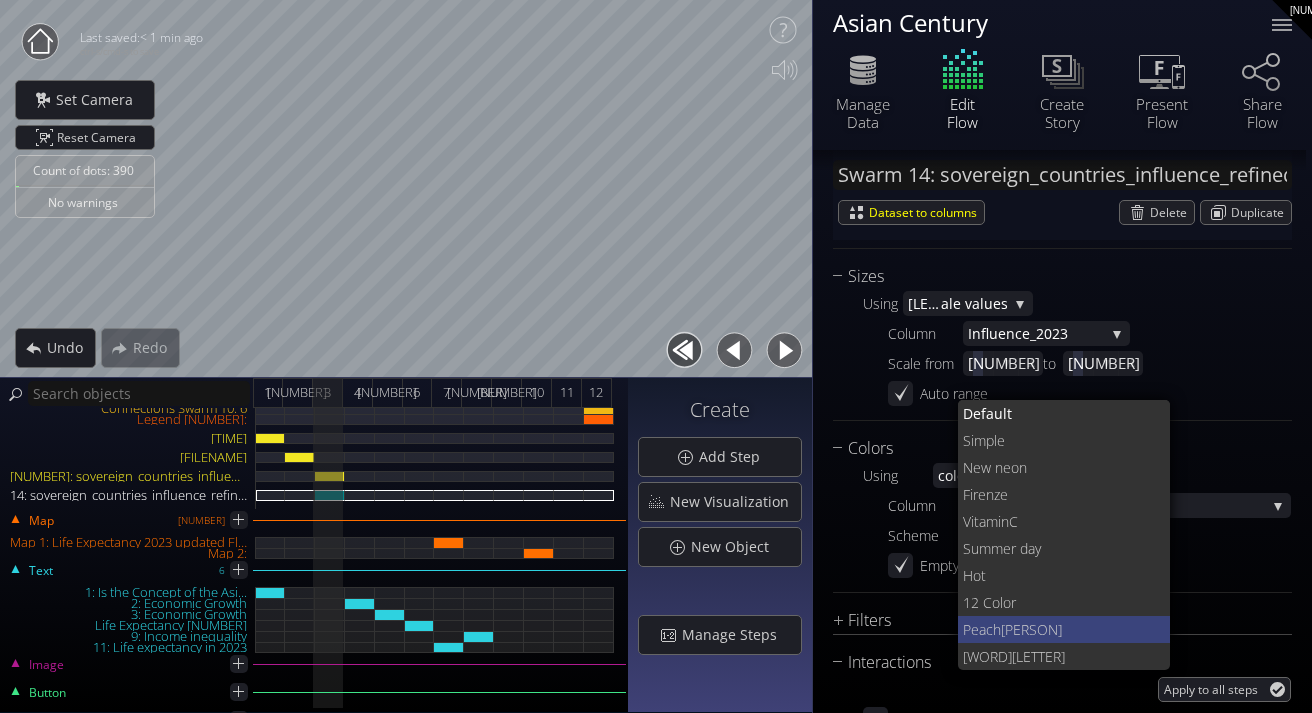 click on "Peach" at bounding box center (982, 629) 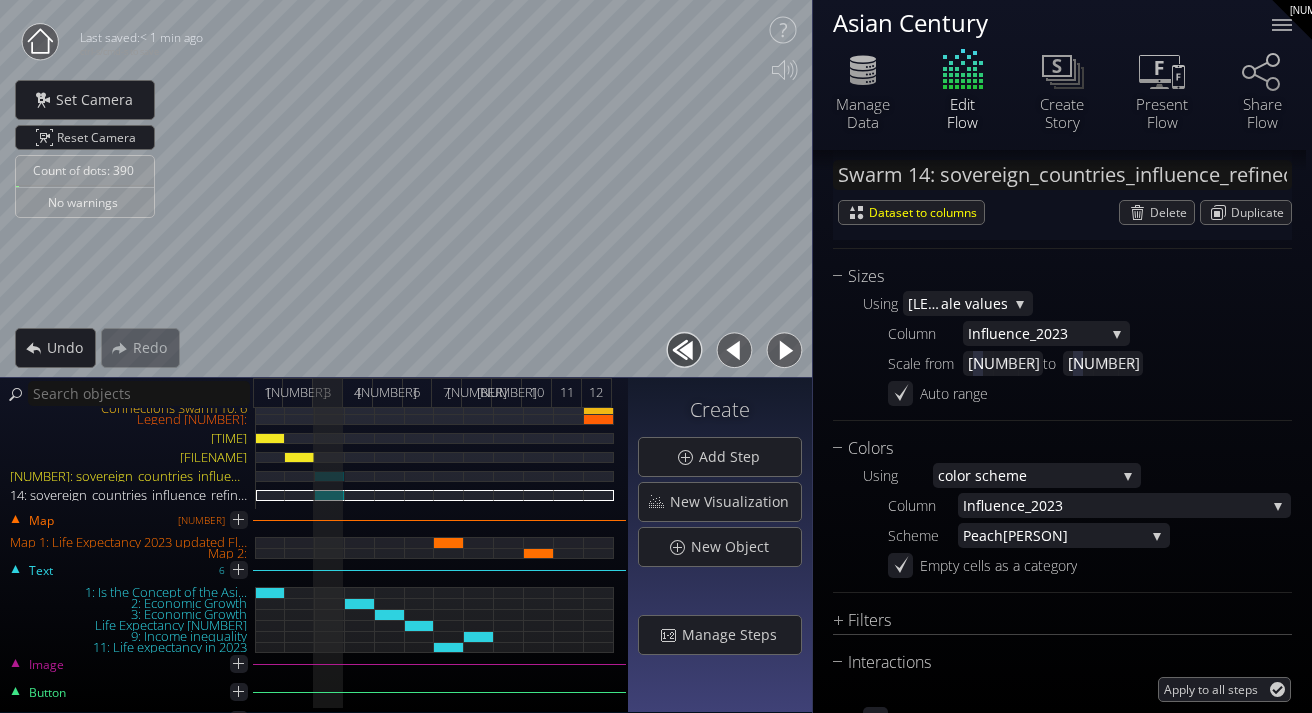 click on "[NUMBER]: sovereign_countries_influence_refined.csv" at bounding box center (330, 476) 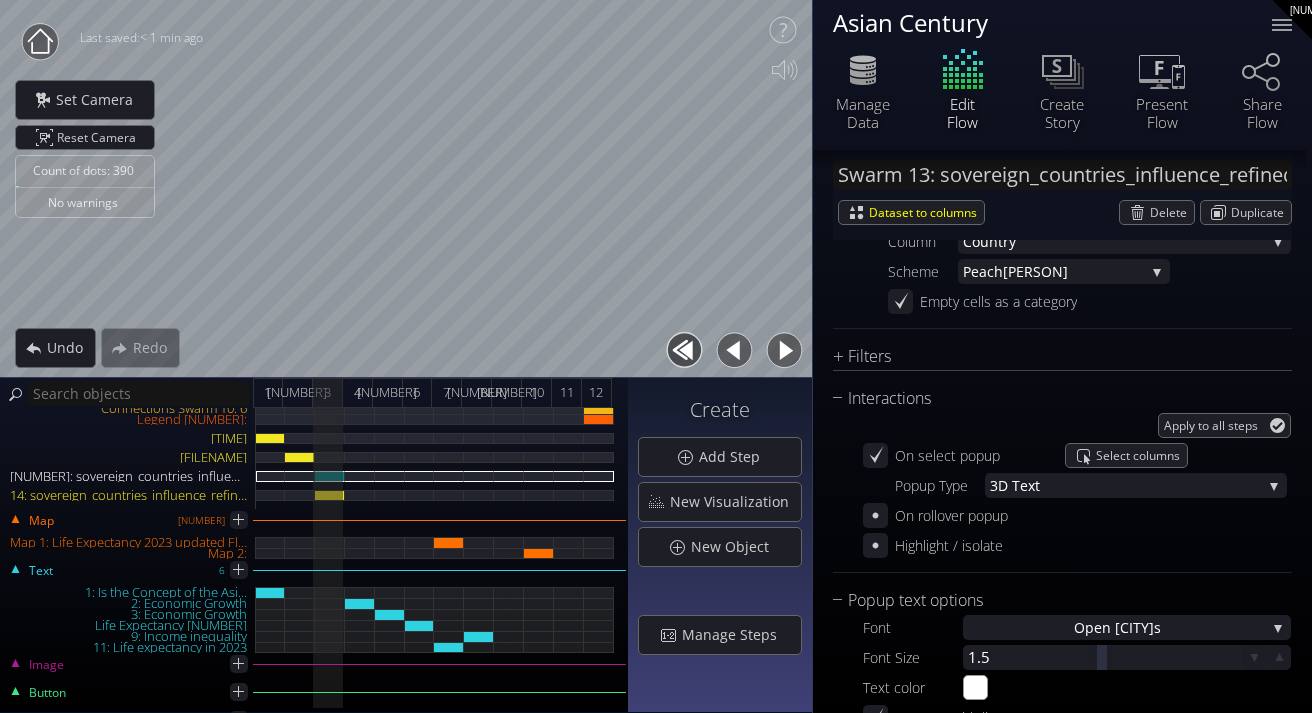 scroll, scrollTop: 1431, scrollLeft: 0, axis: vertical 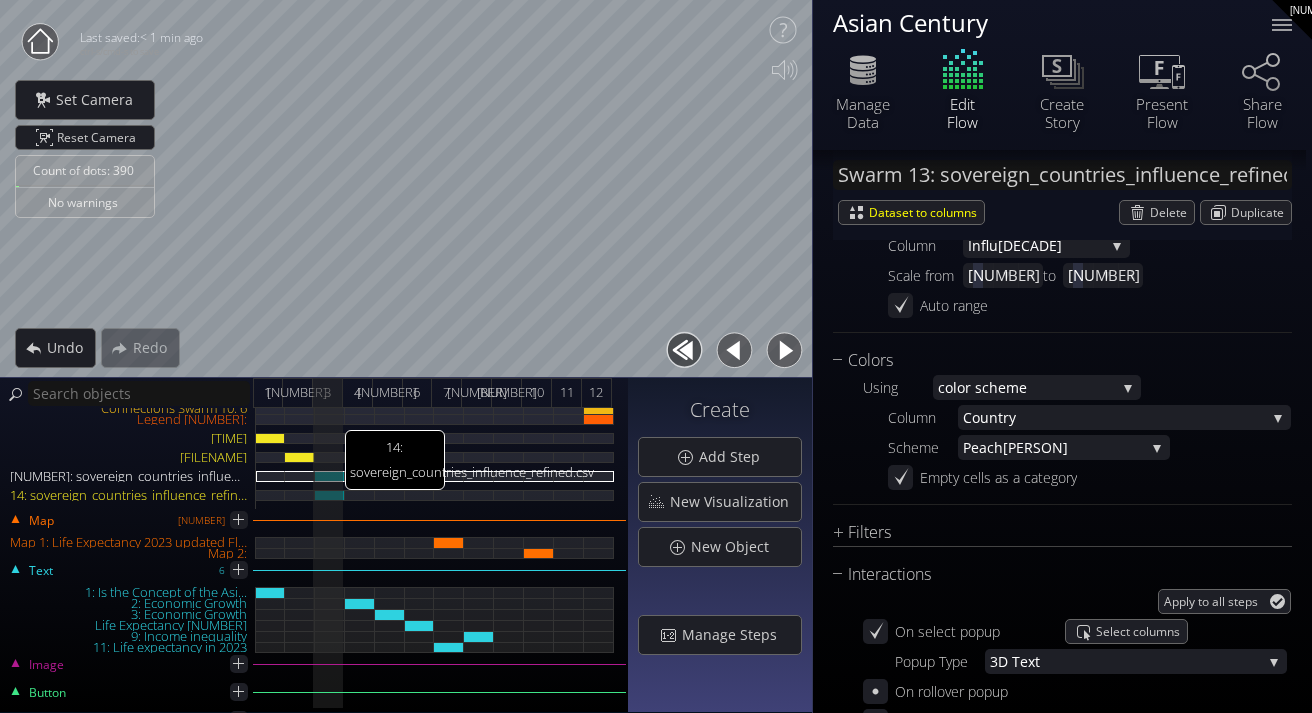 click on "14: sovereign_countries_influence_refined.csv" at bounding box center [330, 495] 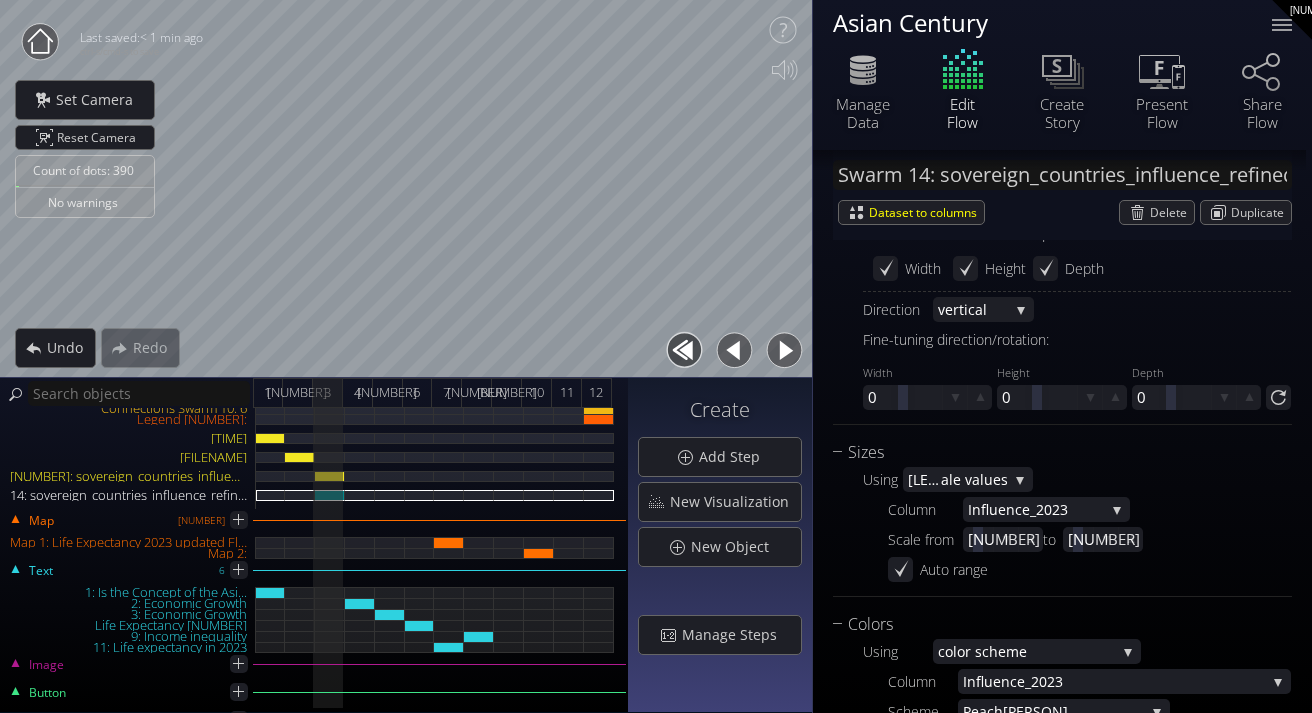 scroll, scrollTop: 1607, scrollLeft: 0, axis: vertical 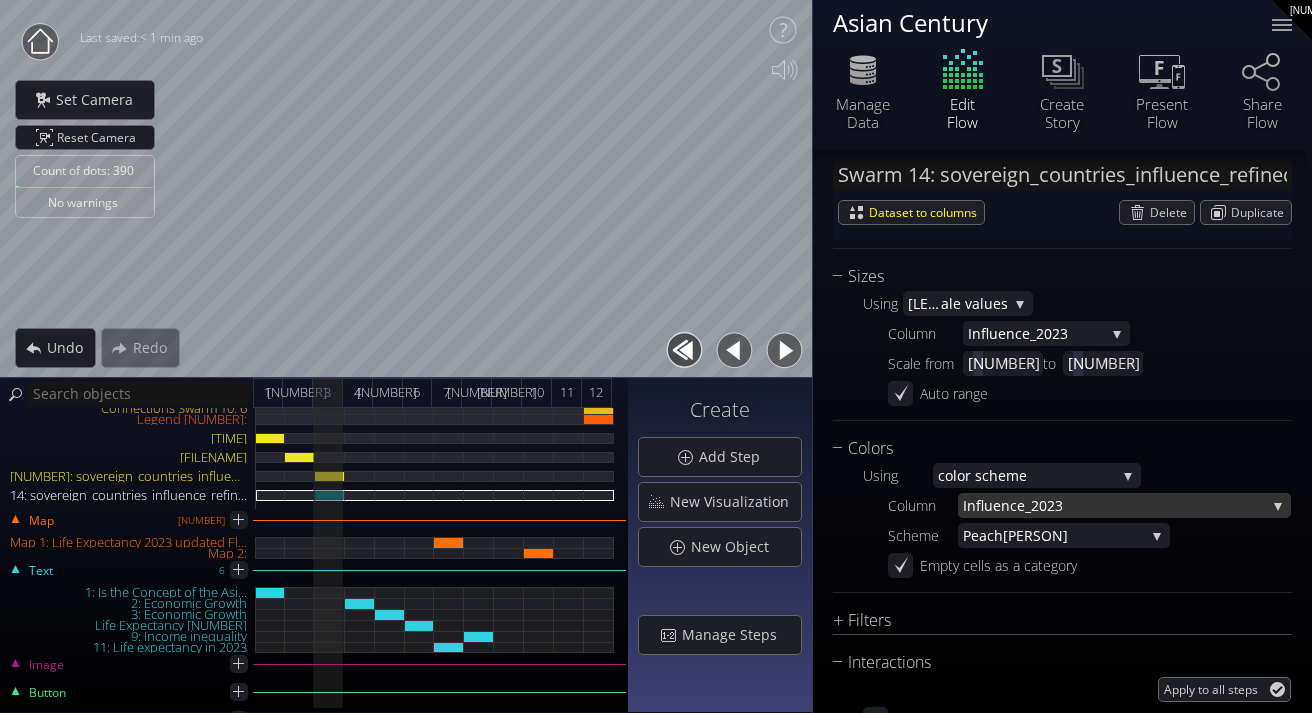 click on "Infl" at bounding box center (973, 505) 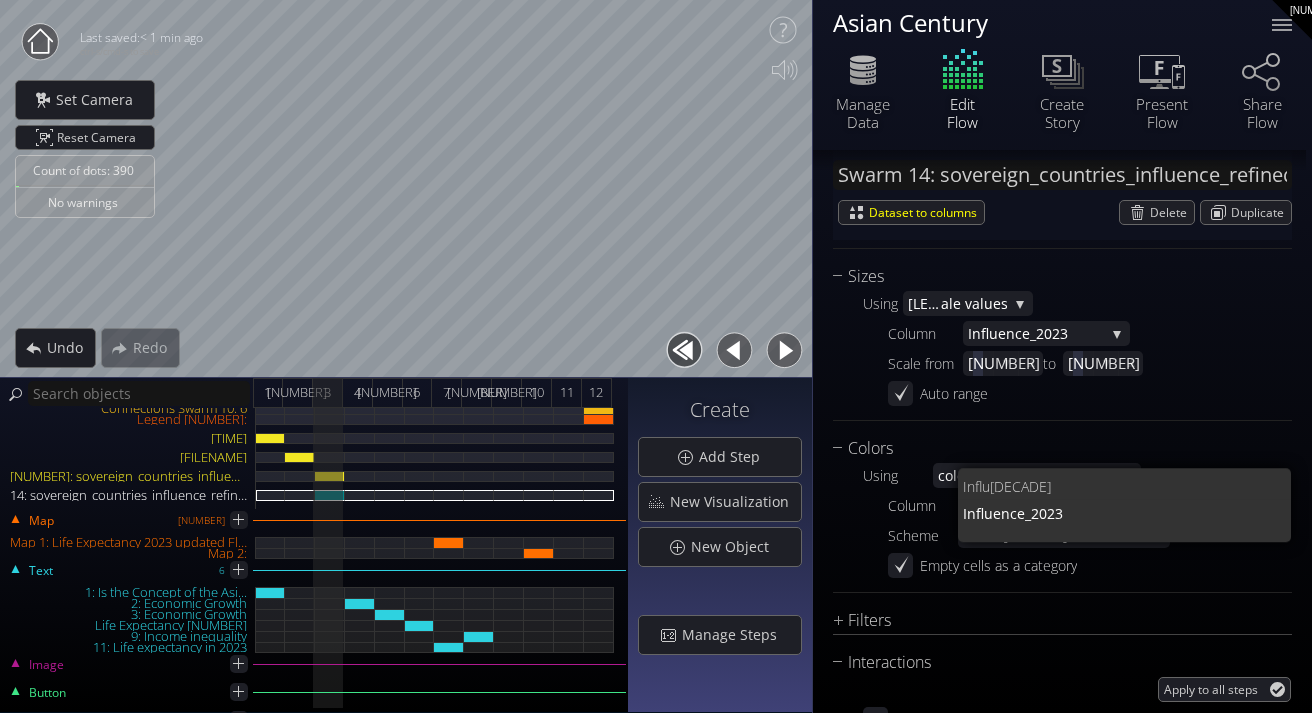 scroll, scrollTop: 0, scrollLeft: 0, axis: both 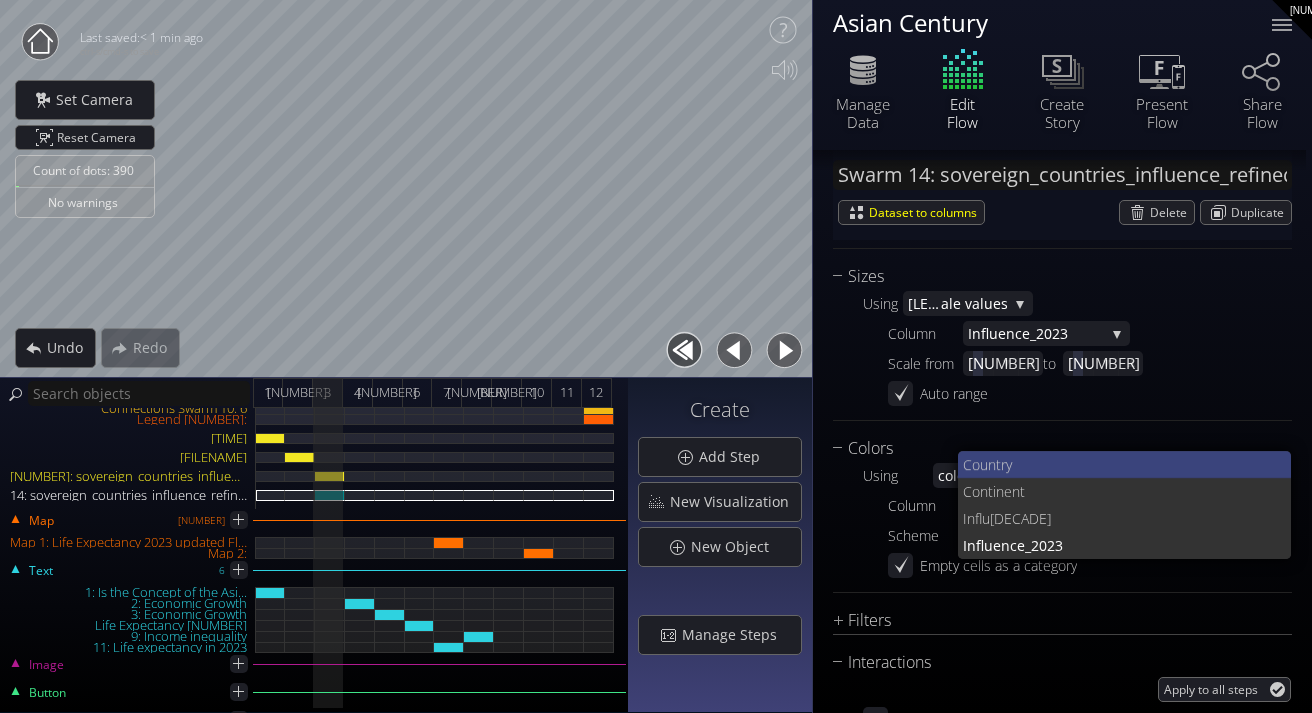 click on "Coun" at bounding box center [979, 464] 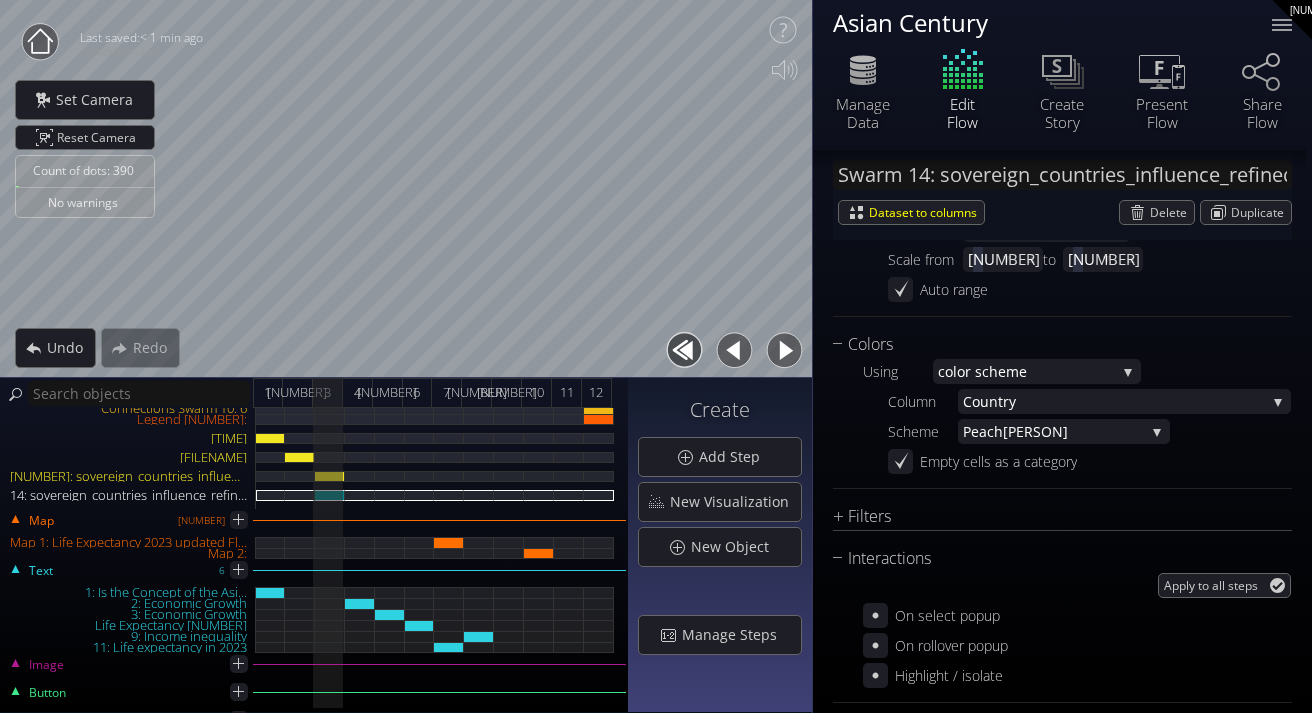 scroll, scrollTop: 1892, scrollLeft: 0, axis: vertical 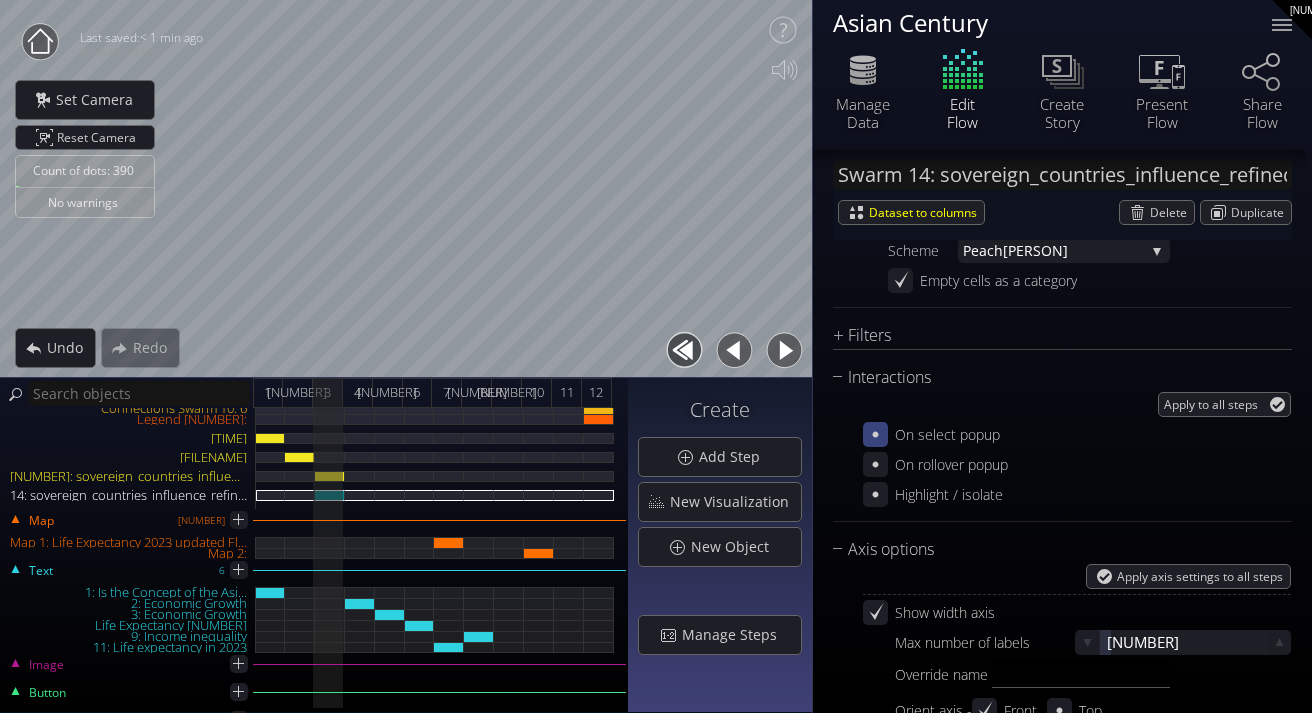 click 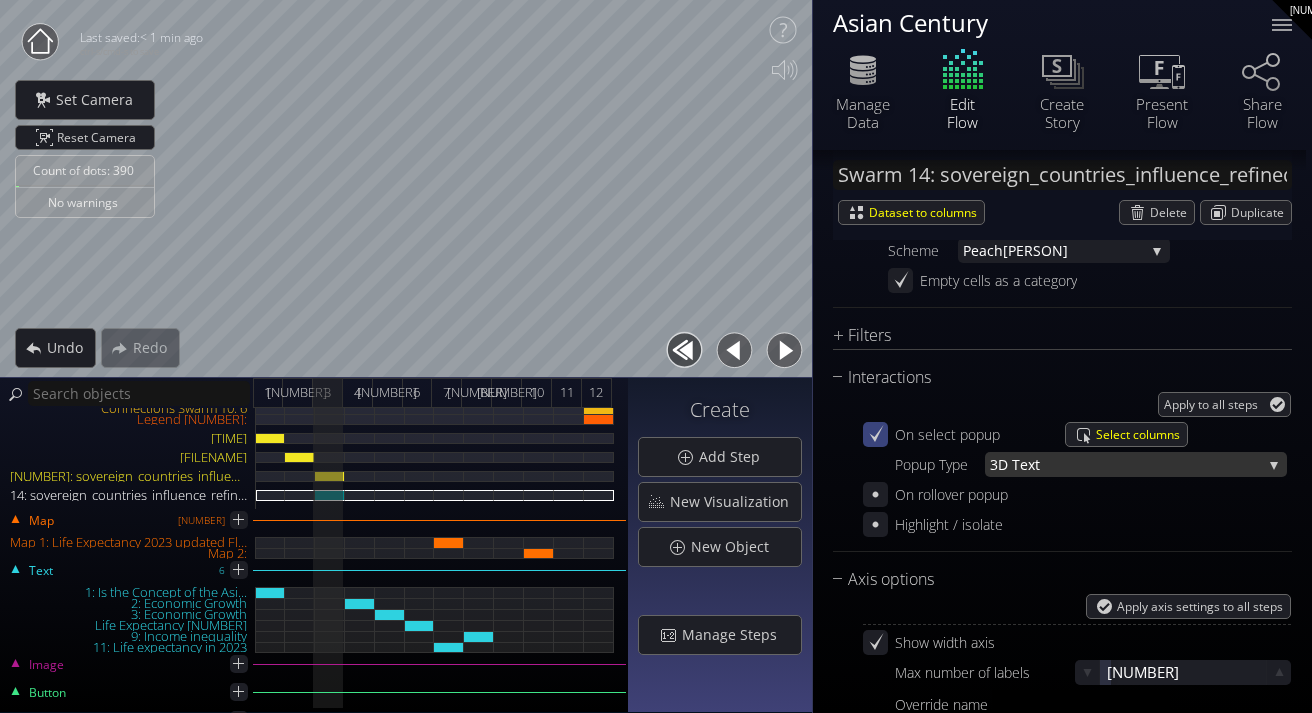 click on "ext" at bounding box center [1141, 464] 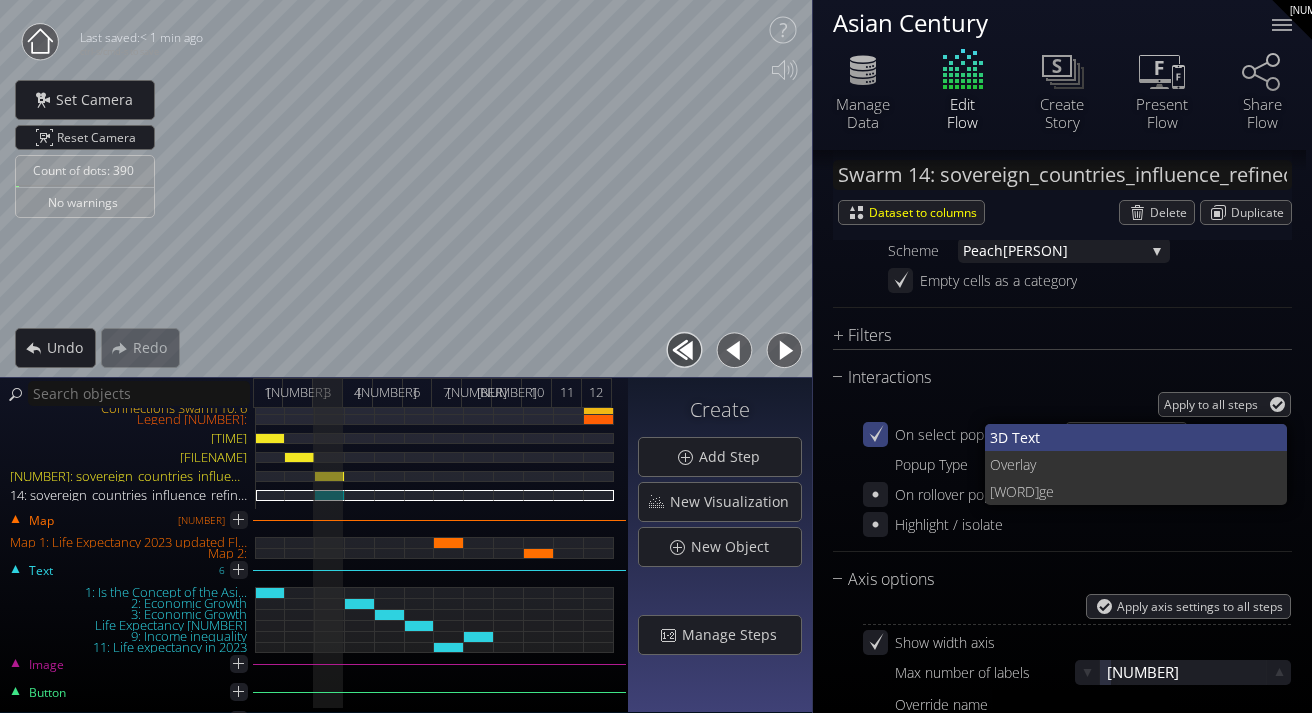 click on "ext" at bounding box center [1146, 437] 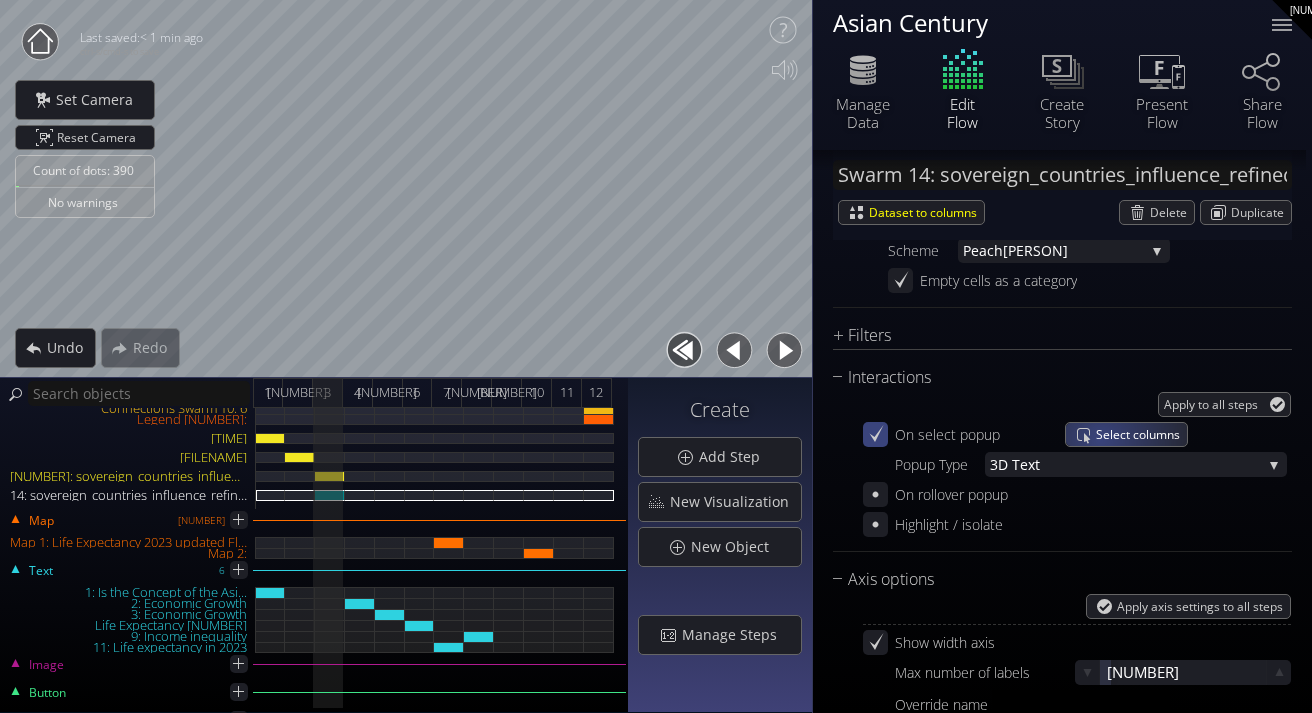click on "Select columns" at bounding box center [1141, 434] 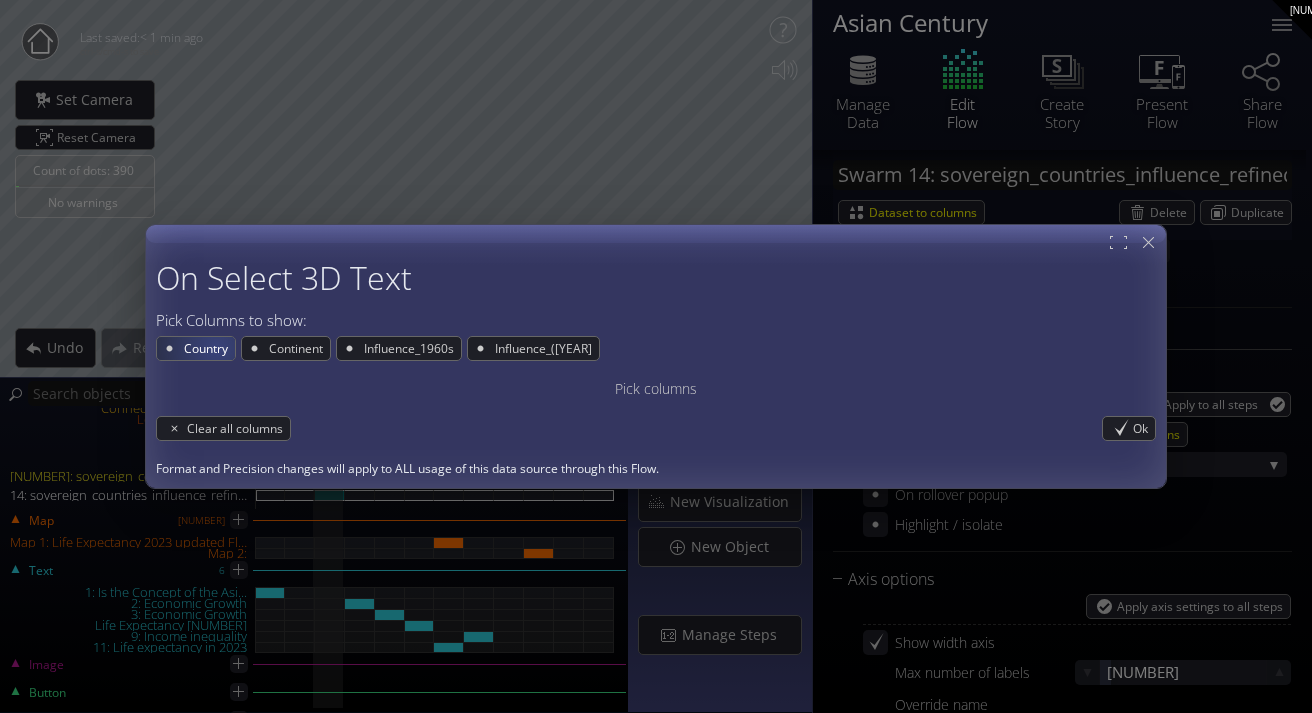 click on "Country" at bounding box center [208, 348] 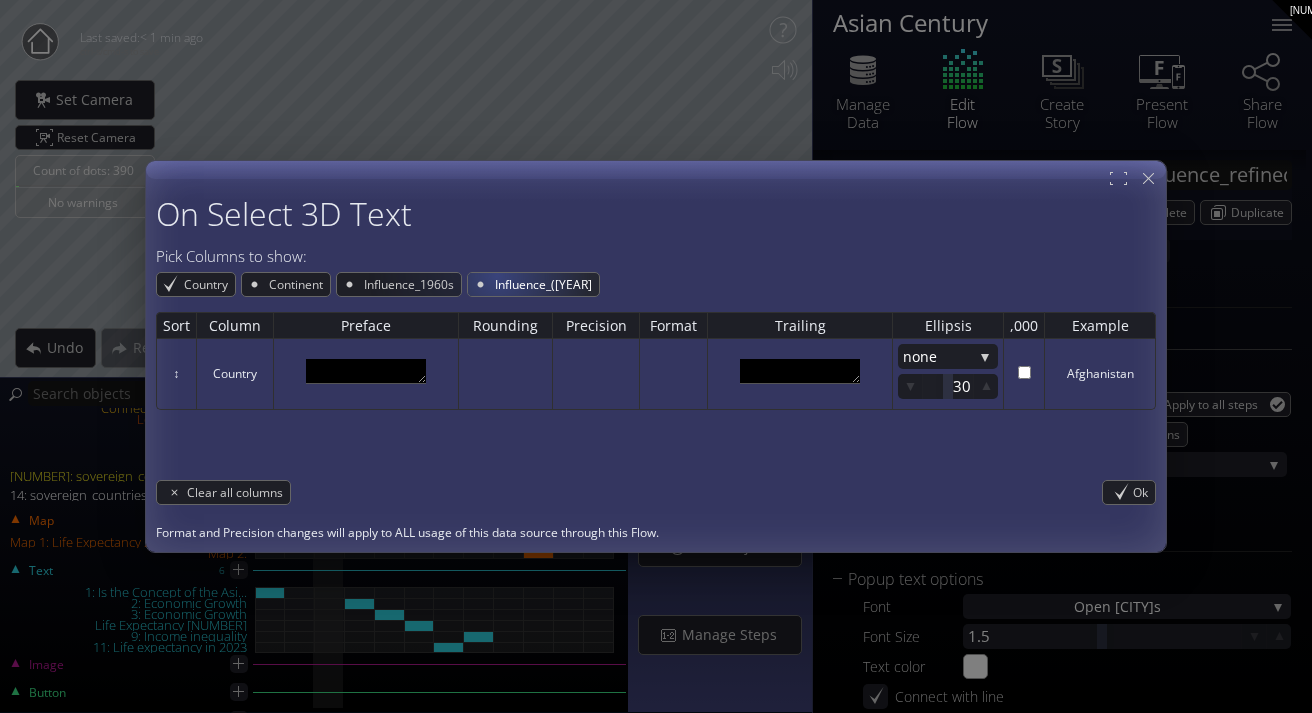 click on "Influence_([YEAR]" at bounding box center [546, 284] 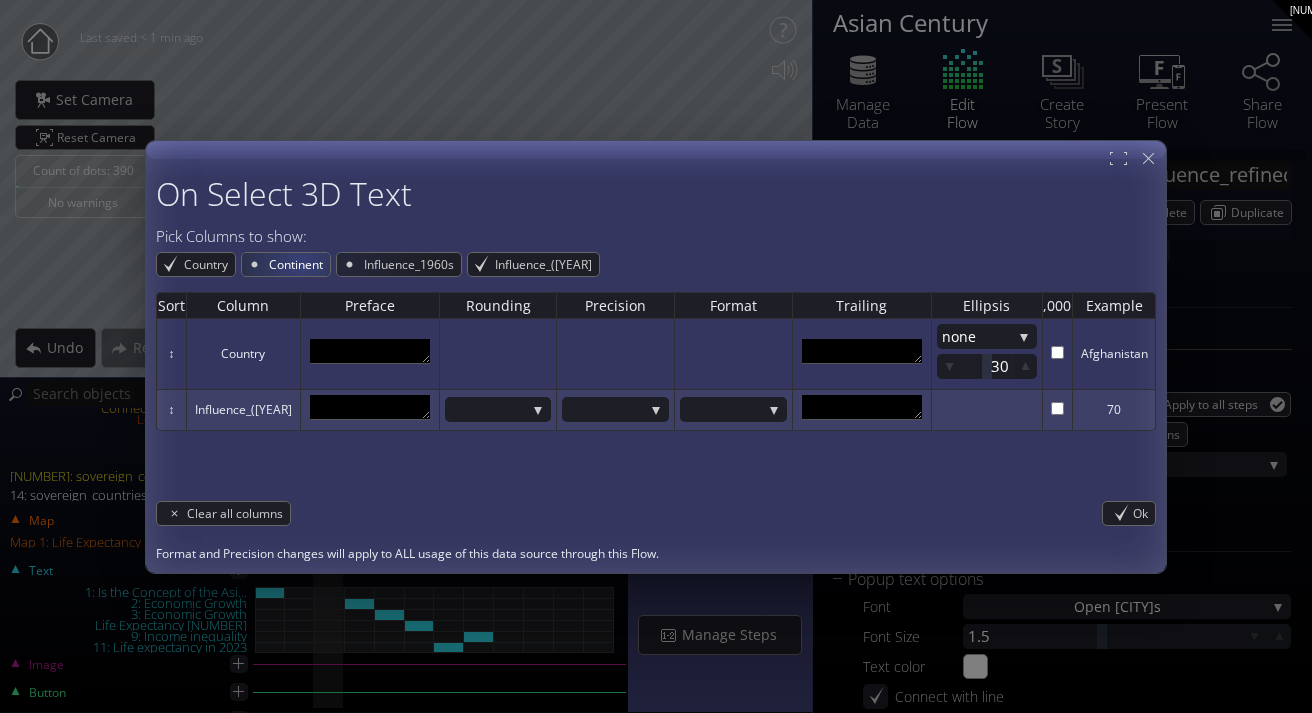 click on "Continent" at bounding box center (298, 264) 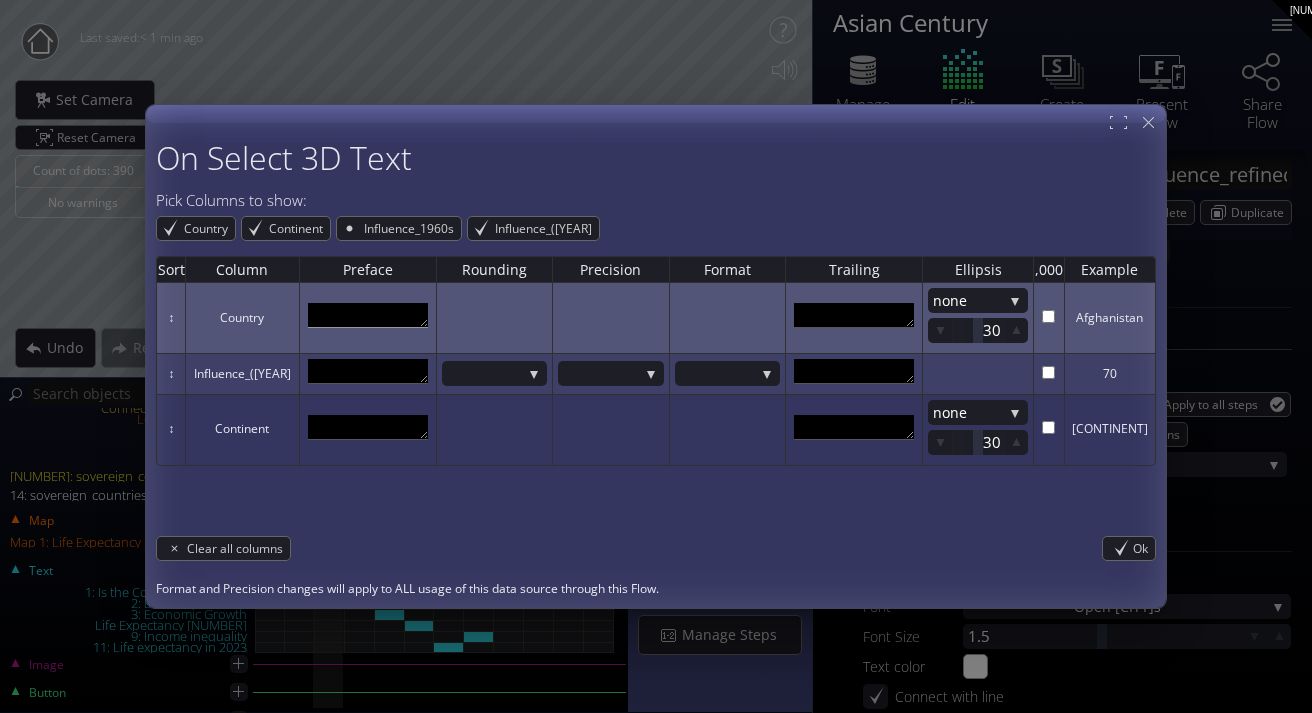 click at bounding box center [368, 315] 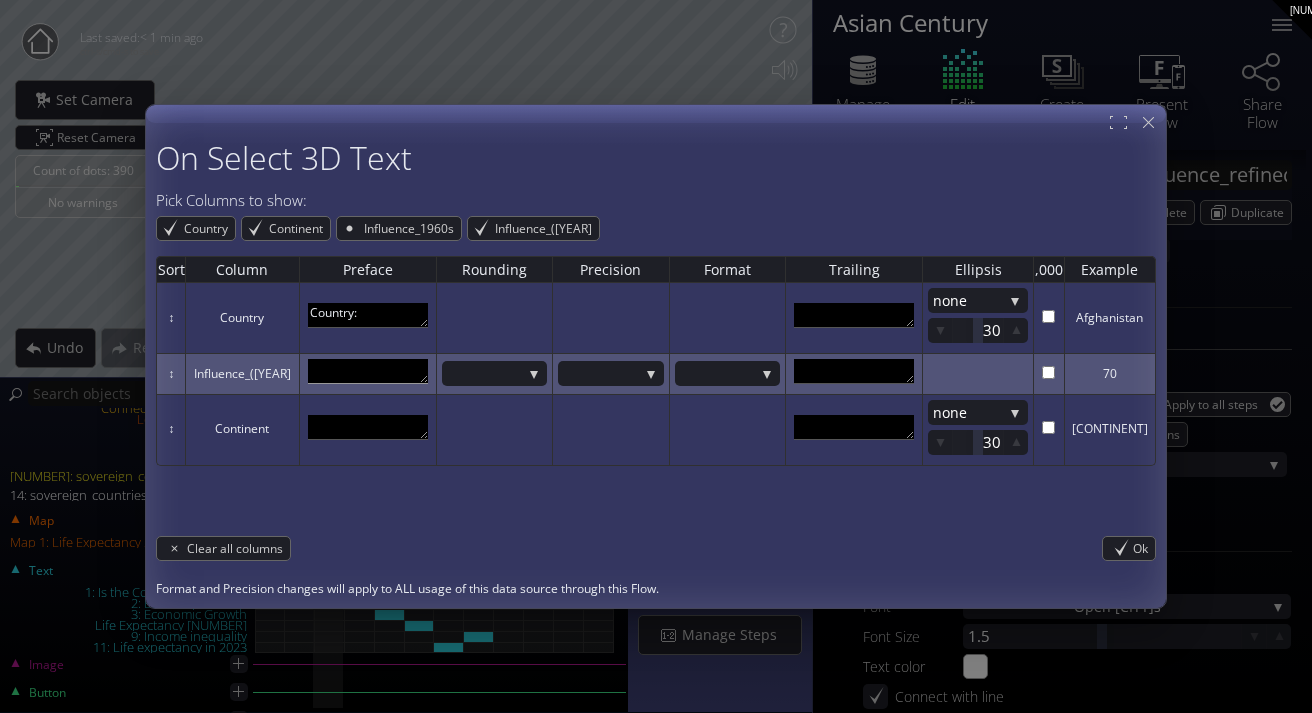 type on "Country:" 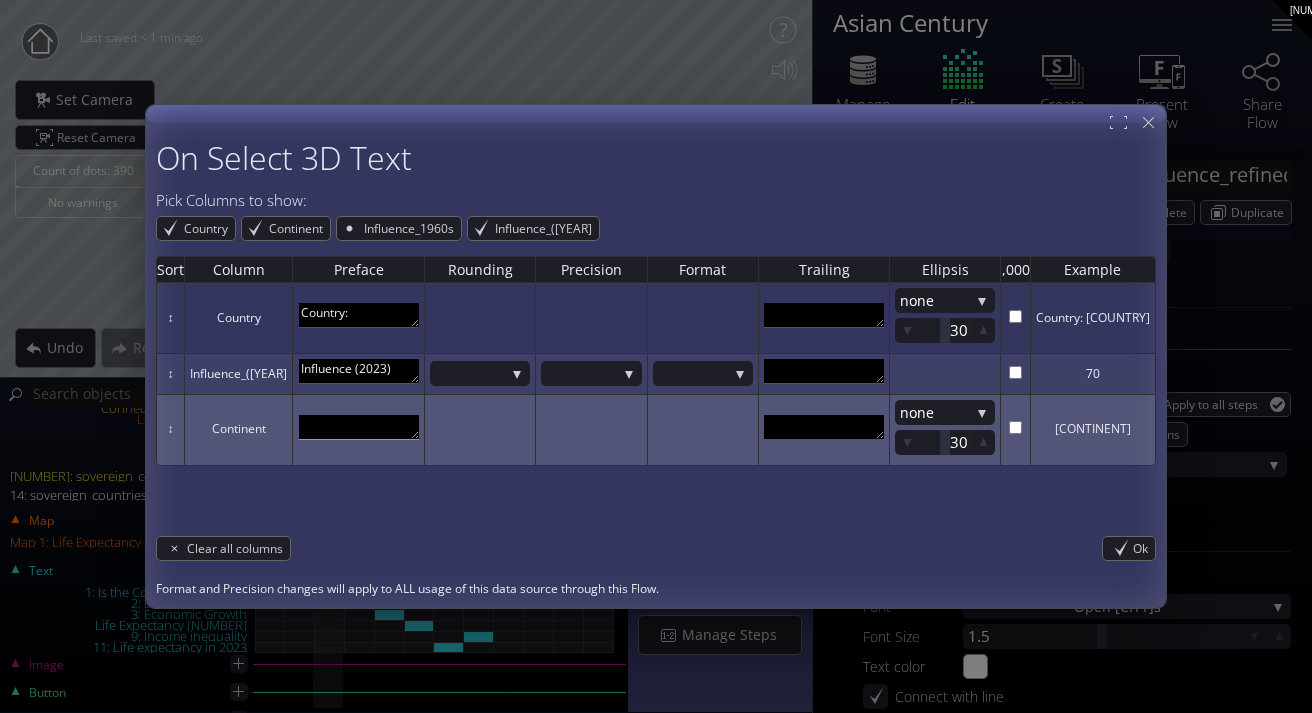 type on "Influence (2023)" 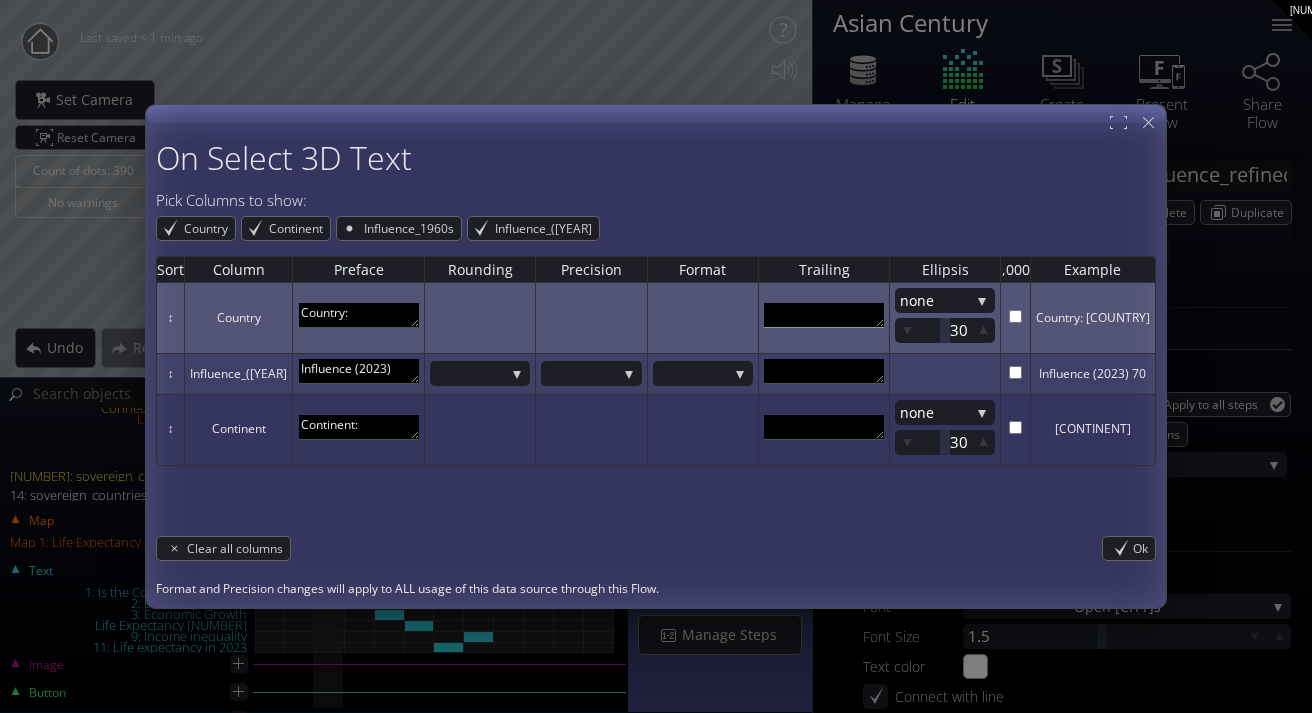 type on "Continent:" 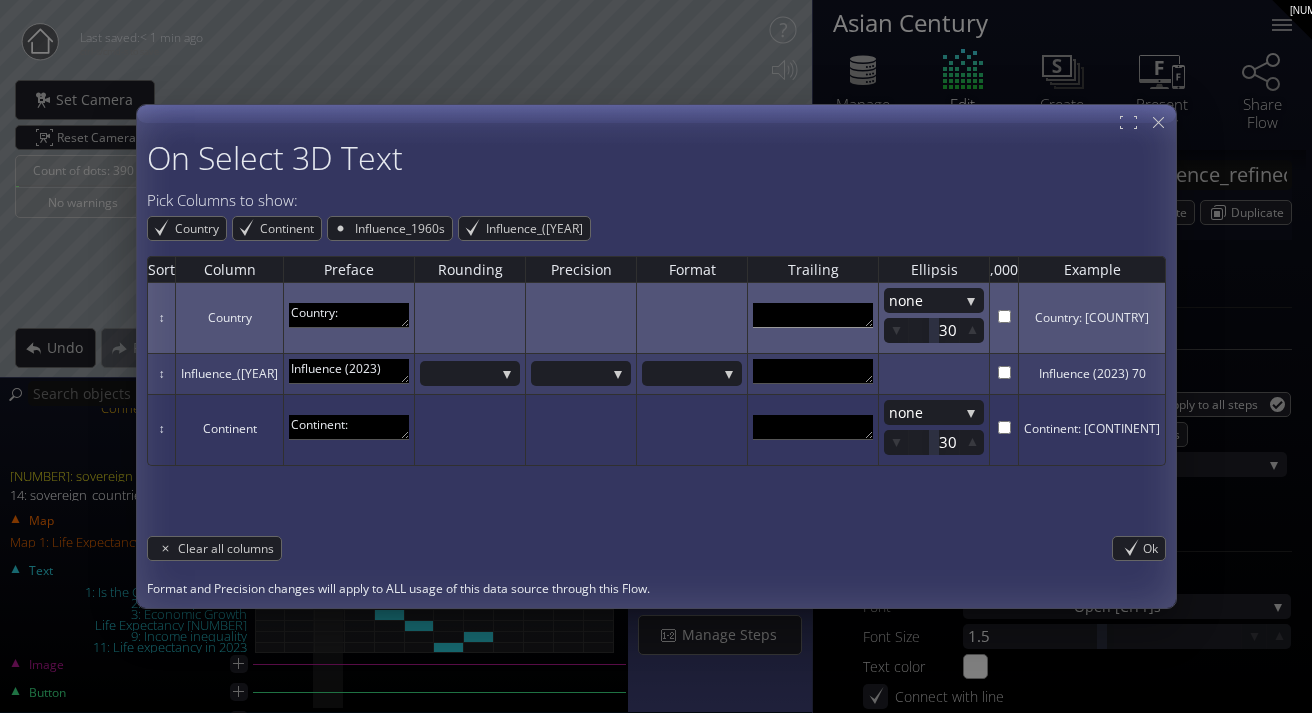click at bounding box center (813, 315) 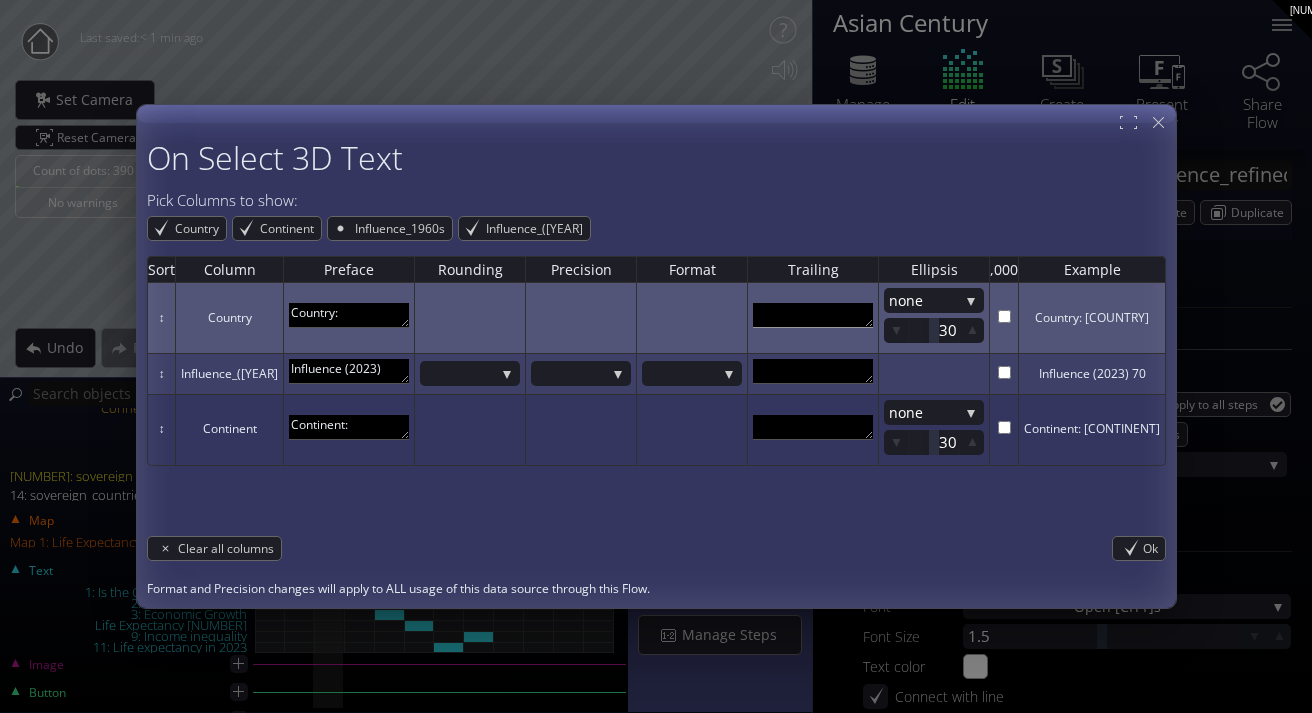 scroll, scrollTop: 11, scrollLeft: 0, axis: vertical 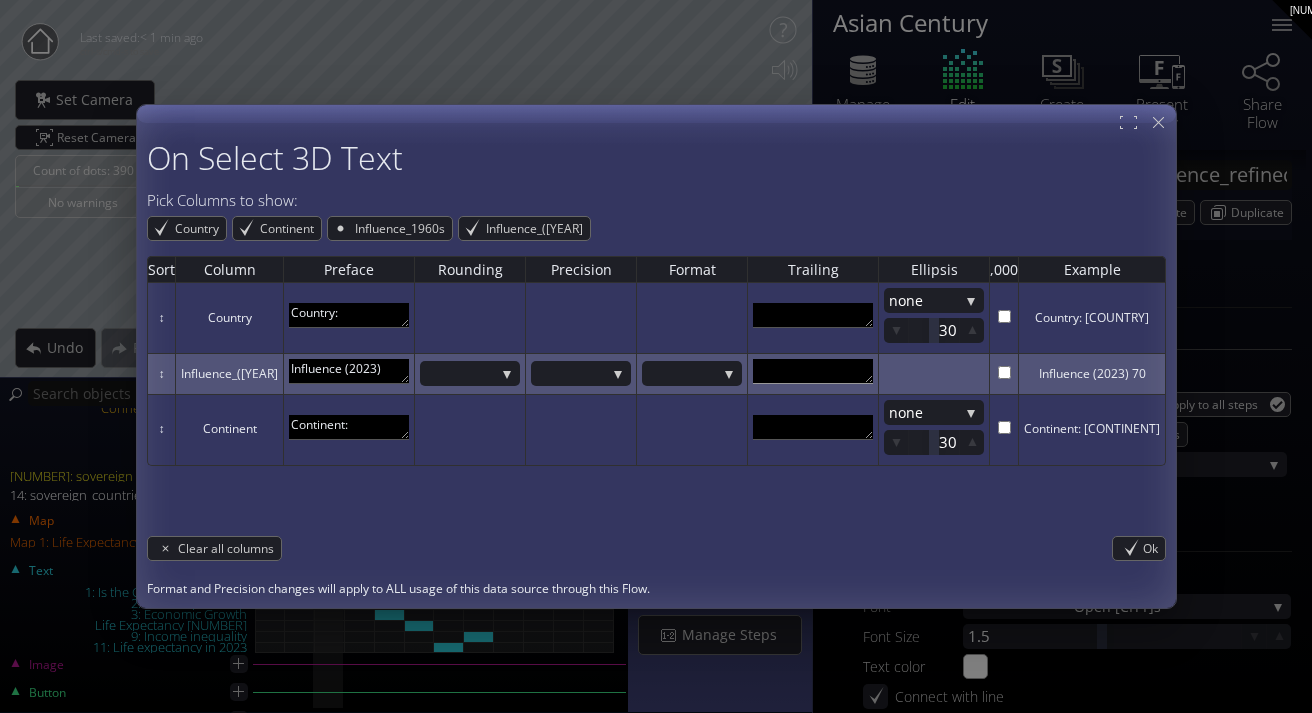 type 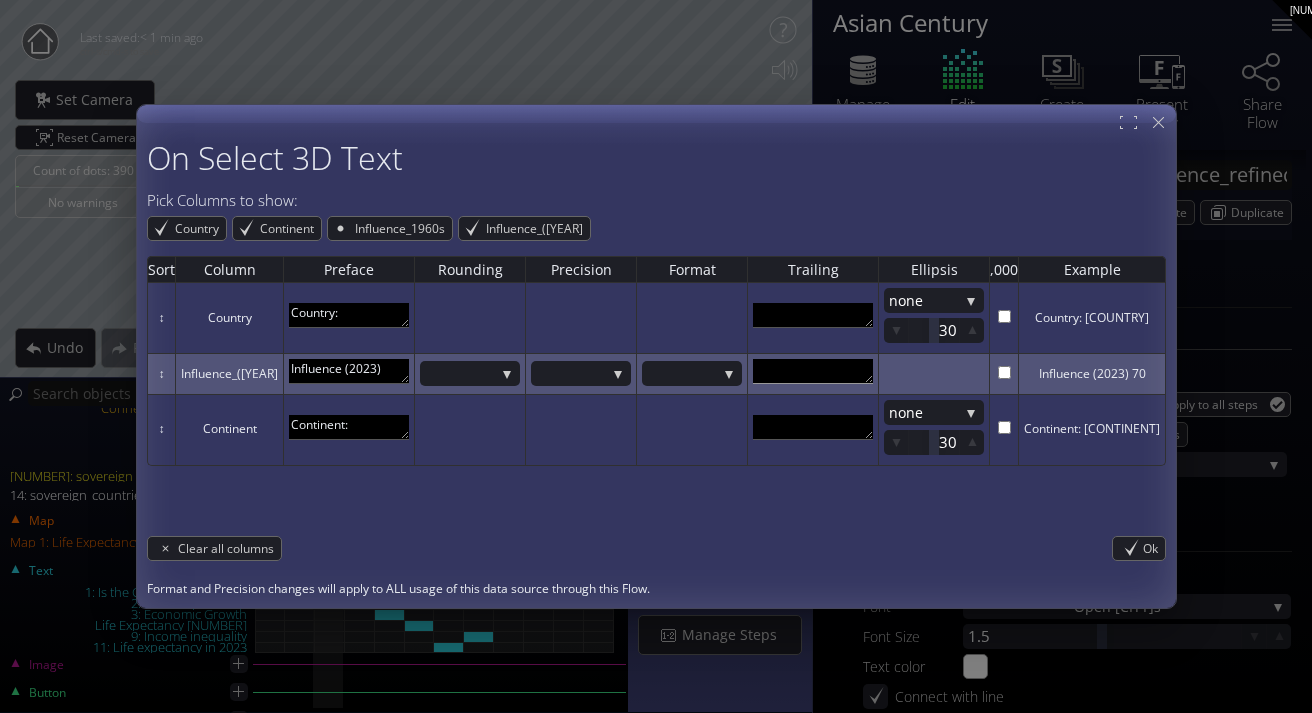 scroll, scrollTop: 11, scrollLeft: 0, axis: vertical 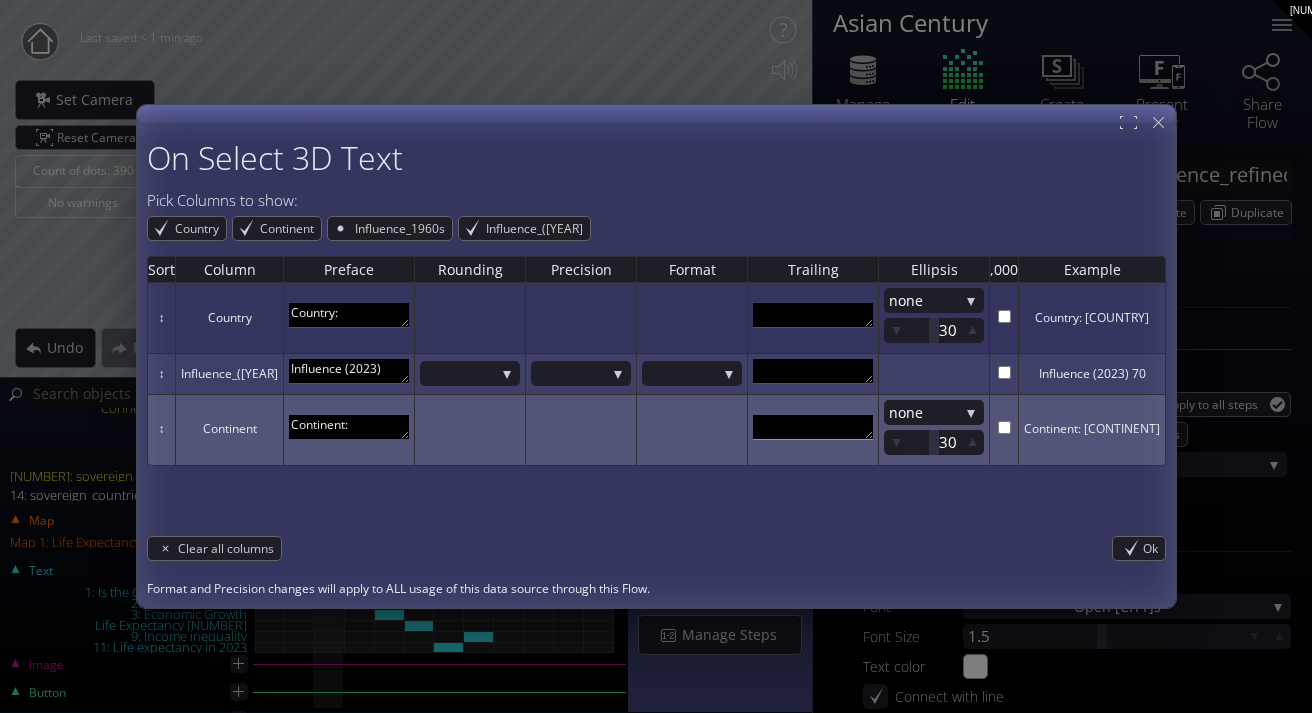 type 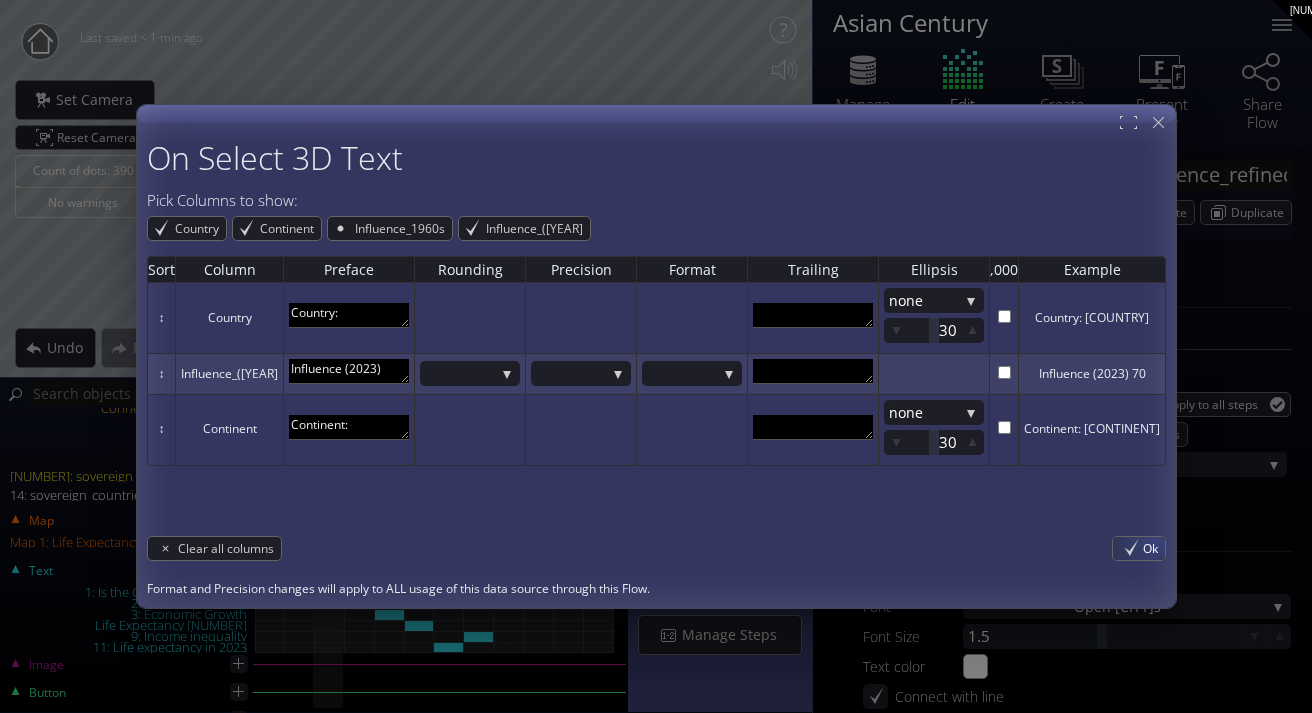 click on "Ok" at bounding box center (1154, 548) 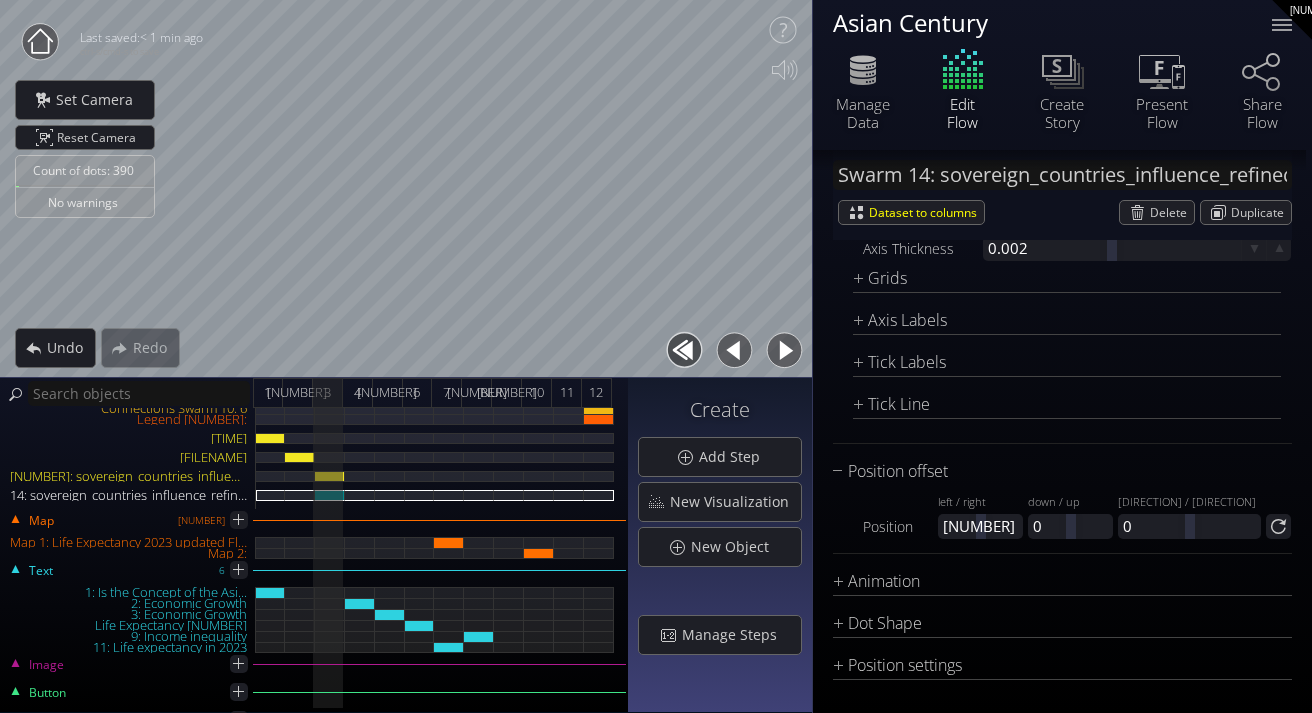 scroll, scrollTop: 3007, scrollLeft: 0, axis: vertical 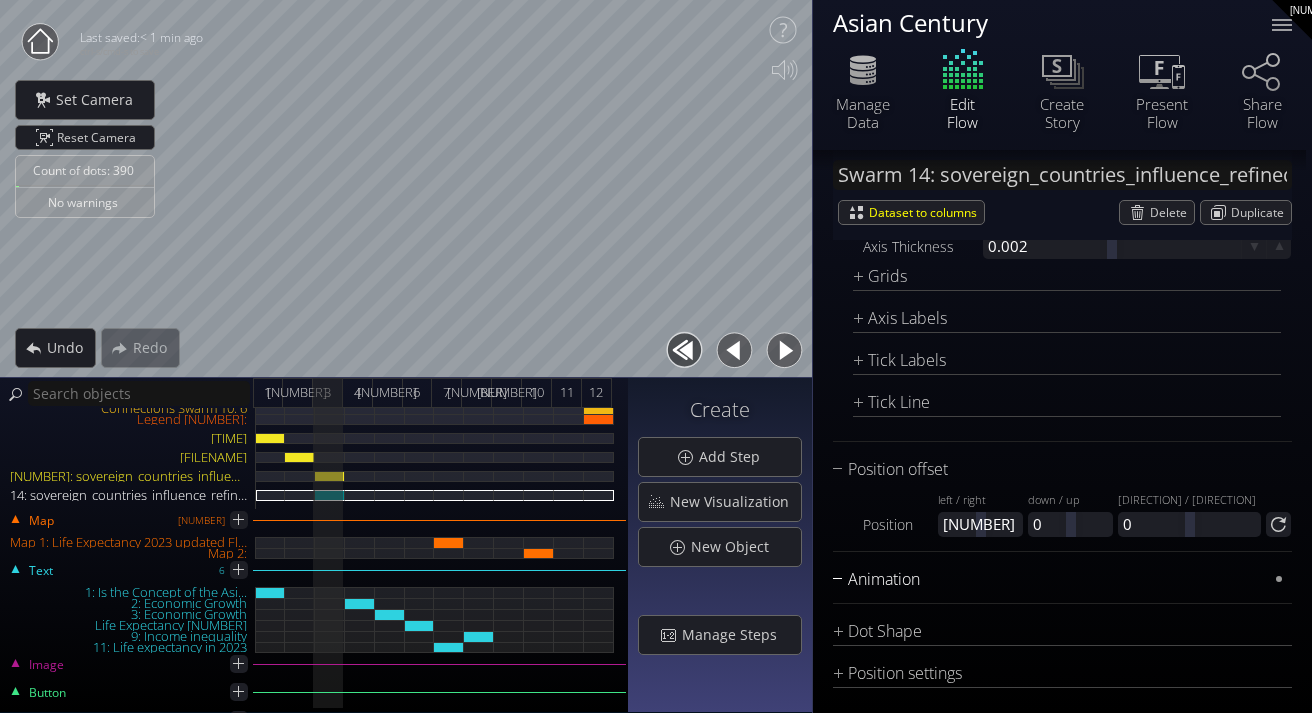 click on "Animation" at bounding box center (1050, 579) 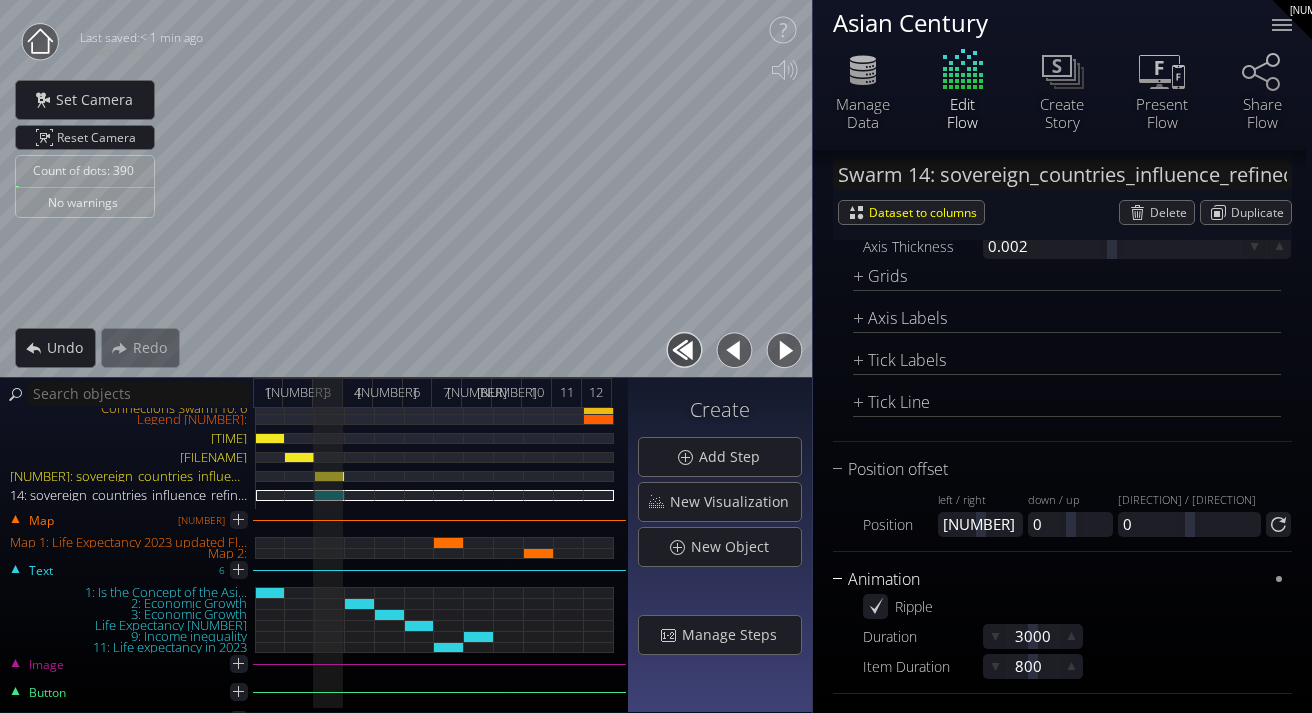 click on "Animation" at bounding box center (1050, 579) 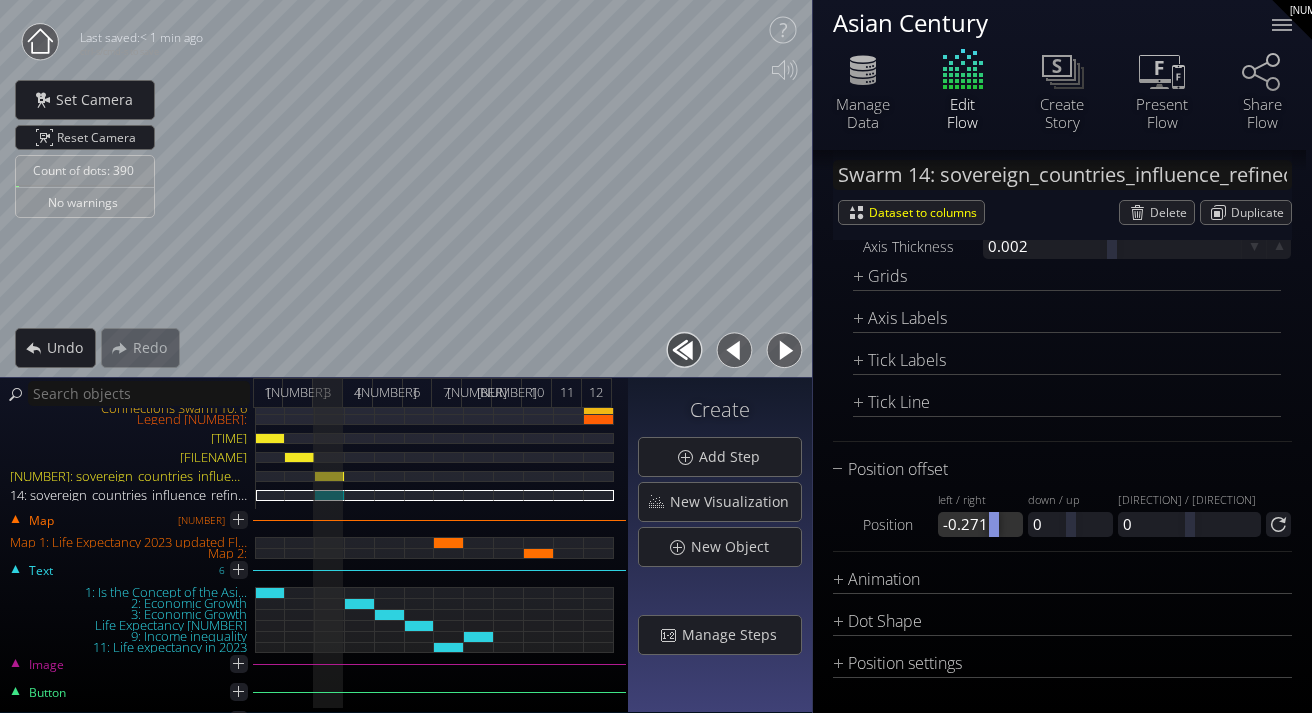 drag, startPoint x: 989, startPoint y: 529, endPoint x: 1005, endPoint y: 534, distance: 16.763054 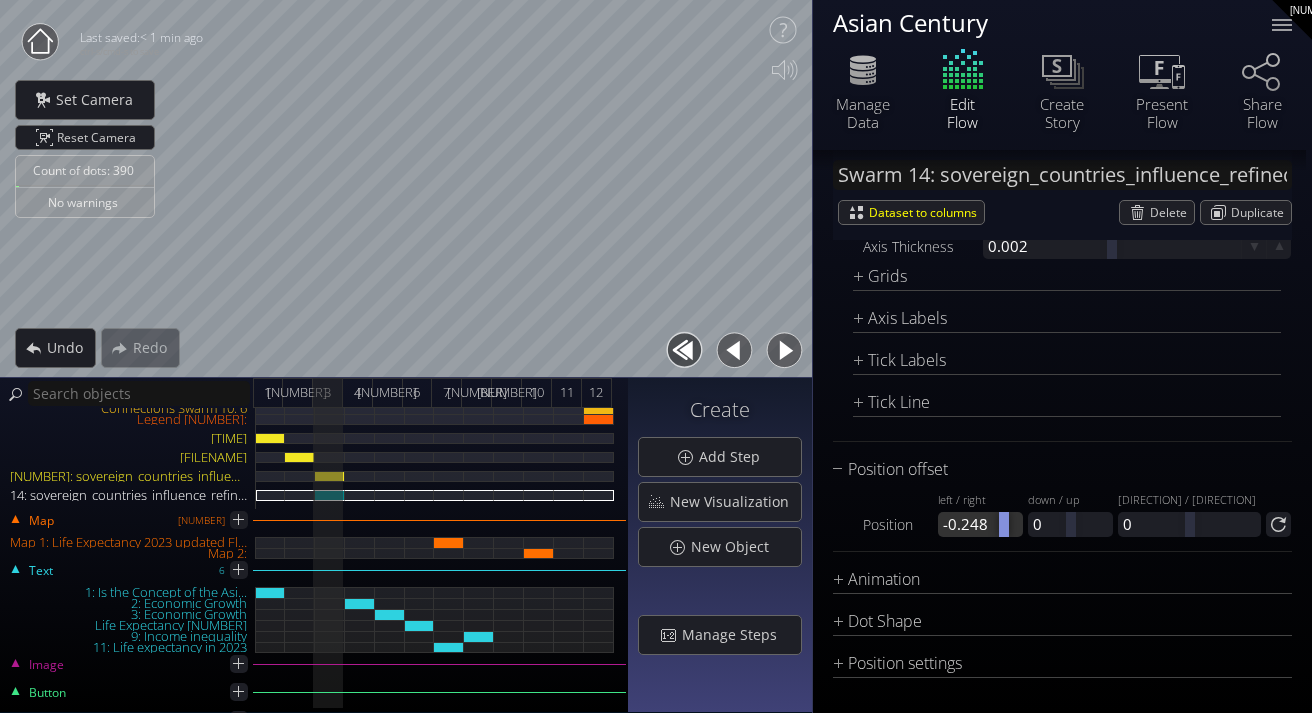 drag, startPoint x: 991, startPoint y: 532, endPoint x: 1018, endPoint y: 532, distance: 27 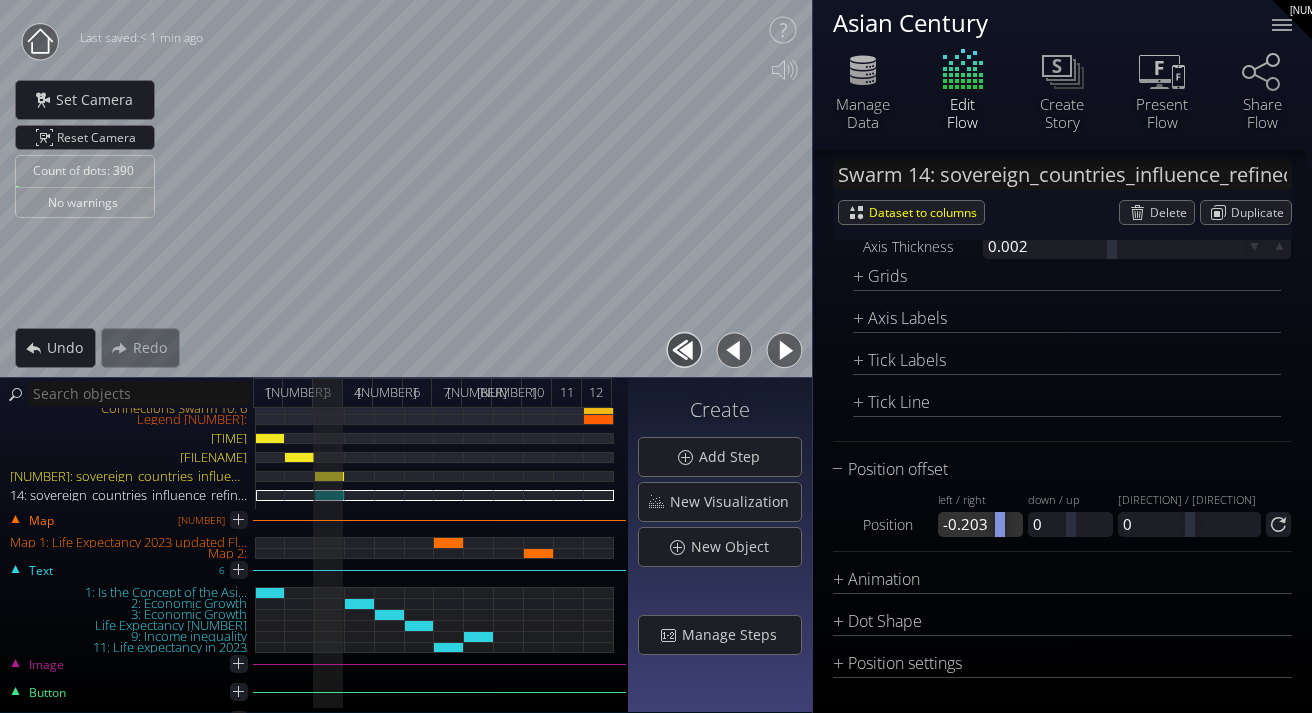 drag, startPoint x: 986, startPoint y: 531, endPoint x: 1012, endPoint y: 531, distance: 26 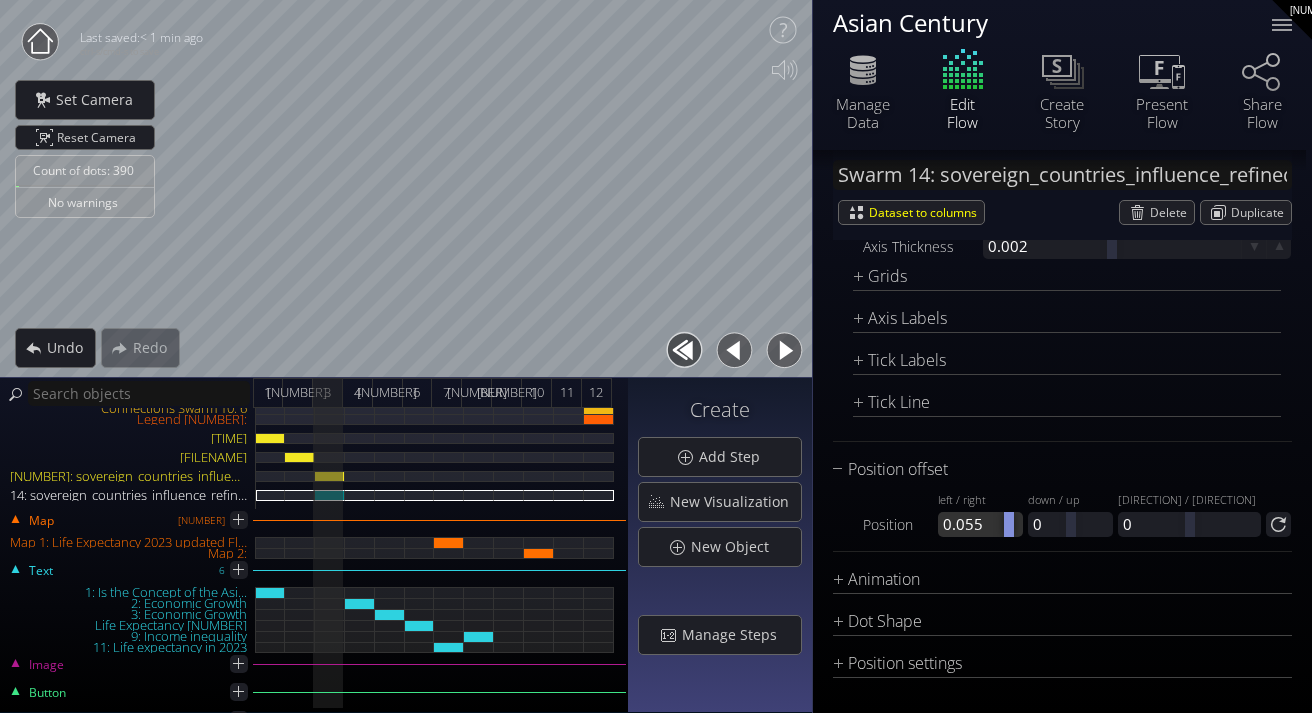 drag, startPoint x: 993, startPoint y: 531, endPoint x: 1023, endPoint y: 531, distance: 30 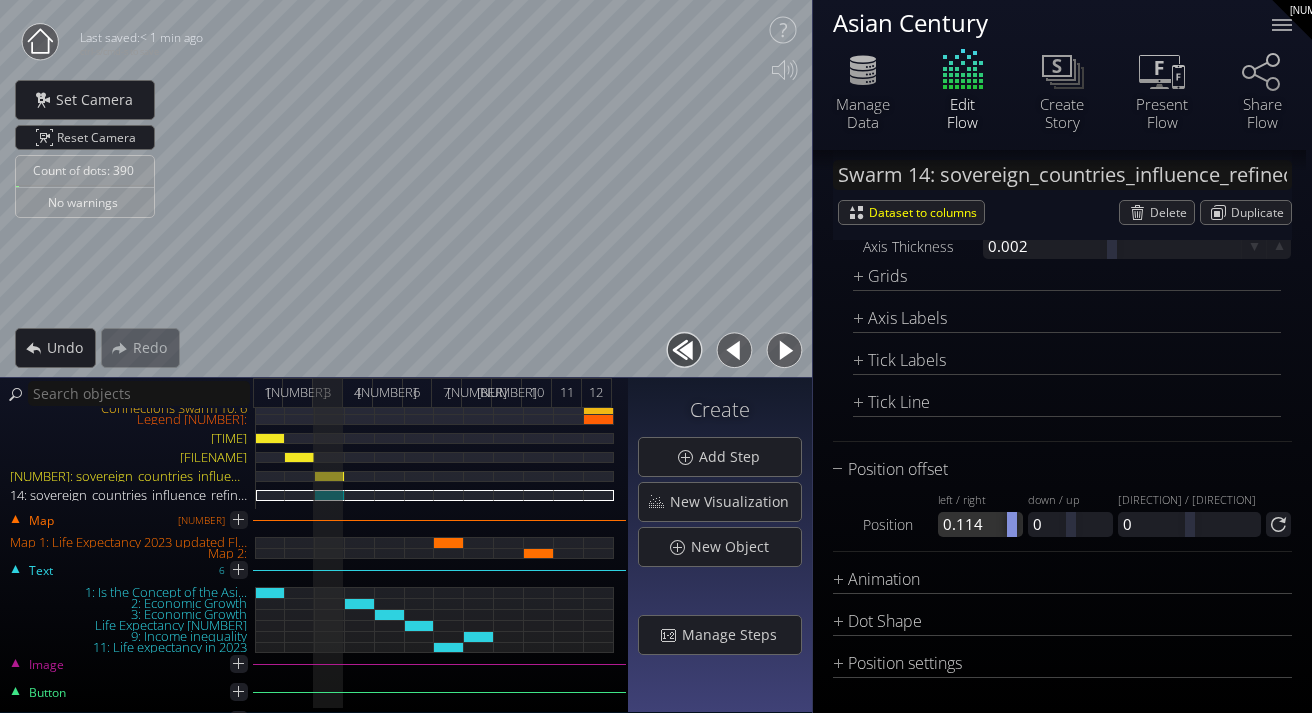 drag, startPoint x: 984, startPoint y: 525, endPoint x: 1027, endPoint y: 526, distance: 43.011627 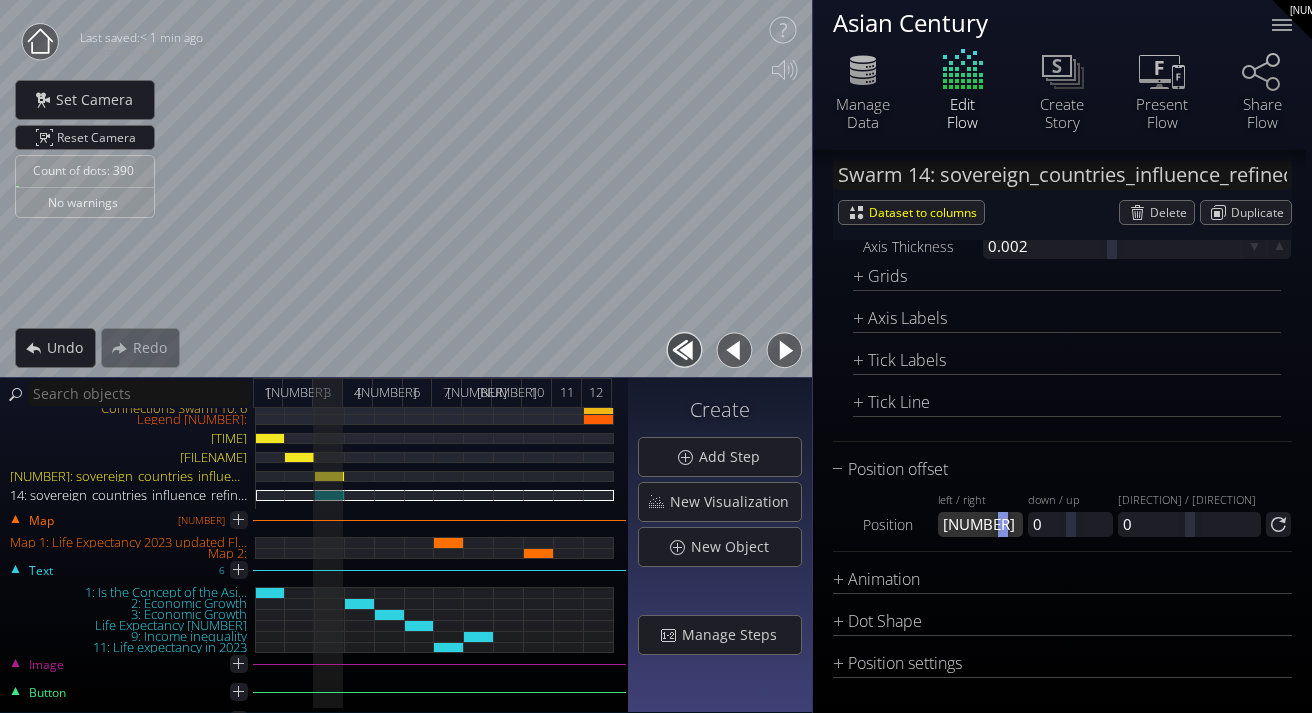 drag, startPoint x: 992, startPoint y: 526, endPoint x: 1017, endPoint y: 526, distance: 25 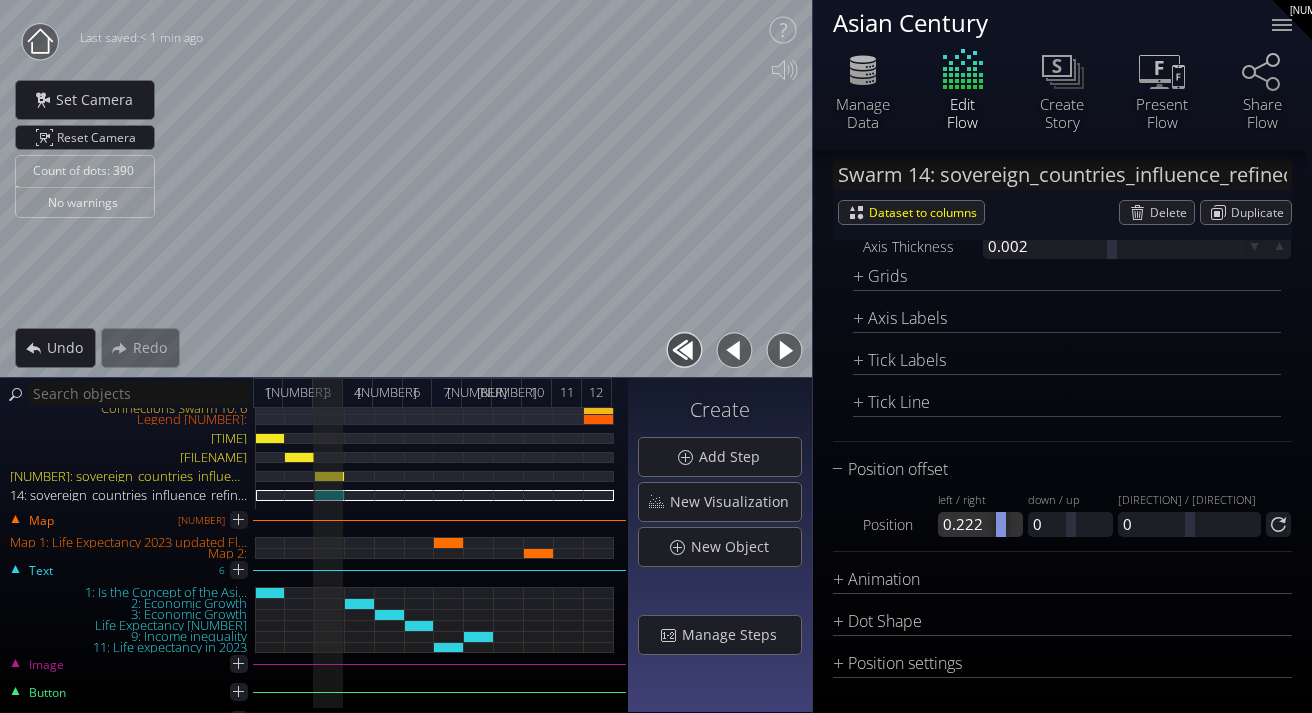drag, startPoint x: 986, startPoint y: 527, endPoint x: 1014, endPoint y: 528, distance: 28.01785 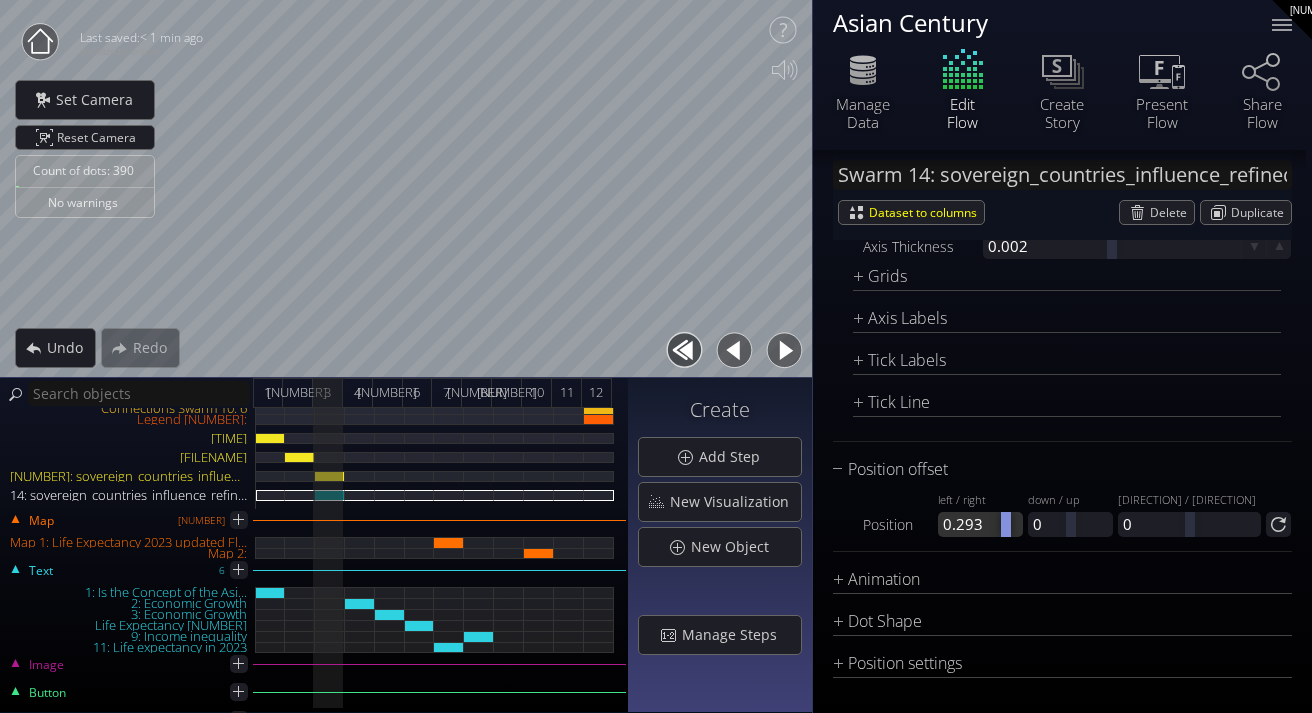 drag, startPoint x: 996, startPoint y: 527, endPoint x: 1020, endPoint y: 528, distance: 24.020824 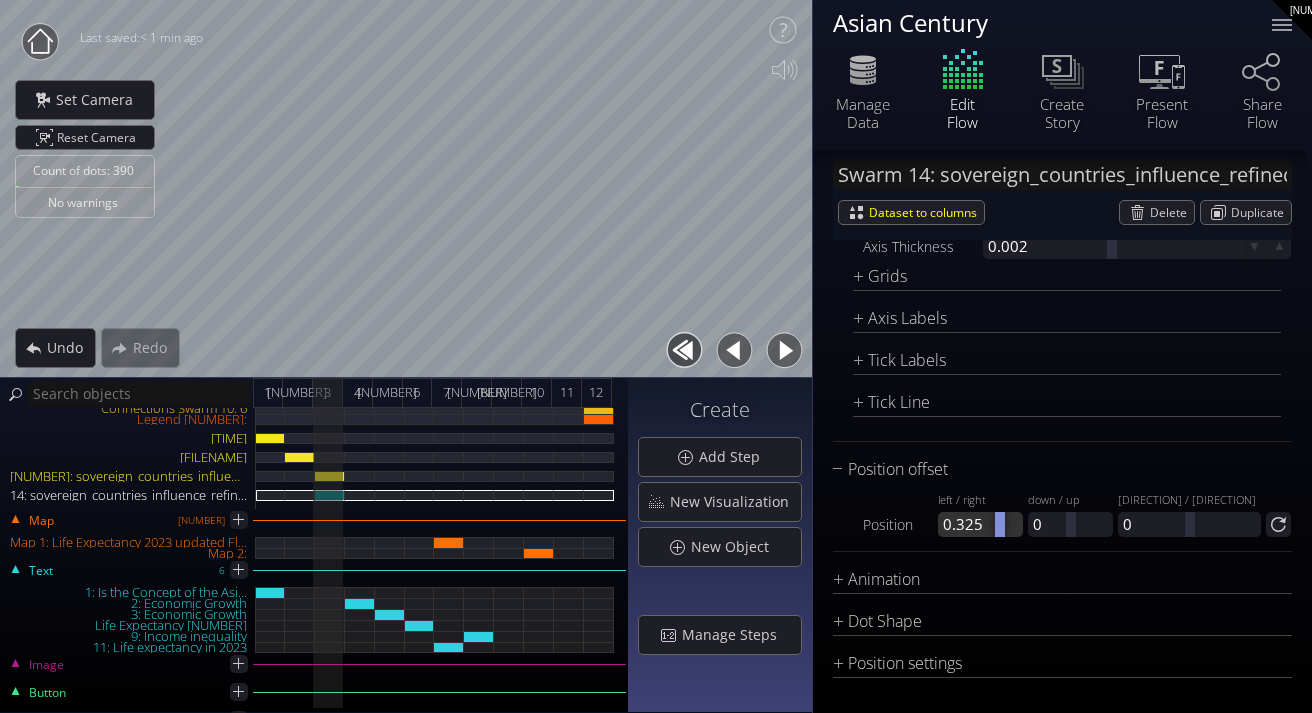 drag, startPoint x: 985, startPoint y: 527, endPoint x: 1014, endPoint y: 527, distance: 29 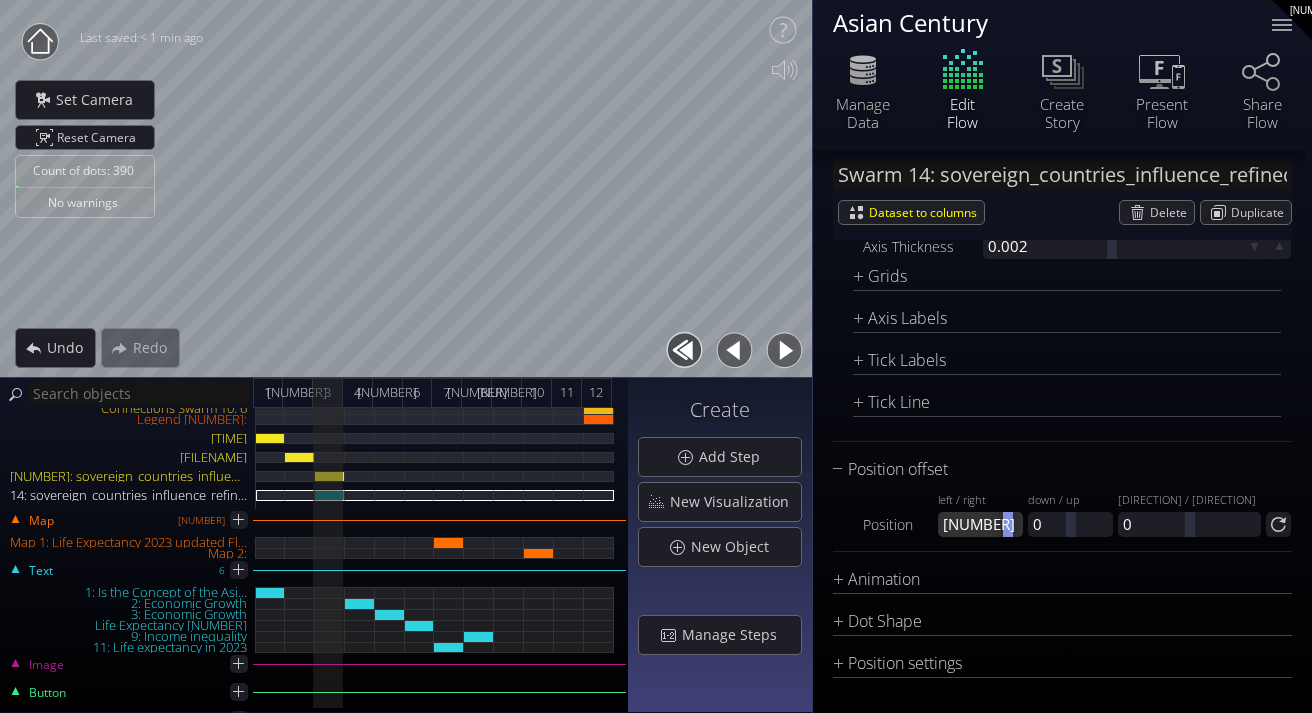 drag, startPoint x: 993, startPoint y: 525, endPoint x: 1023, endPoint y: 525, distance: 30 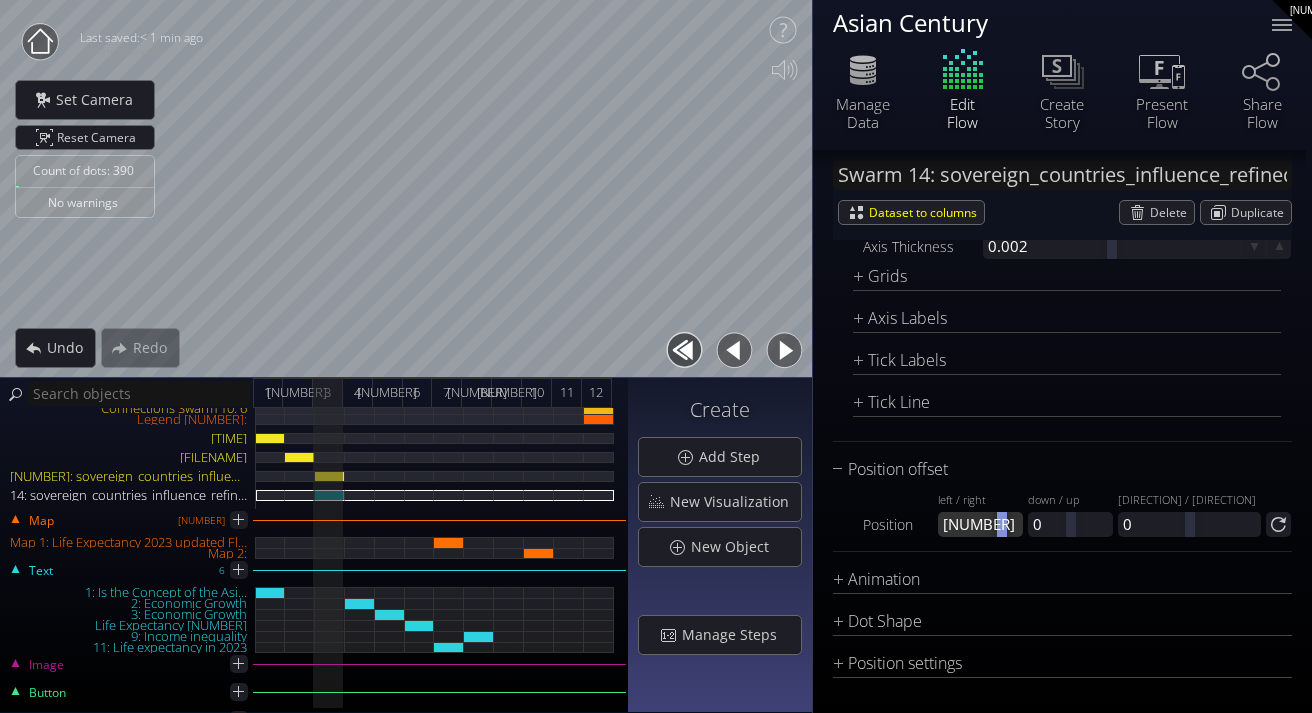 drag, startPoint x: 991, startPoint y: 523, endPoint x: 1016, endPoint y: 523, distance: 25 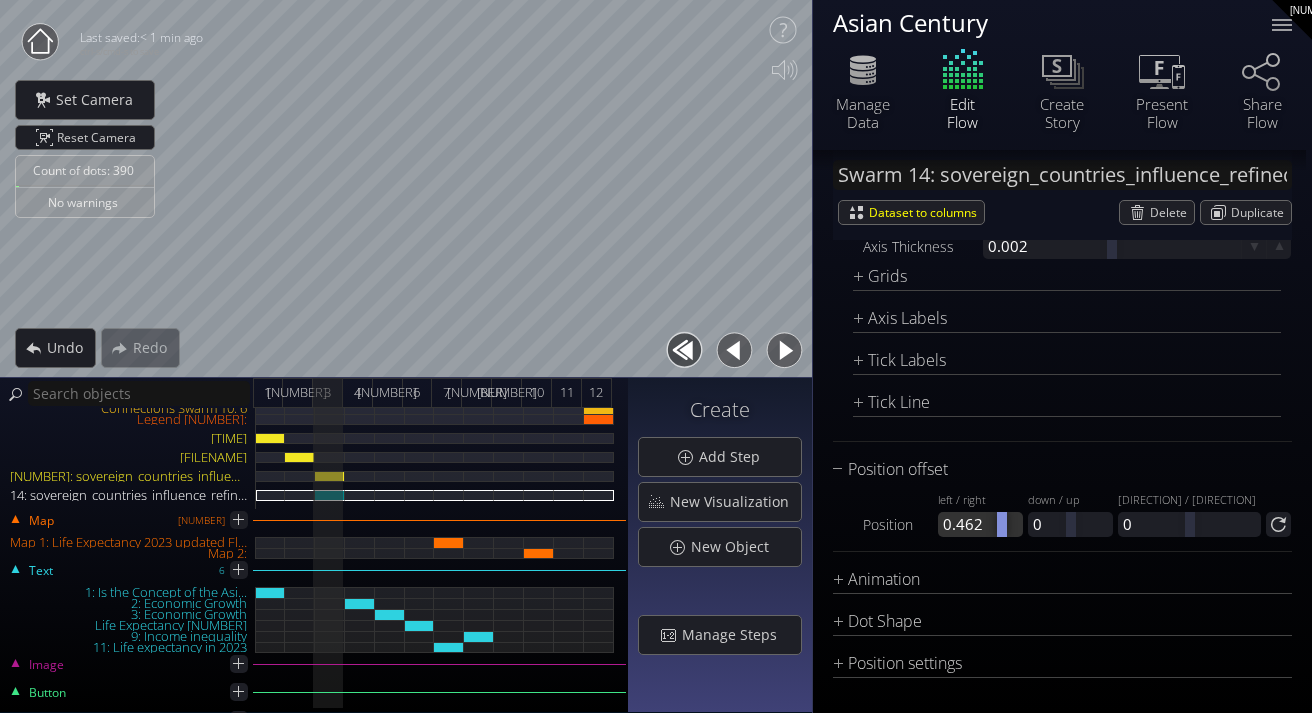 drag, startPoint x: 987, startPoint y: 523, endPoint x: 1016, endPoint y: 523, distance: 29 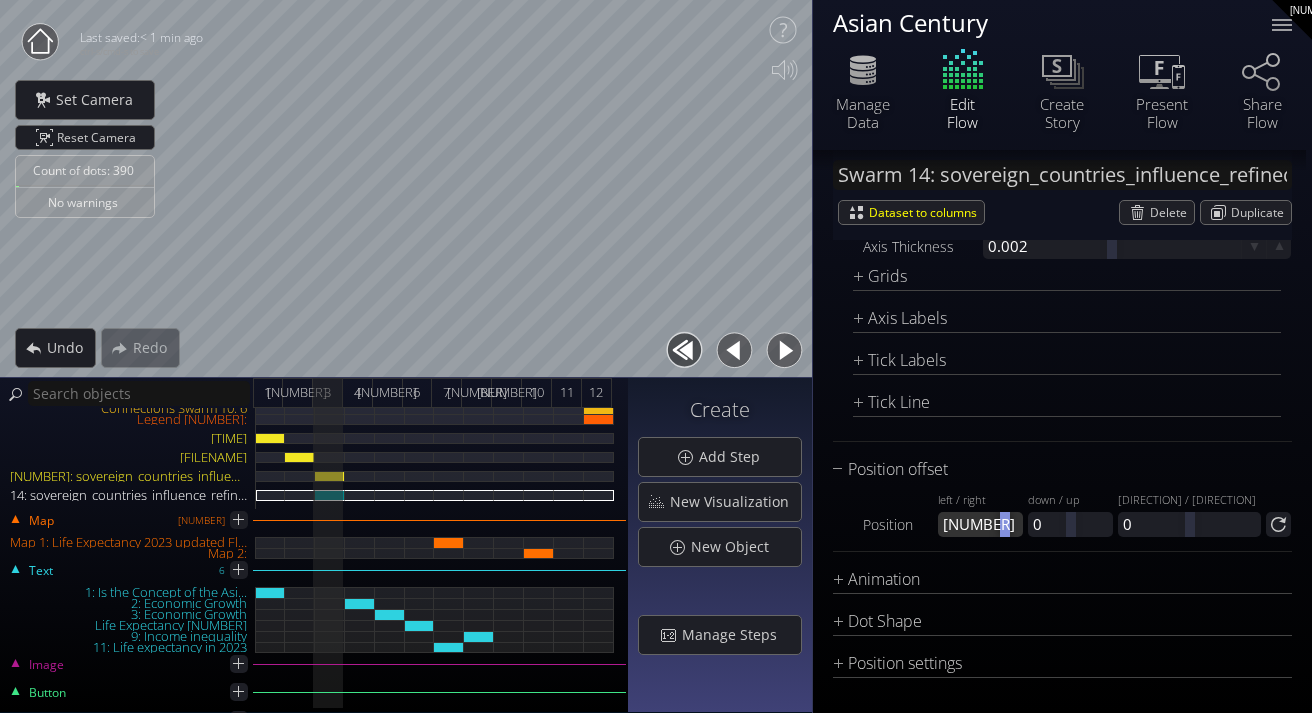 drag, startPoint x: 981, startPoint y: 523, endPoint x: 1019, endPoint y: 524, distance: 38.013157 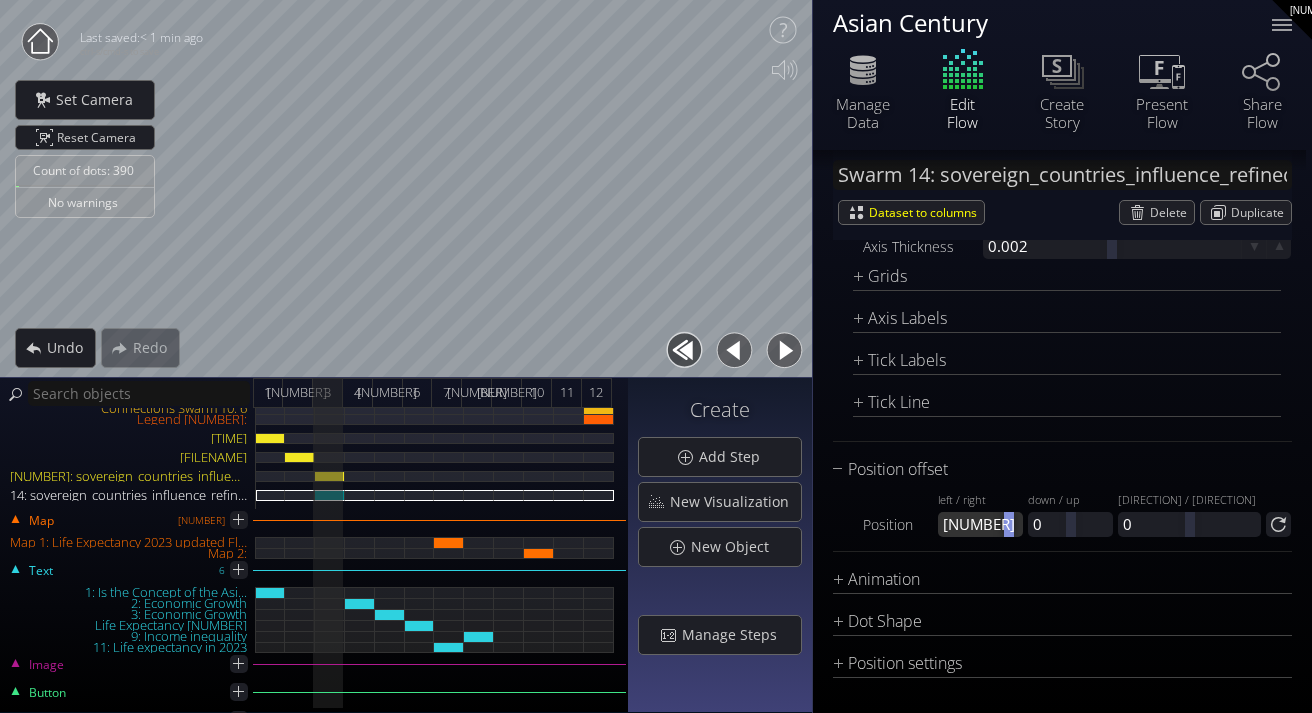 drag, startPoint x: 987, startPoint y: 527, endPoint x: 1026, endPoint y: 528, distance: 39.012817 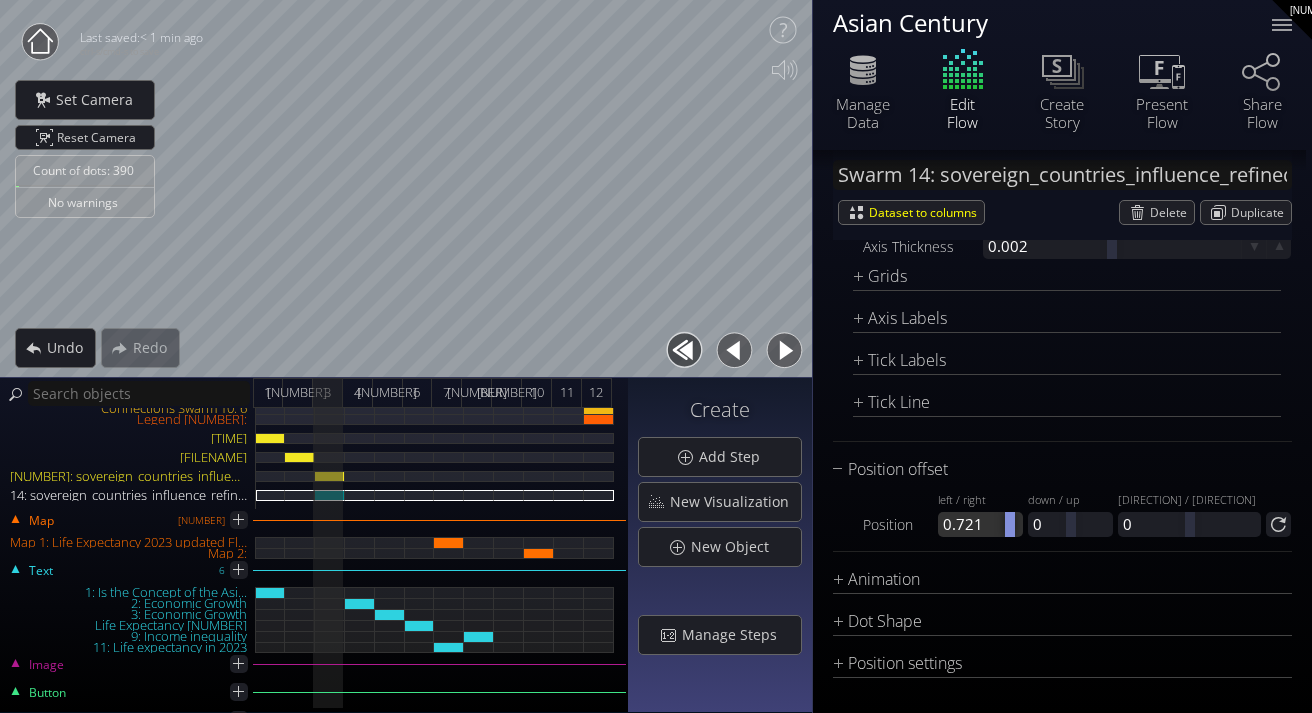 drag, startPoint x: 990, startPoint y: 522, endPoint x: 1024, endPoint y: 523, distance: 34.0147 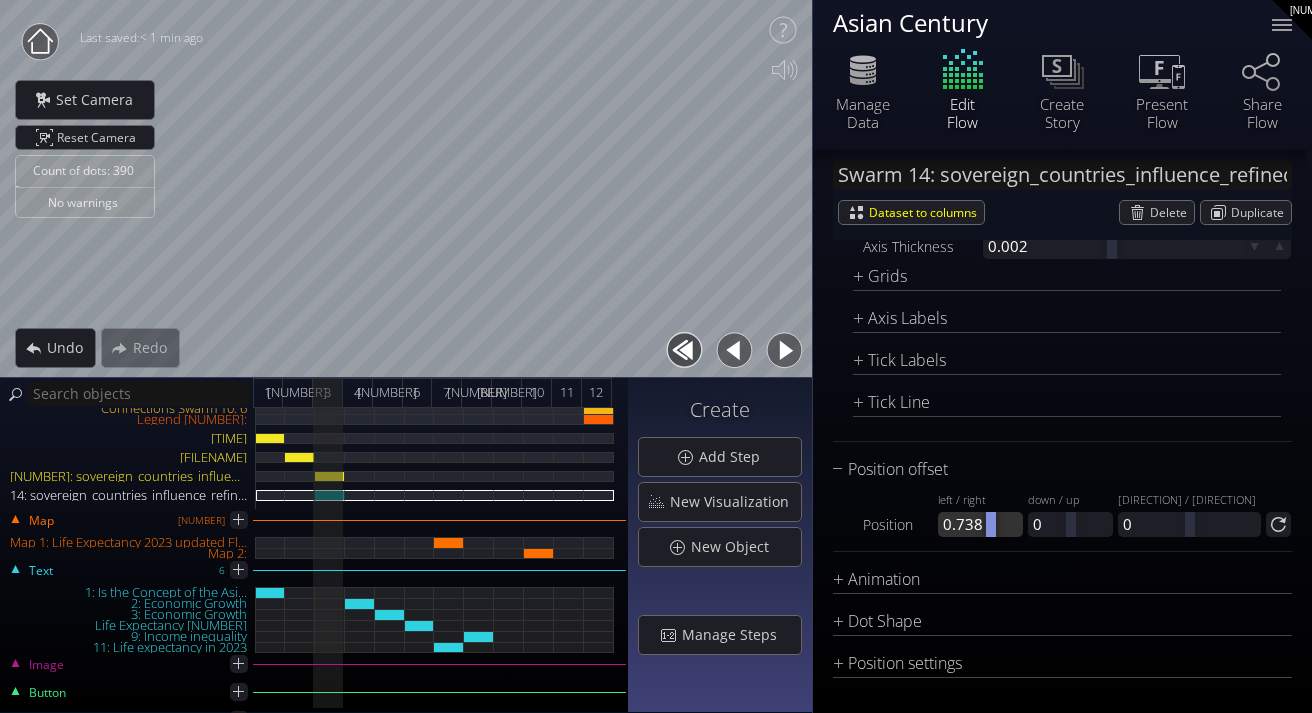 drag, startPoint x: 973, startPoint y: 524, endPoint x: 1003, endPoint y: 525, distance: 30.016663 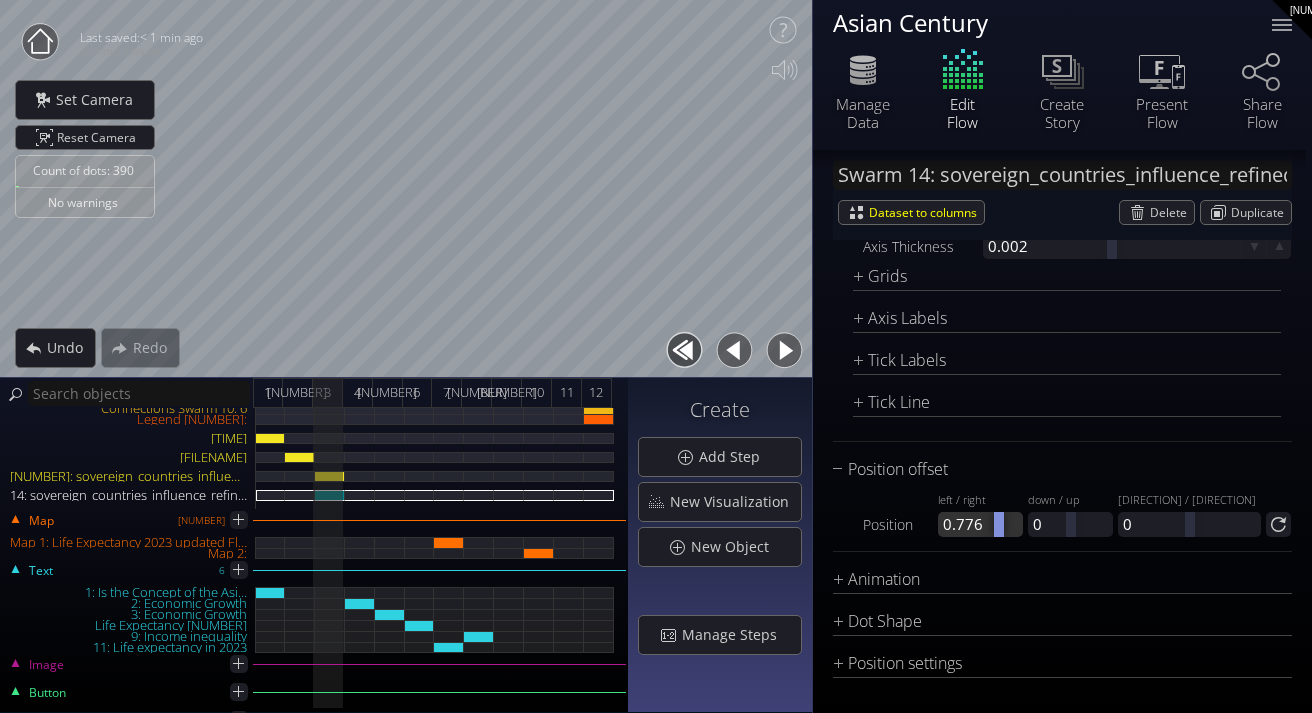 drag, startPoint x: 992, startPoint y: 524, endPoint x: 1015, endPoint y: 524, distance: 23 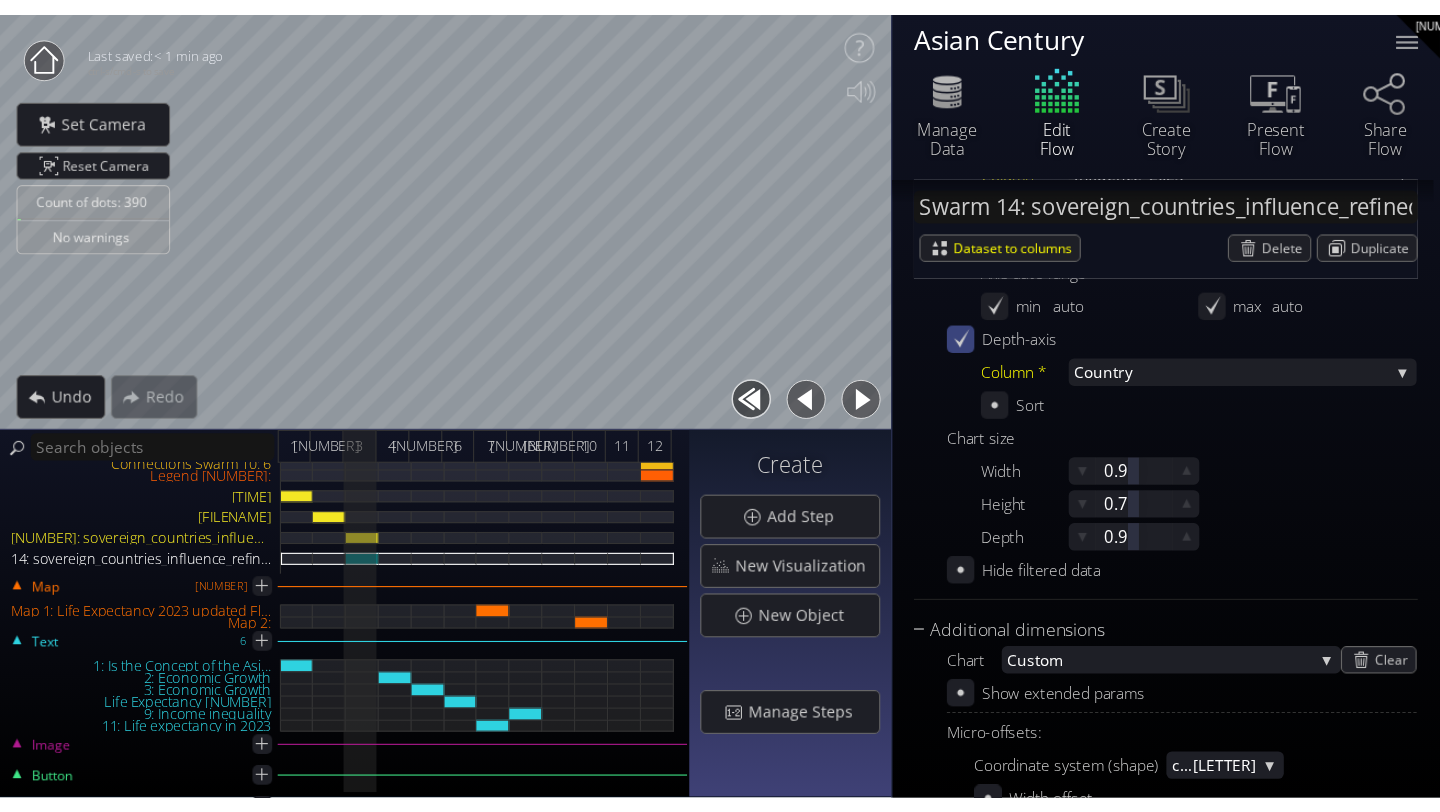scroll, scrollTop: 797, scrollLeft: 0, axis: vertical 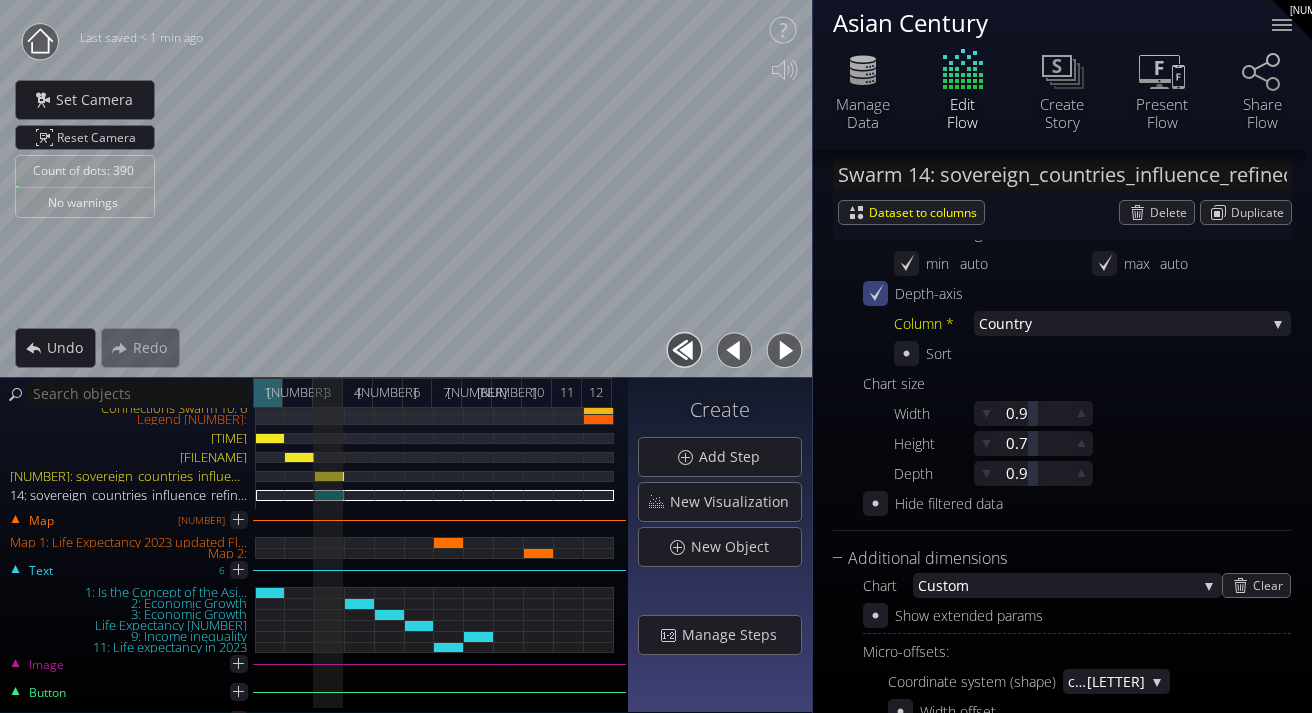 click on "1" at bounding box center (268, 393) 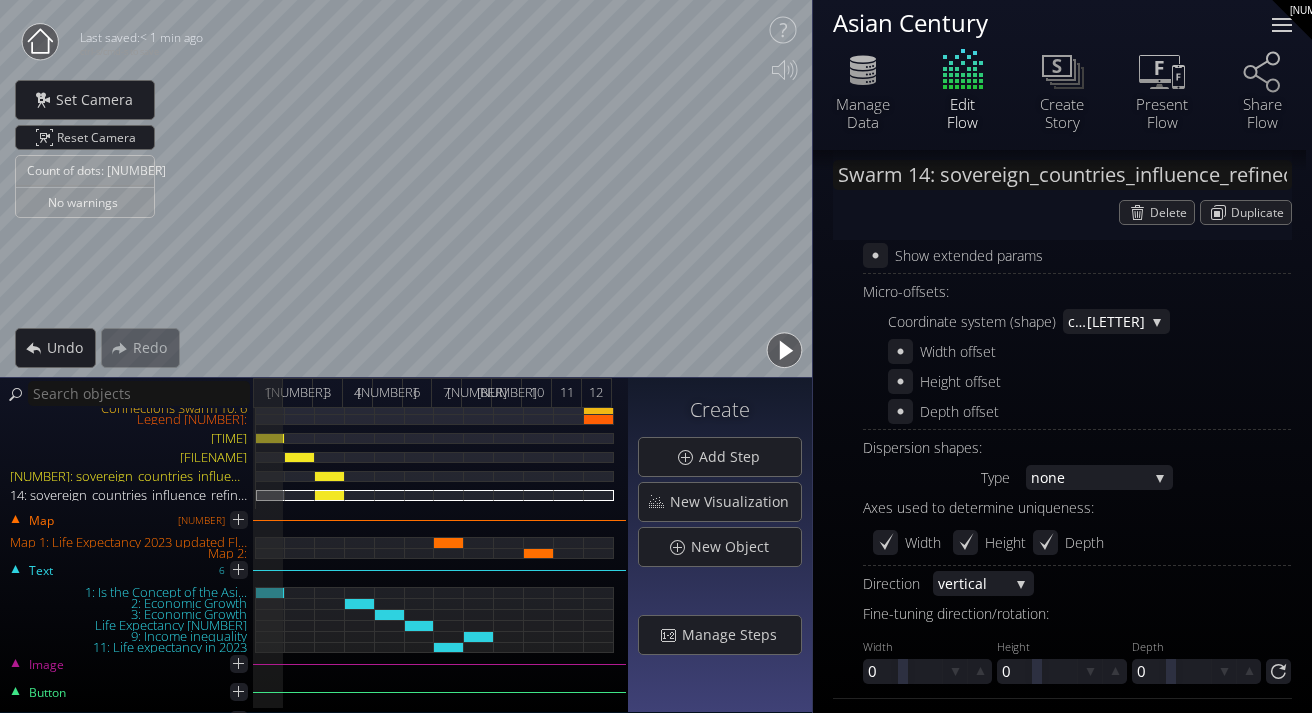 click at bounding box center (1282, 31) 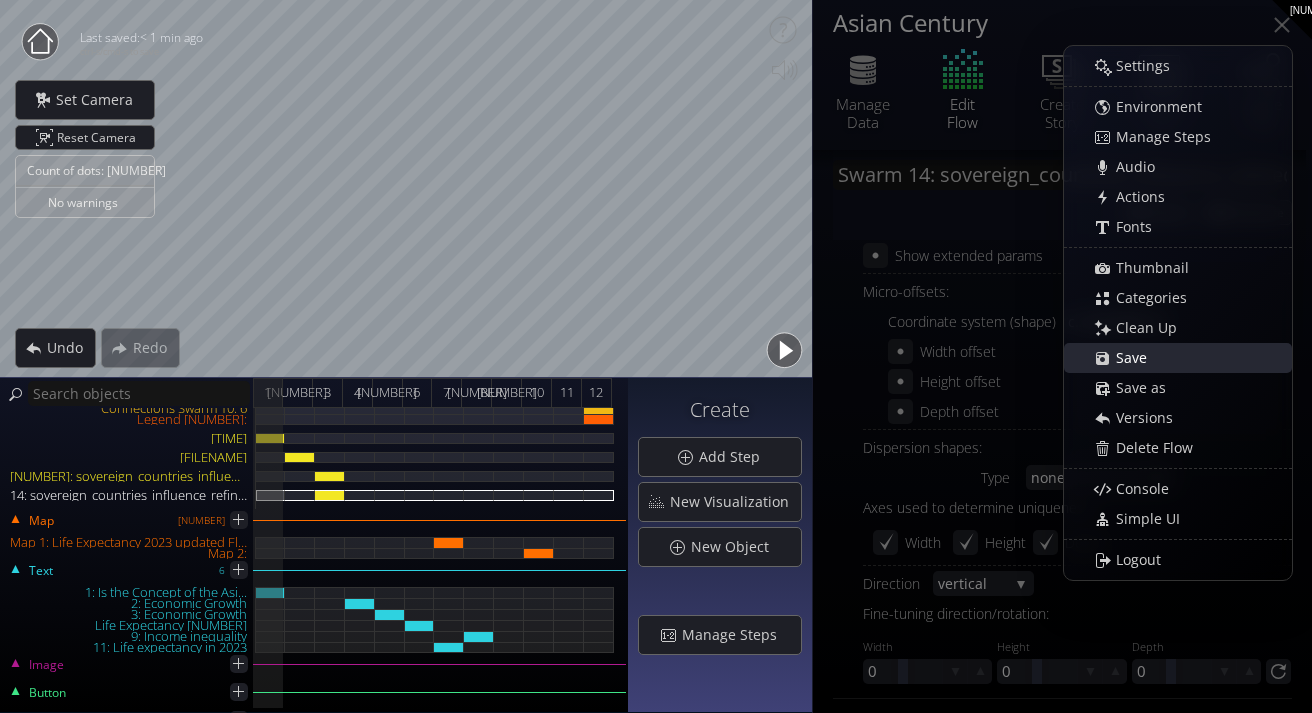 click on "Save" at bounding box center [1137, 358] 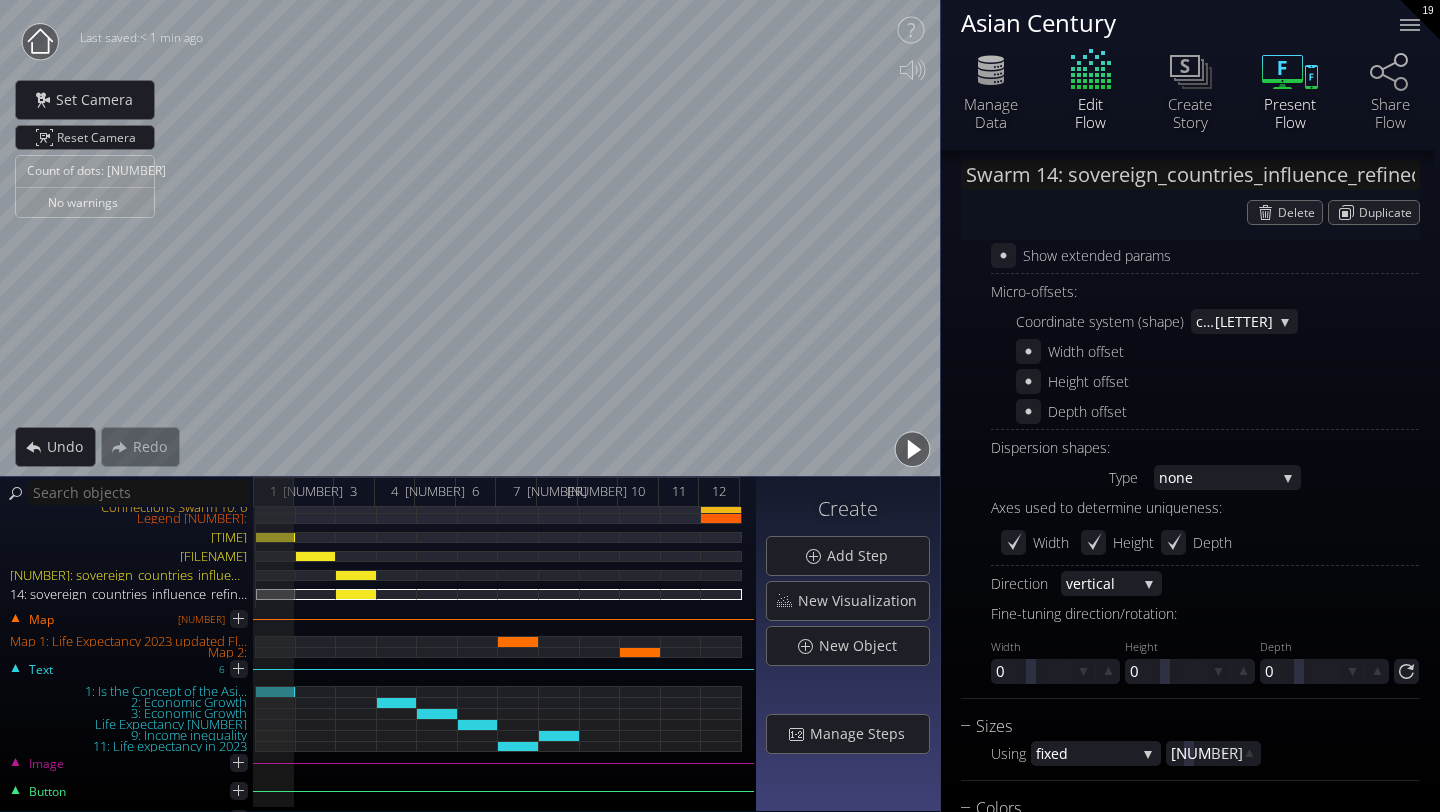 click 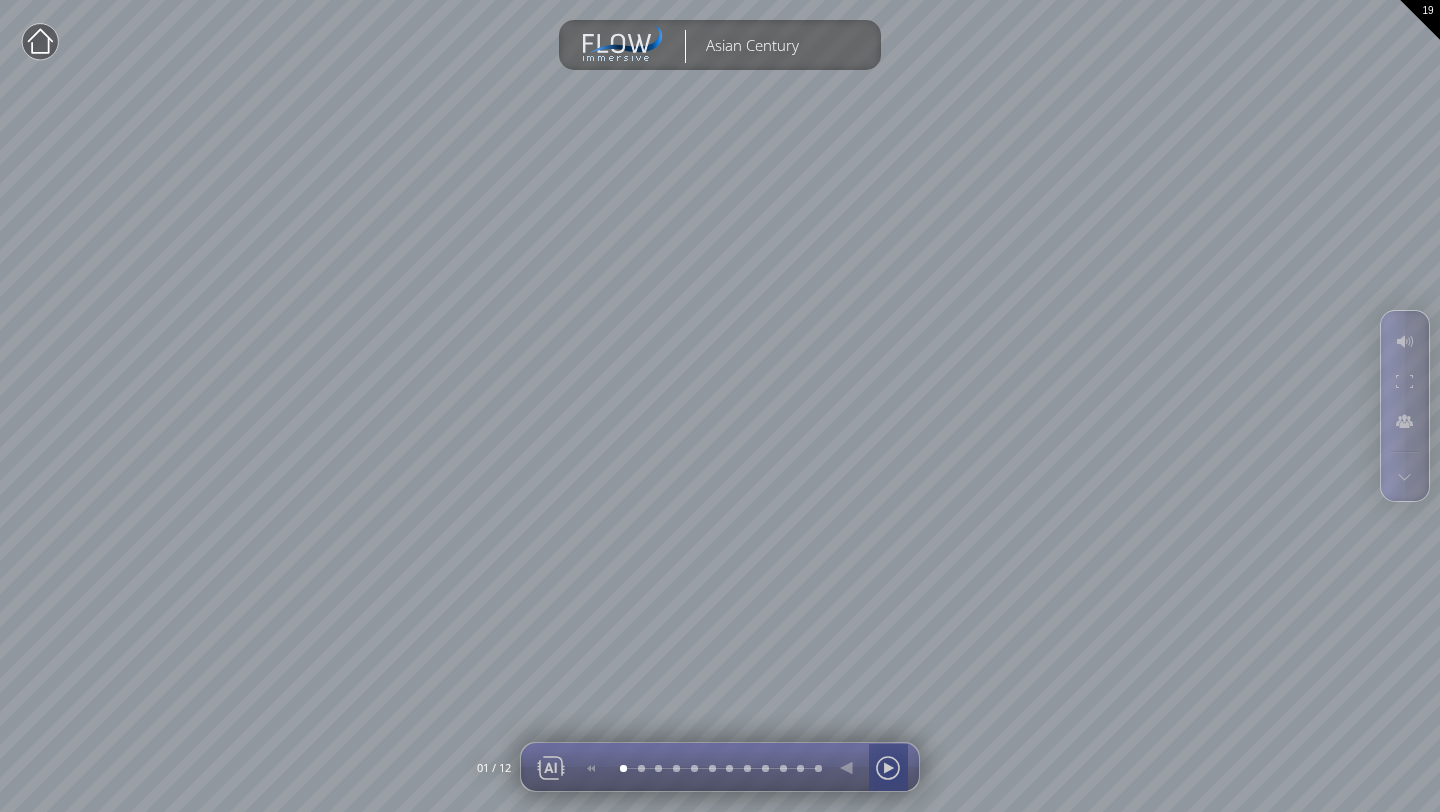 click at bounding box center [888, 768] 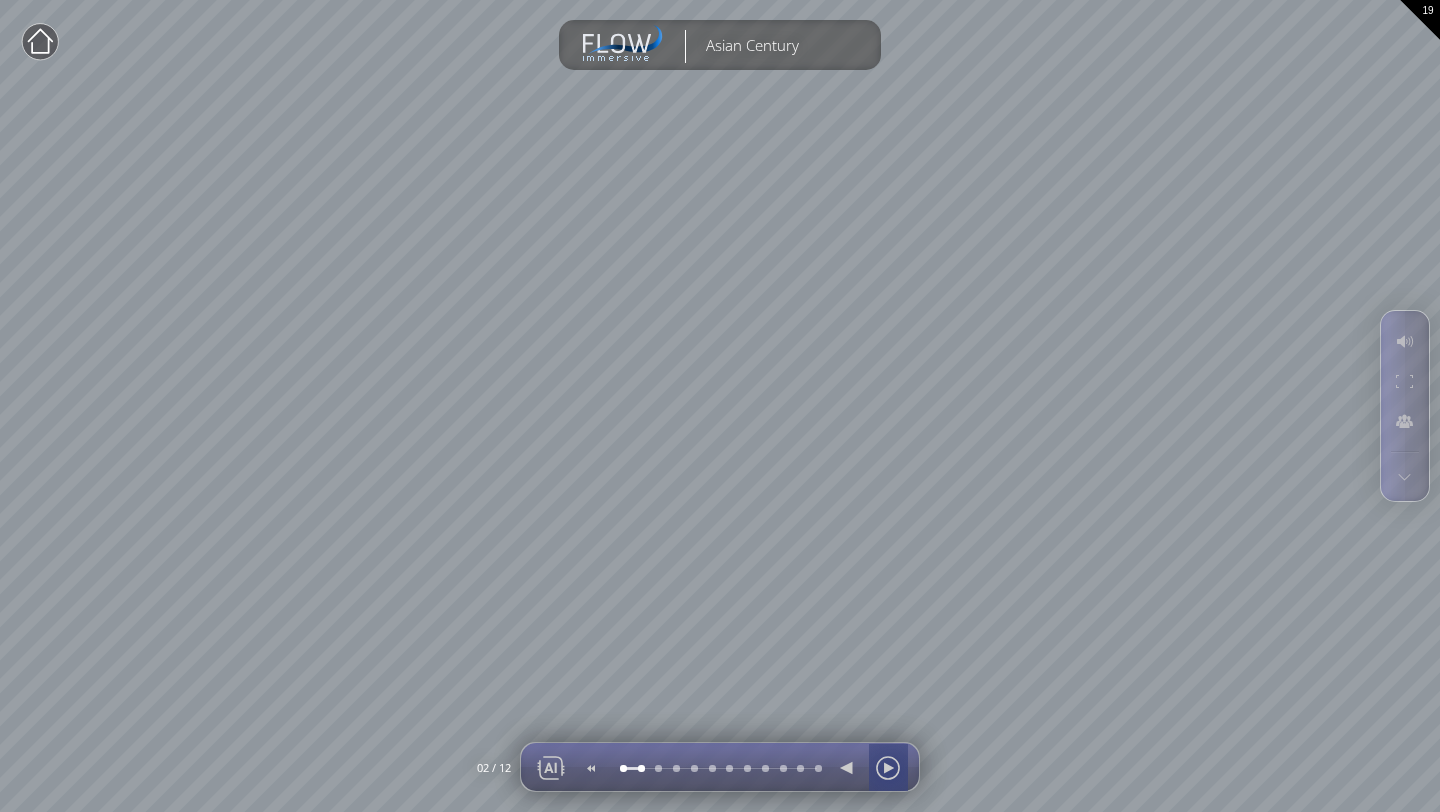click at bounding box center [888, 768] 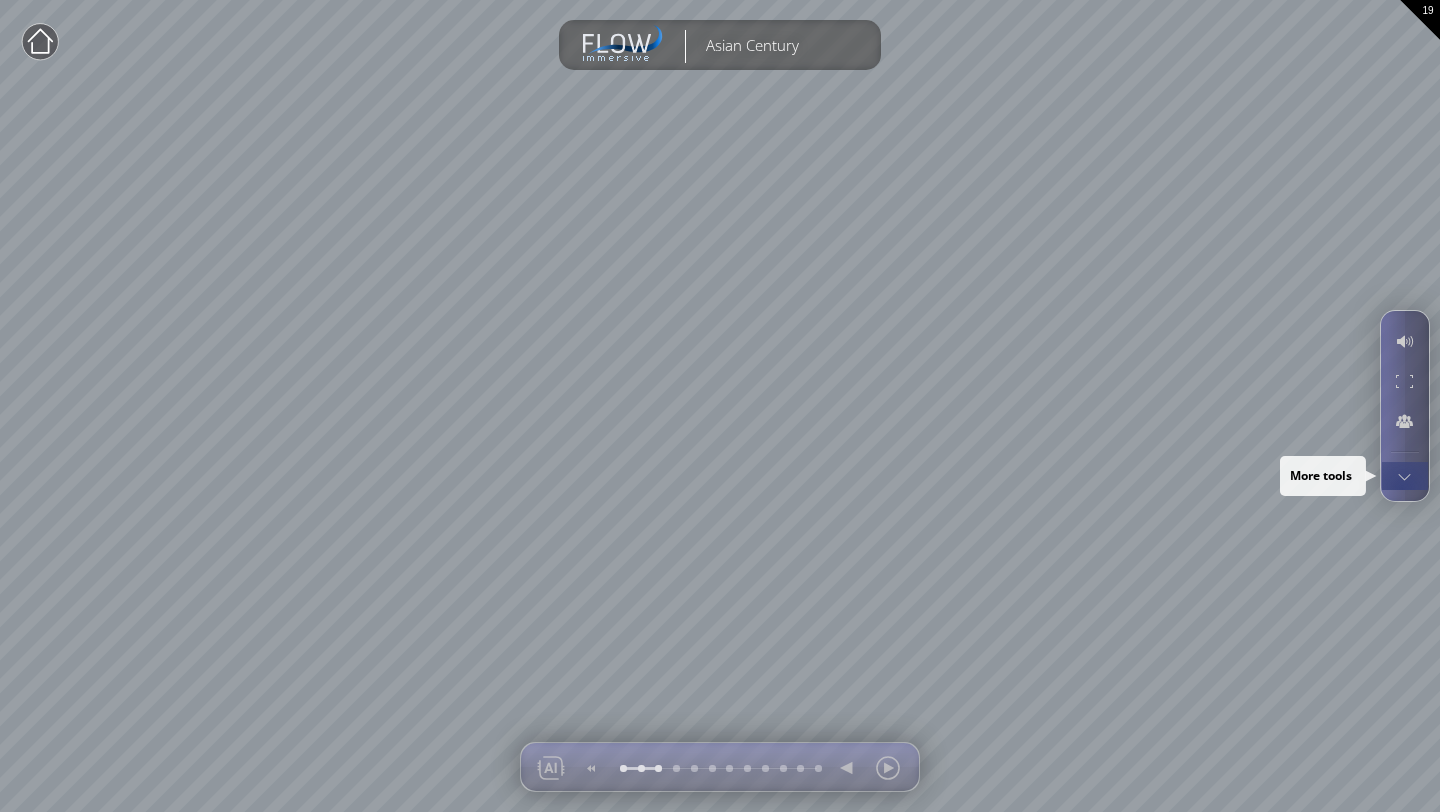 click at bounding box center (1404, 476) 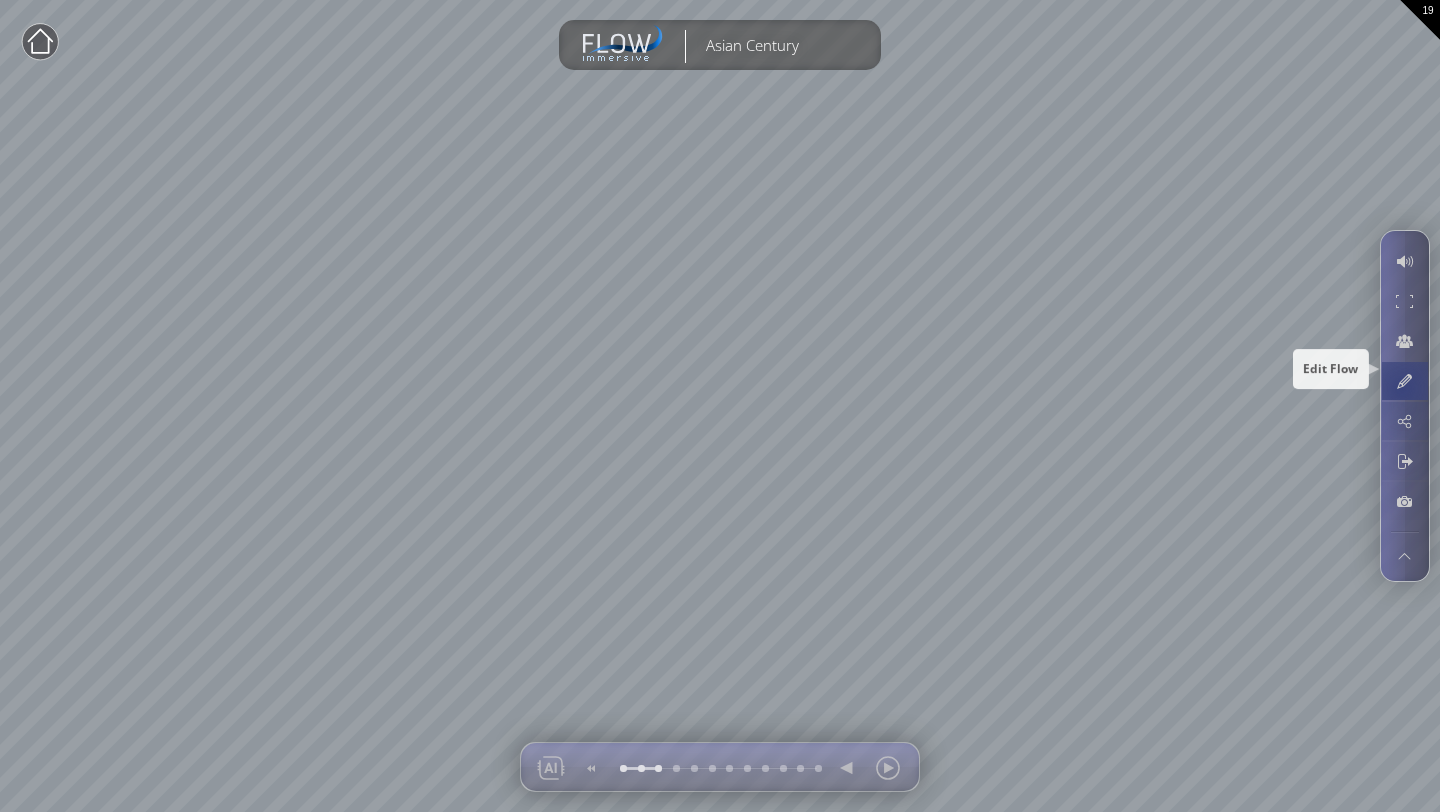 click at bounding box center [1404, 381] 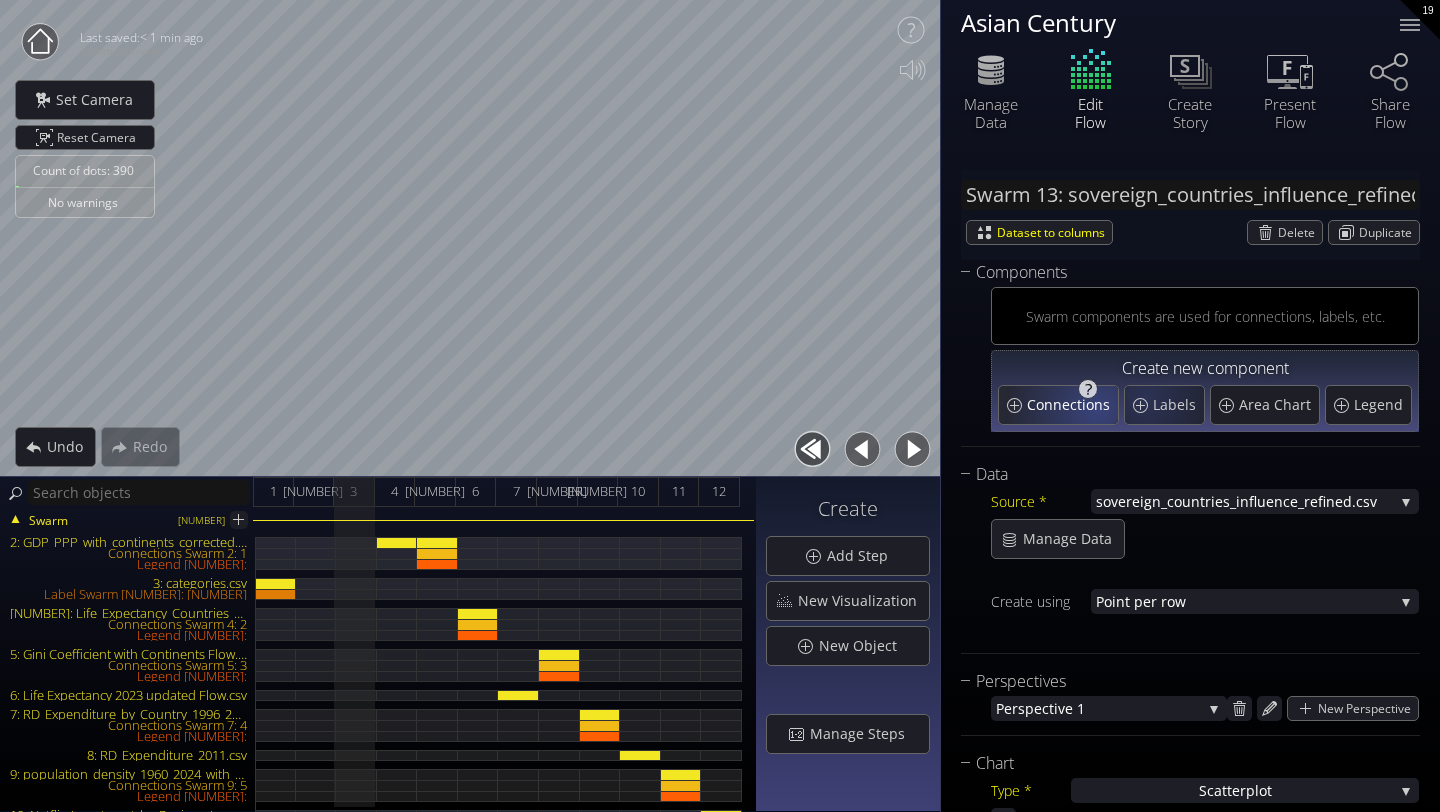 click on "Connections" at bounding box center (1071, 405) 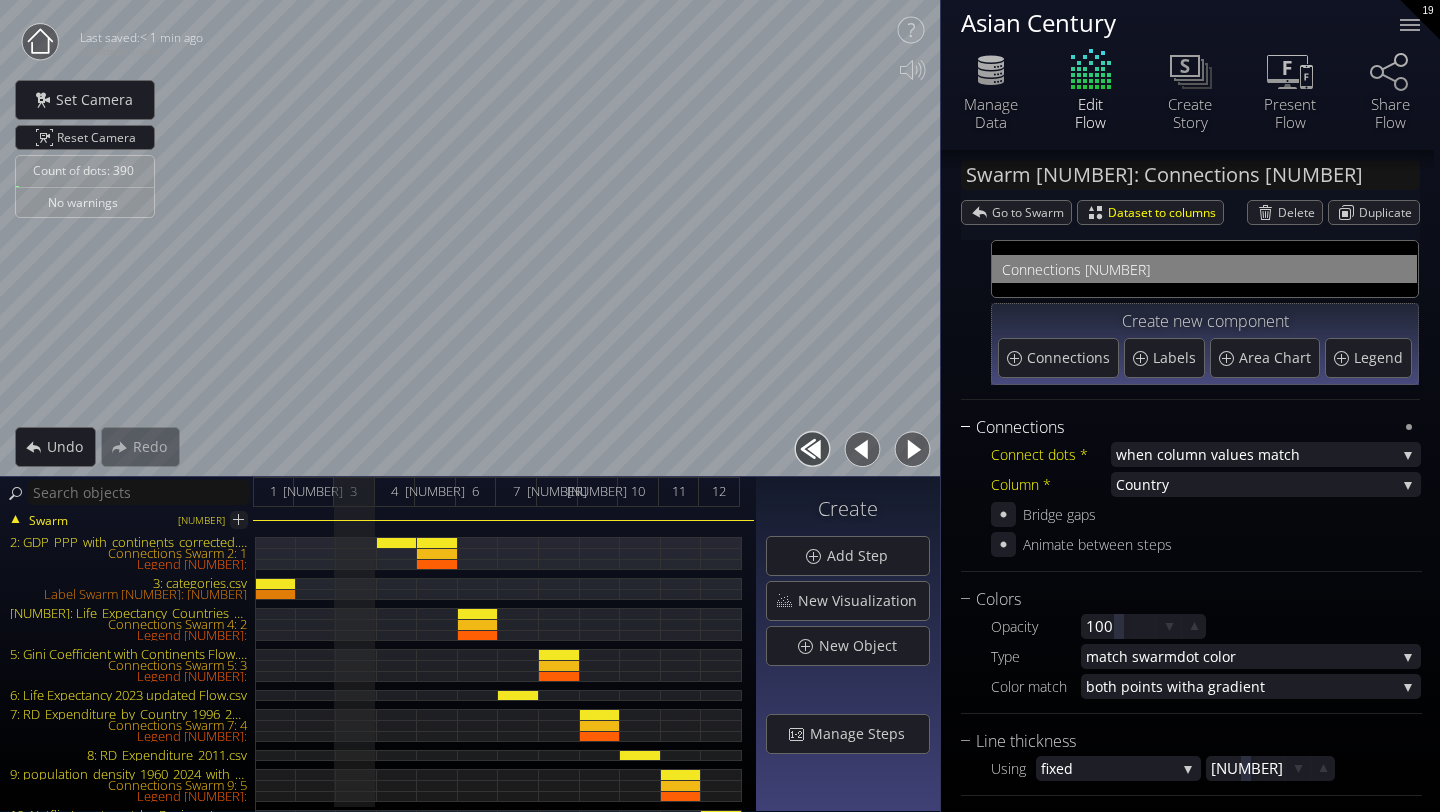 scroll, scrollTop: 51, scrollLeft: 0, axis: vertical 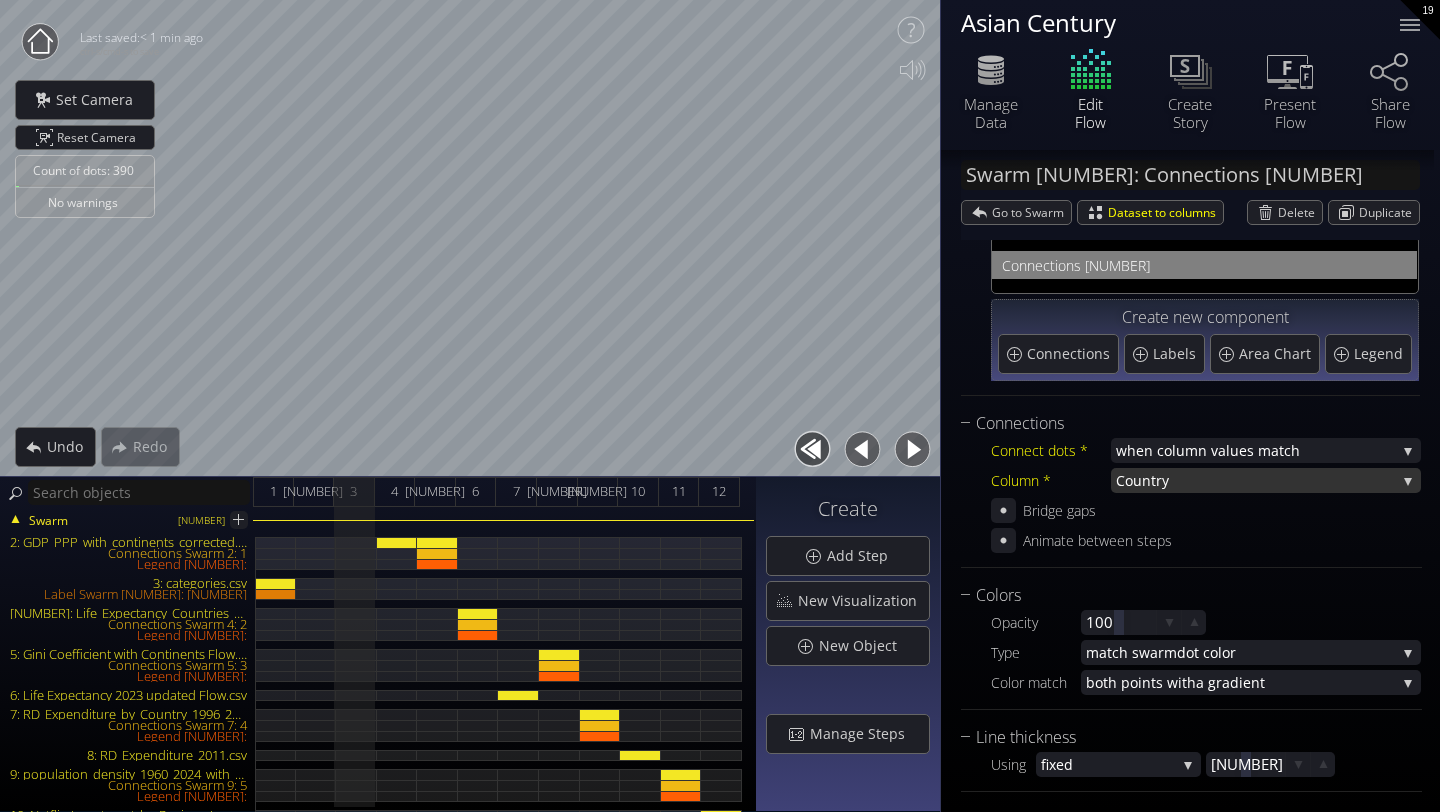 click on "try" at bounding box center (1273, 480) 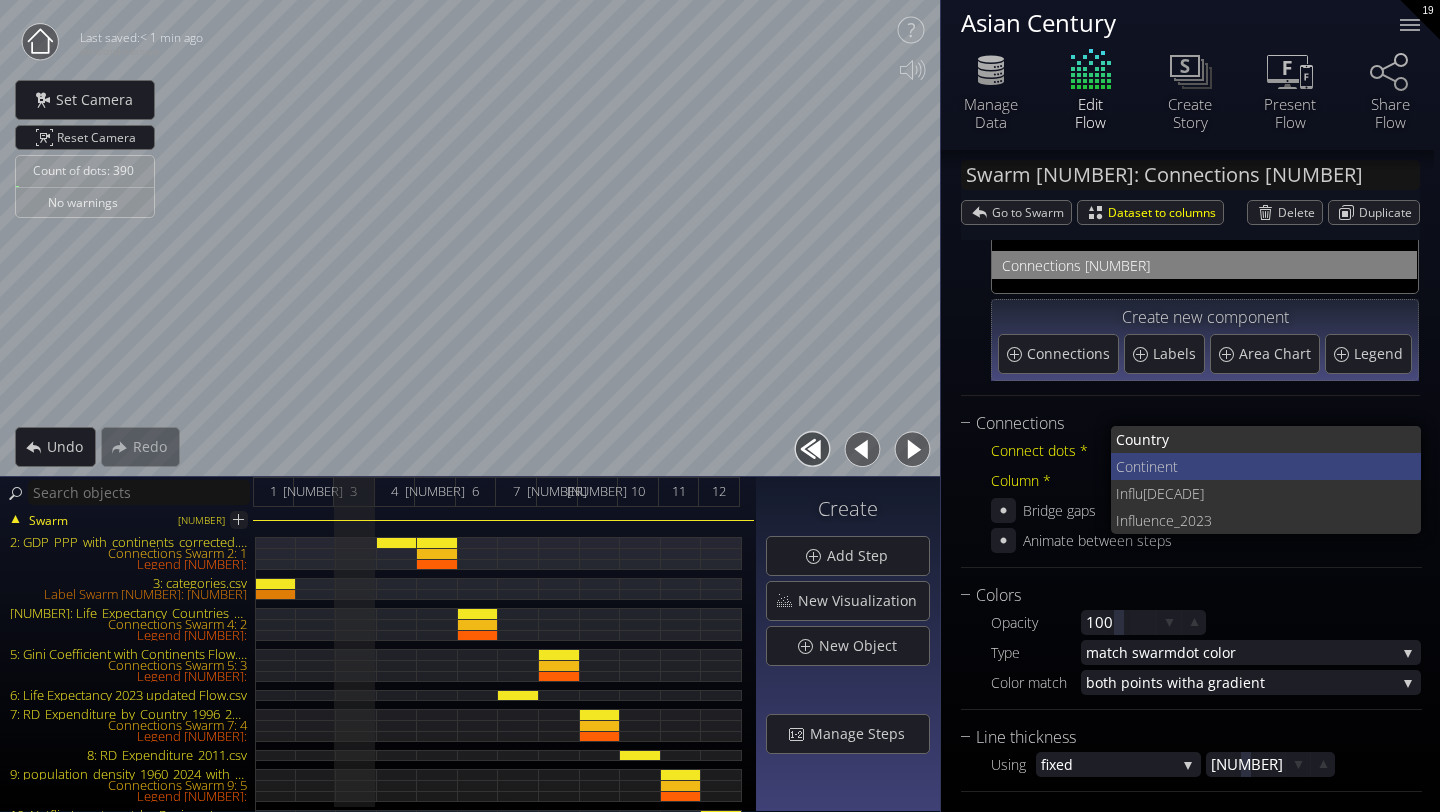 click on "Continen" at bounding box center [1144, 466] 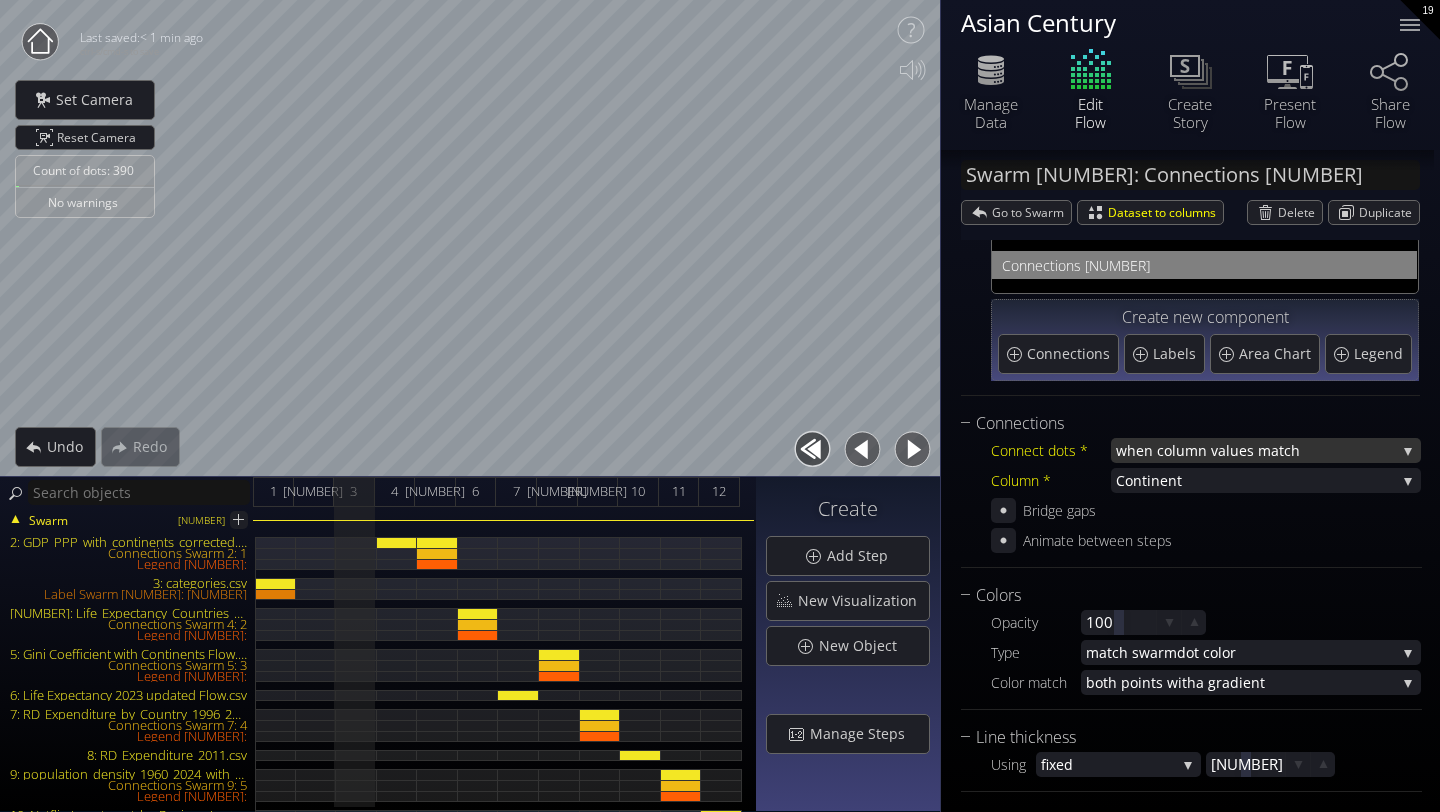 click on "when column va" at bounding box center (1171, 450) 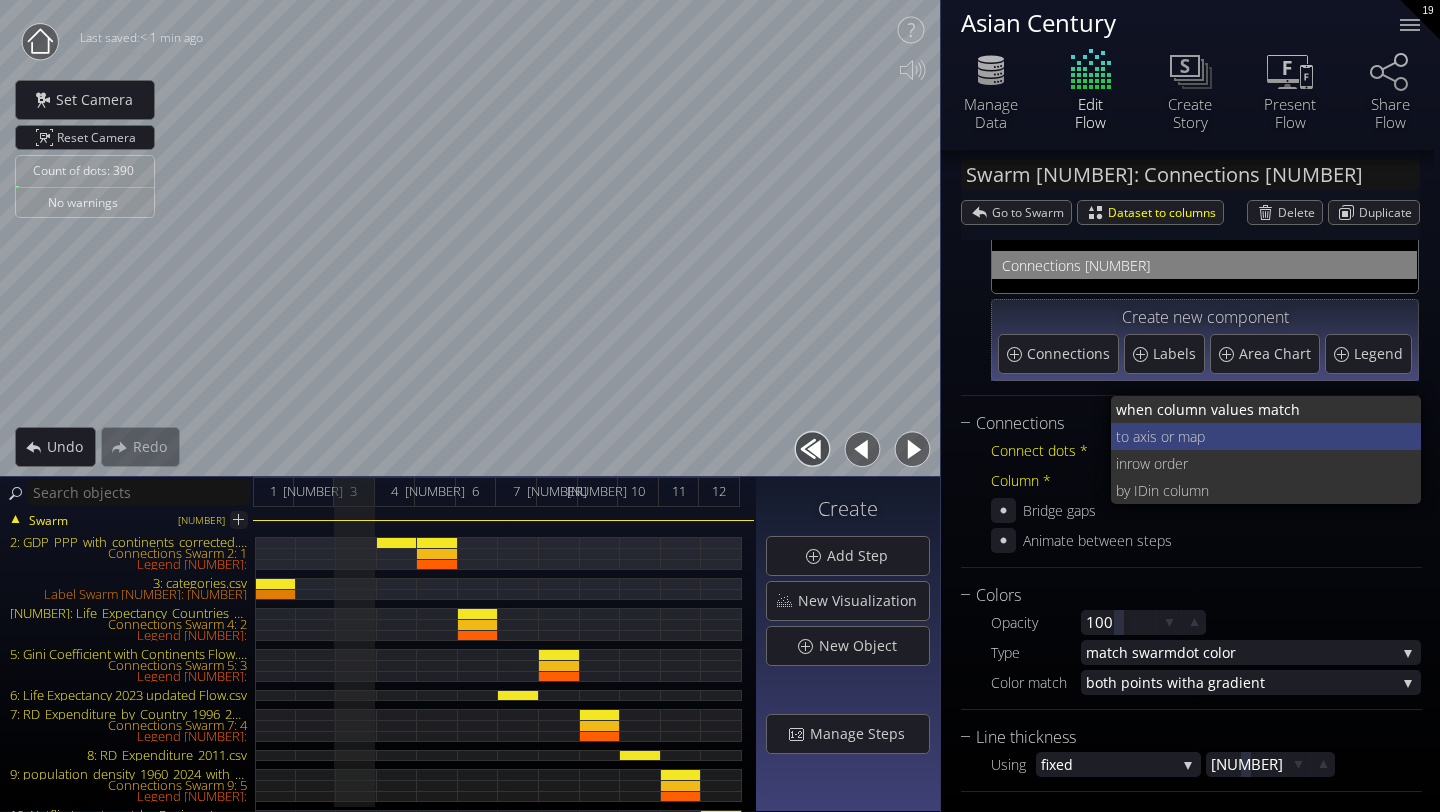 click on "xis or map" at bounding box center [1273, 436] 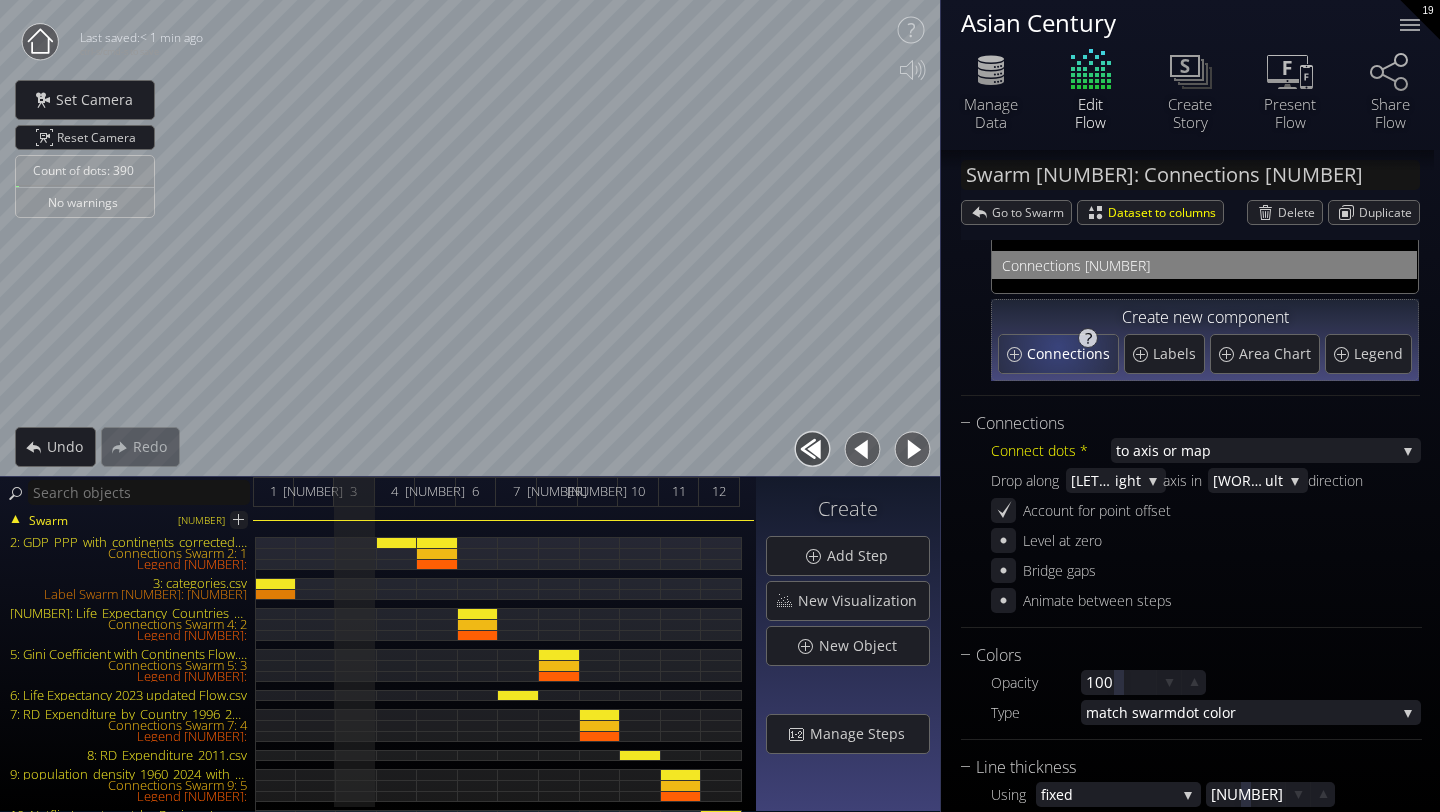 click on "Connections" at bounding box center [1071, 354] 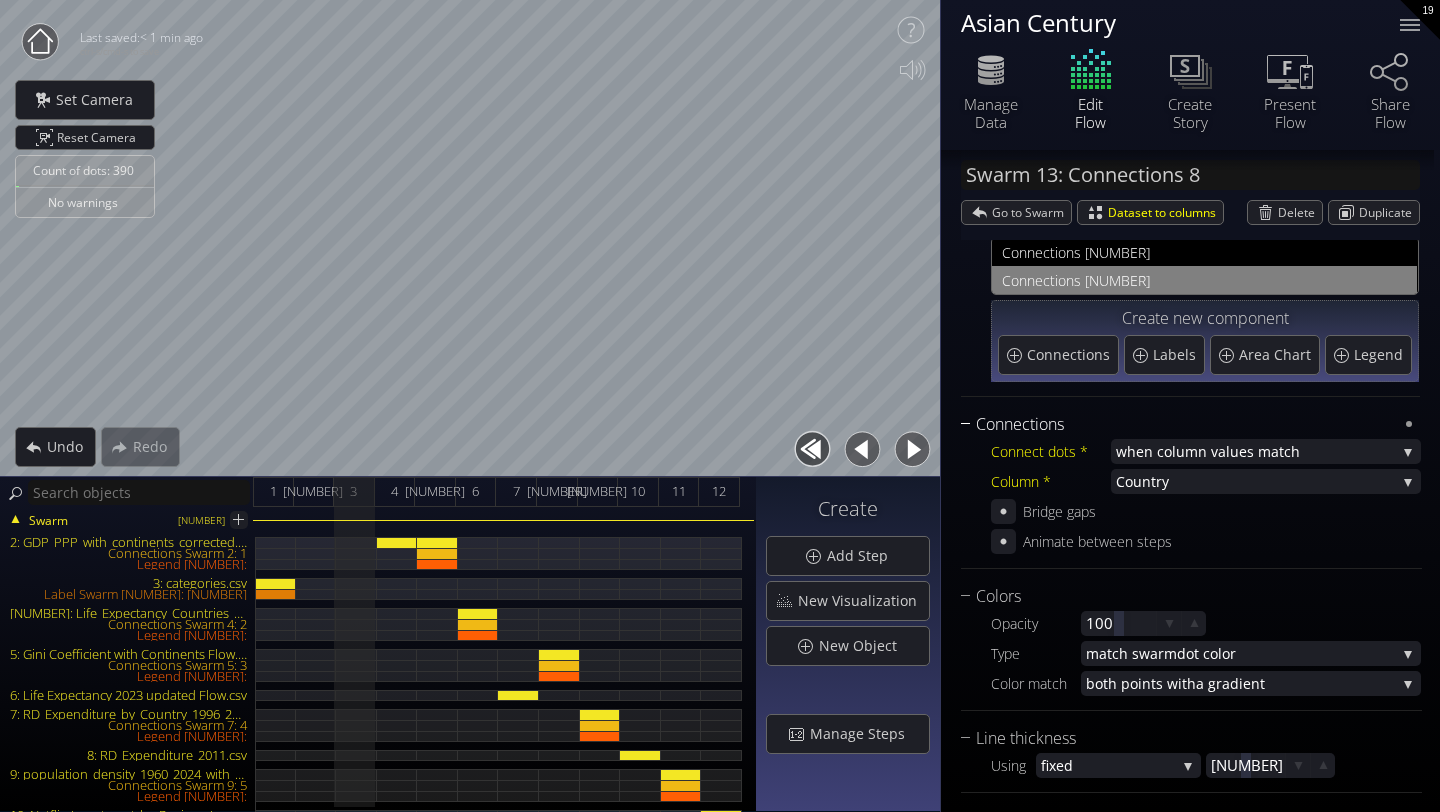 scroll, scrollTop: 64, scrollLeft: 0, axis: vertical 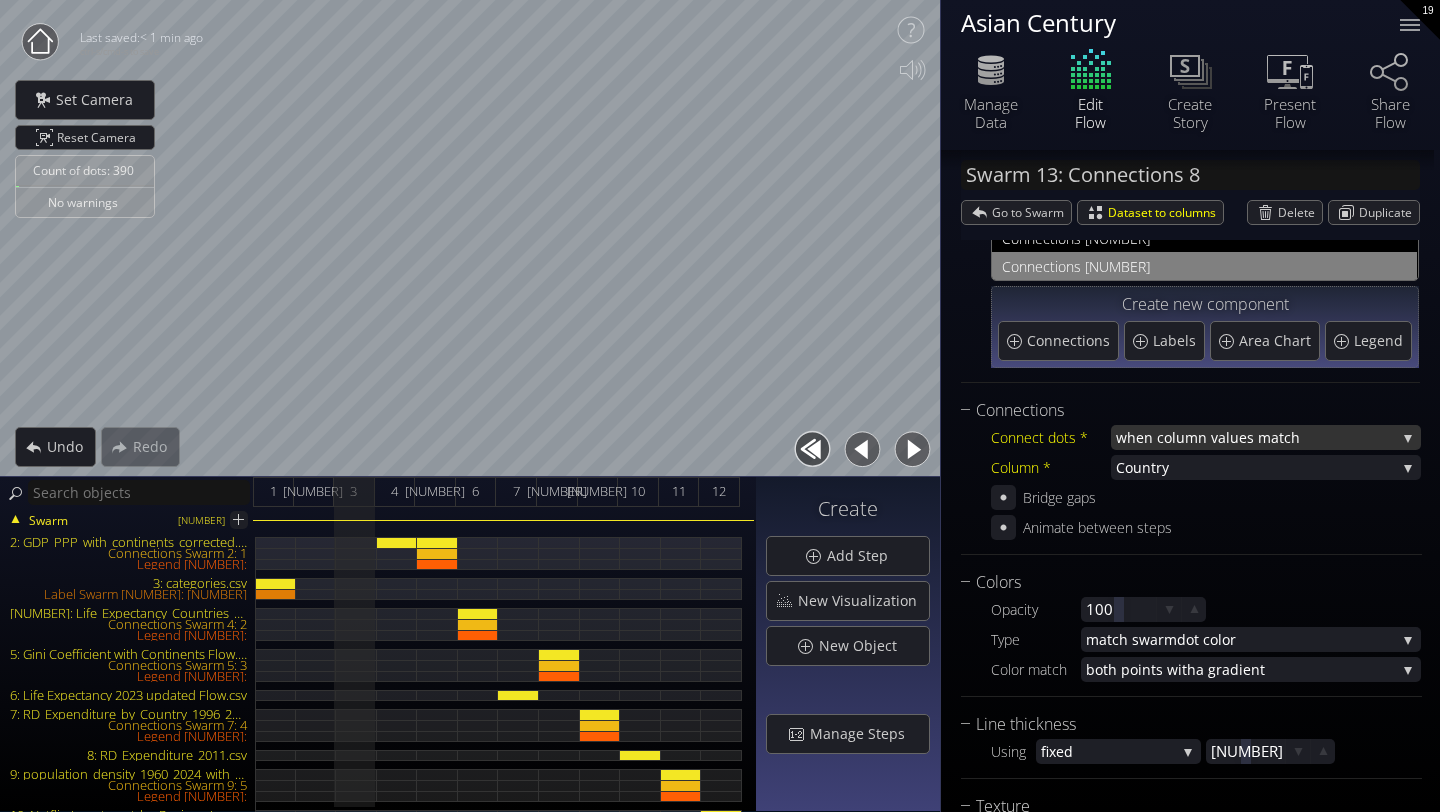 click on "when column va" at bounding box center (1171, 437) 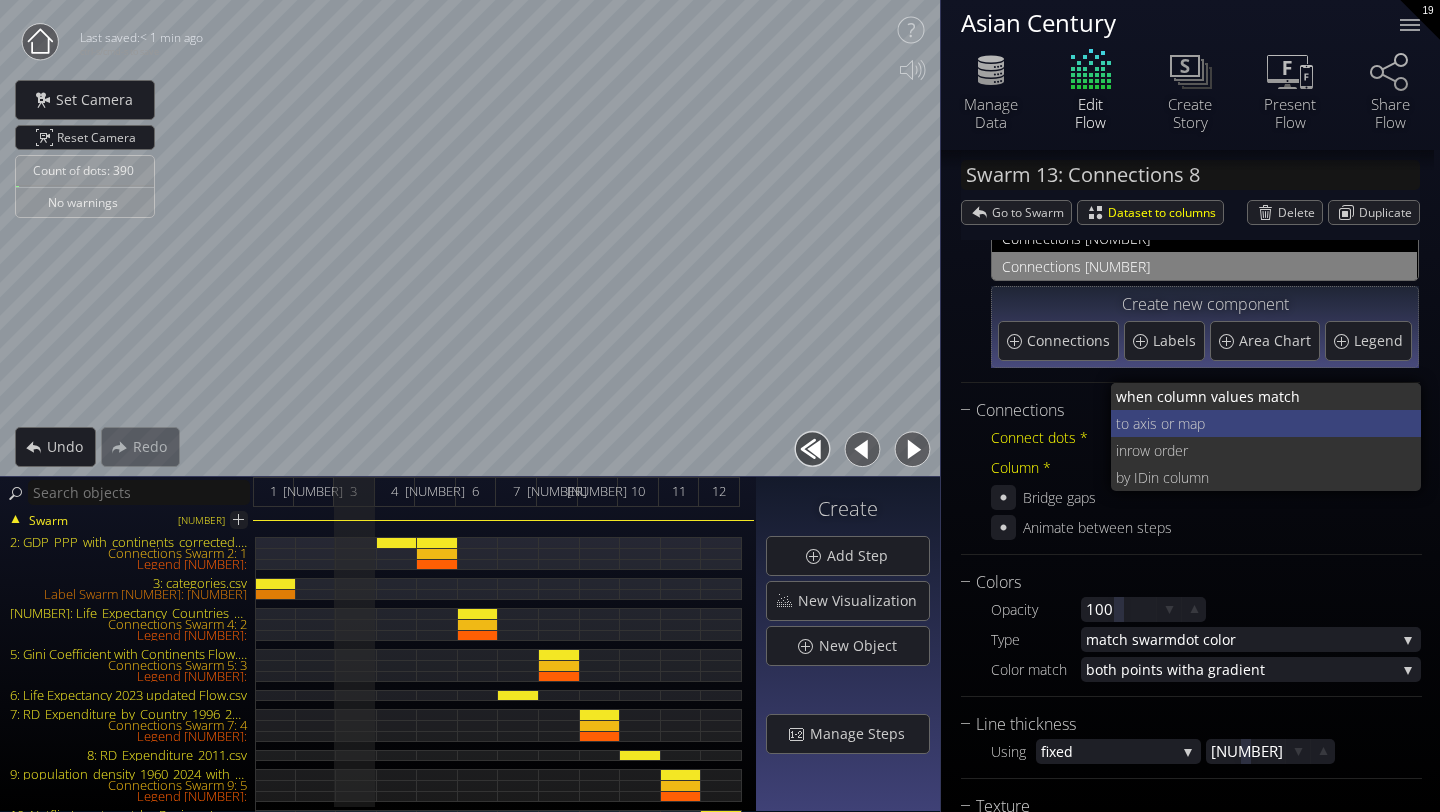 click on "xis or map" at bounding box center (1273, 423) 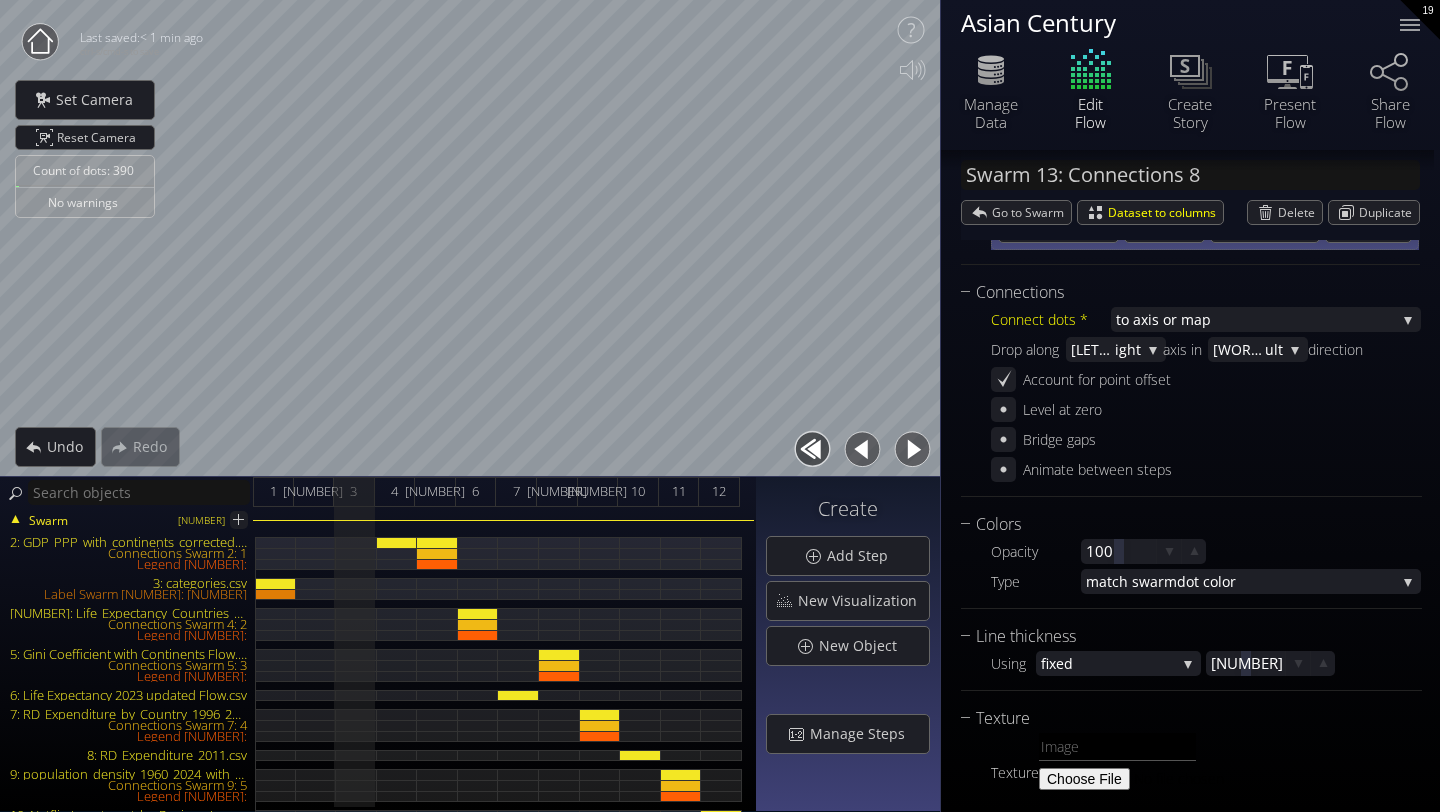 scroll, scrollTop: 183, scrollLeft: 0, axis: vertical 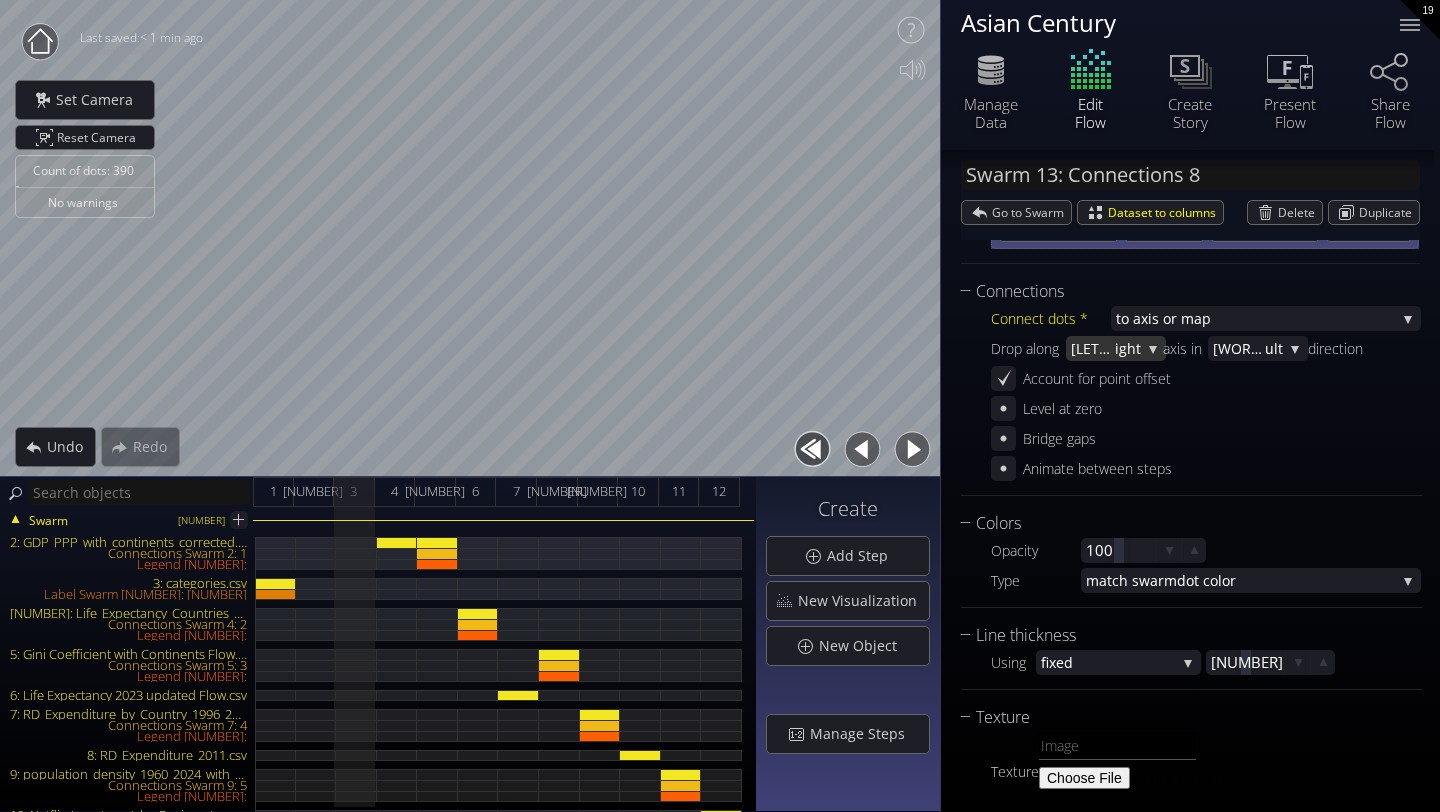 click on "ight" at bounding box center [1128, 348] 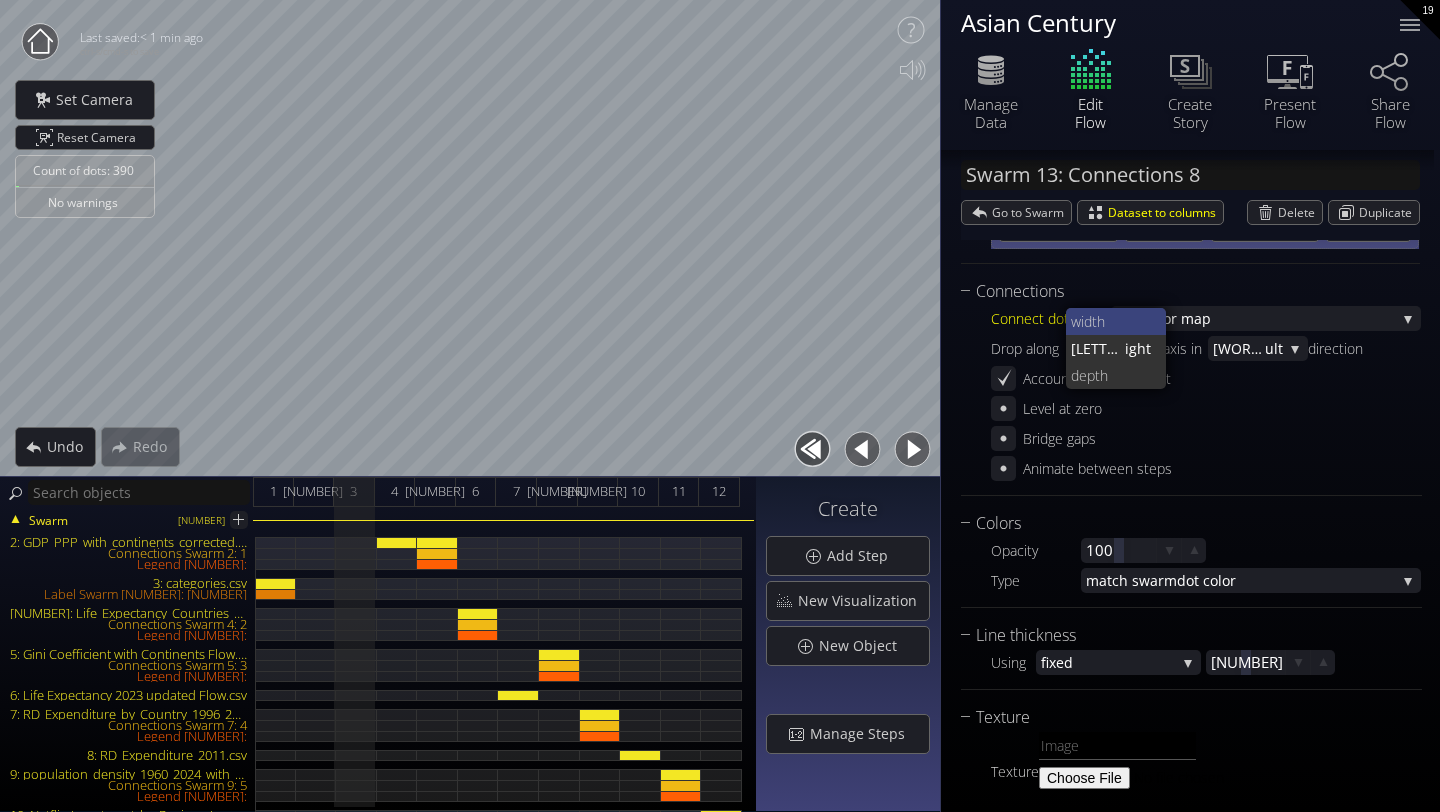 click on "width" at bounding box center [1111, 321] 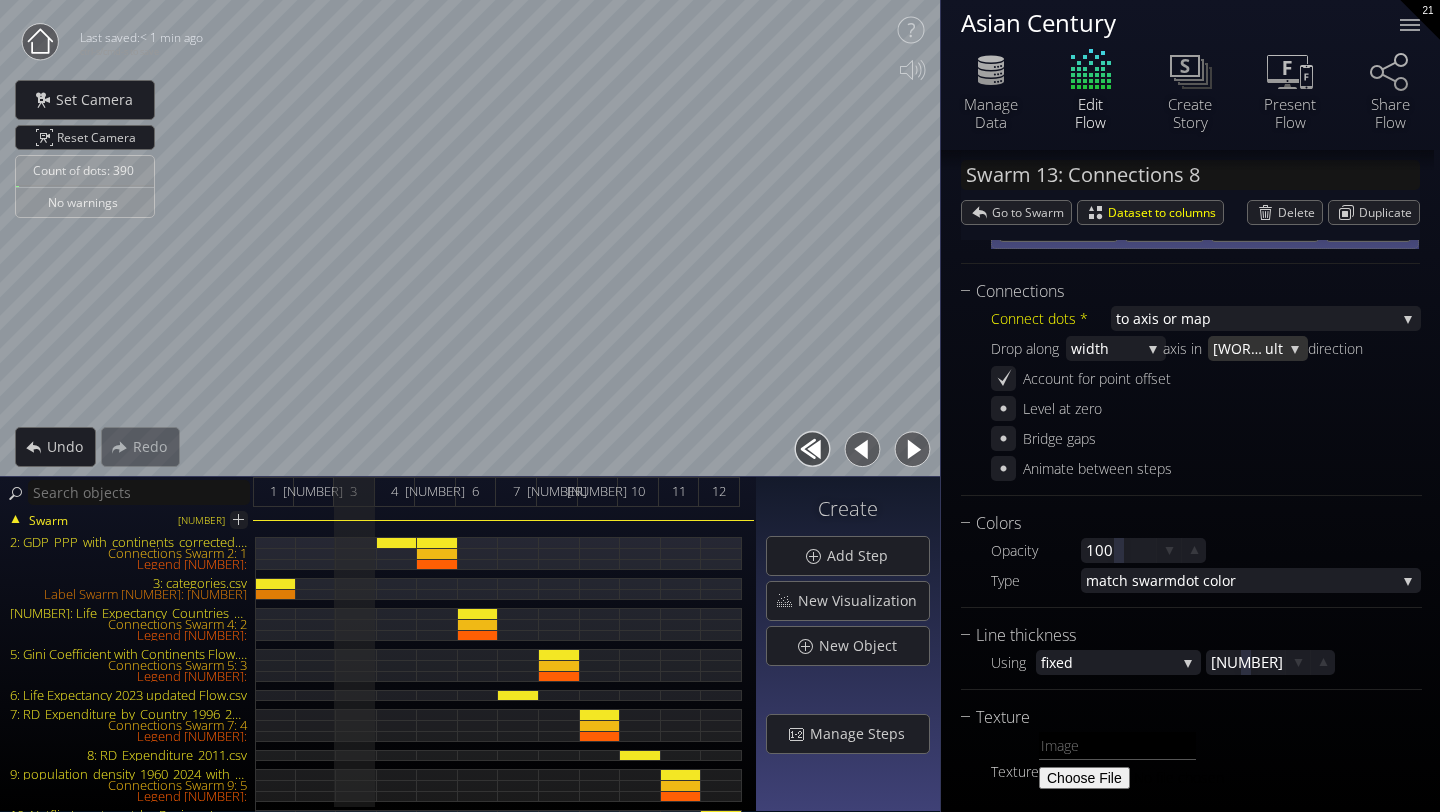 click on "[WORD]" at bounding box center (1239, 348) 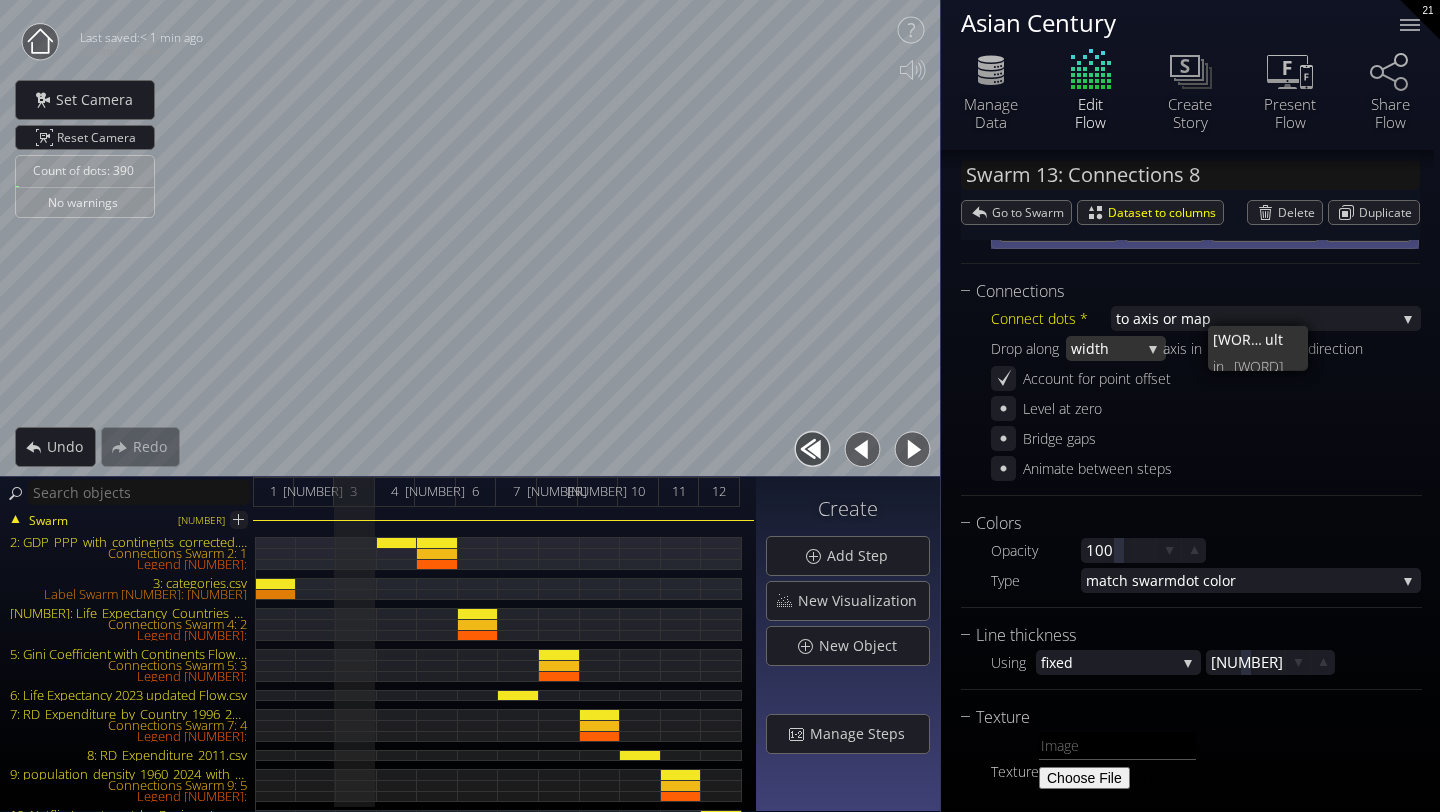 click on "width" at bounding box center [1106, 348] 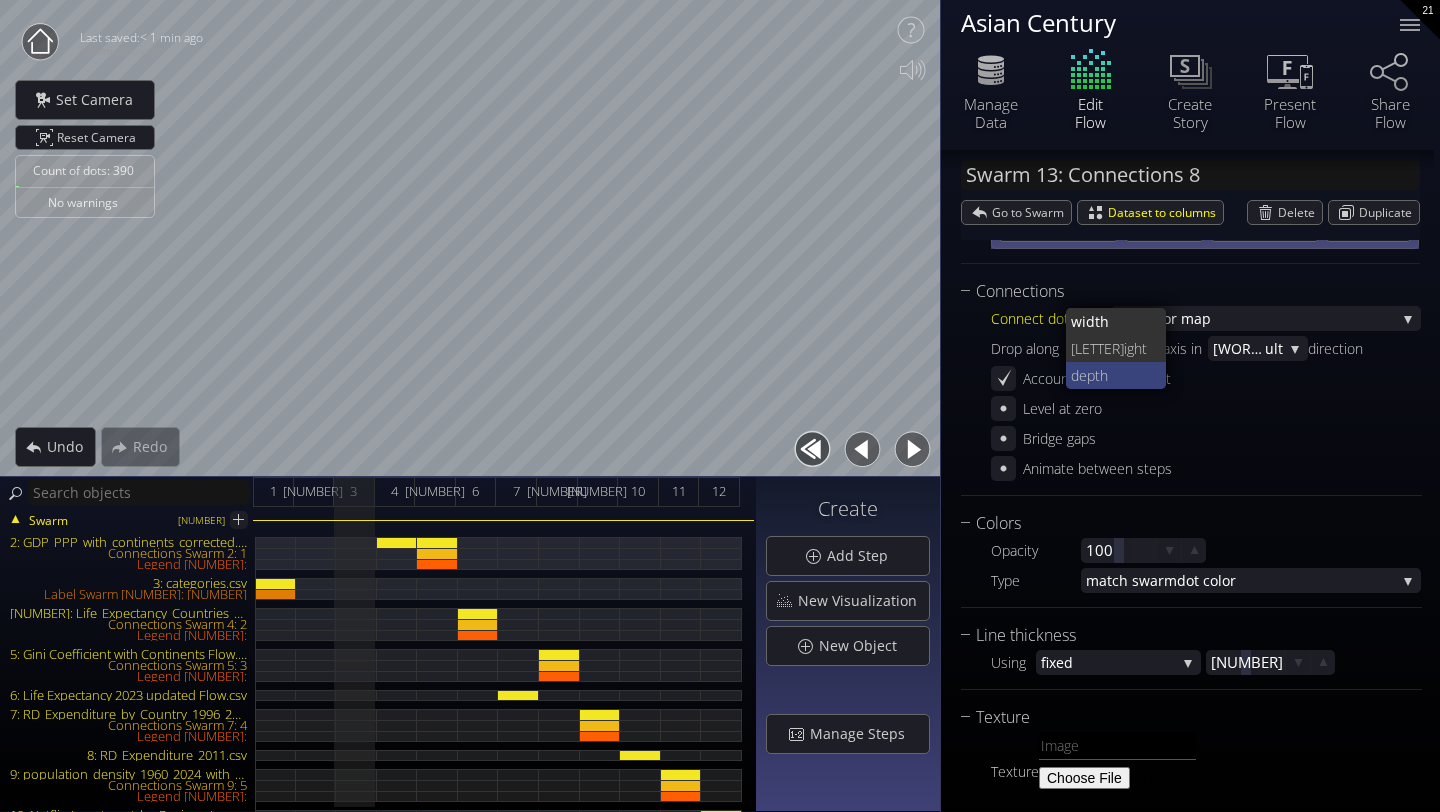 click on "depth" at bounding box center [1111, 375] 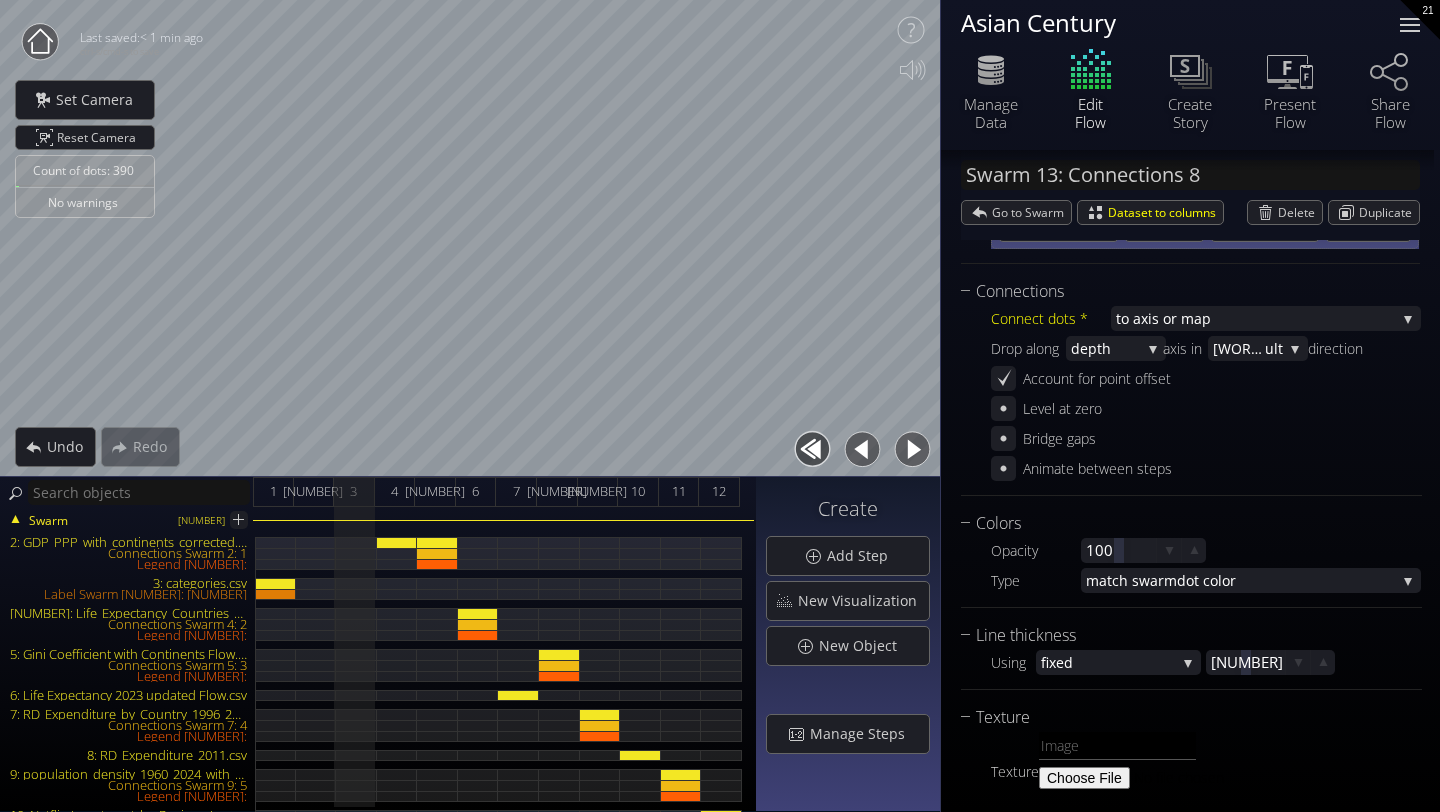 click at bounding box center [1410, 25] 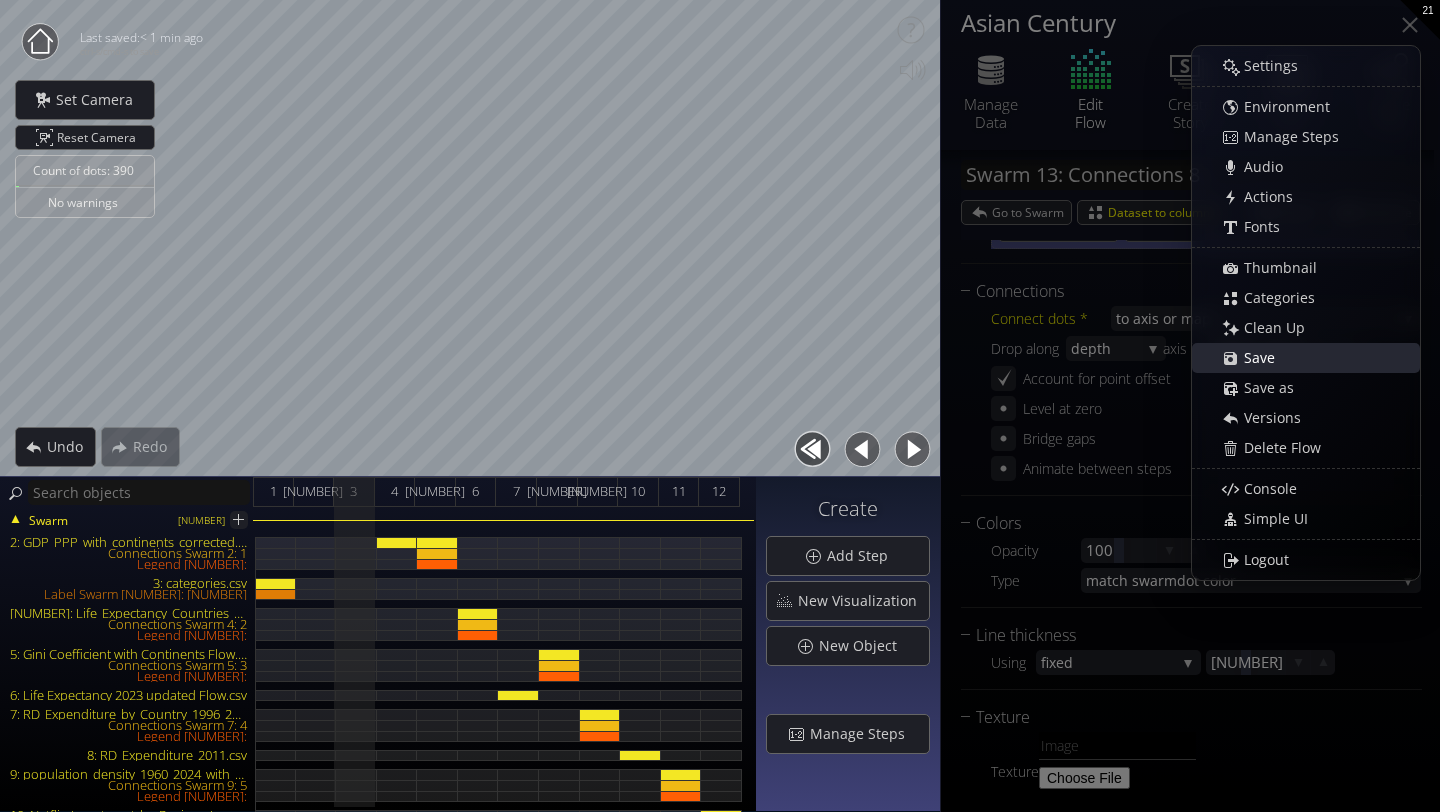 click on "Save" at bounding box center [1265, 358] 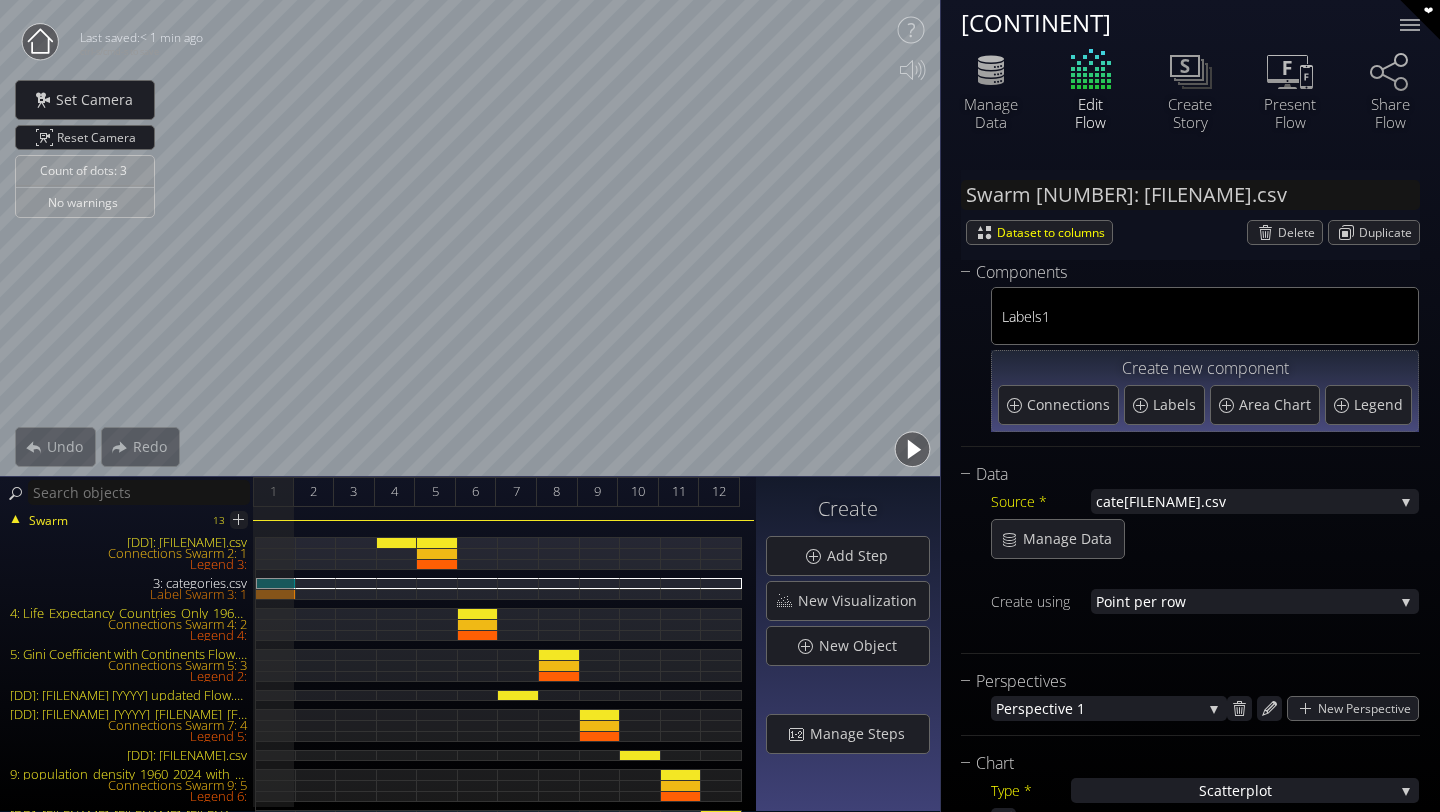 scroll, scrollTop: 0, scrollLeft: 0, axis: both 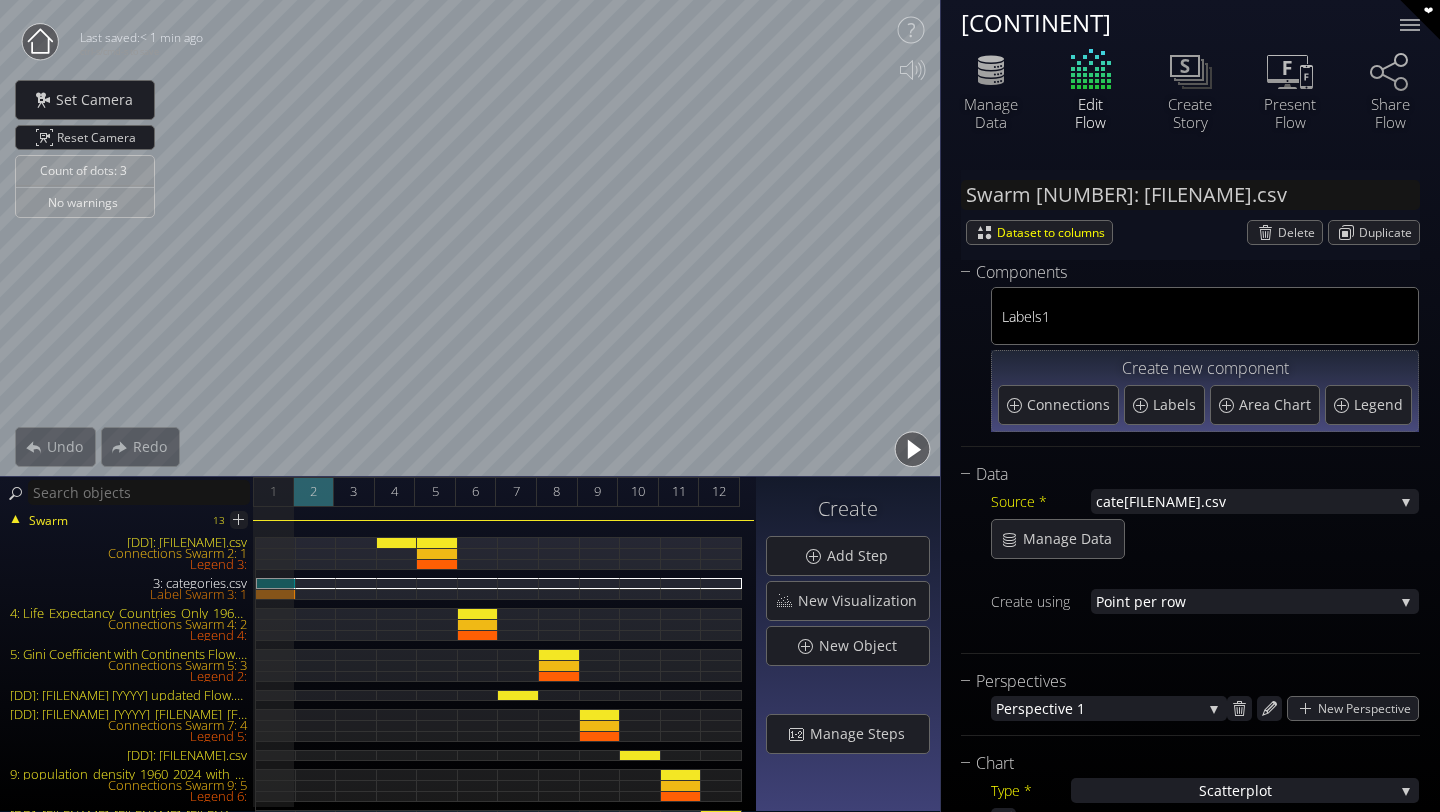 click on "2" at bounding box center [314, 492] 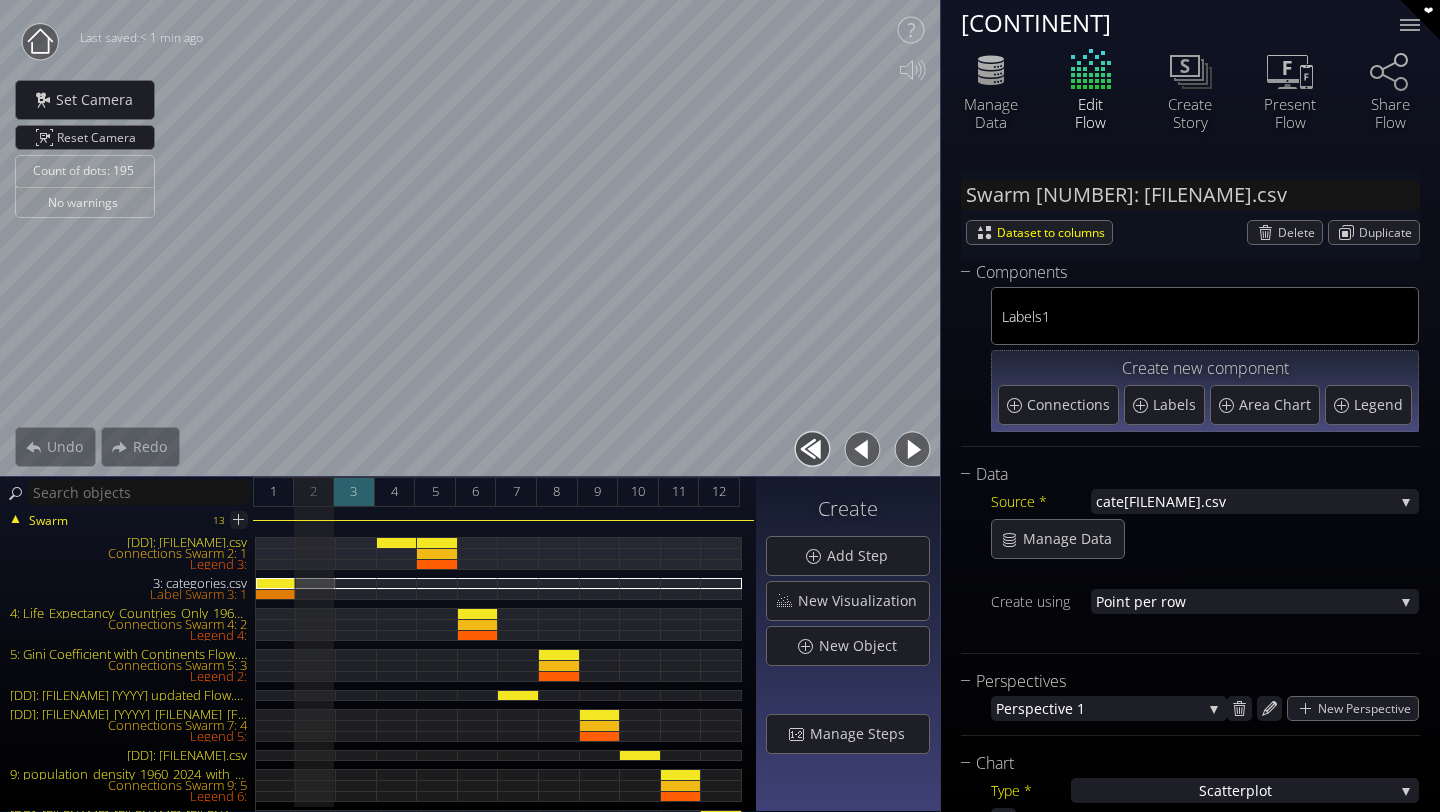 click on "3" at bounding box center [353, 491] 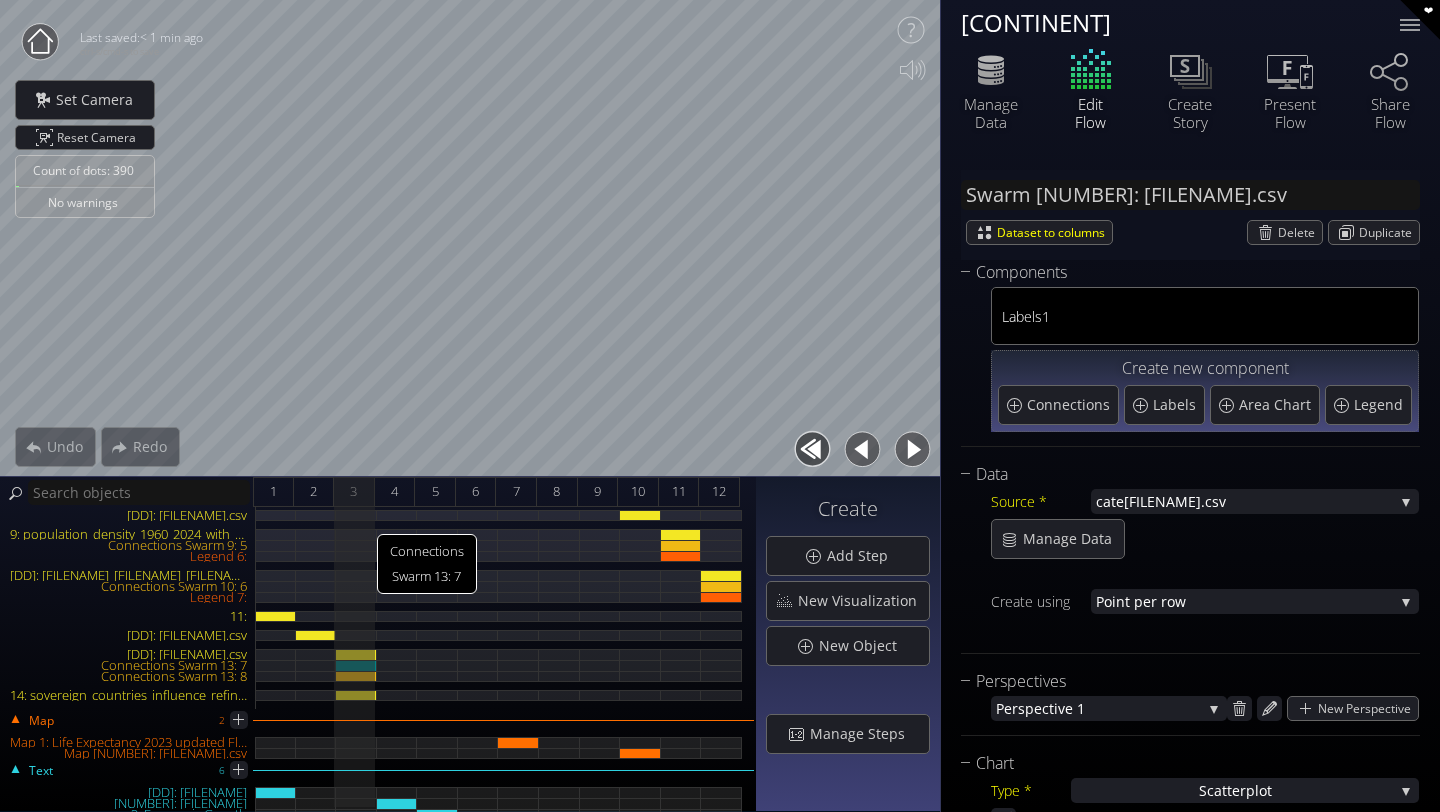 scroll, scrollTop: 238, scrollLeft: 0, axis: vertical 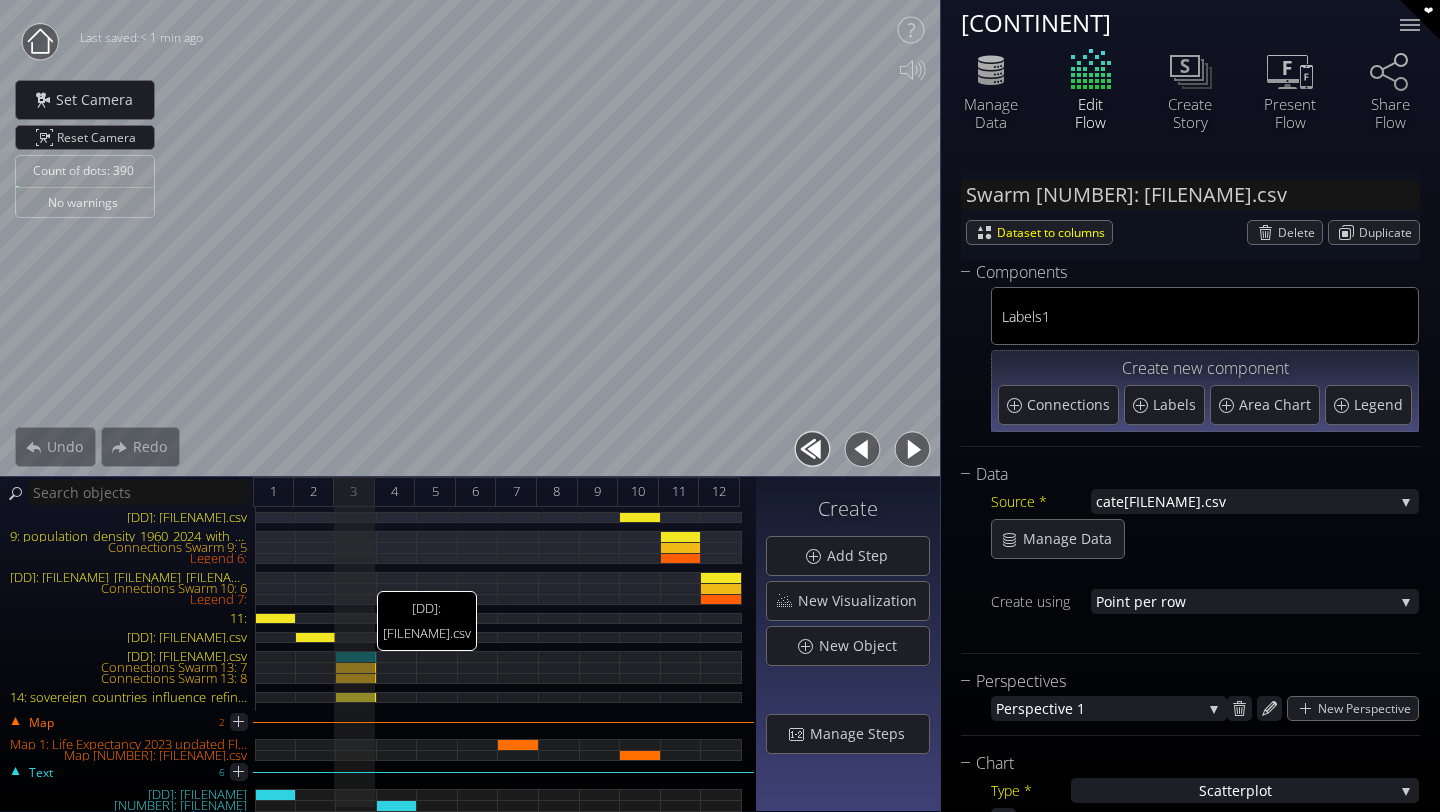 click on "[NUMBER]: sovereign_countries_influence_refined.csv" at bounding box center (356, 656) 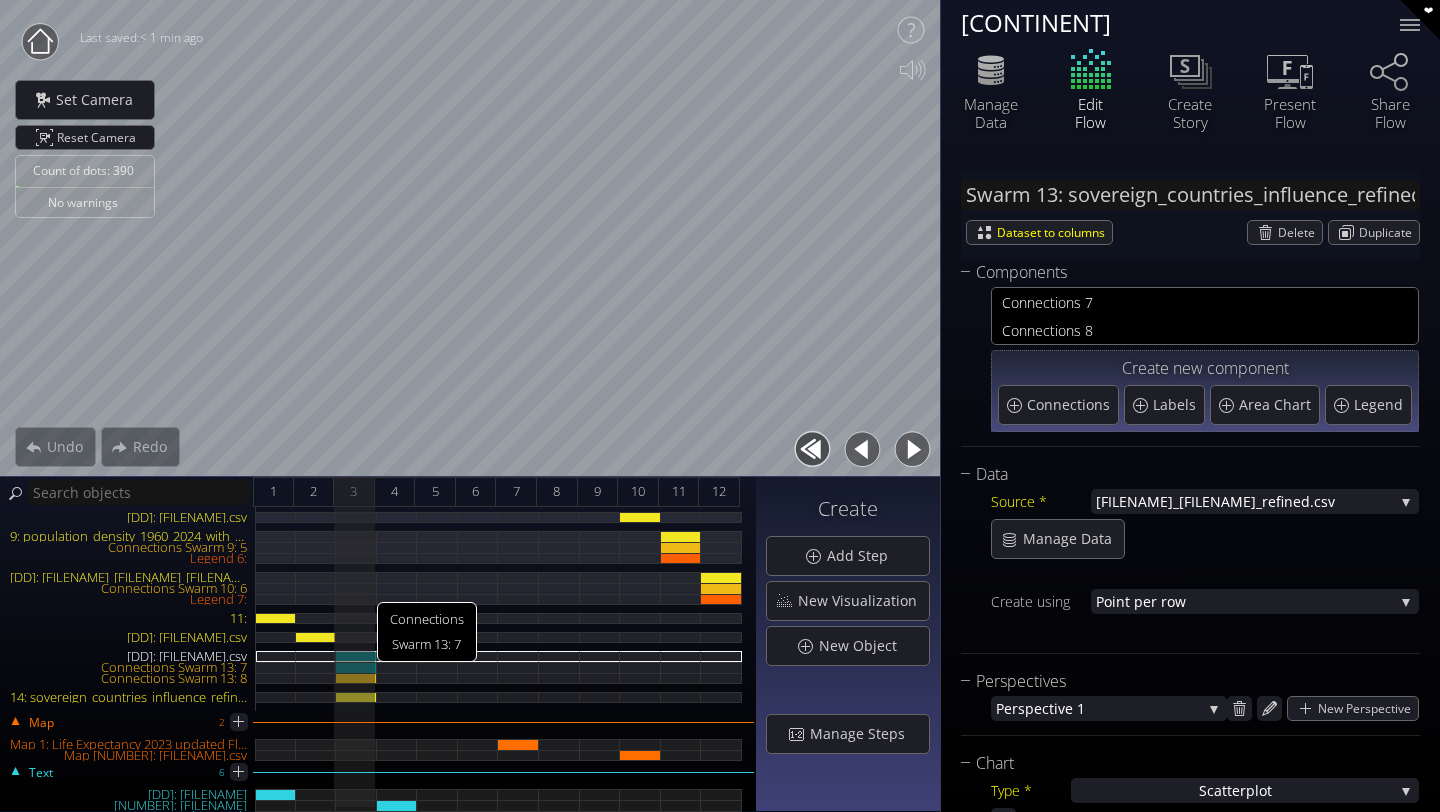 click on "Connections Swarm 13:  7" at bounding box center (356, 667) 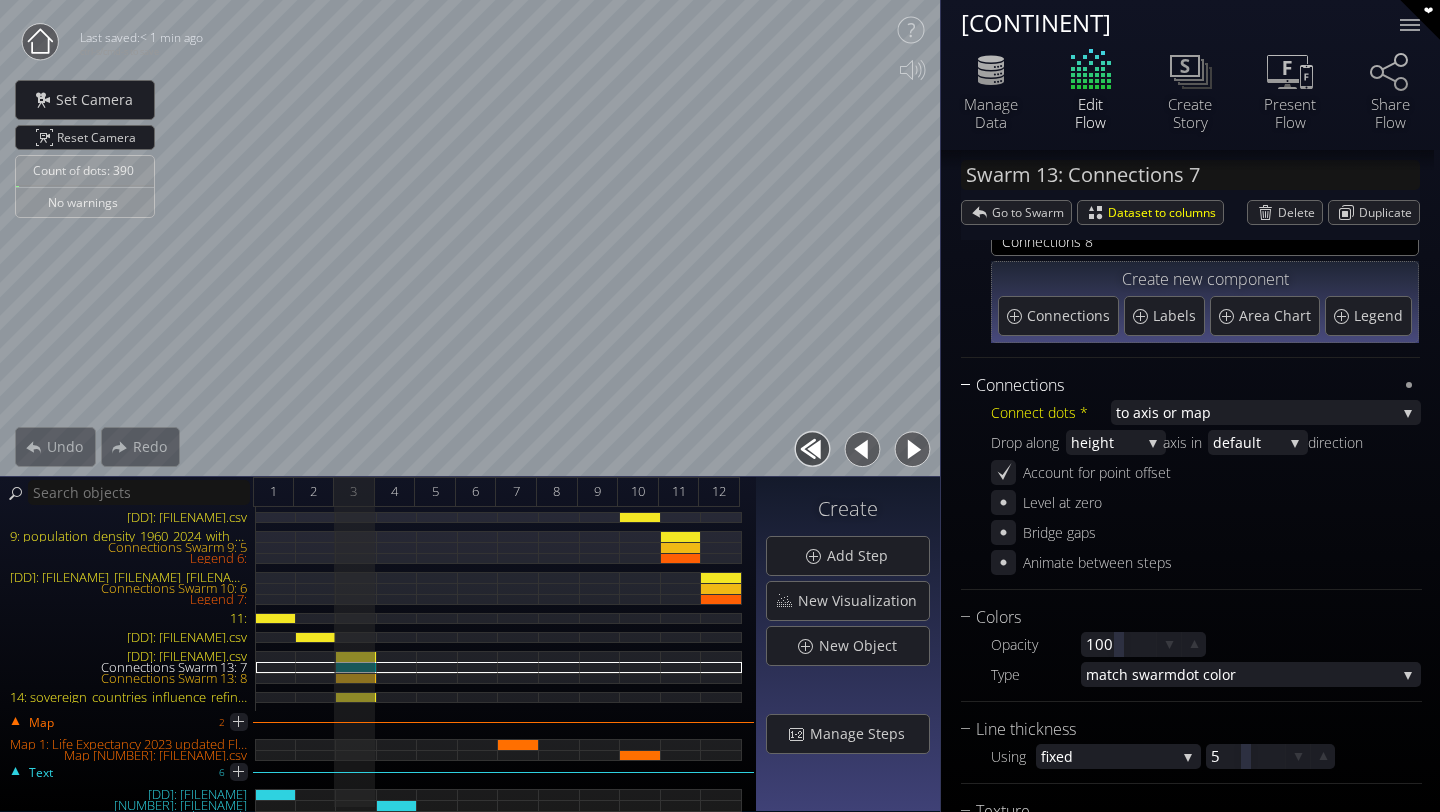 scroll, scrollTop: 109, scrollLeft: 0, axis: vertical 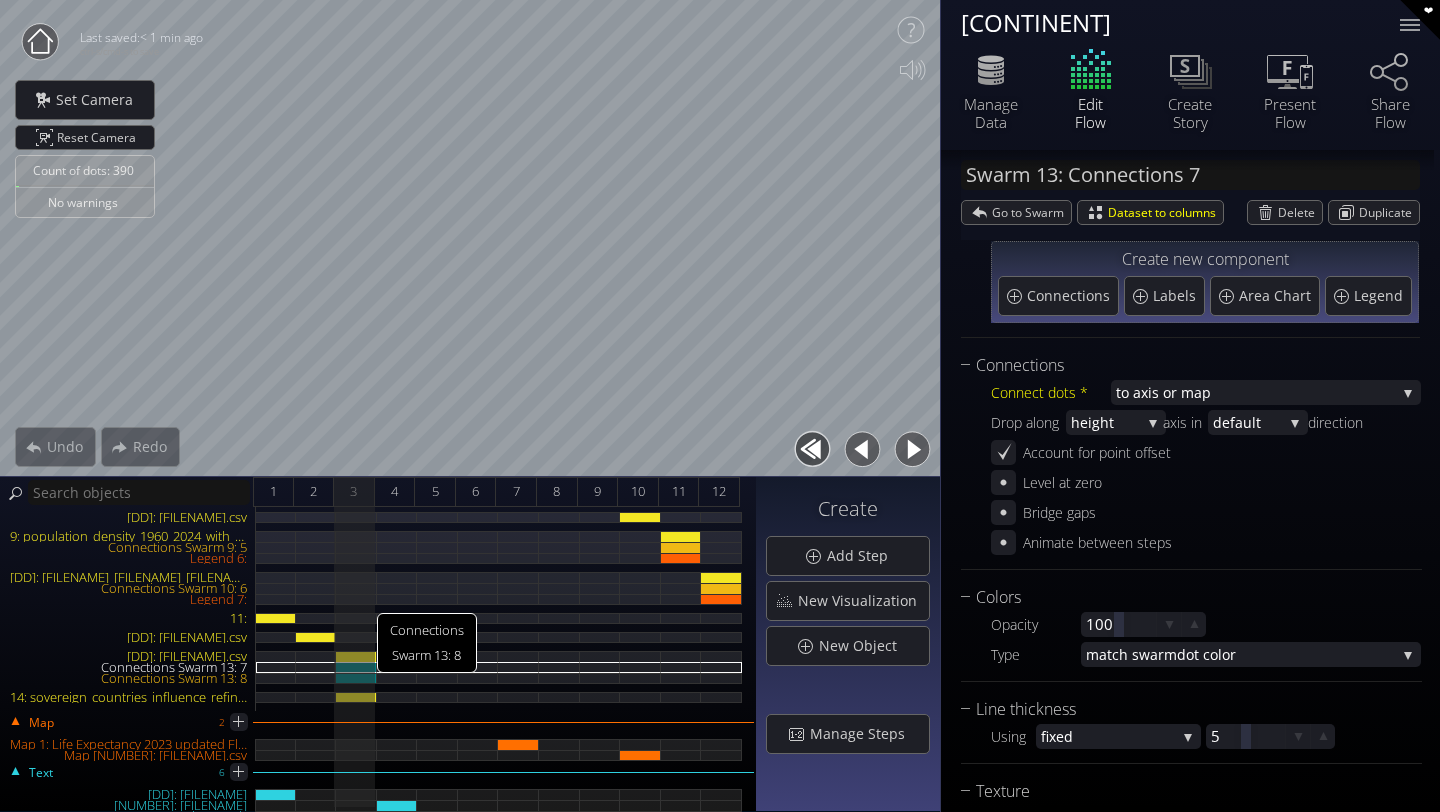 click on "Connections Swarm [NUMBER]: [NUMBER]" at bounding box center [356, 678] 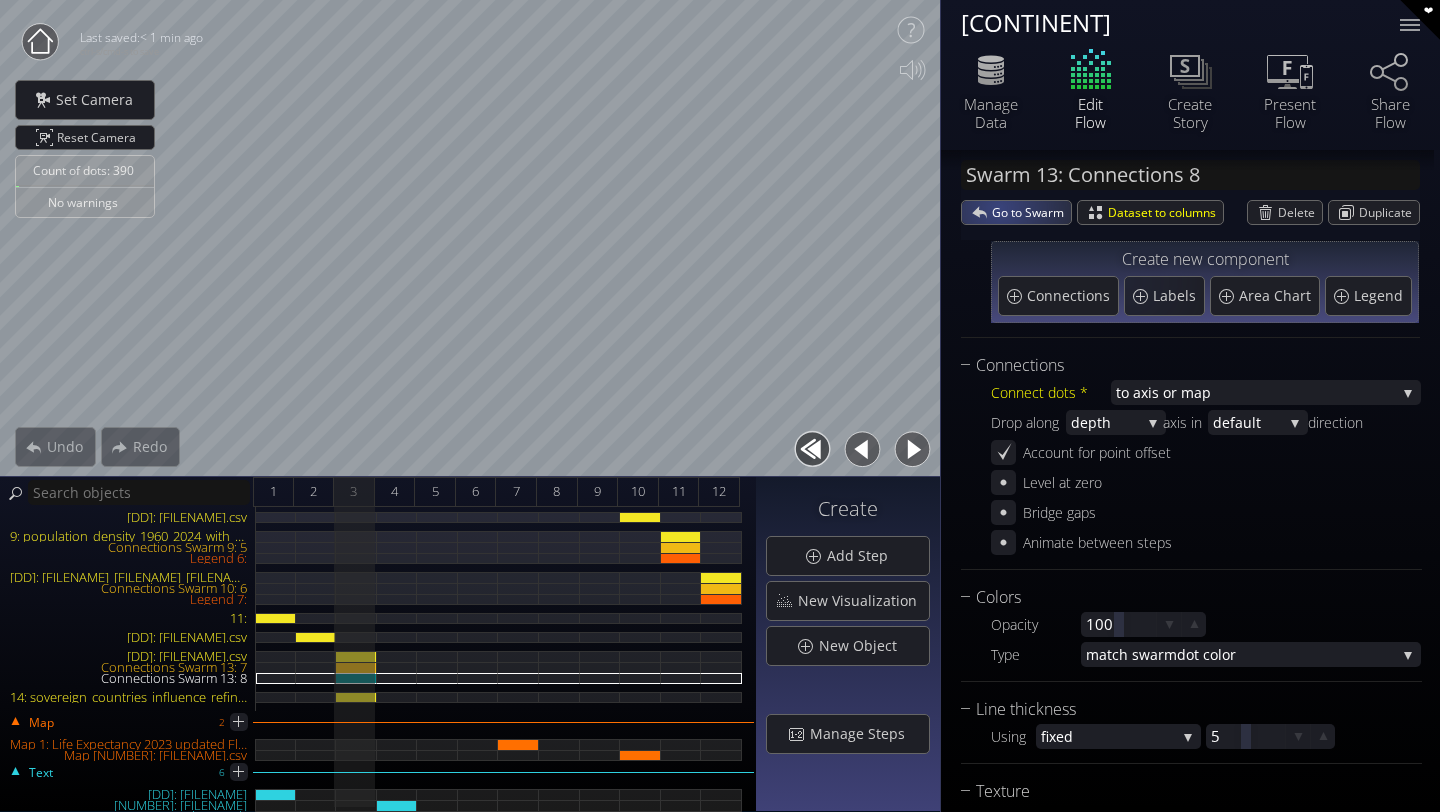 click on "Go to Swarm" at bounding box center (1031, 212) 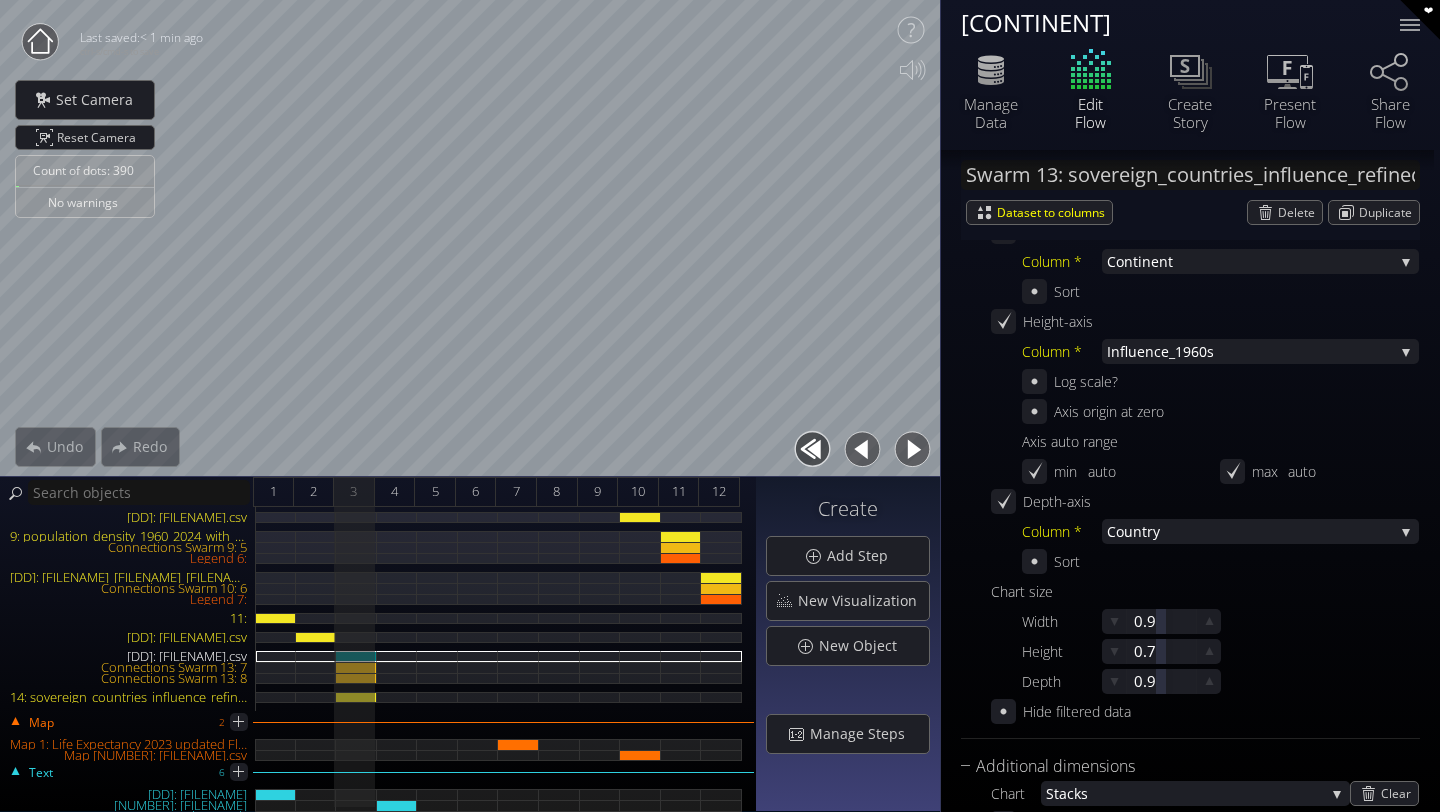 scroll, scrollTop: 636, scrollLeft: 0, axis: vertical 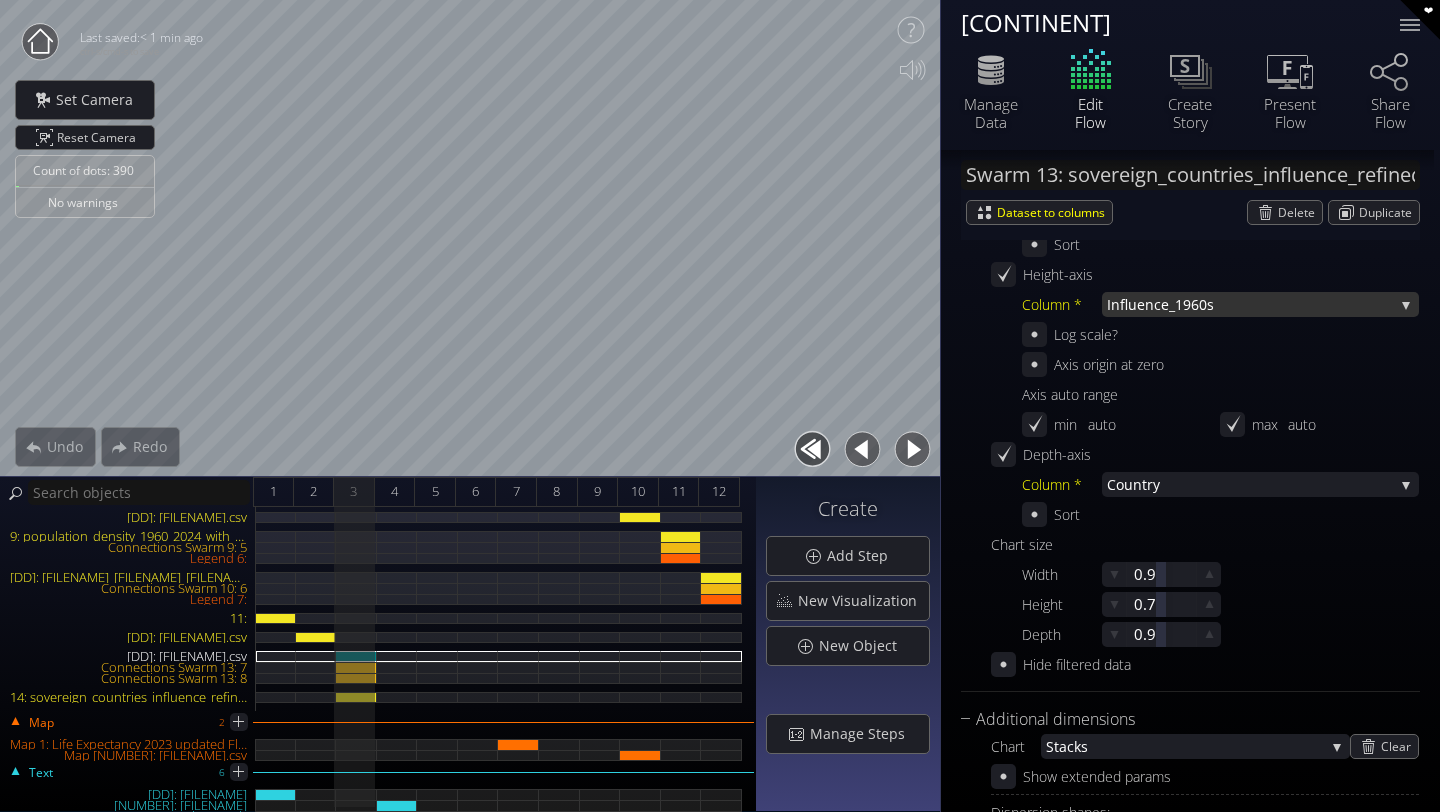 click on "[DECADE]" at bounding box center [1265, 304] 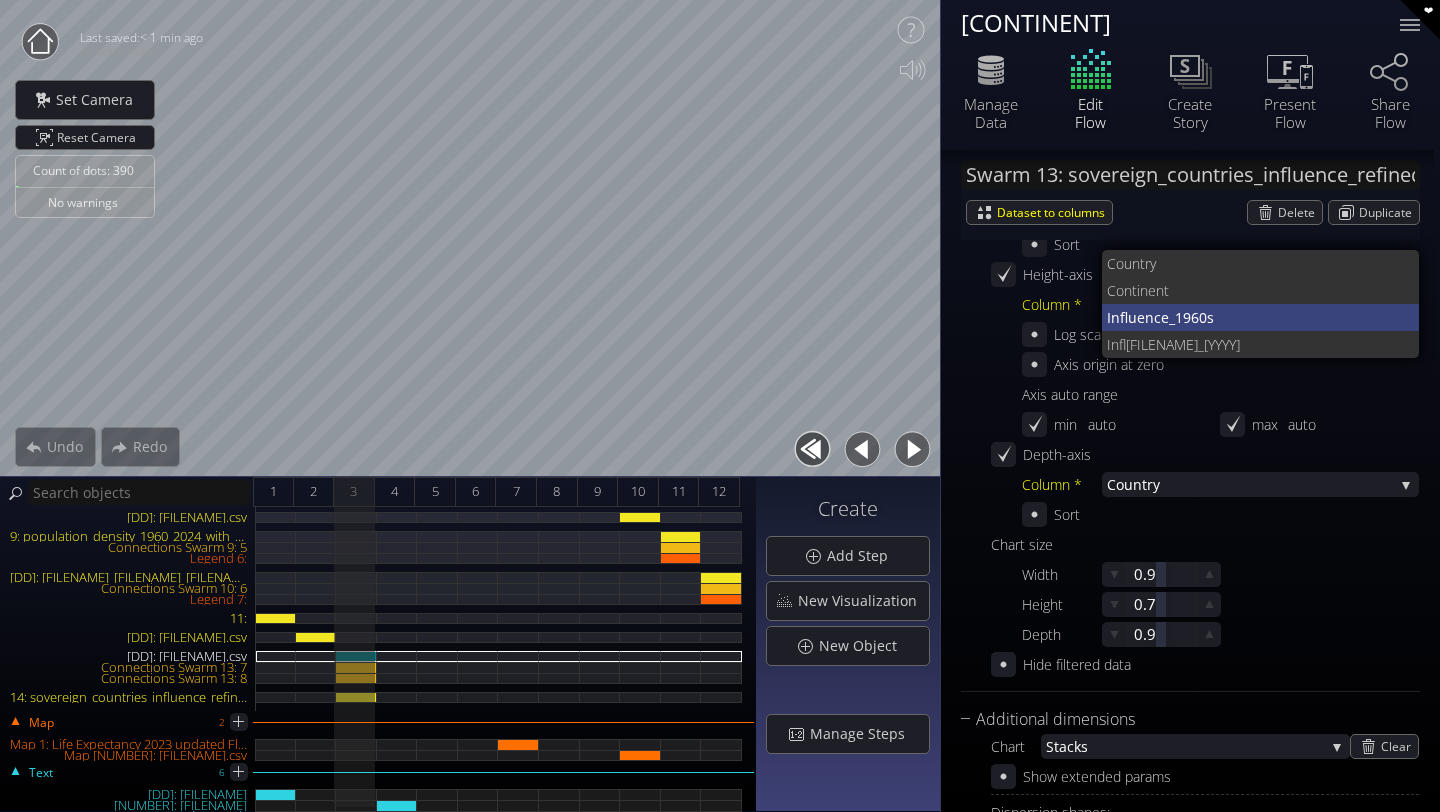 click on "[DECADE]" at bounding box center (1270, 317) 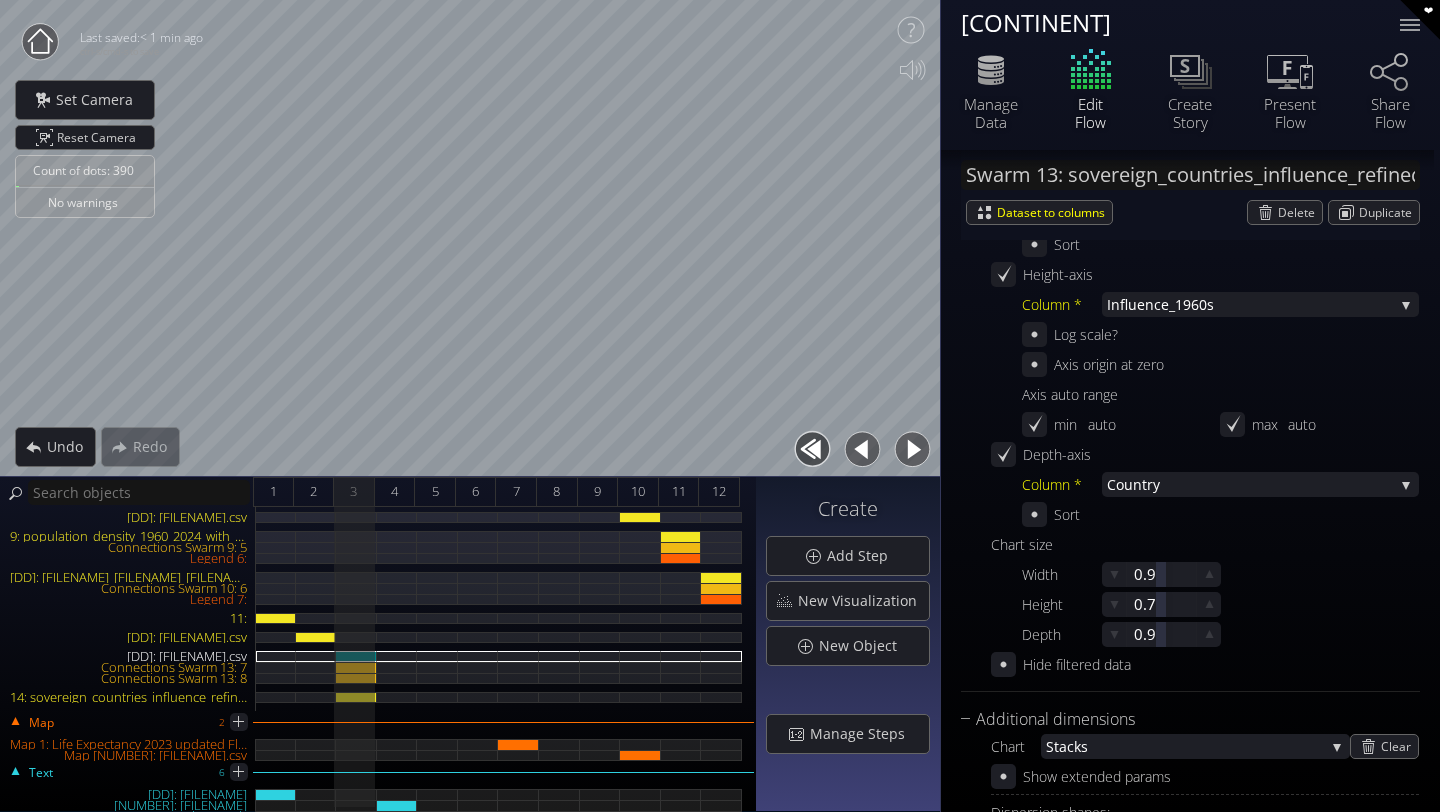 scroll, scrollTop: 757, scrollLeft: 0, axis: vertical 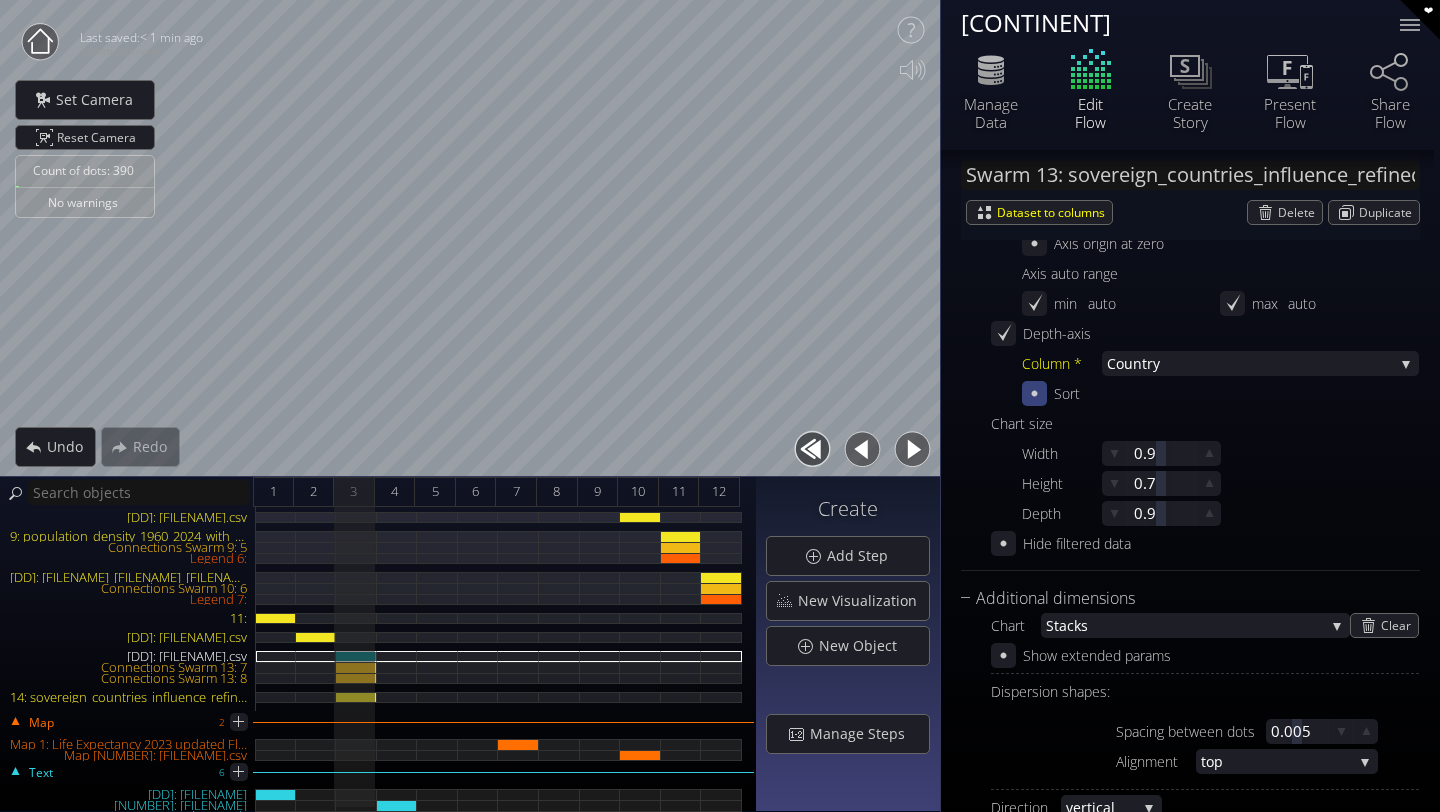 click 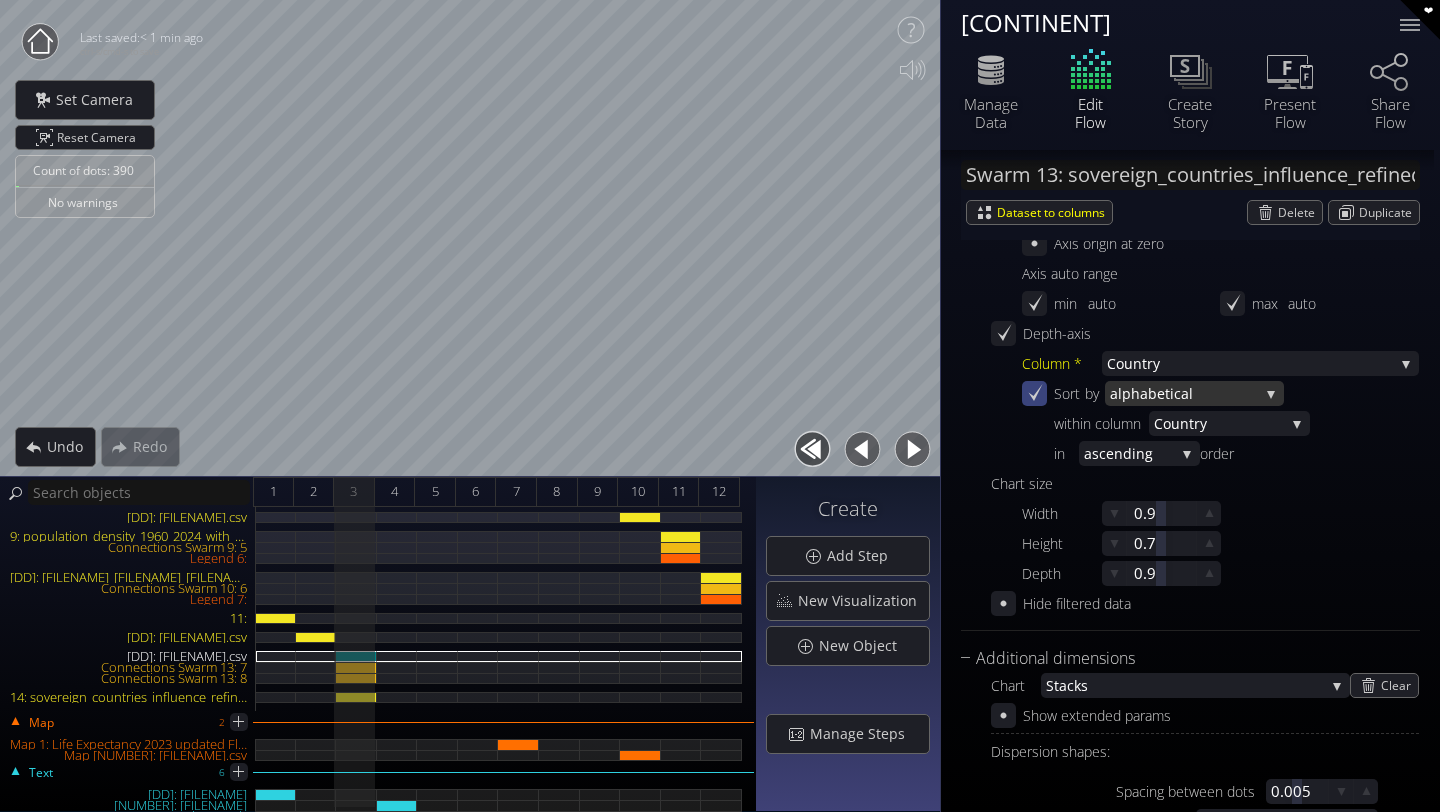 click on "phabetical" at bounding box center (1190, 393) 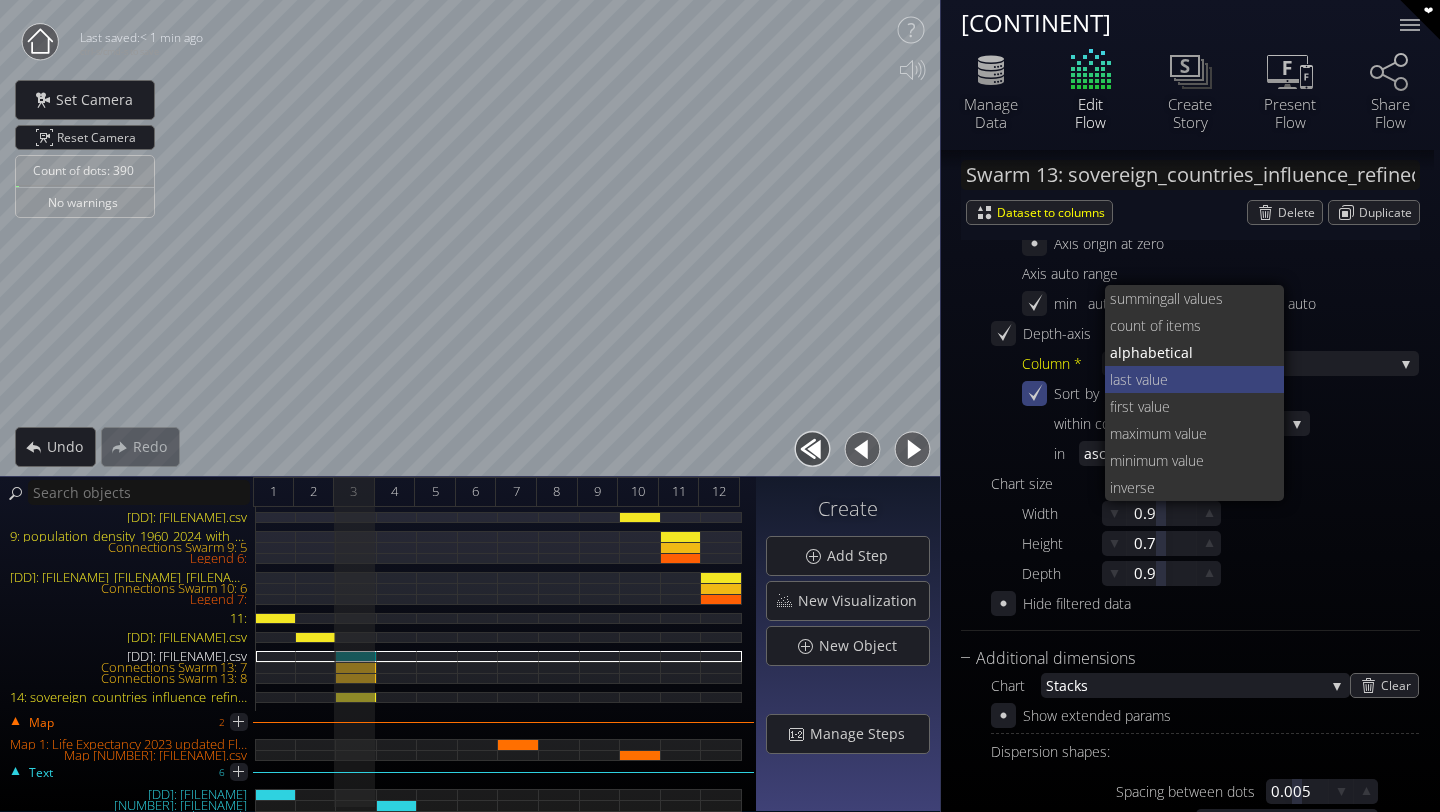 click on "last value" at bounding box center [1189, 379] 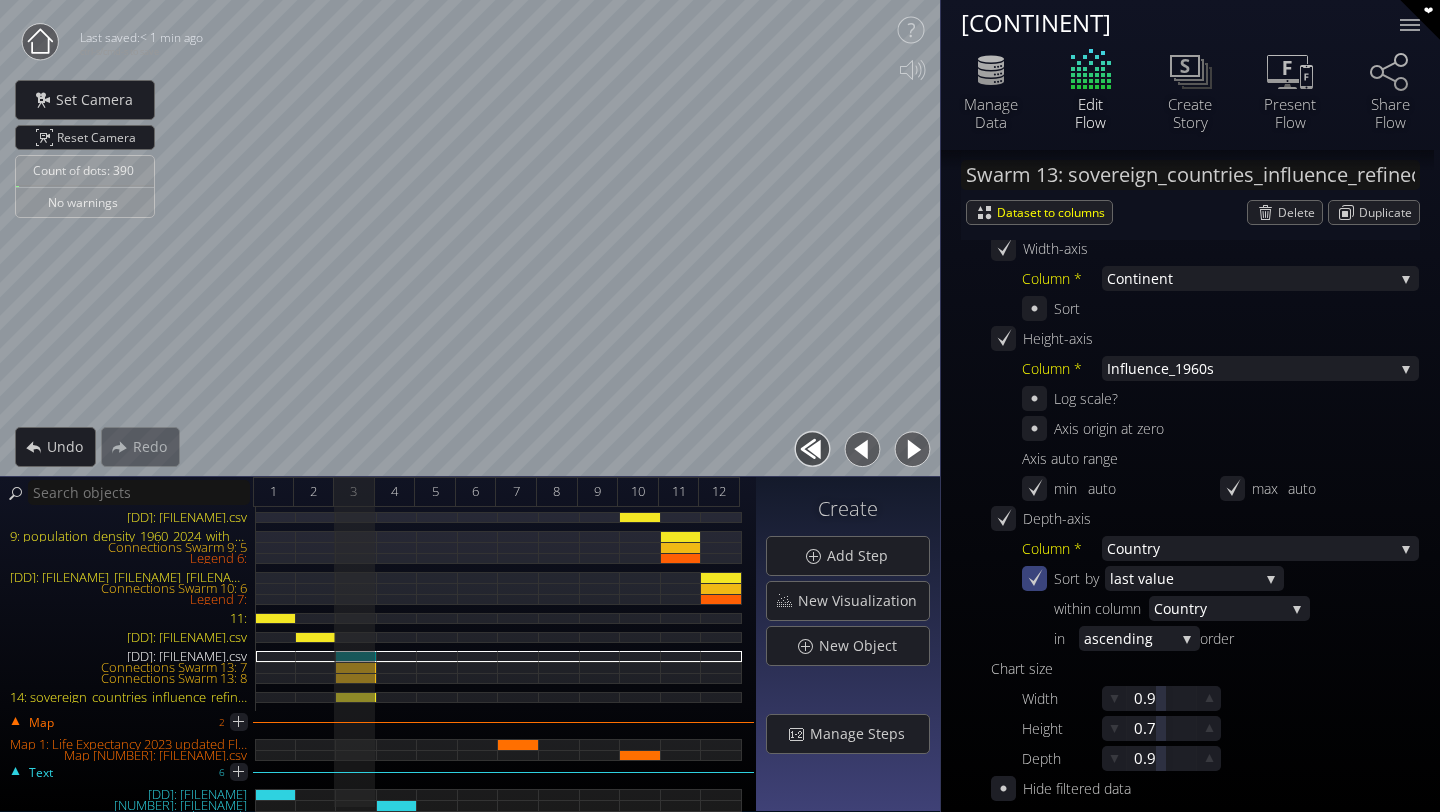 scroll, scrollTop: 808, scrollLeft: 0, axis: vertical 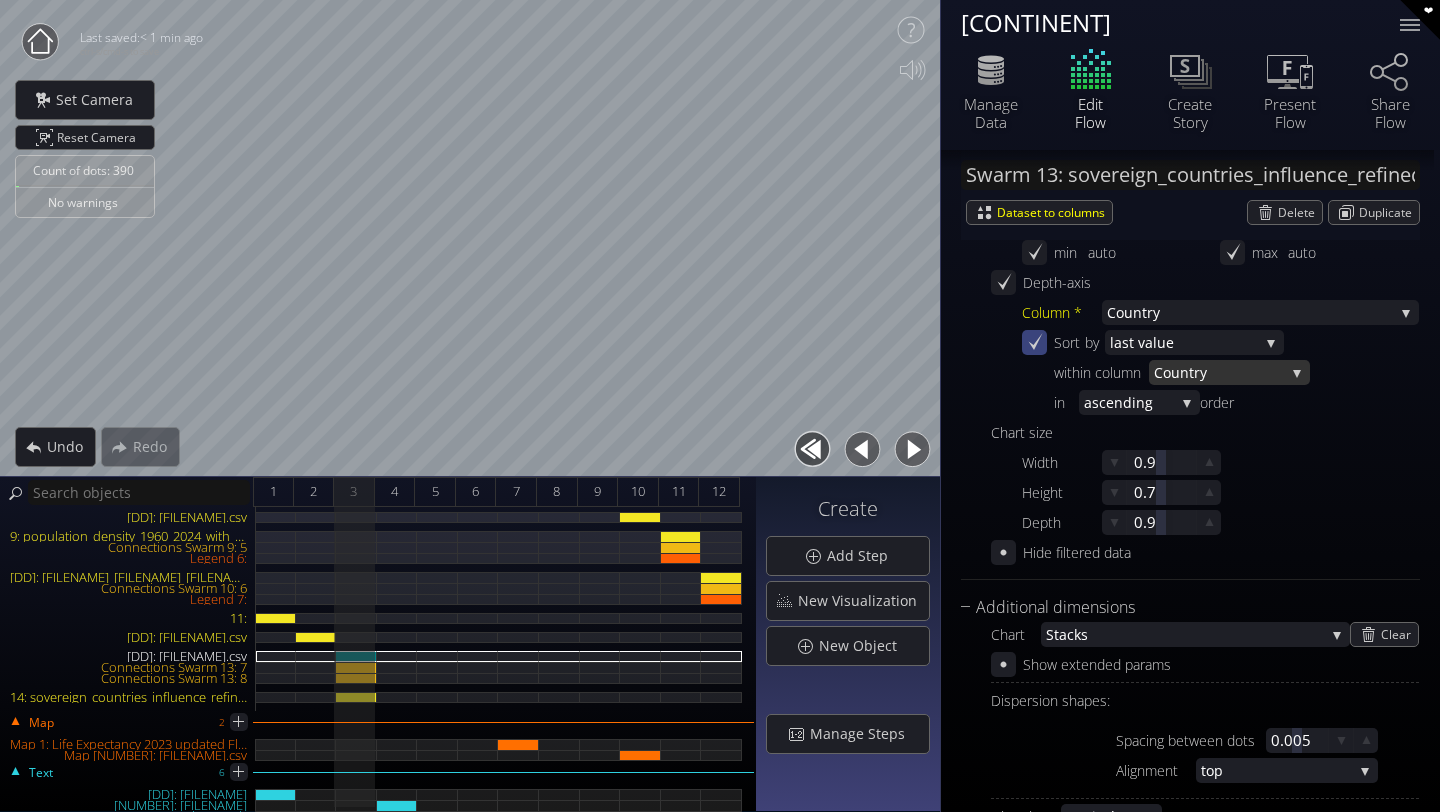 click on "try" at bounding box center [1237, 372] 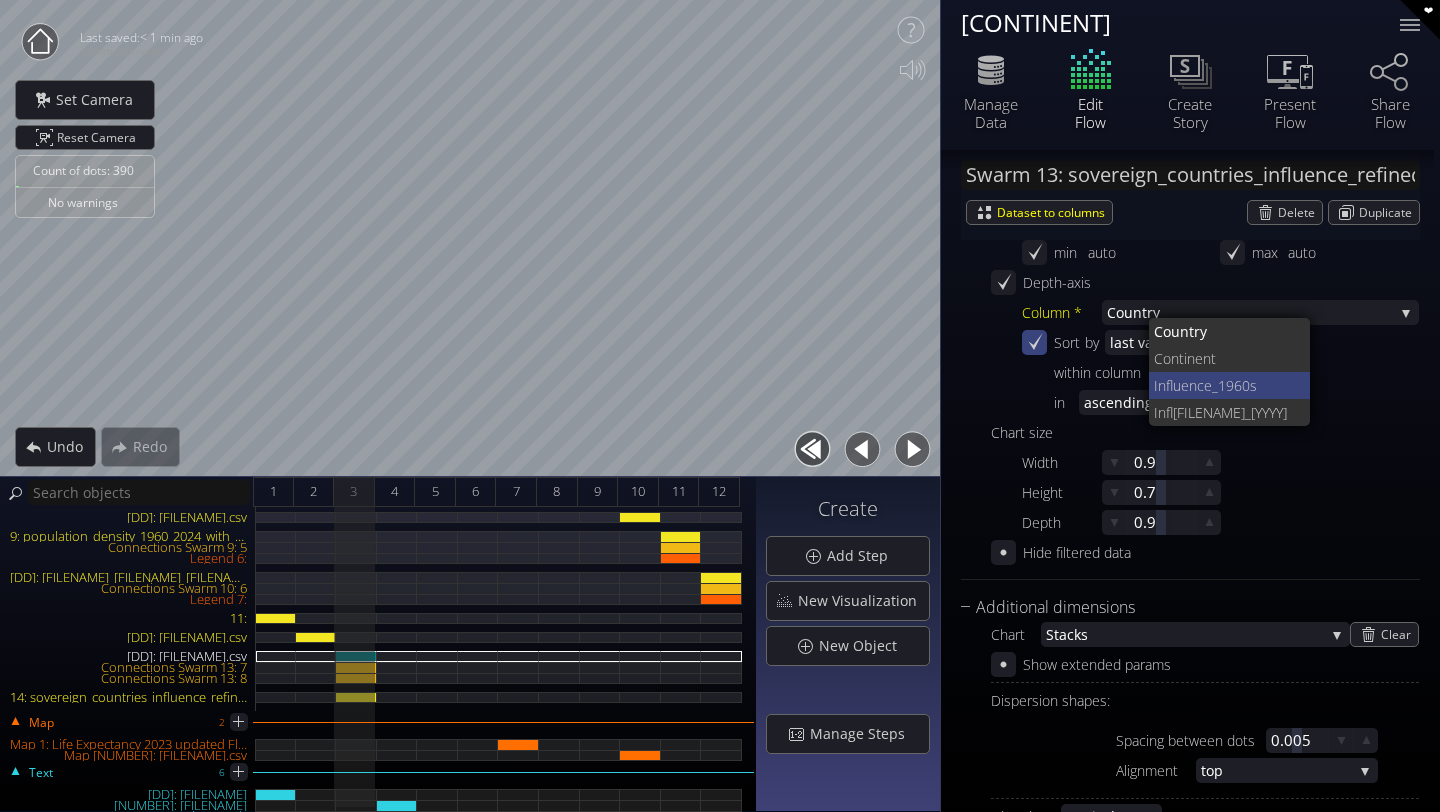 click on "[DECADE]" at bounding box center [1238, 385] 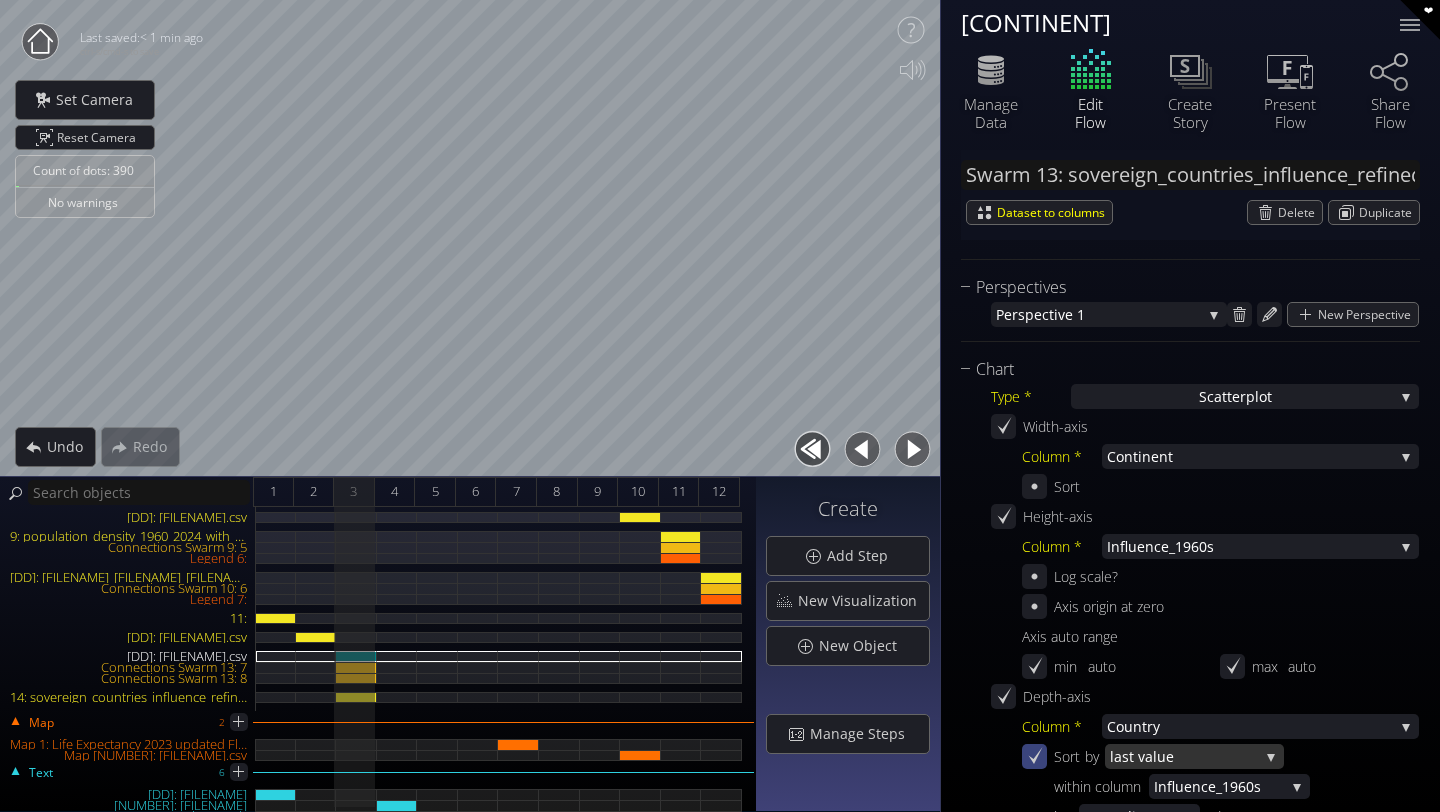 scroll, scrollTop: 0, scrollLeft: 0, axis: both 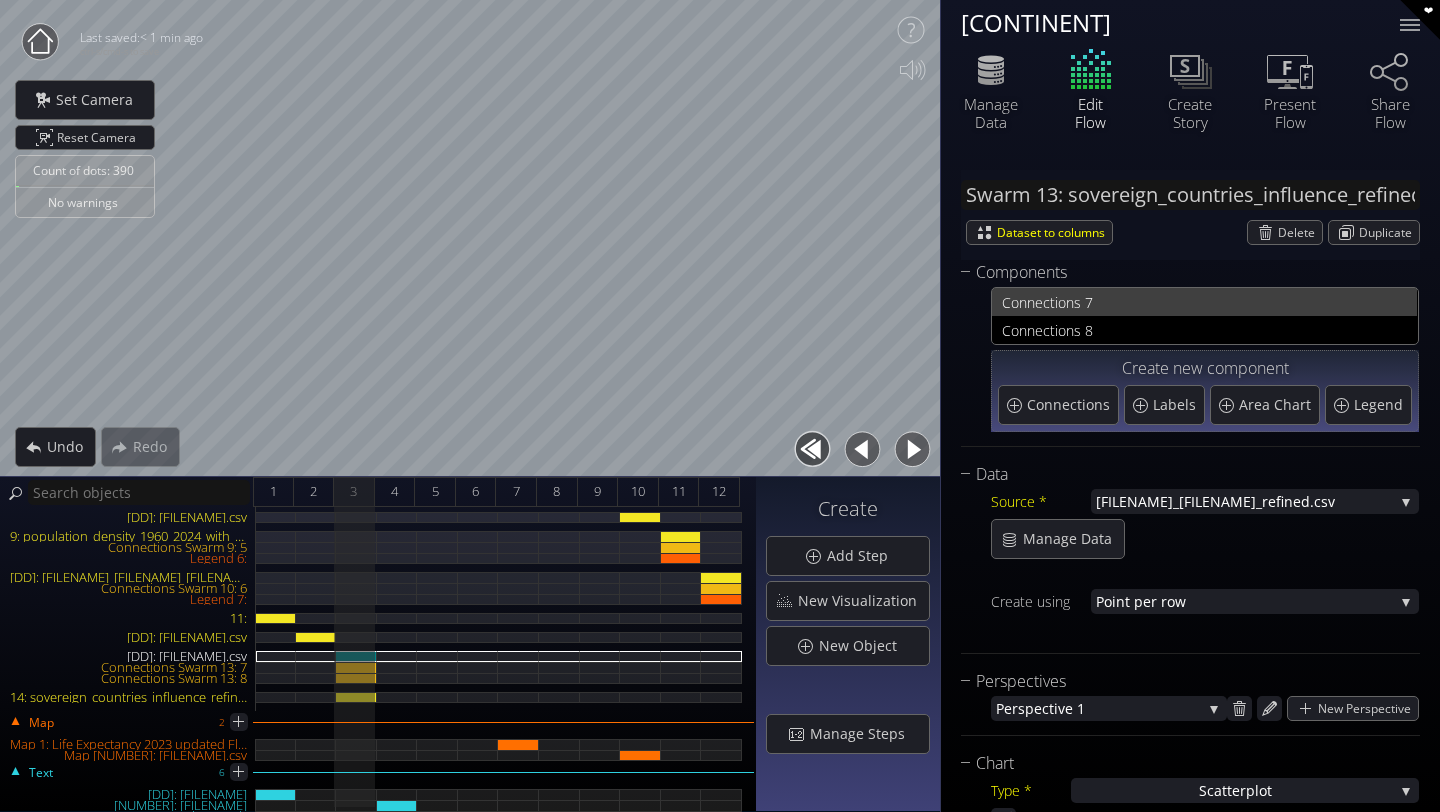 click on "nections [NUMBER]" at bounding box center (1217, 302) 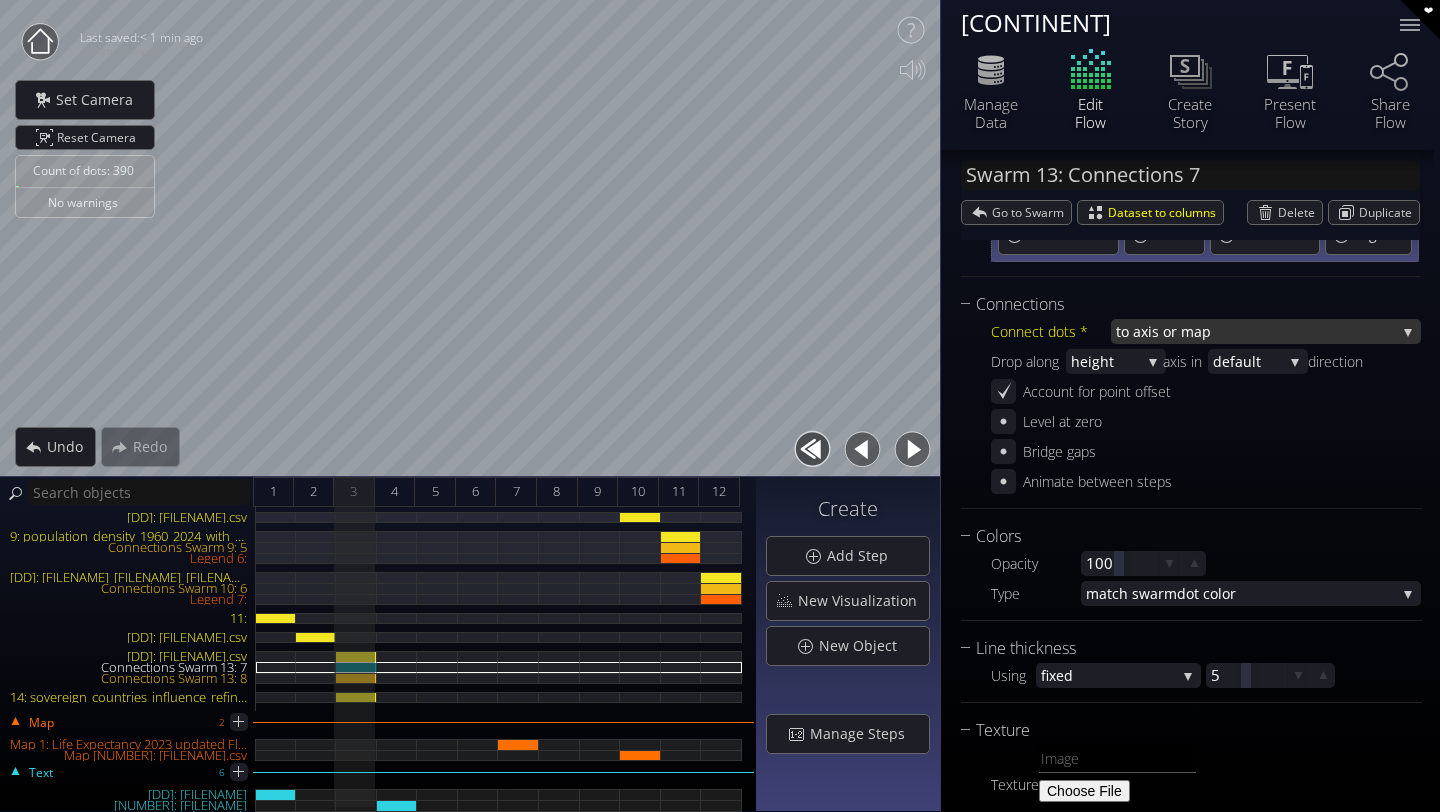 scroll, scrollTop: 176, scrollLeft: 0, axis: vertical 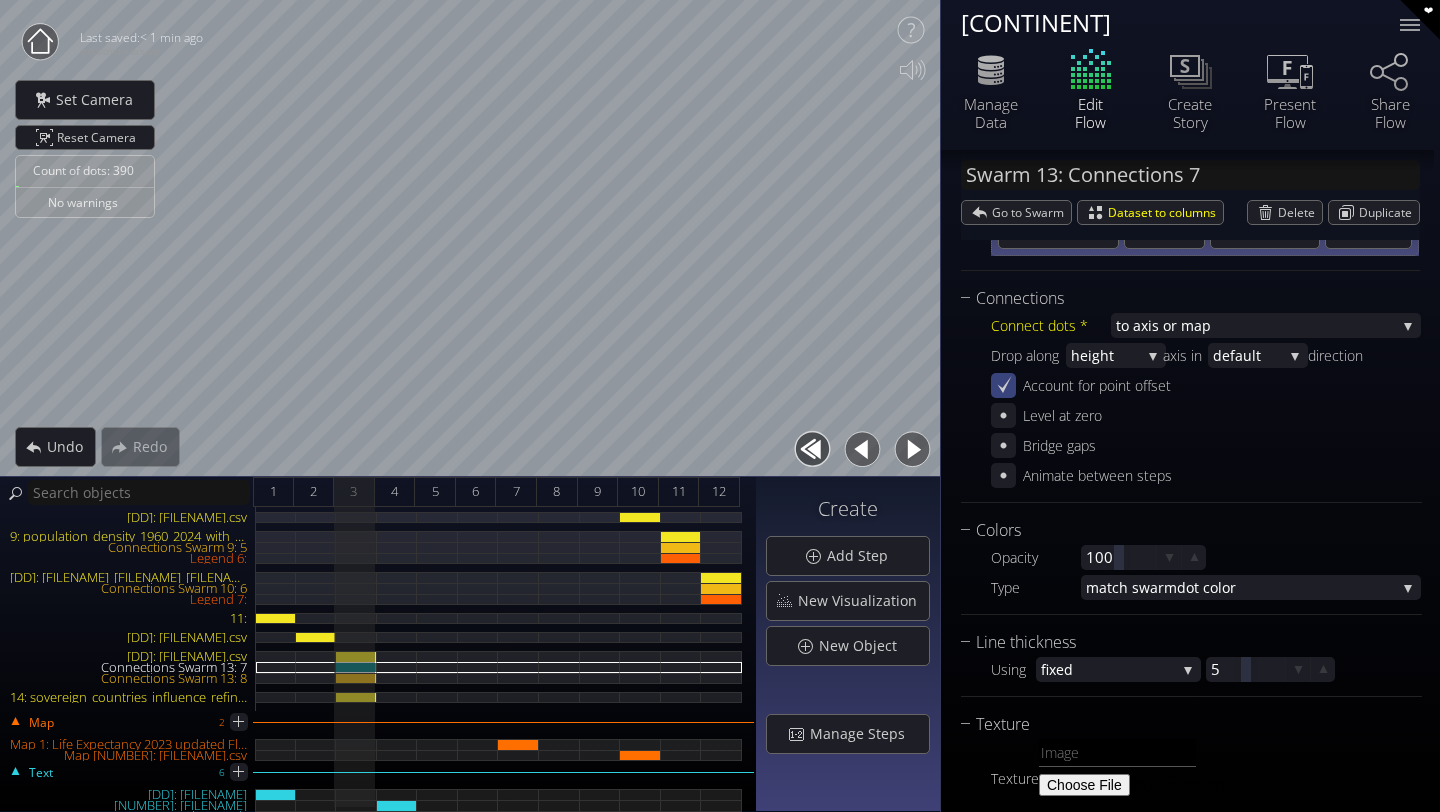 click 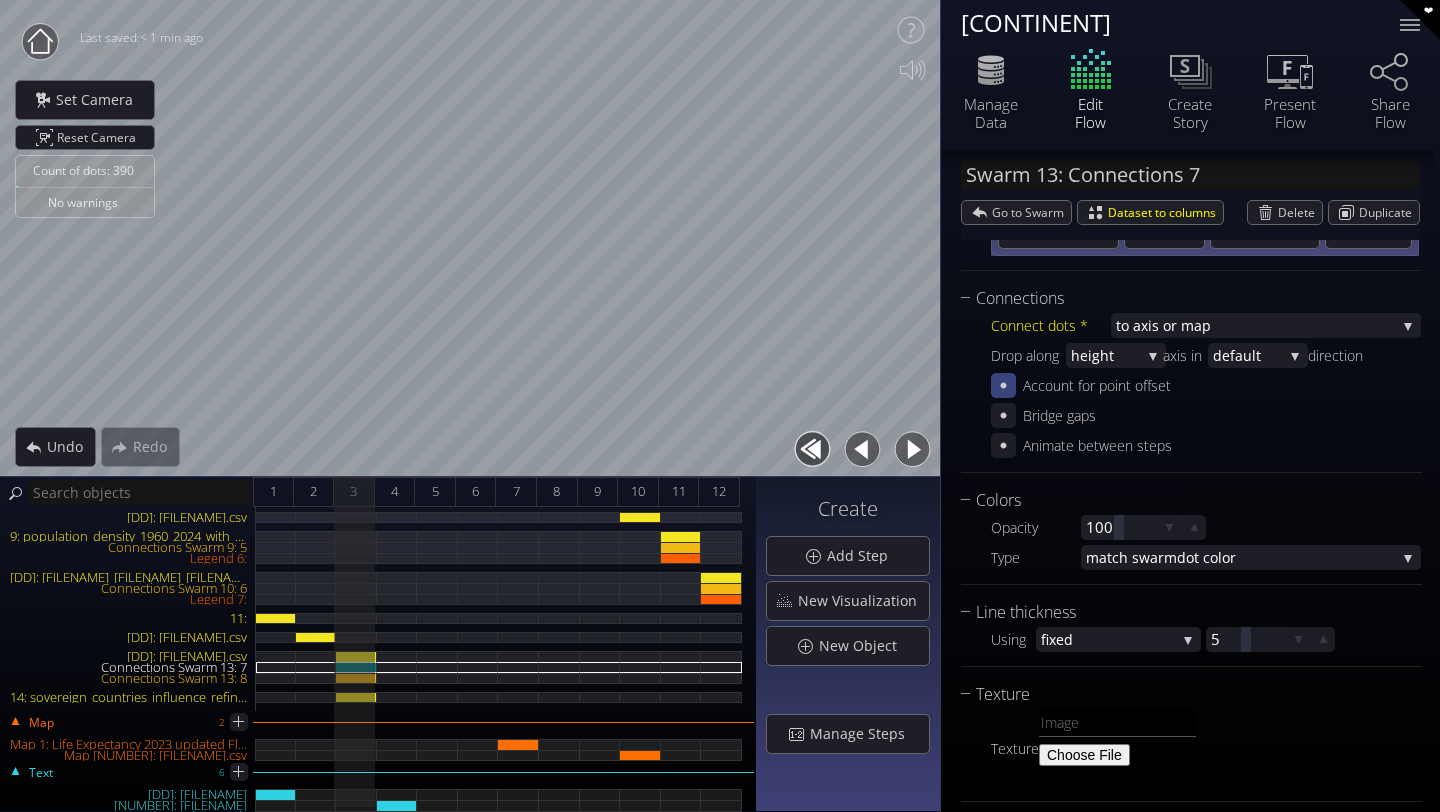 click 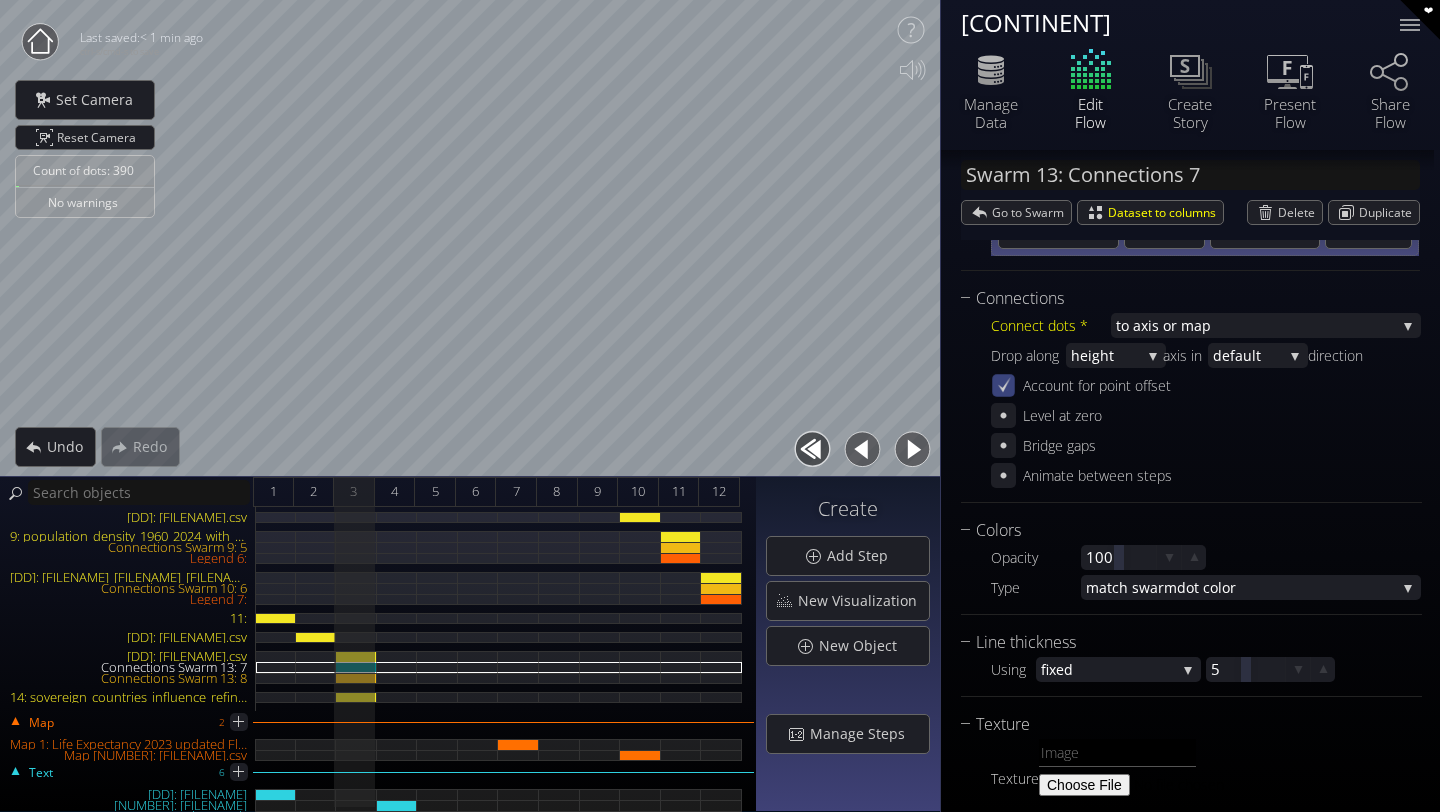 click 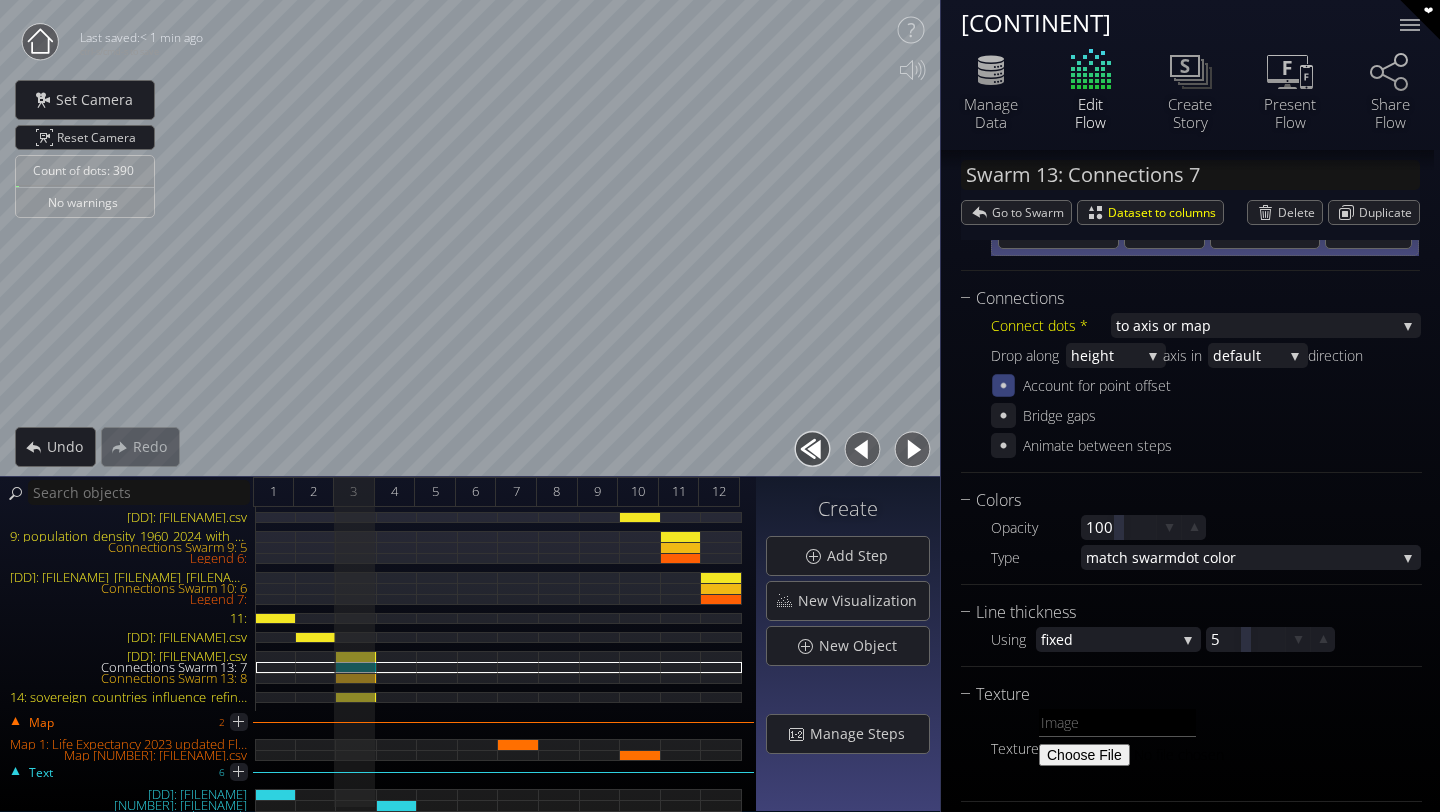 click 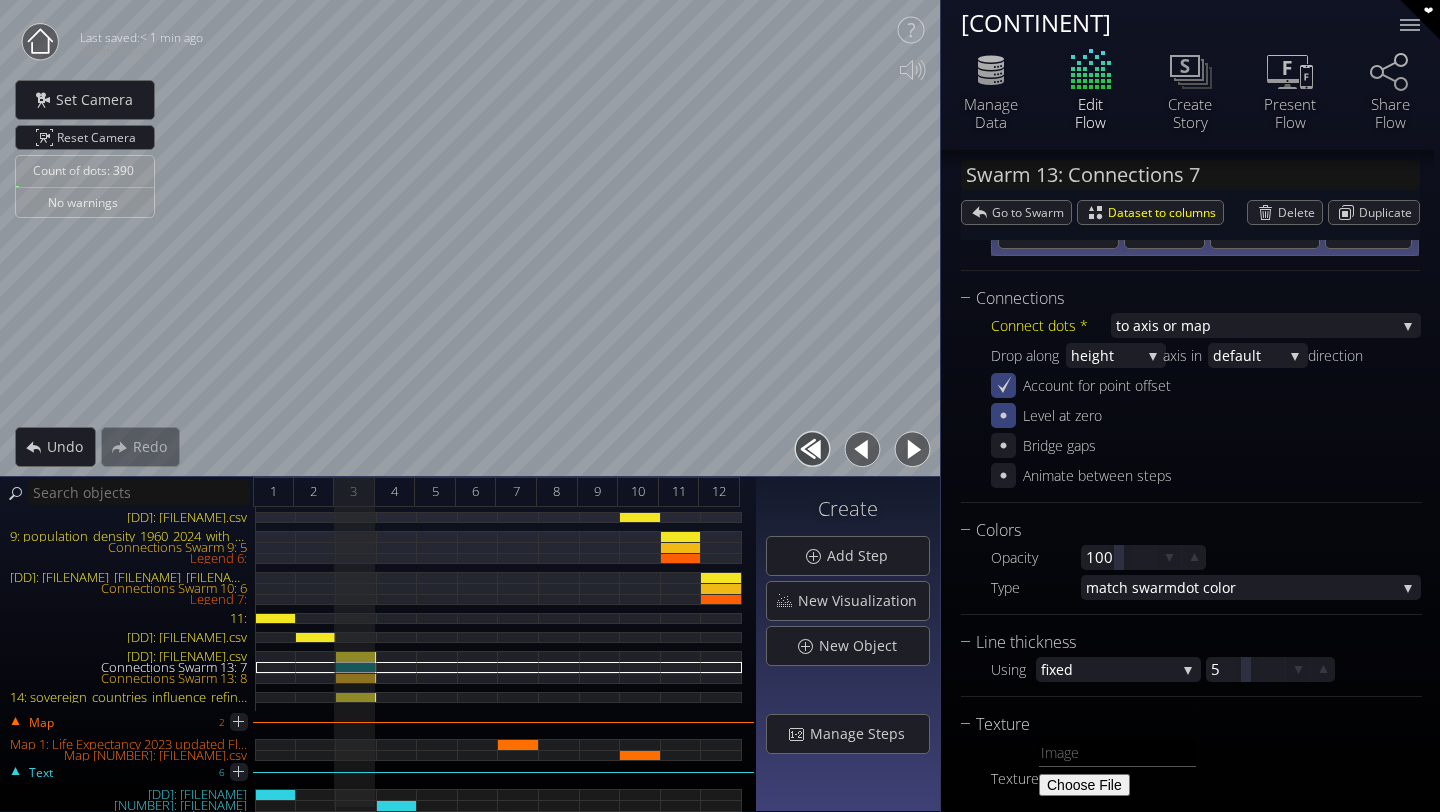 click 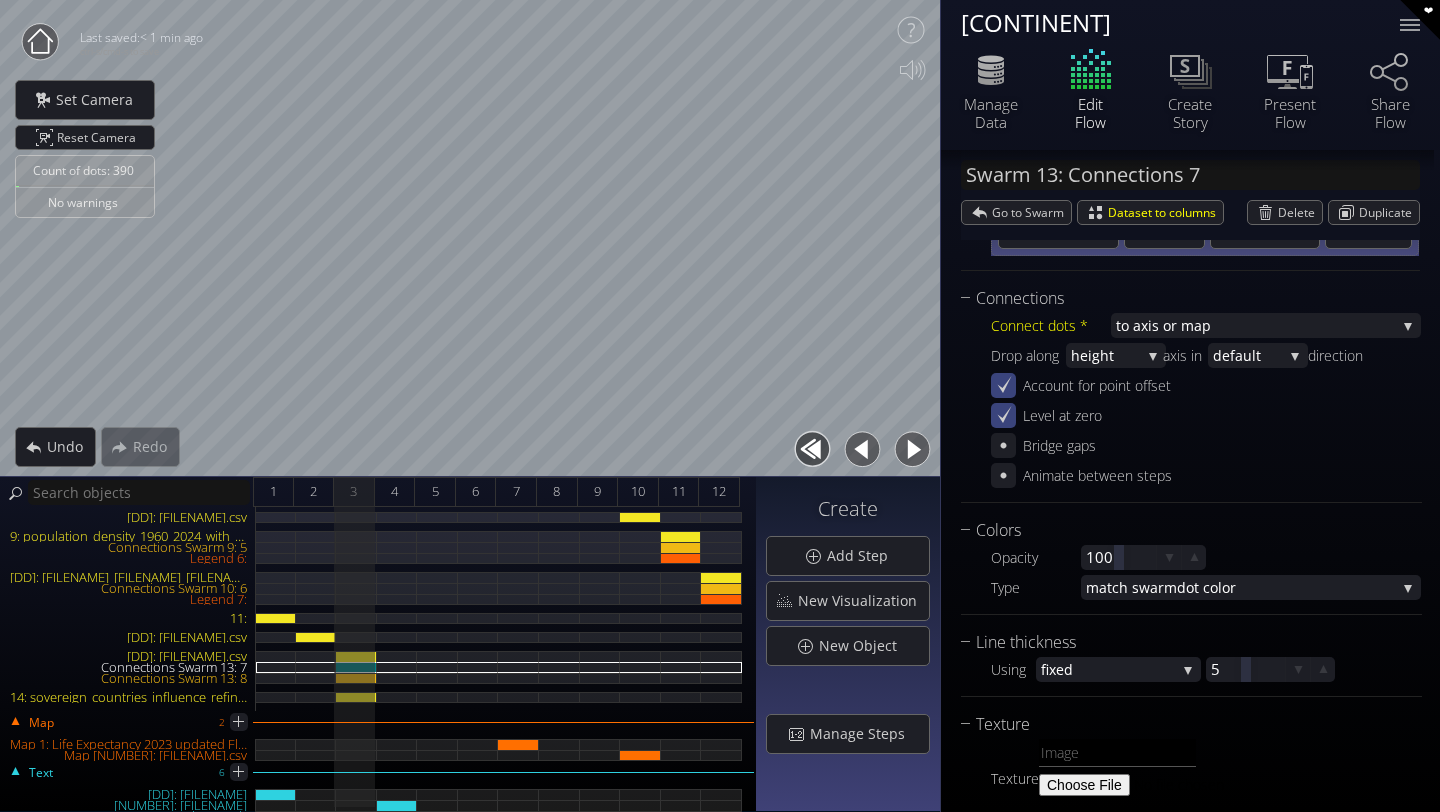 click 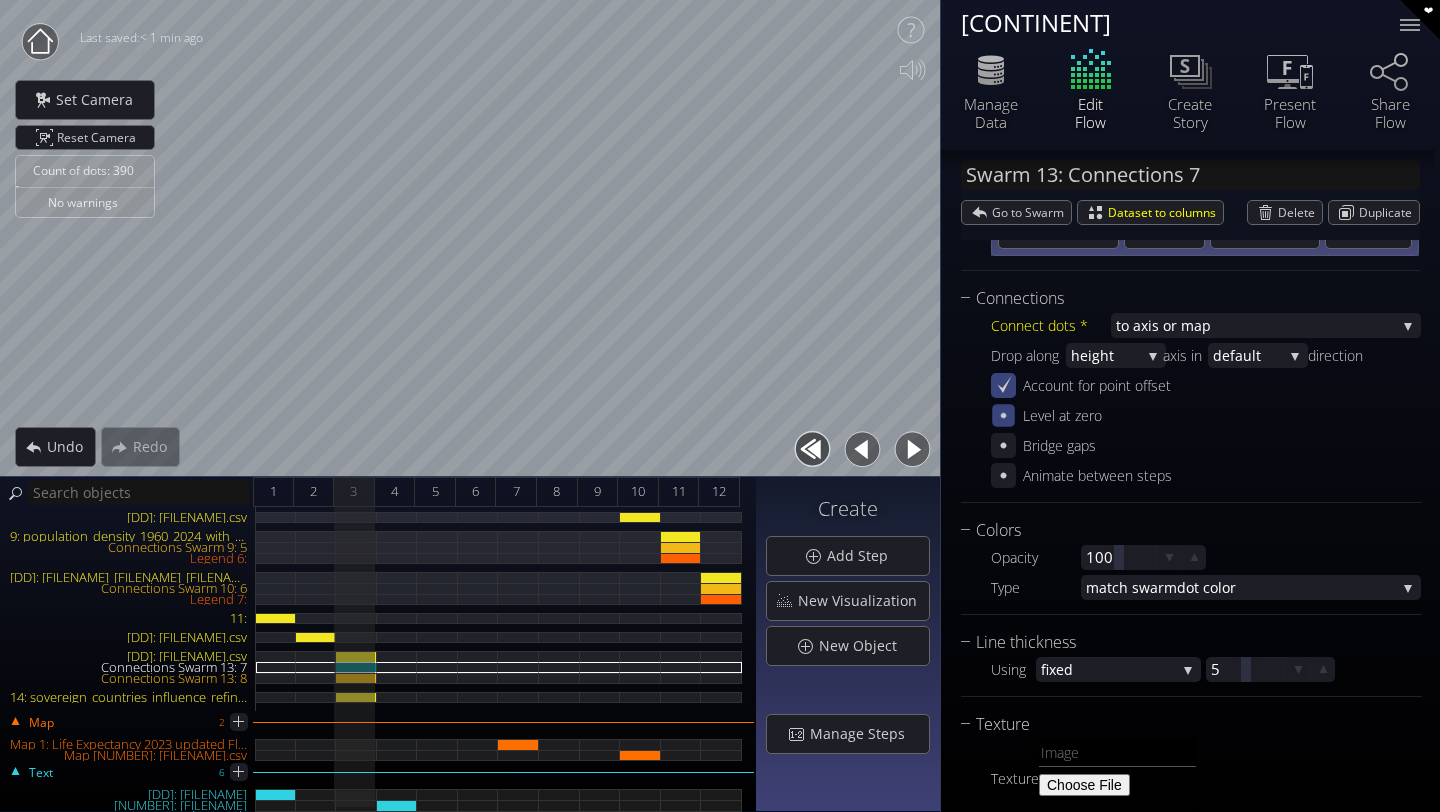 click 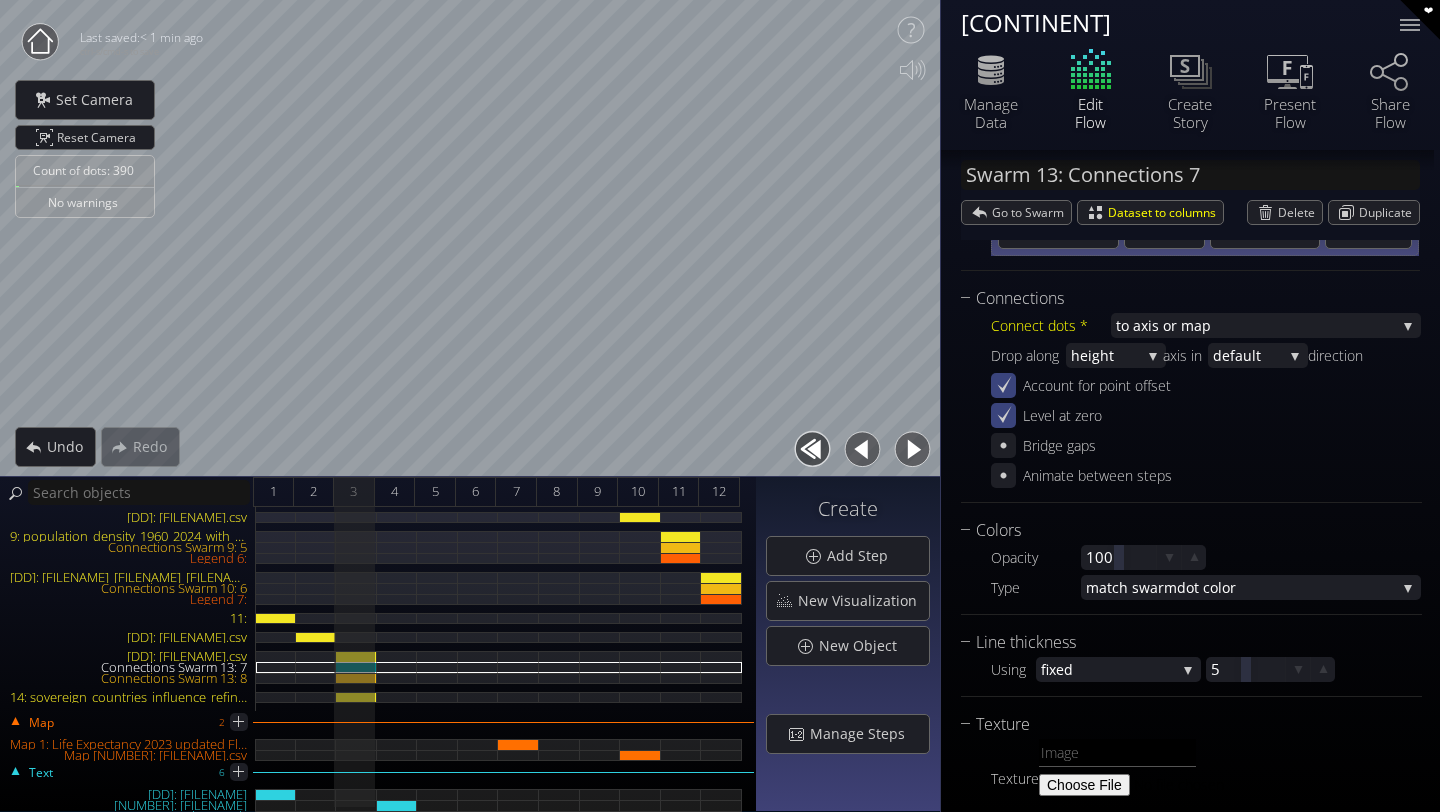 click 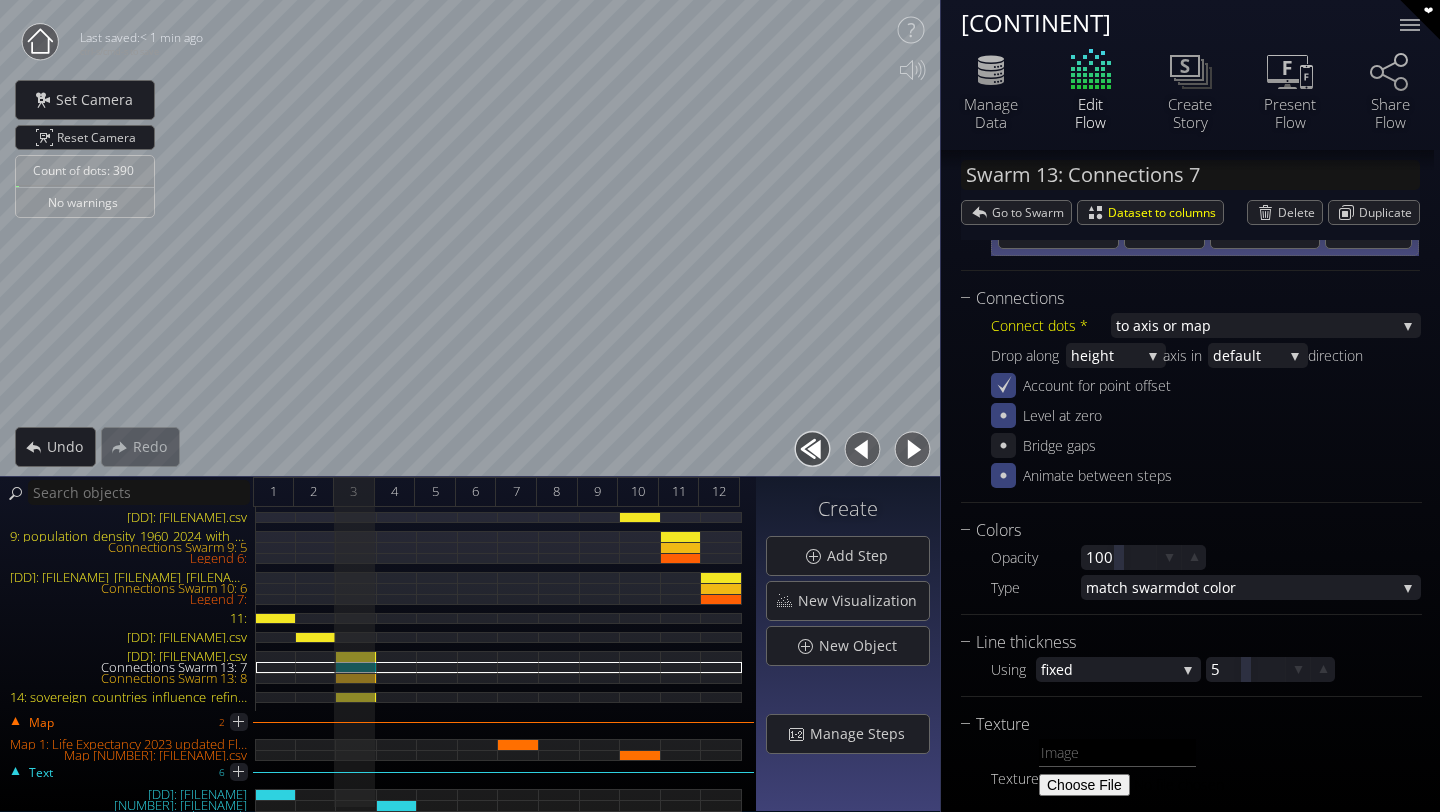 click 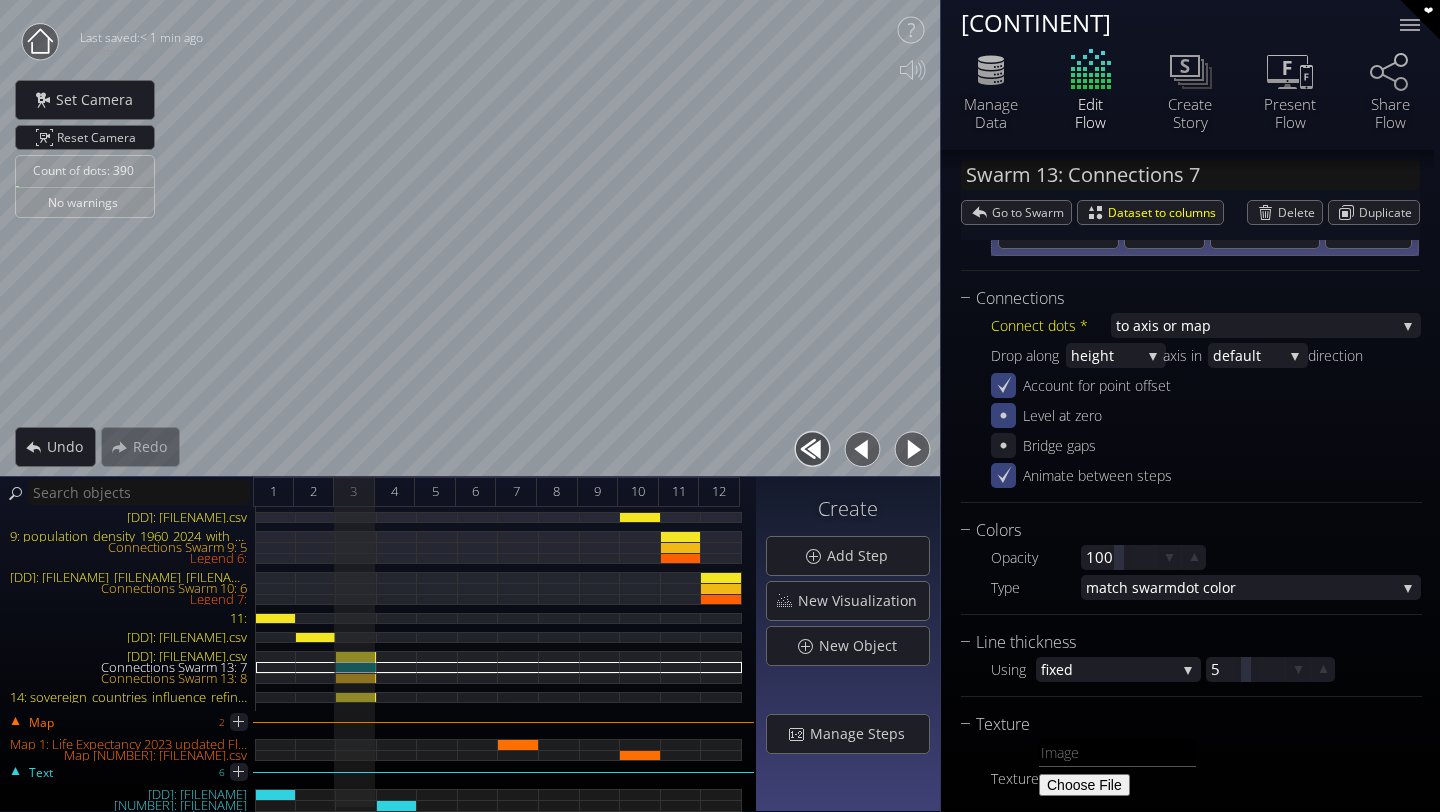 click 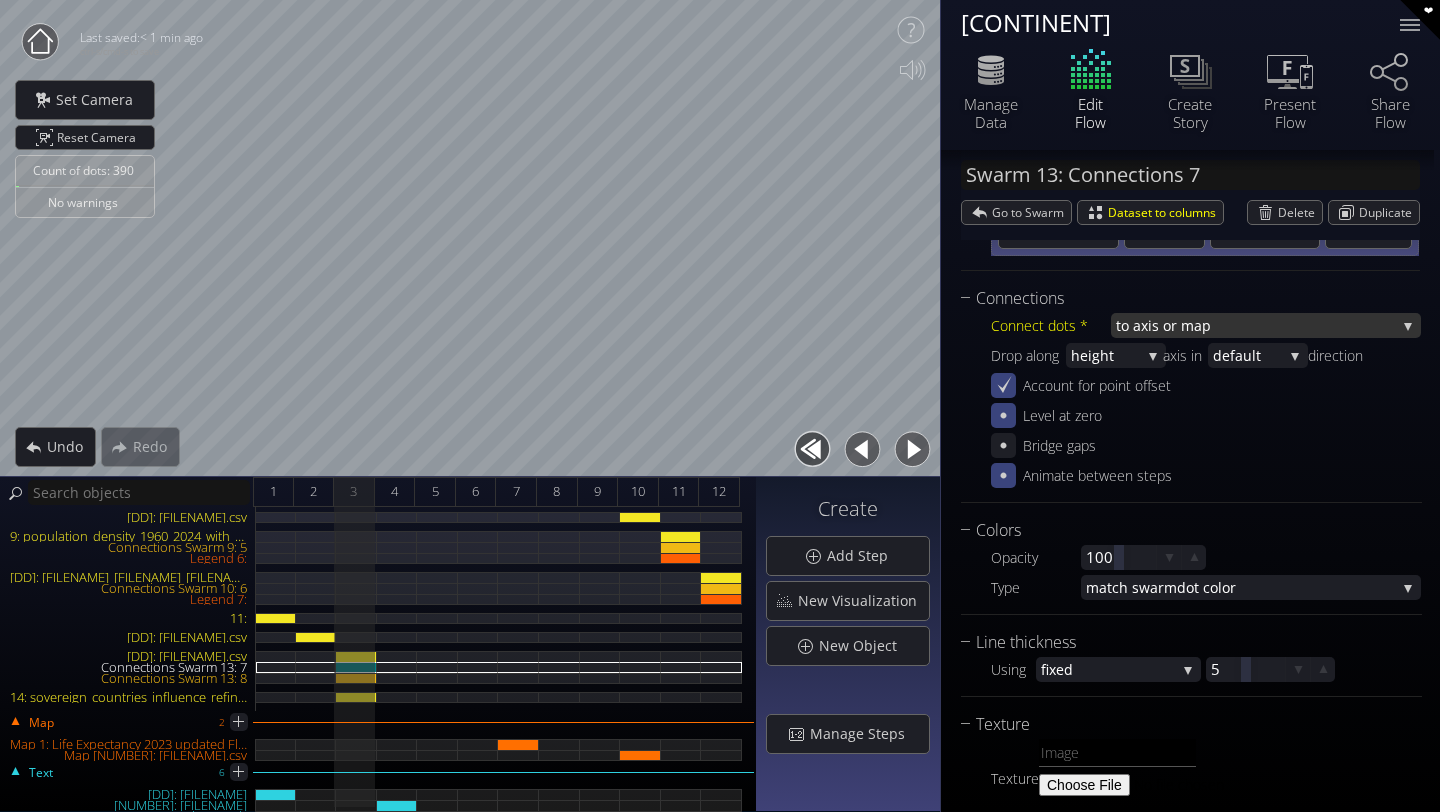 click on "xis or map" at bounding box center (1268, 325) 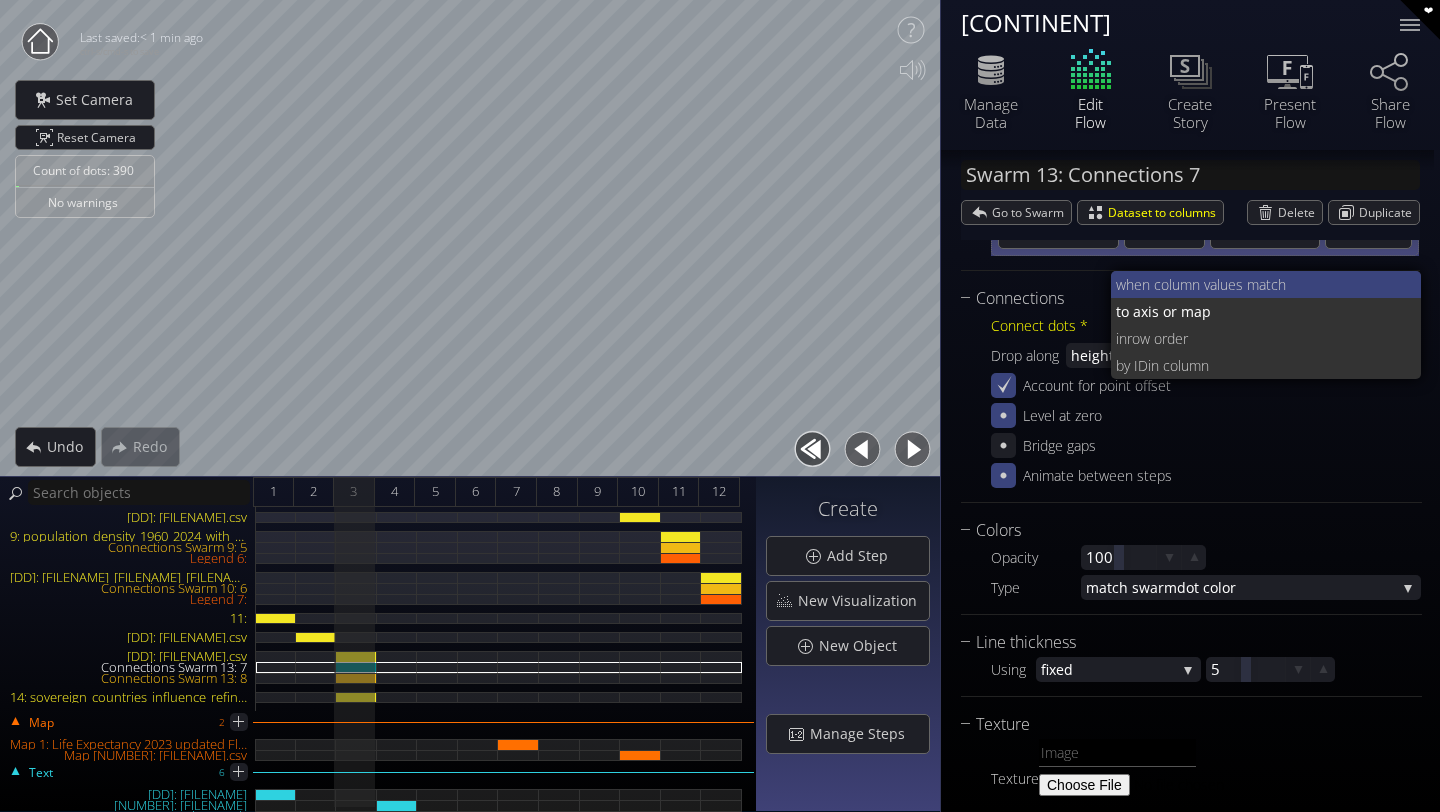 click on "when column va" at bounding box center [1166, 284] 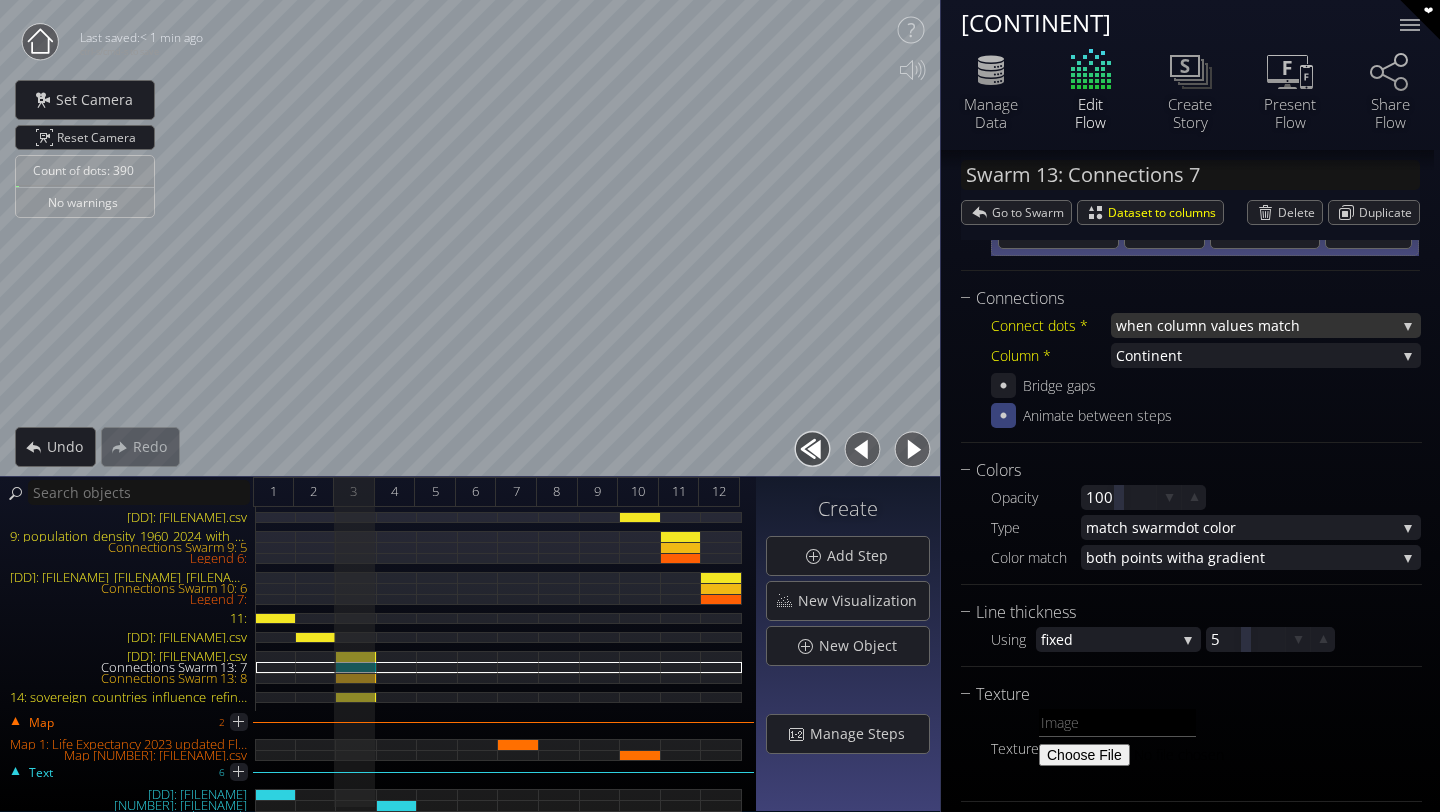 click on "when column va" at bounding box center [1171, 325] 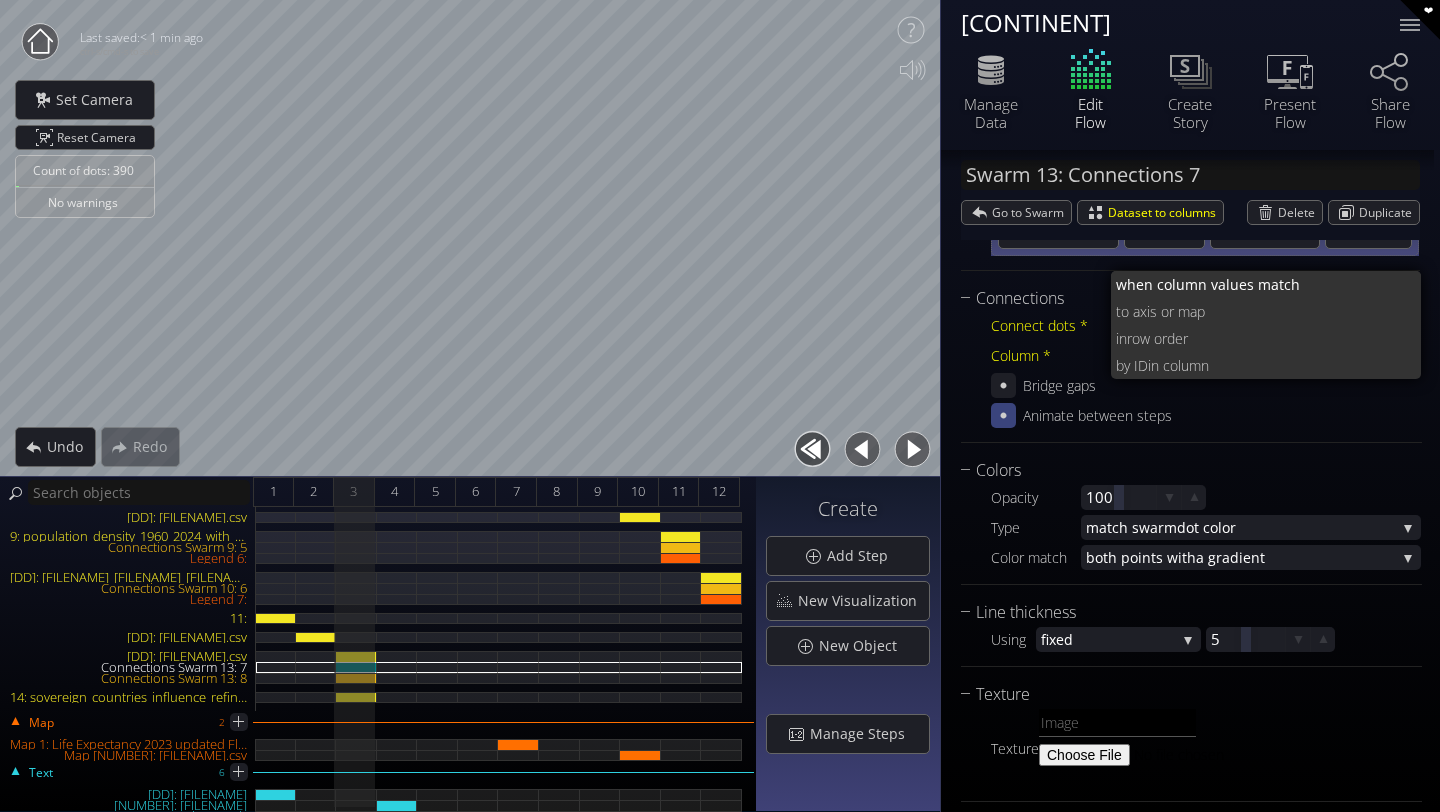 click on "xis or map" at bounding box center [1273, 311] 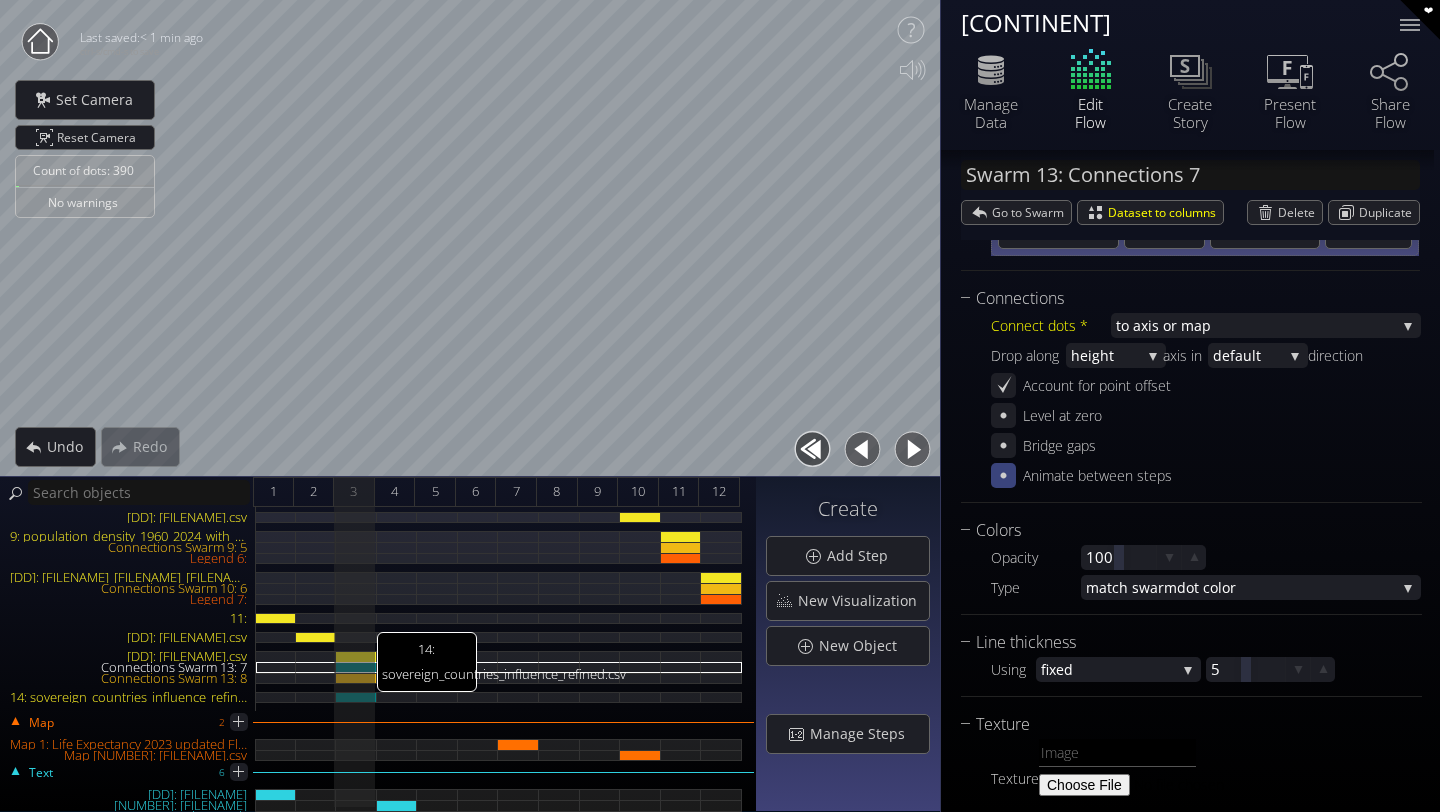 click on "14: sovereign_countries_influence_refined.csv" at bounding box center (356, 697) 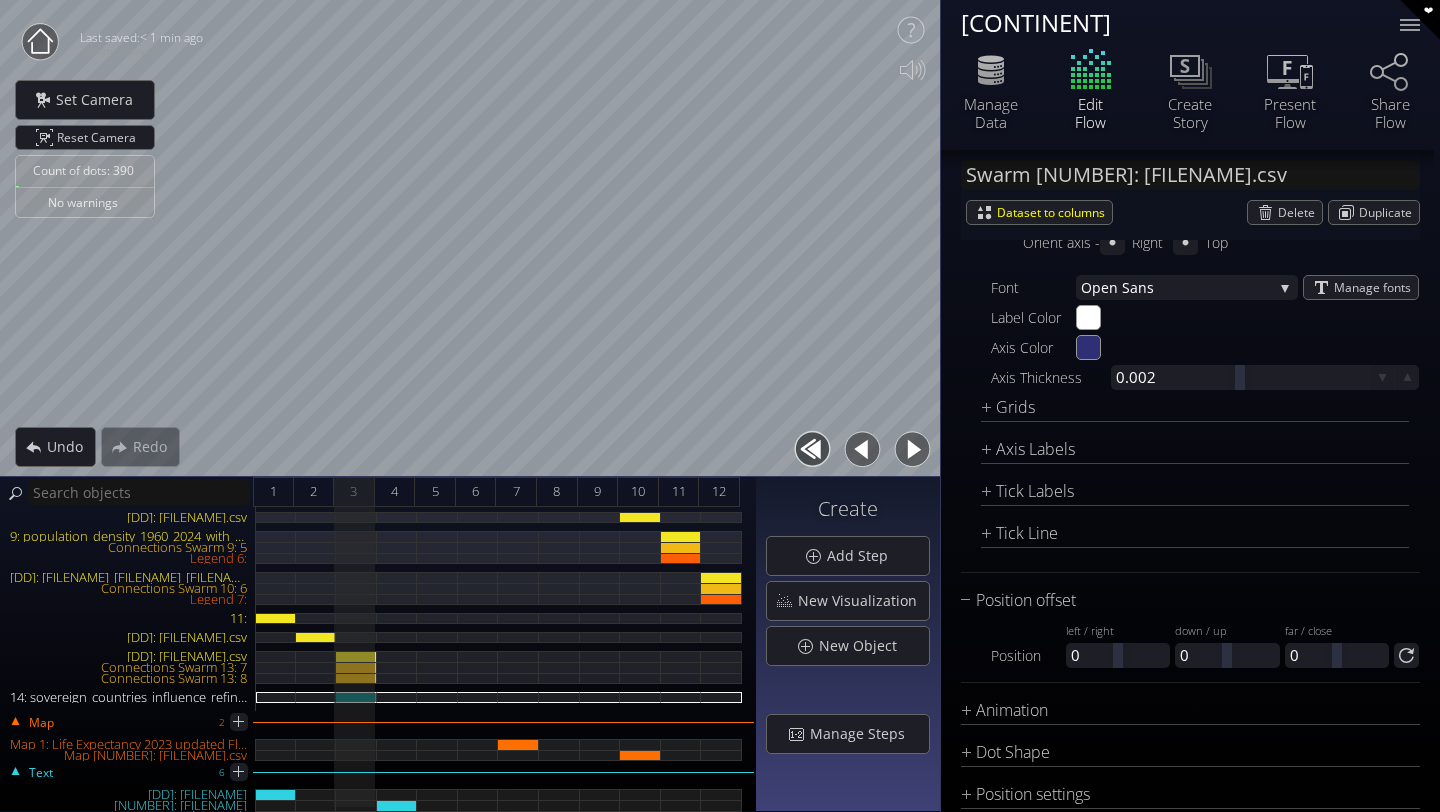 scroll, scrollTop: 2908, scrollLeft: 0, axis: vertical 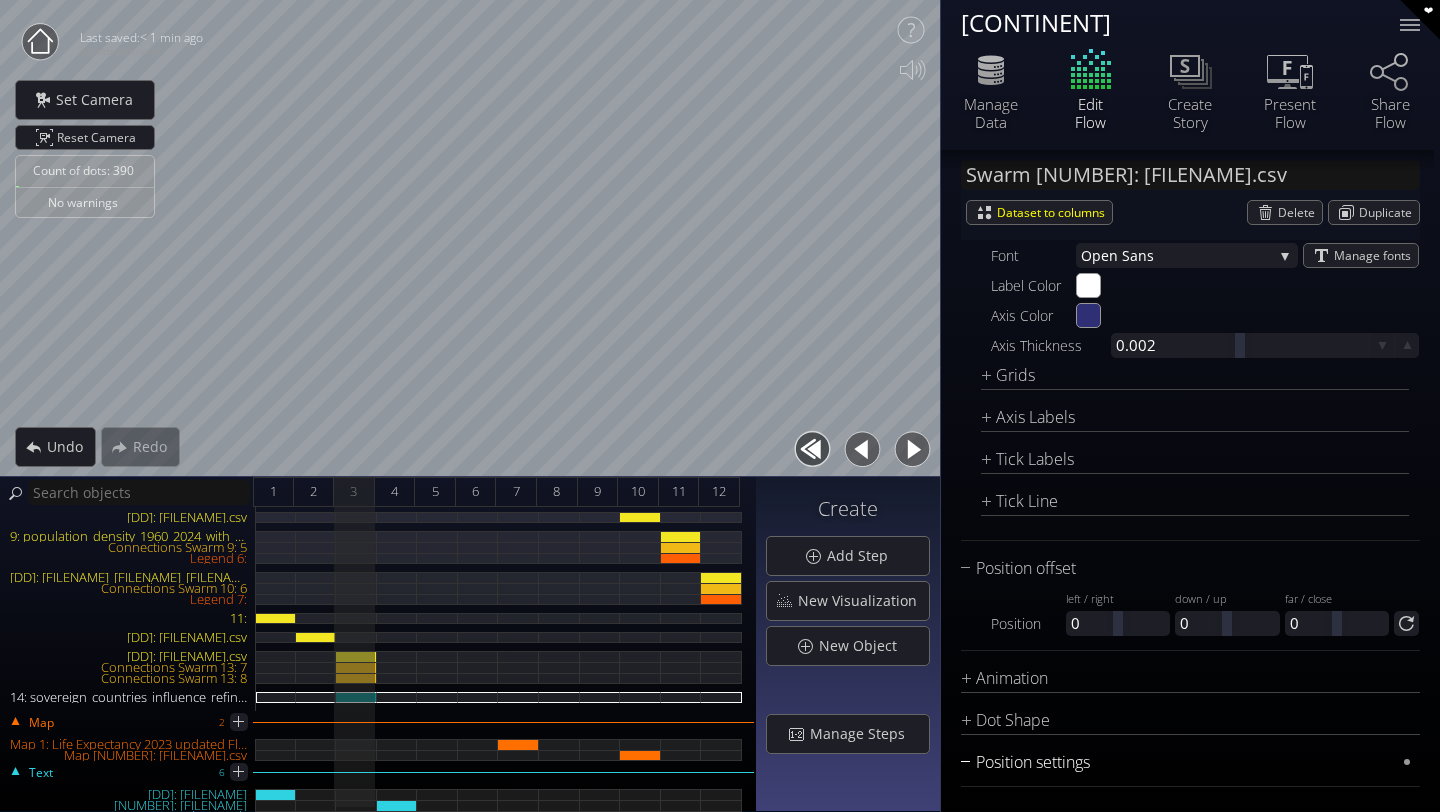 click on "Position settings" at bounding box center (1178, 762) 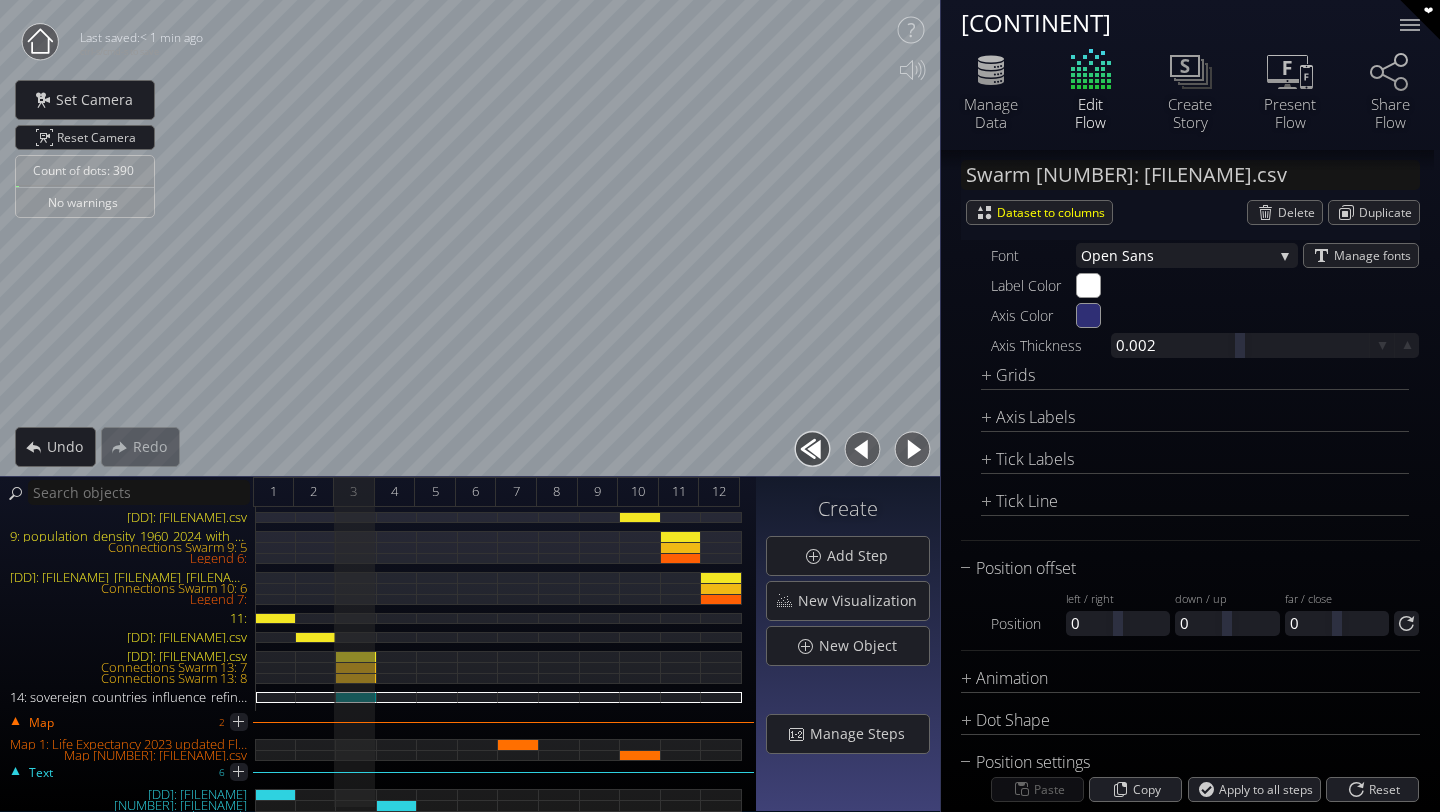 scroll, scrollTop: 3066, scrollLeft: 0, axis: vertical 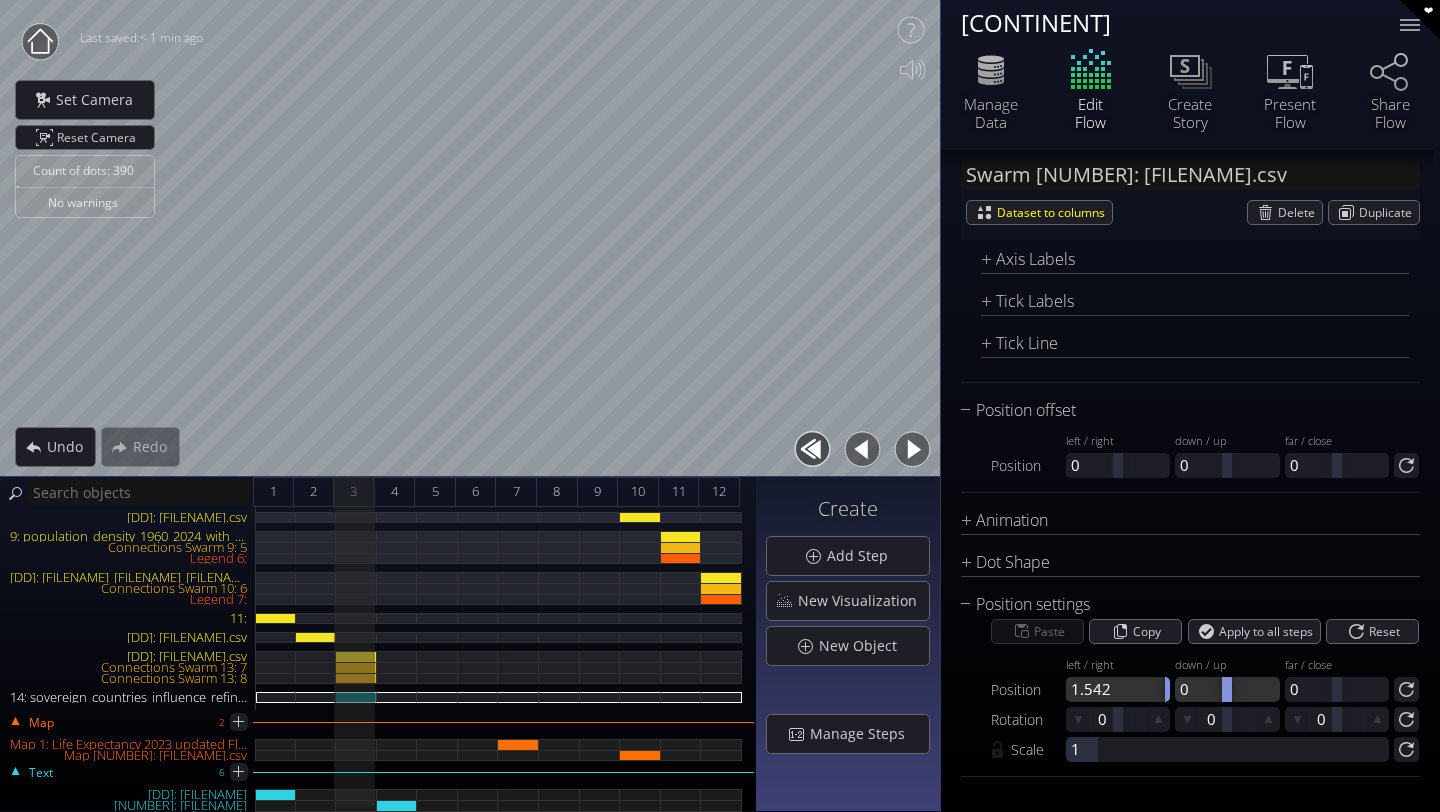 drag, startPoint x: 1116, startPoint y: 690, endPoint x: 1220, endPoint y: 682, distance: 104.307236 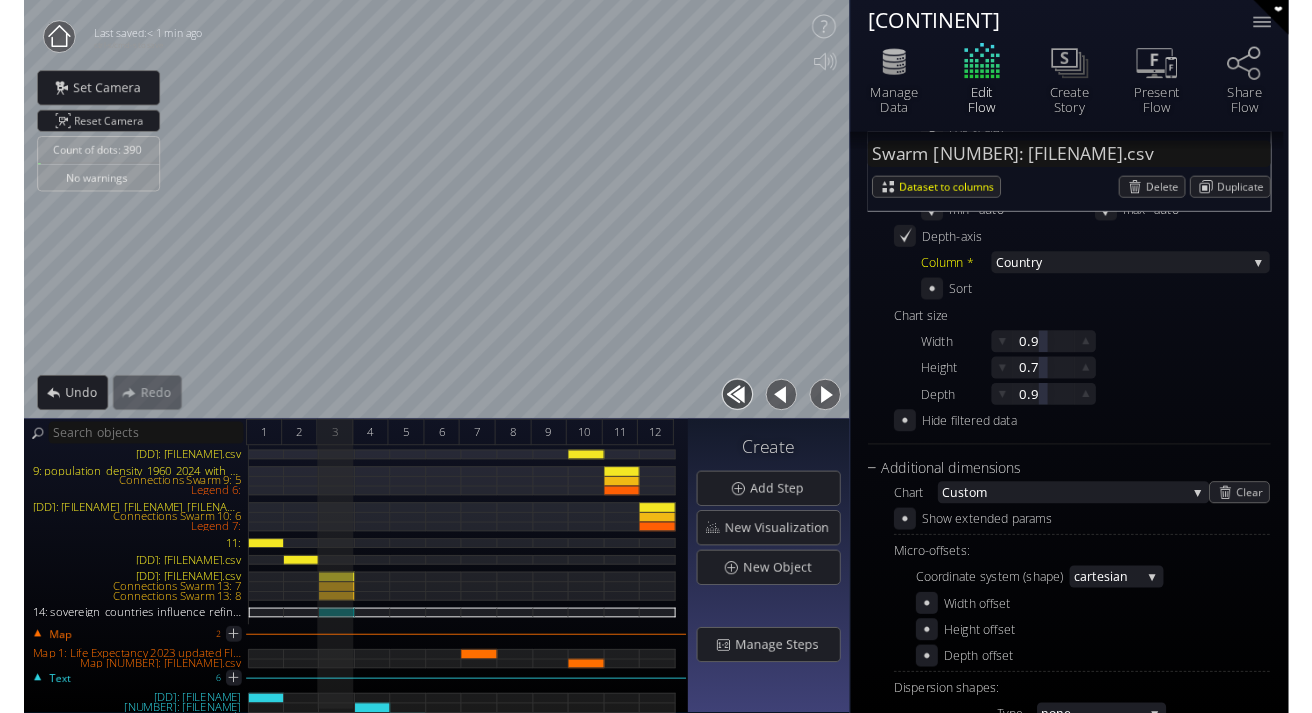 scroll, scrollTop: 0, scrollLeft: 0, axis: both 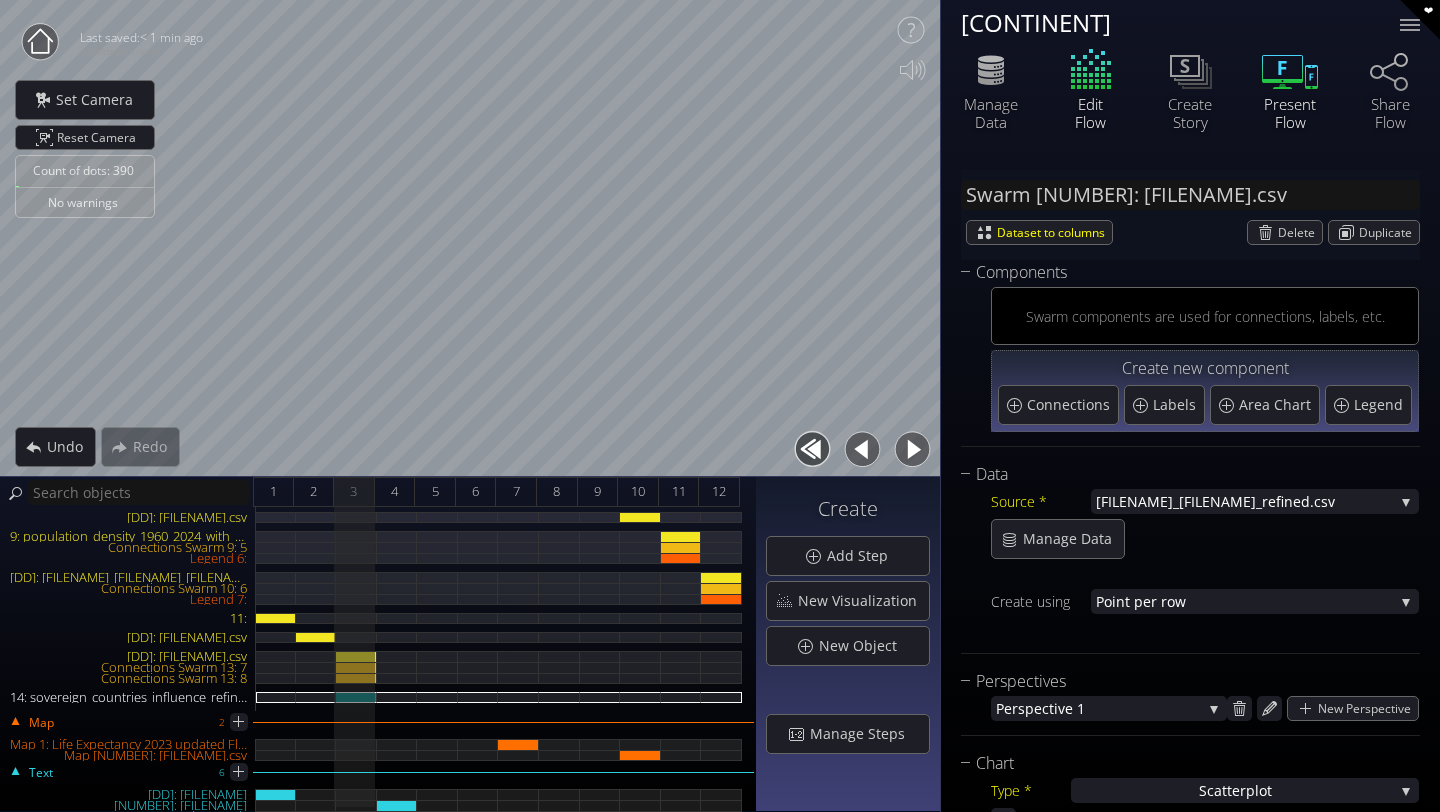 click 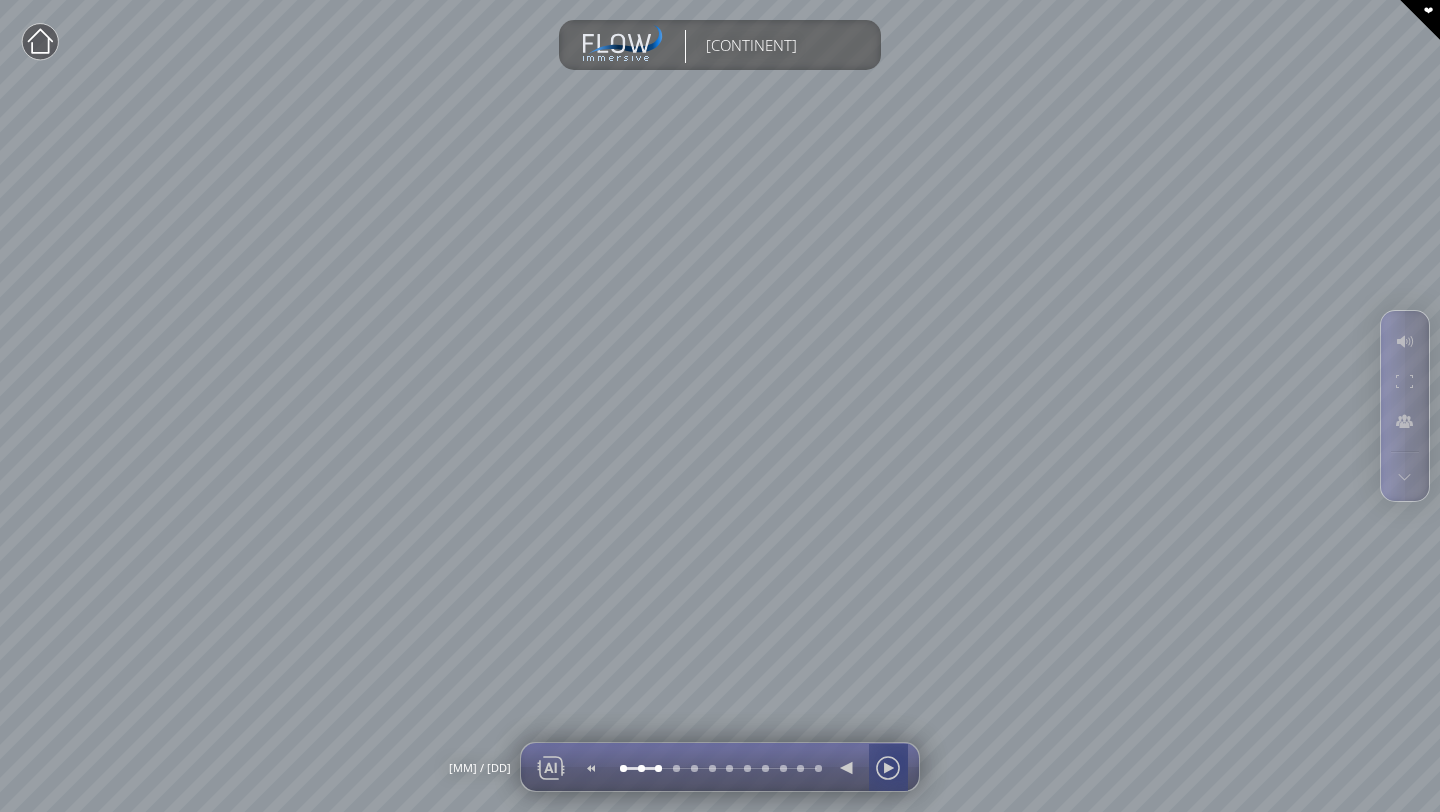 click at bounding box center (888, 768) 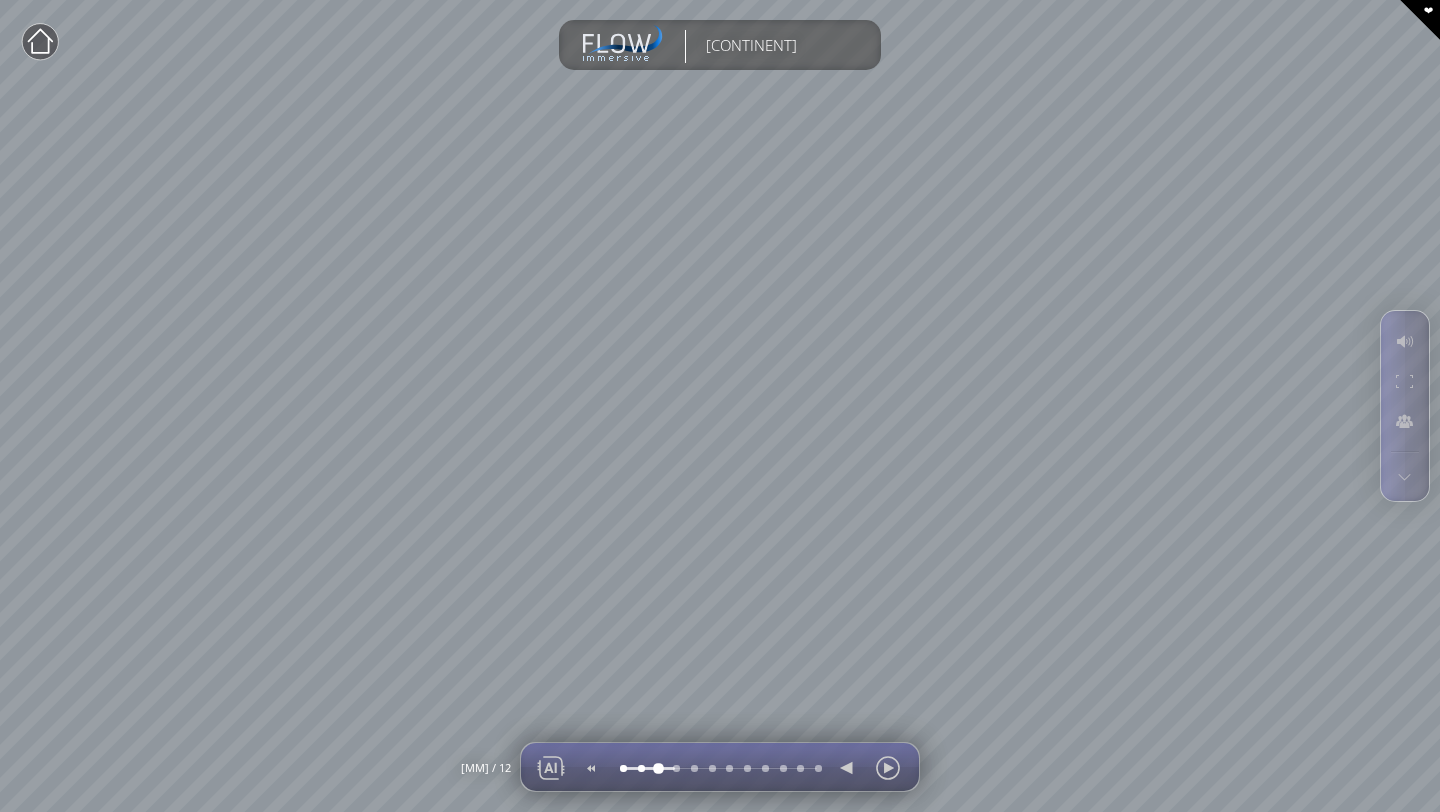 click at bounding box center (657, 768) 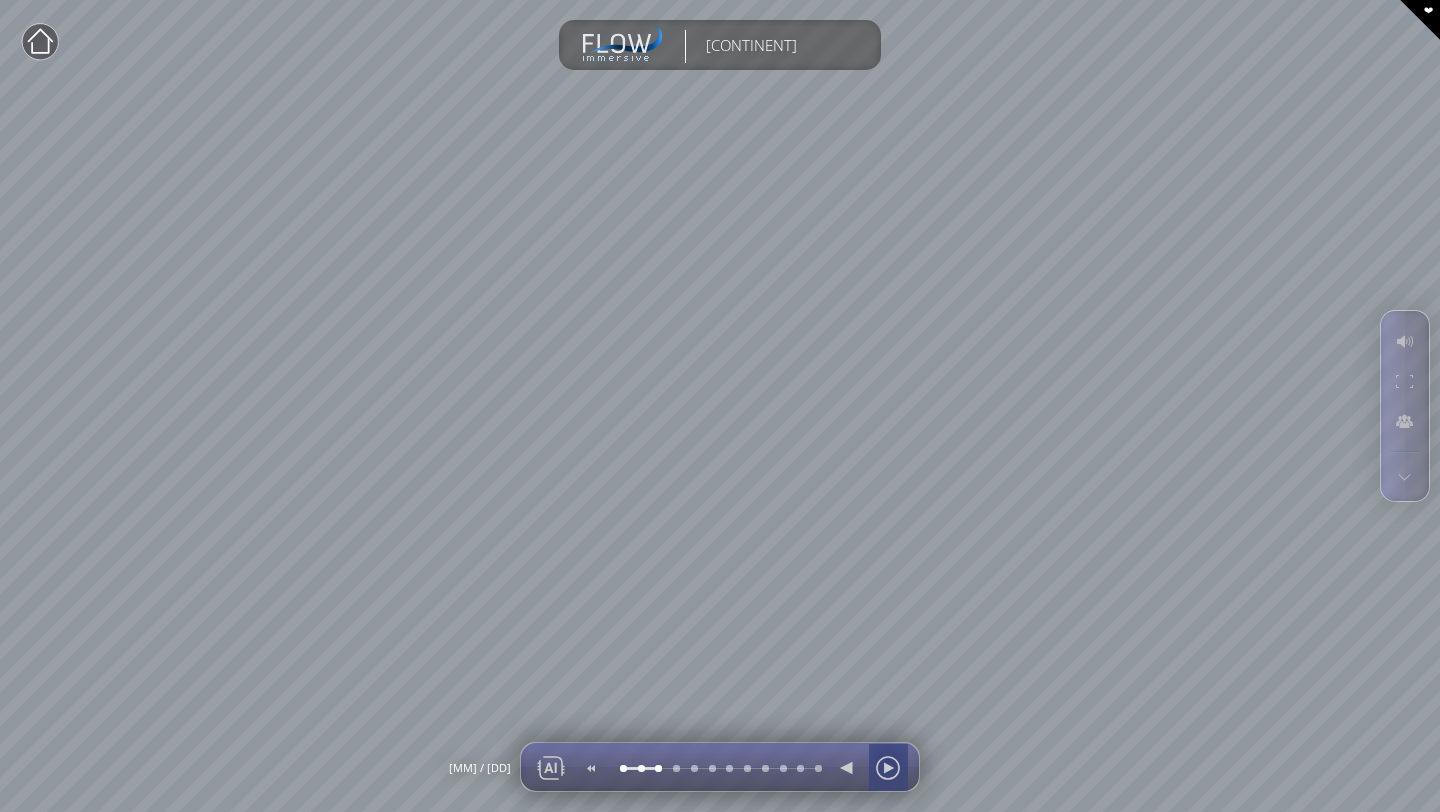 click at bounding box center (888, 768) 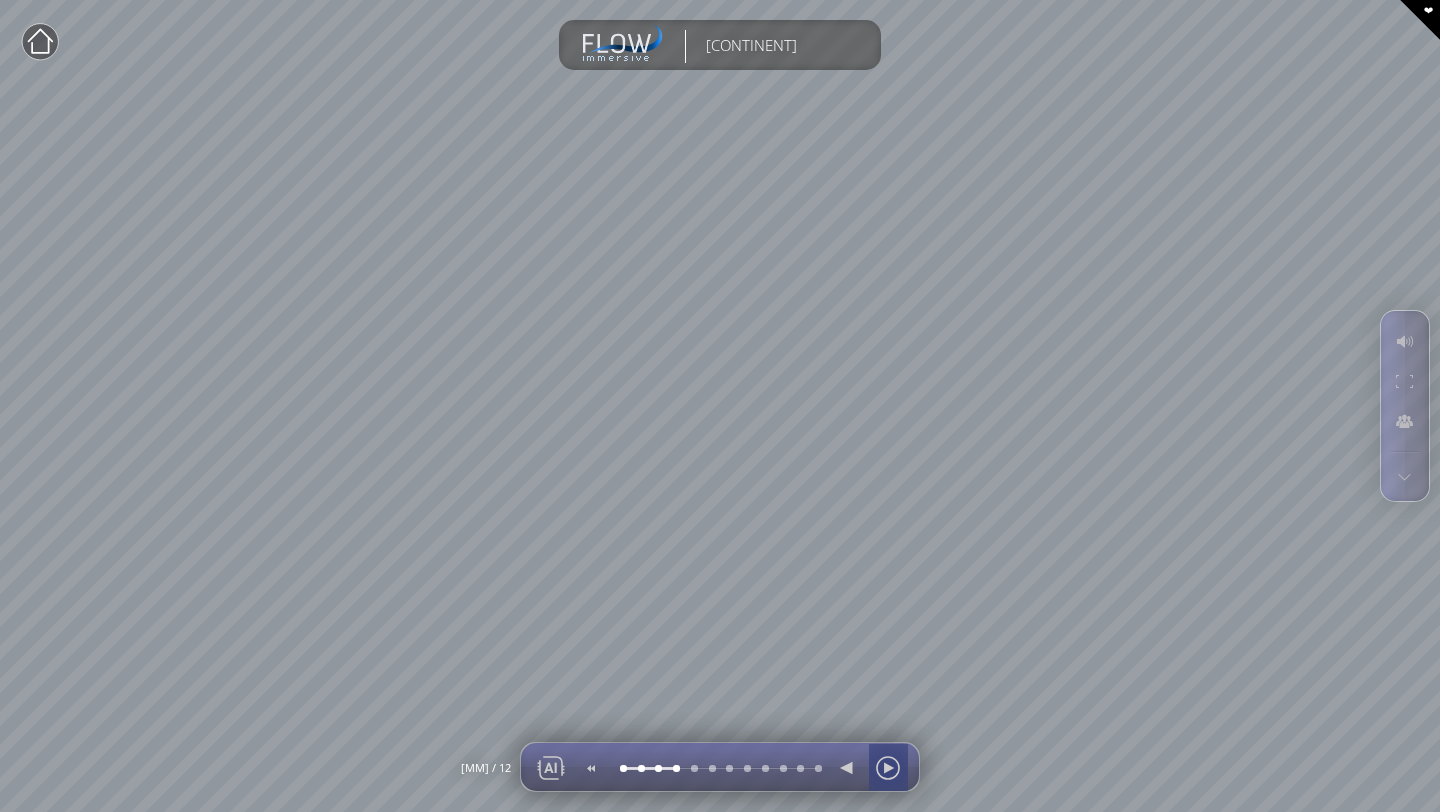 click at bounding box center (888, 768) 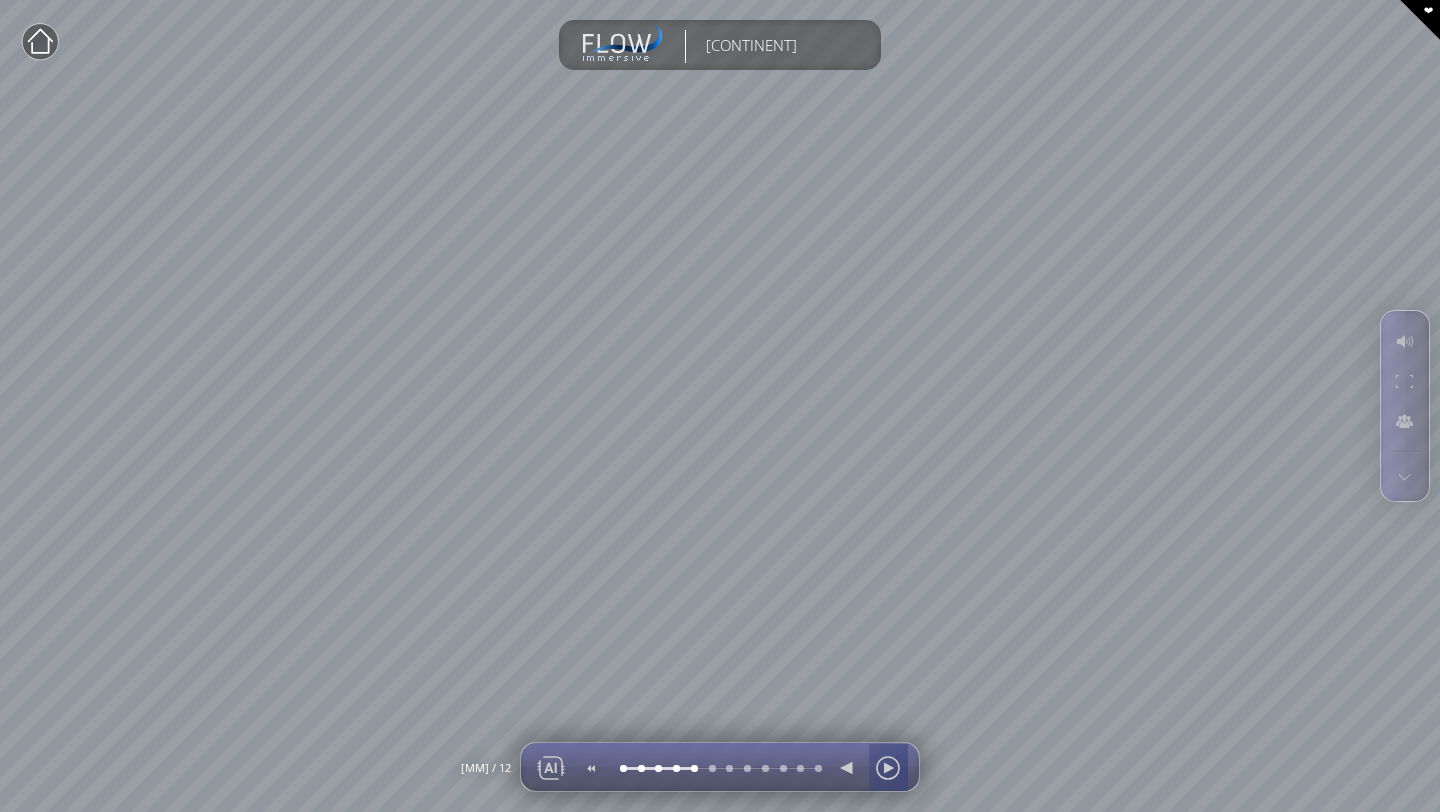 click at bounding box center (888, 768) 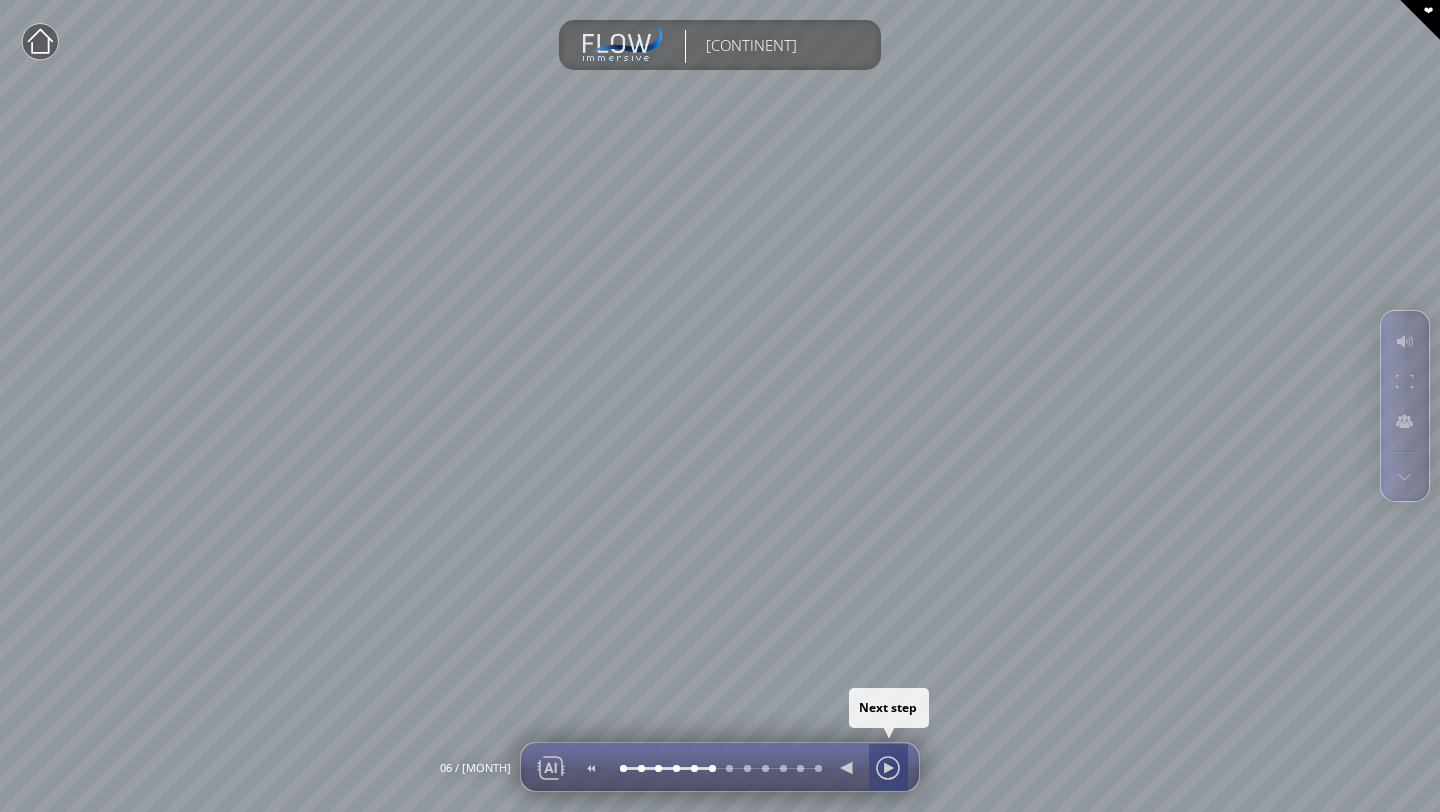 click at bounding box center (888, 768) 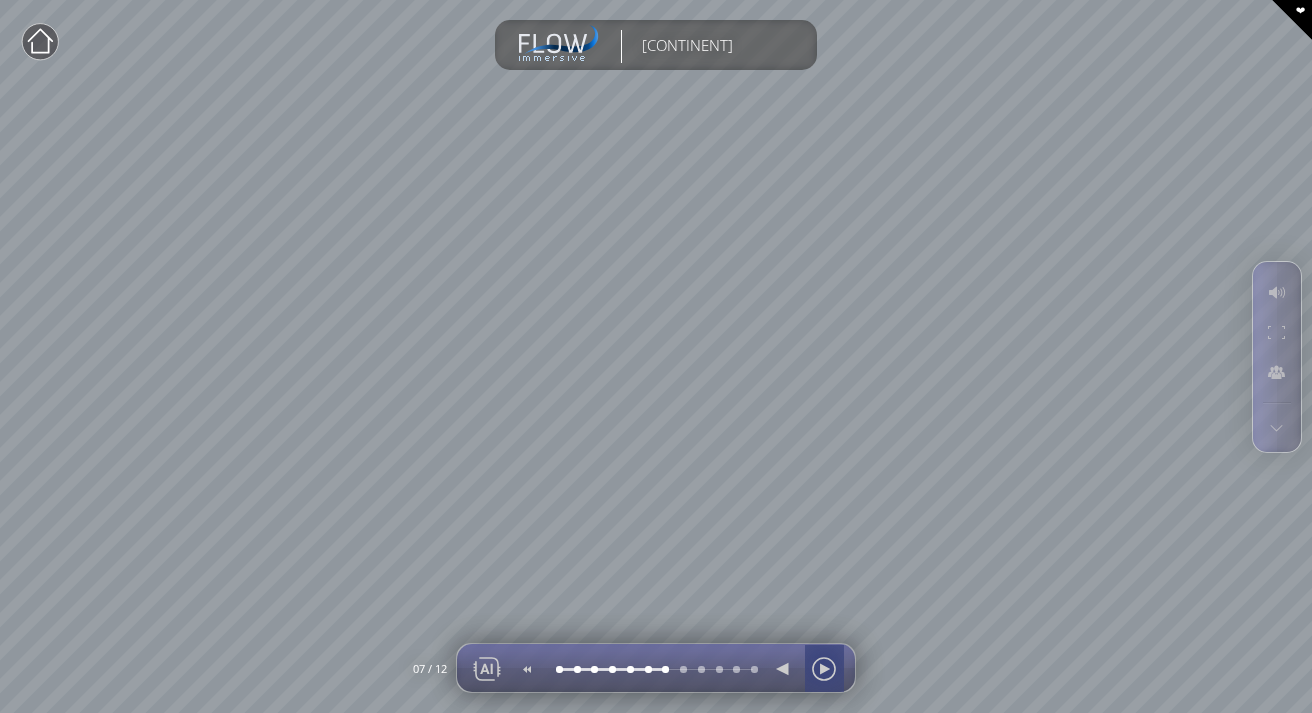 click at bounding box center [824, 669] 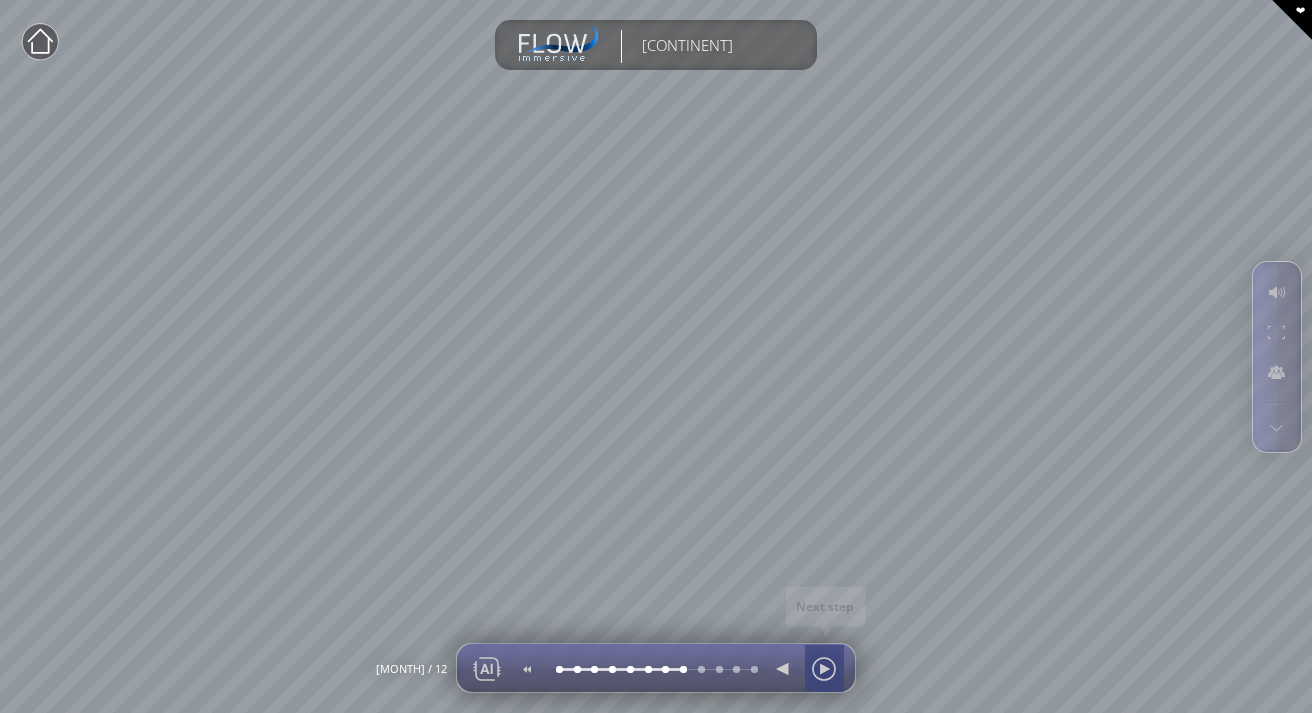 click at bounding box center [824, 669] 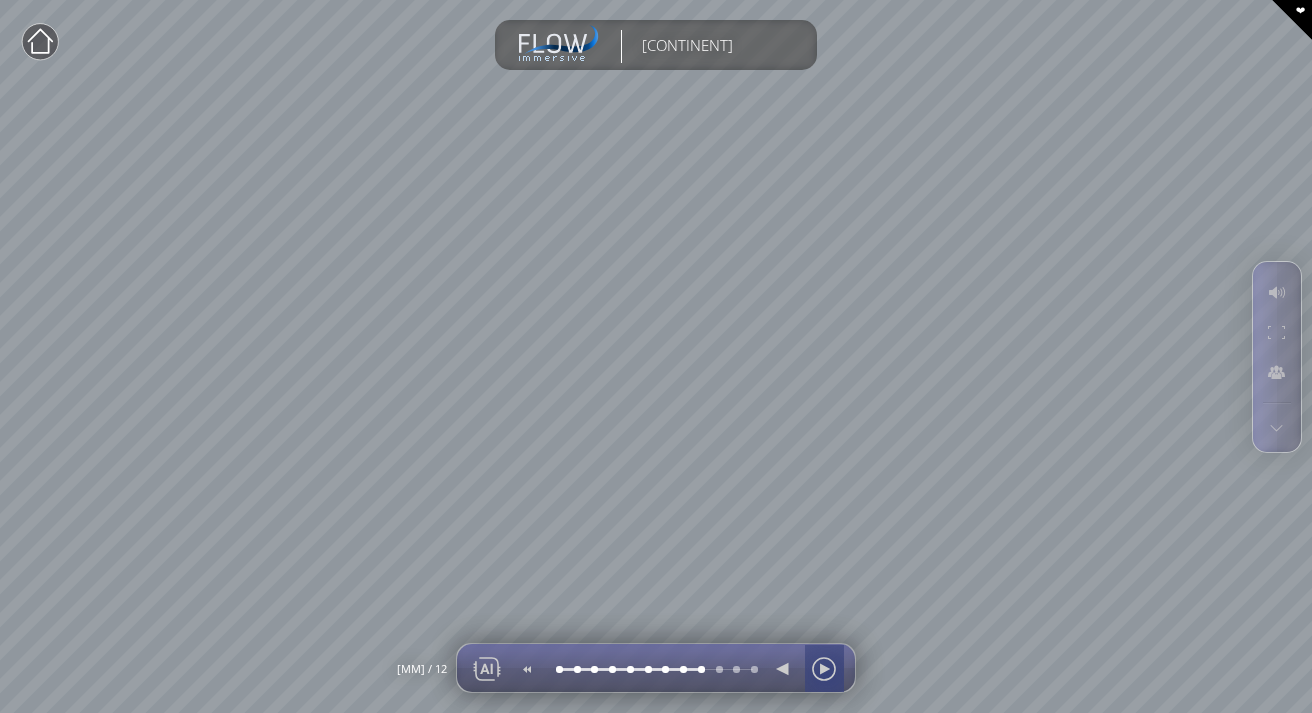 click at bounding box center [824, 669] 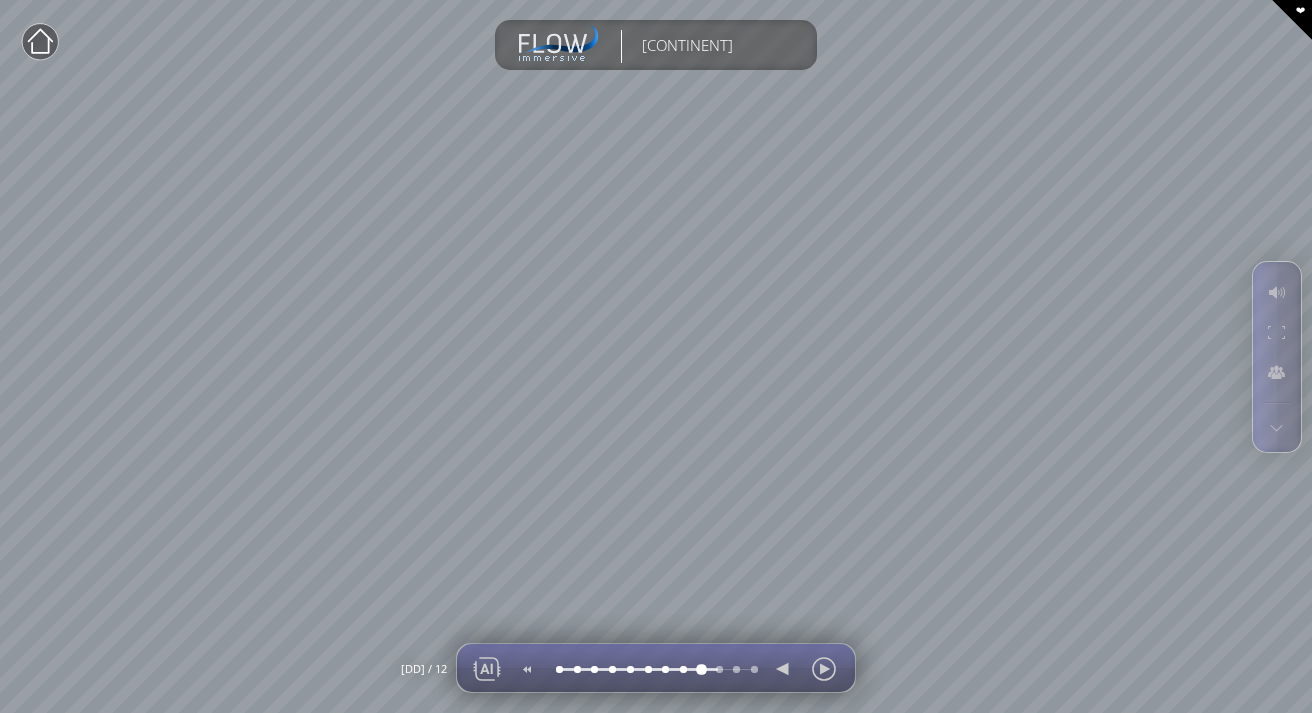 click at bounding box center [700, 669] 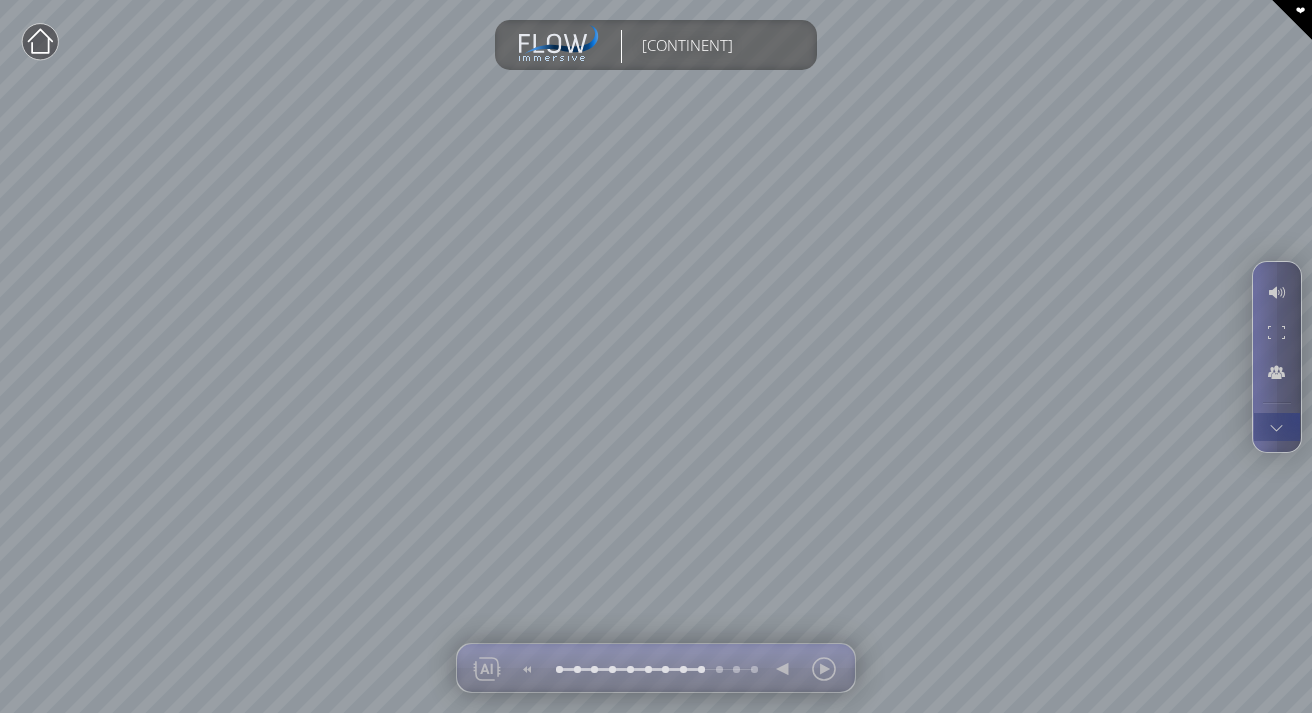 click at bounding box center (1276, 427) 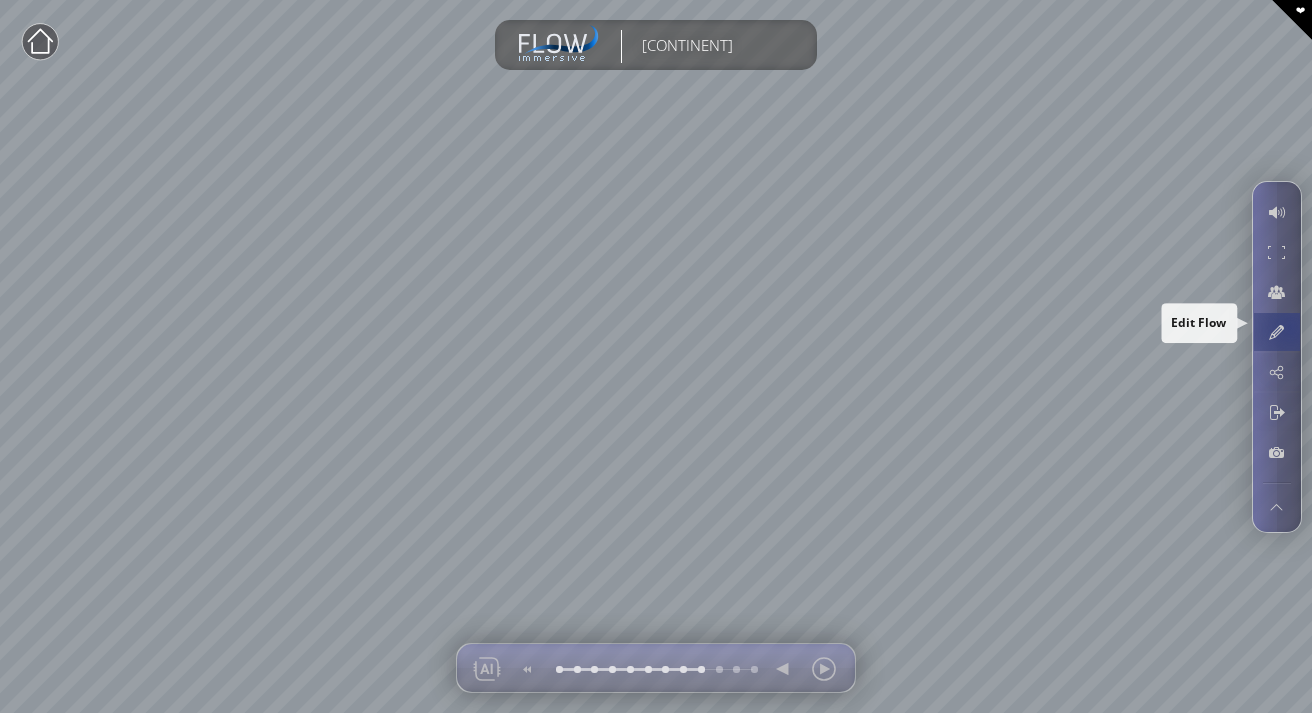 click at bounding box center (1276, 332) 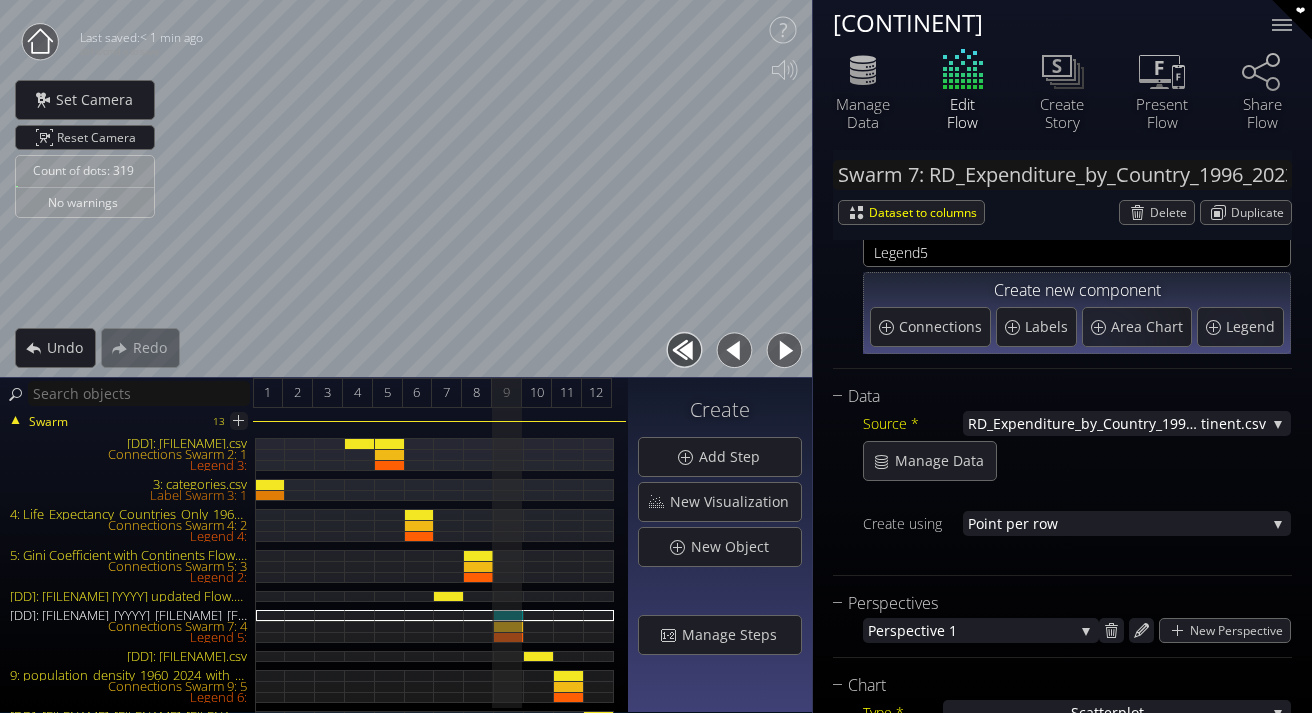 scroll, scrollTop: 0, scrollLeft: 0, axis: both 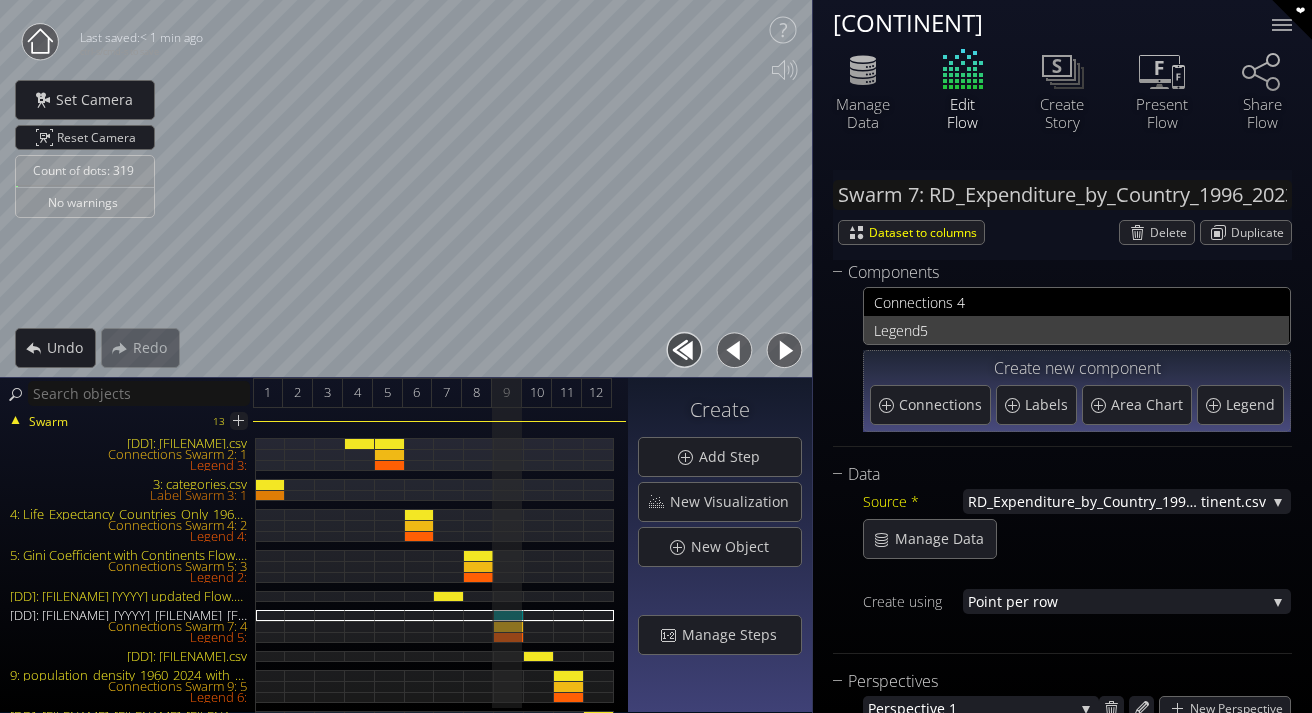 click on "Legend" at bounding box center (897, 330) 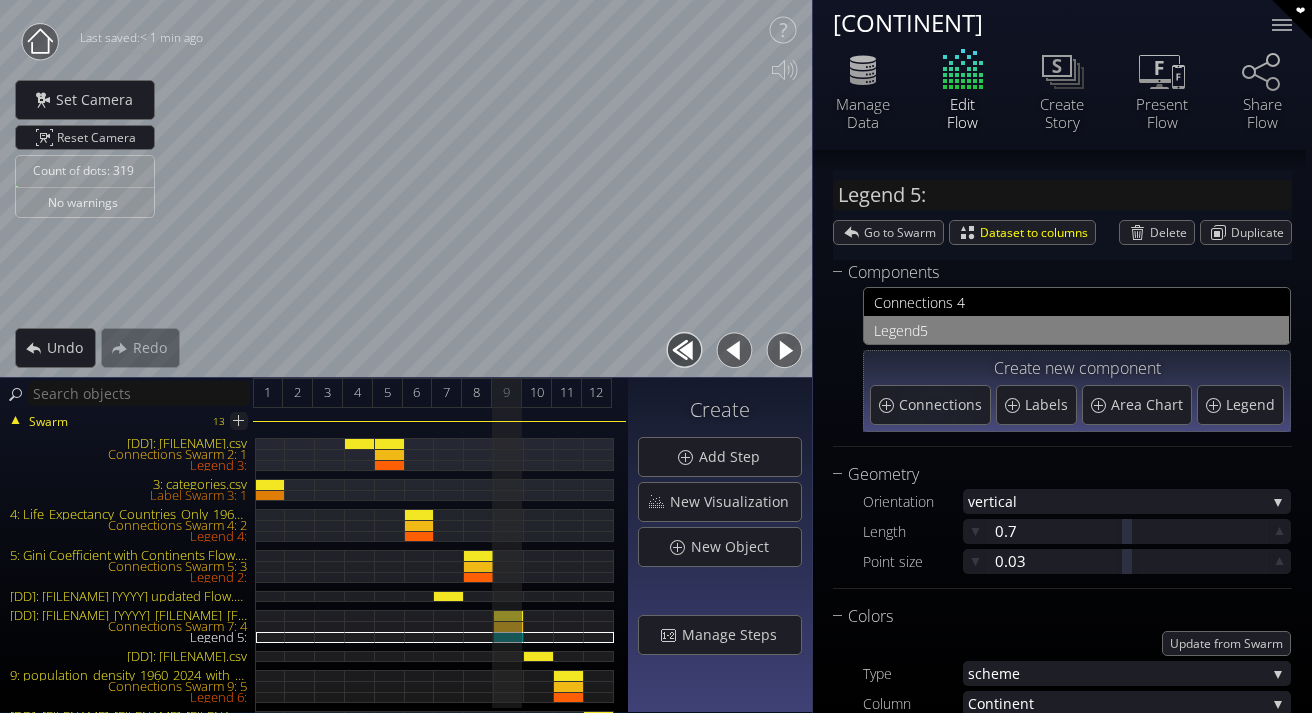 scroll, scrollTop: 253, scrollLeft: 0, axis: vertical 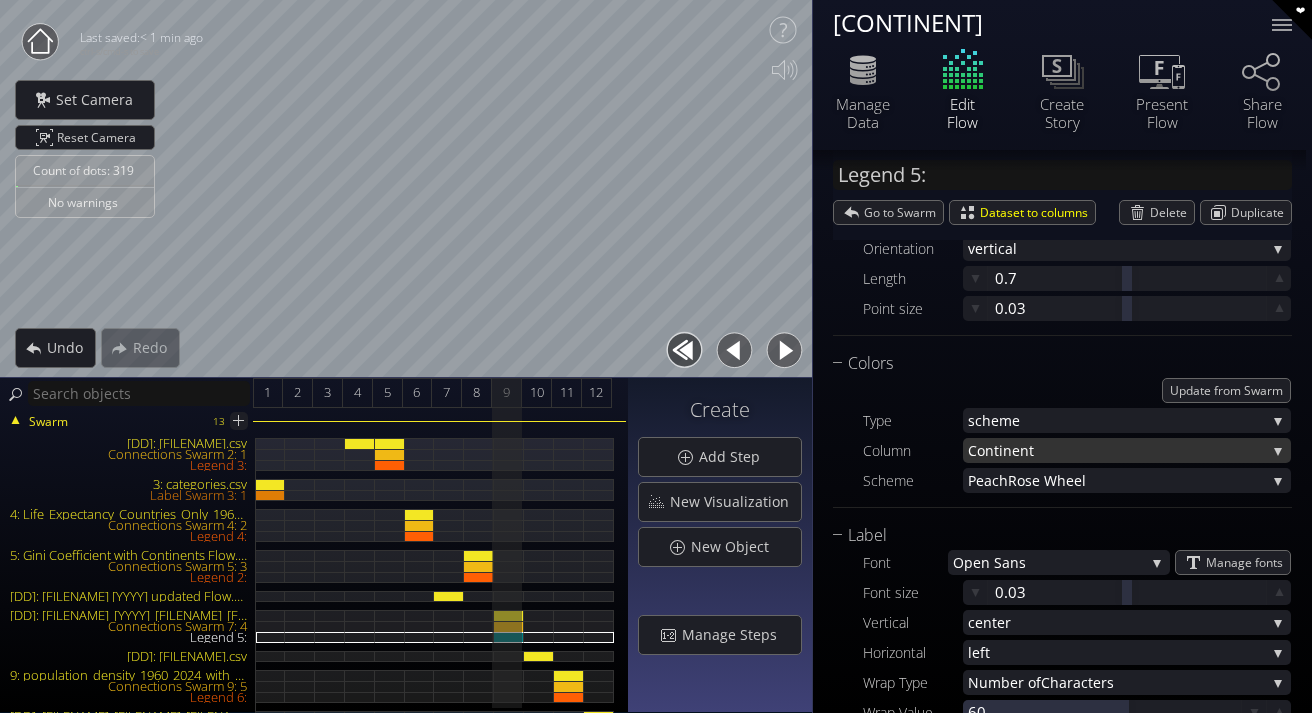 click on "Continen" at bounding box center [998, 450] 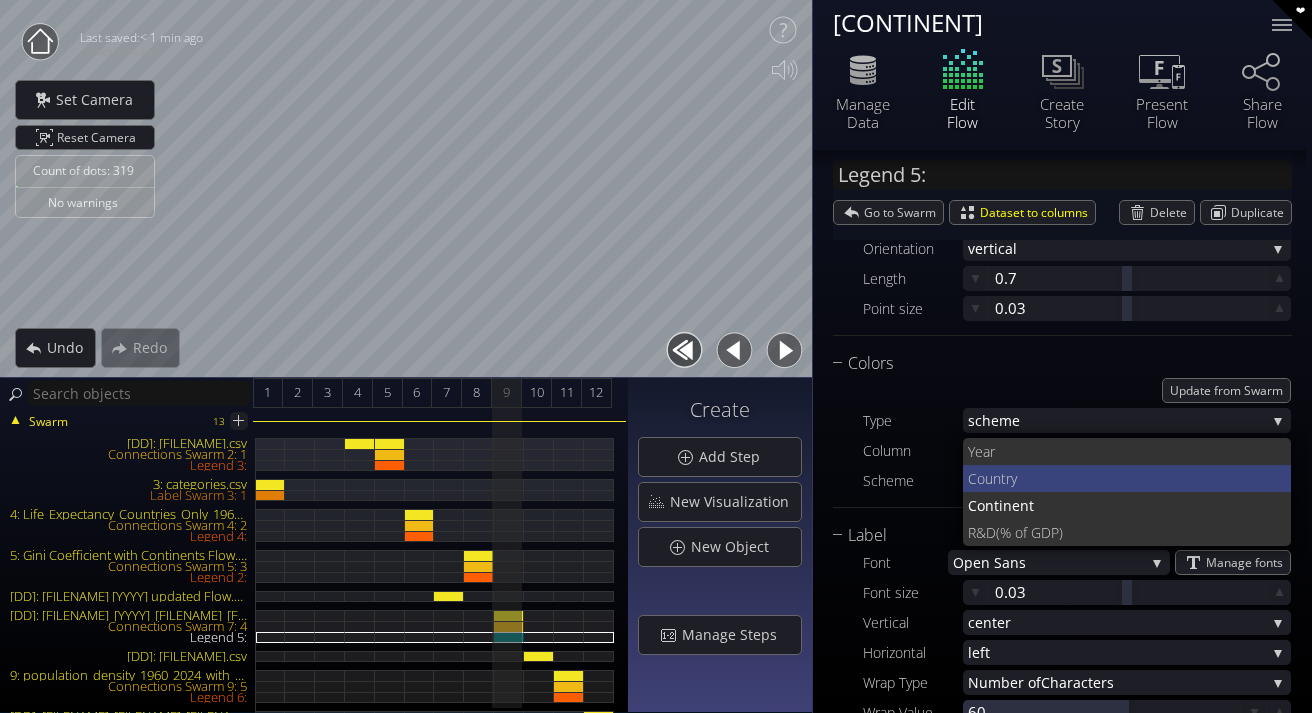 click on "try" at bounding box center (1138, 478) 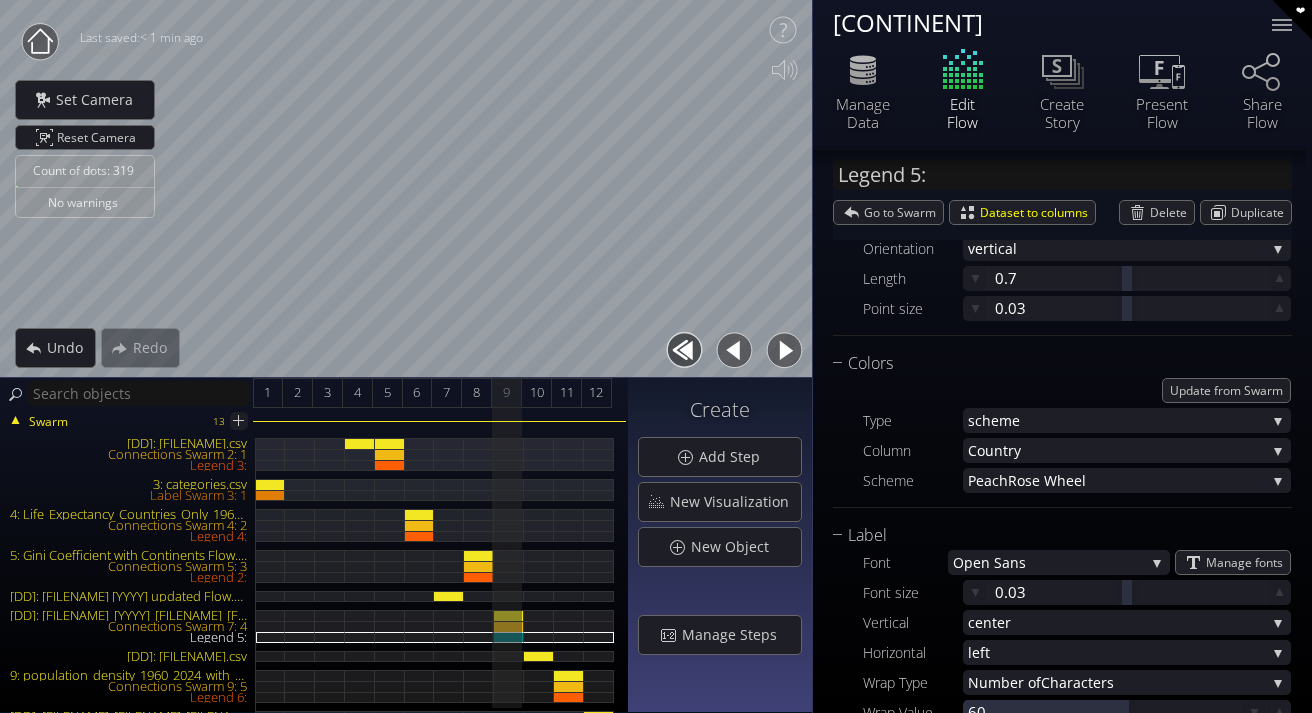 click on "[PERSON]" at bounding box center (1137, 480) 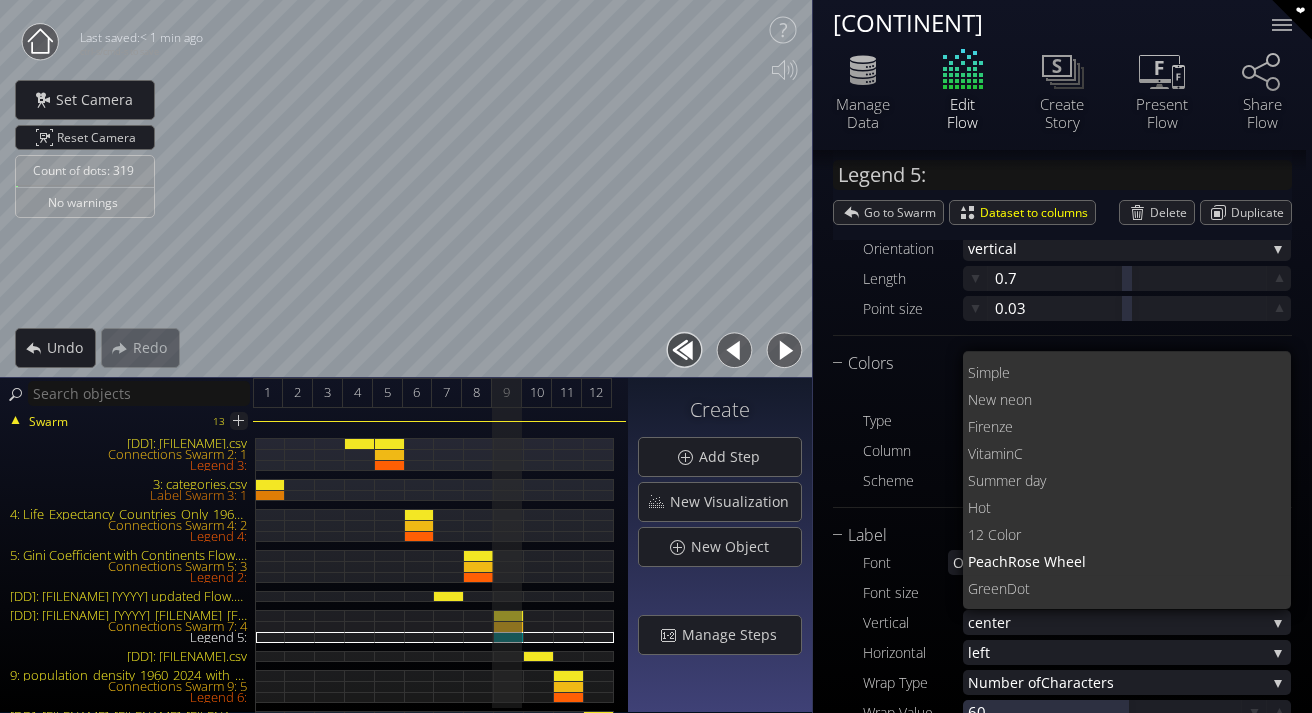 scroll, scrollTop: 0, scrollLeft: 0, axis: both 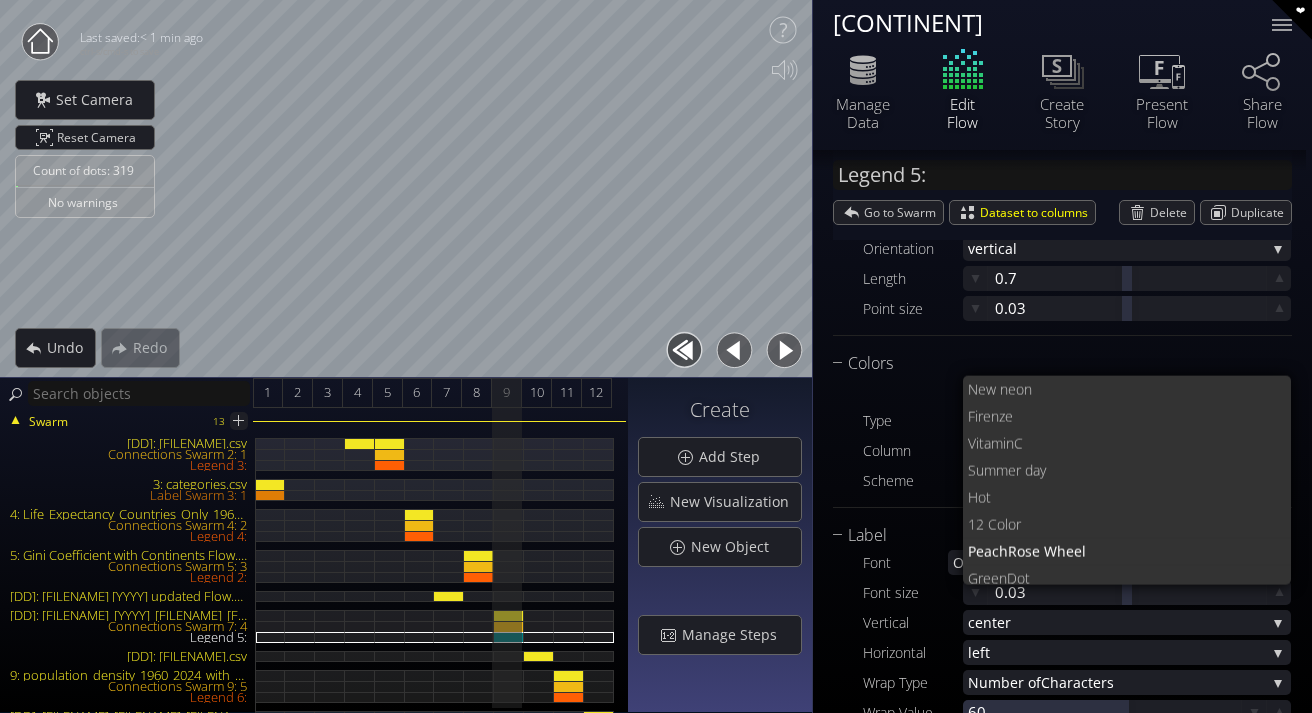 click on "Scheme" at bounding box center [913, 480] 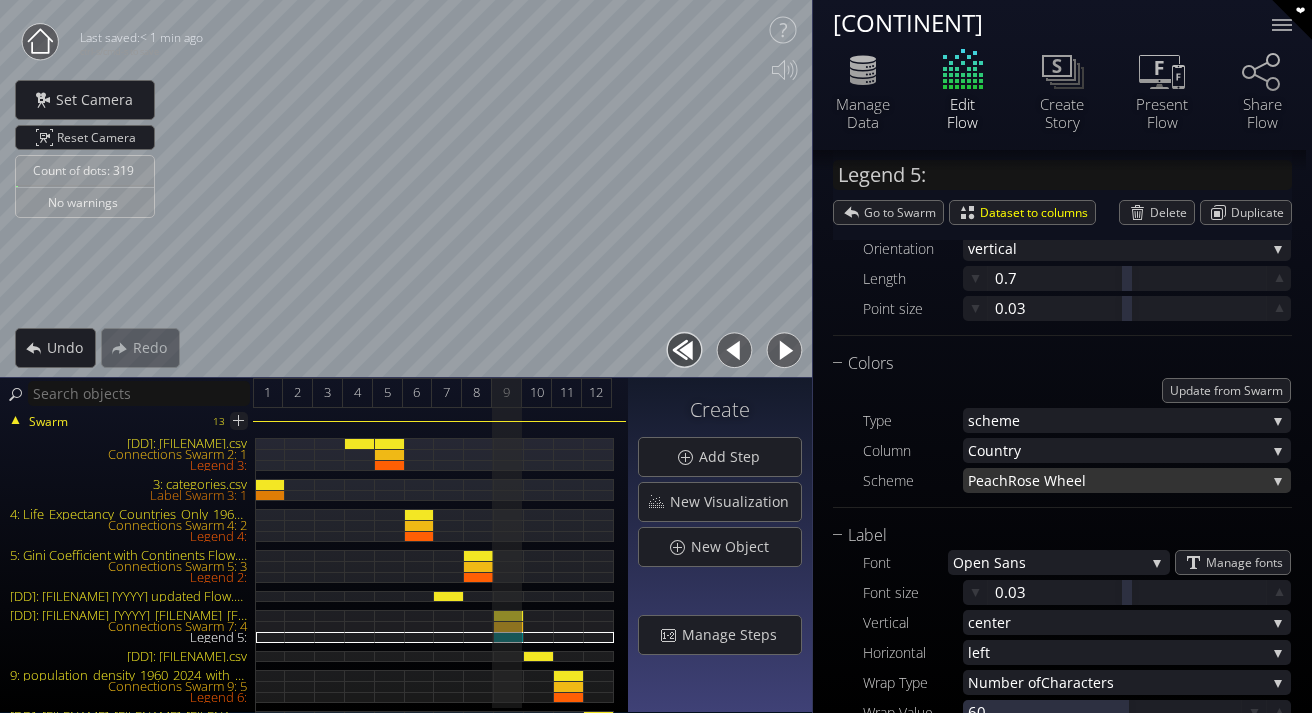 click on "Peach" at bounding box center [988, 480] 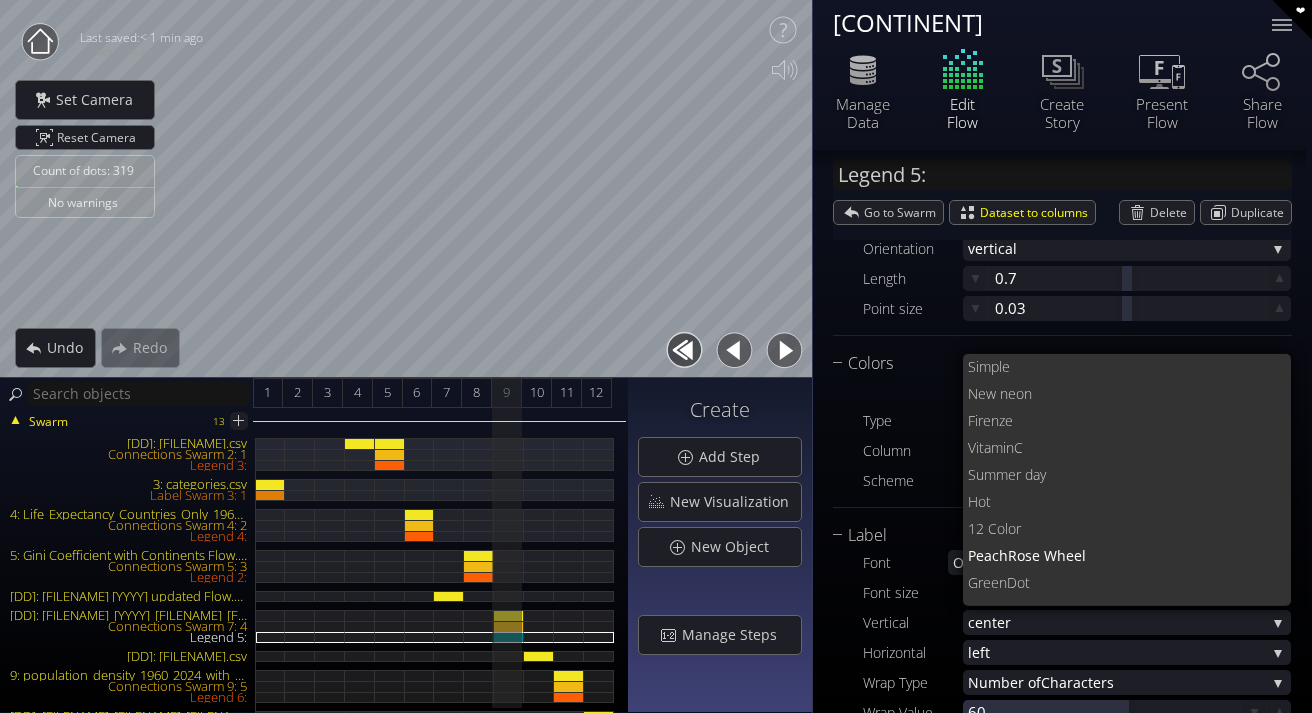 scroll, scrollTop: 0, scrollLeft: 0, axis: both 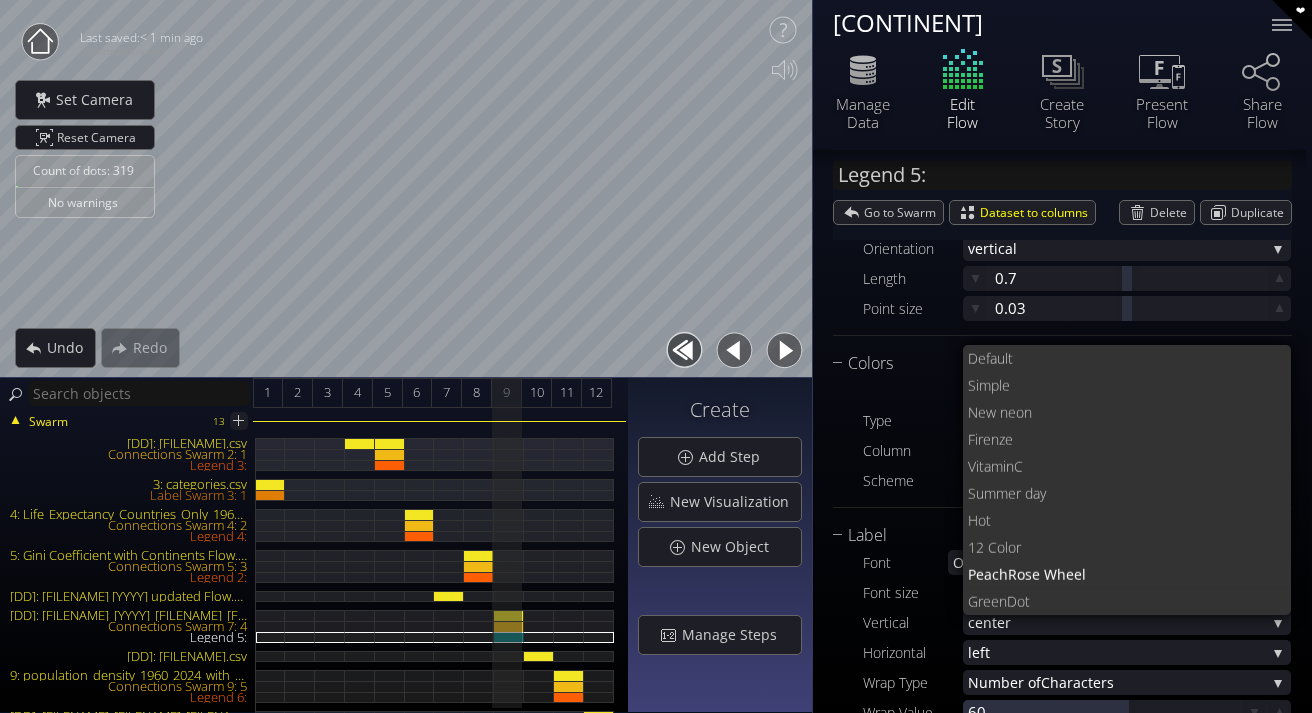 click on "Scheme" at bounding box center (913, 480) 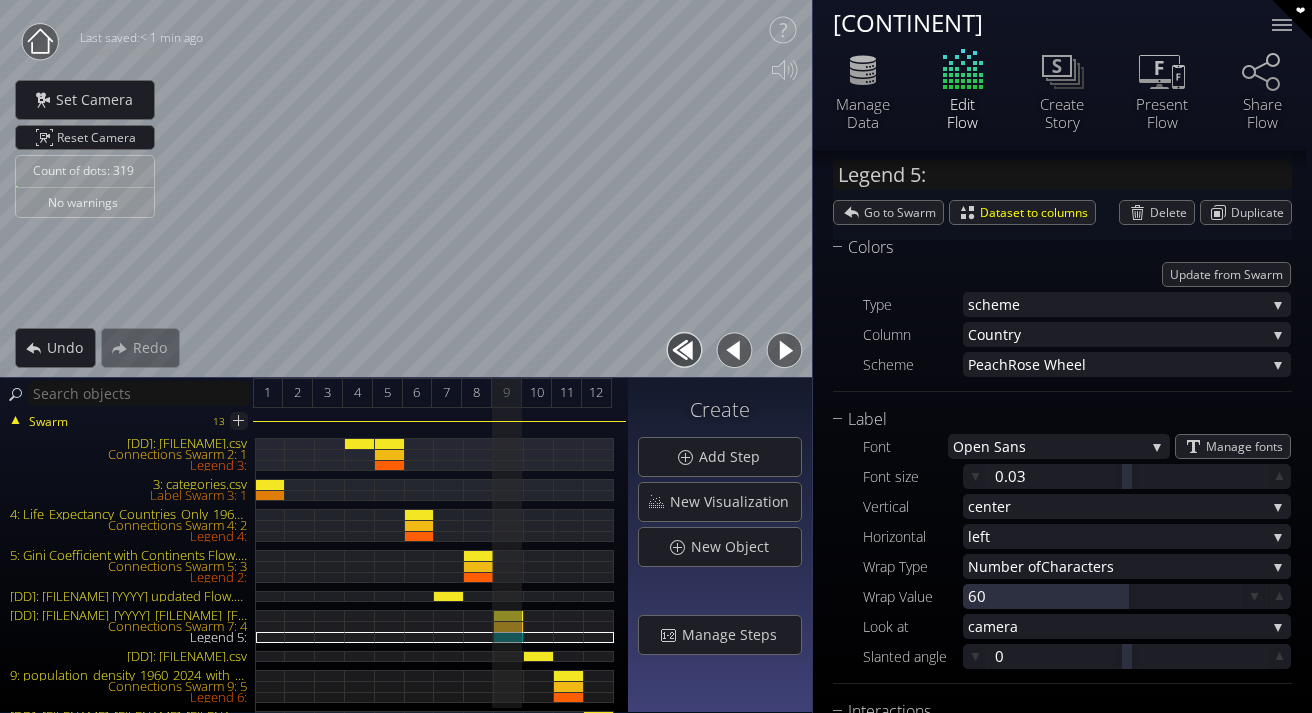 scroll, scrollTop: 0, scrollLeft: 0, axis: both 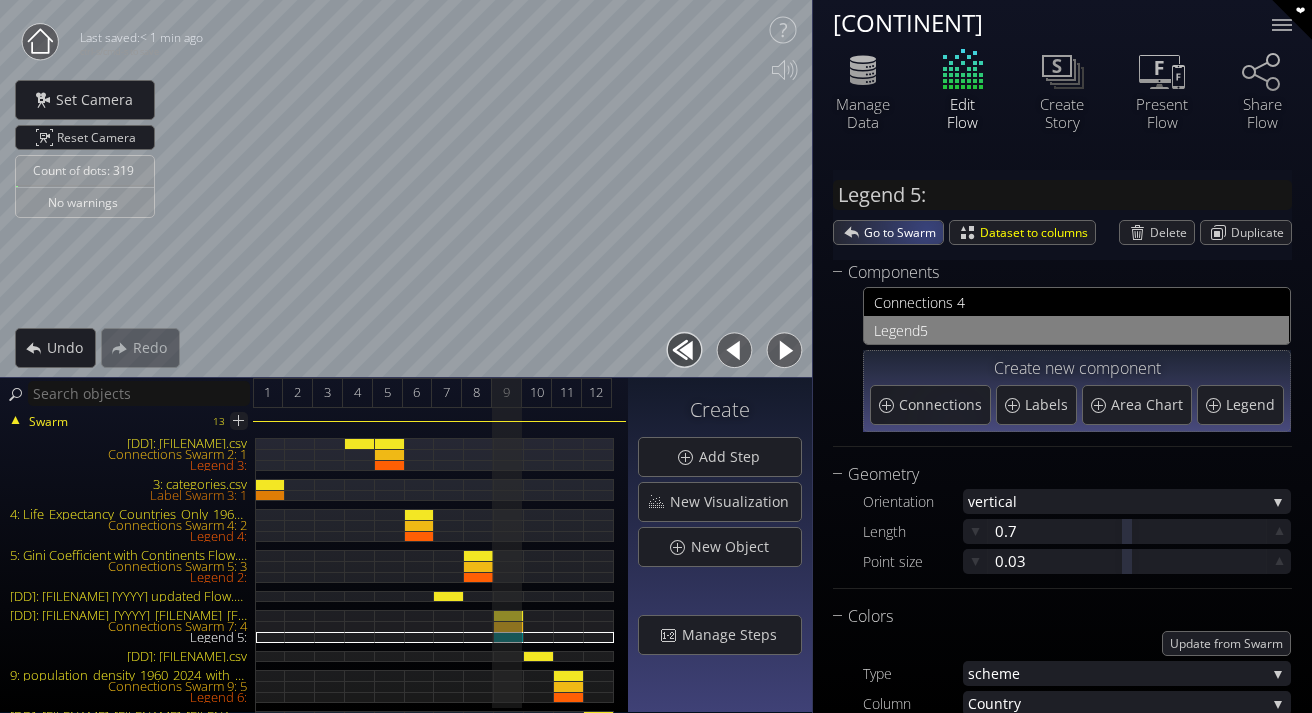 click on "Go to Swarm" at bounding box center [903, 232] 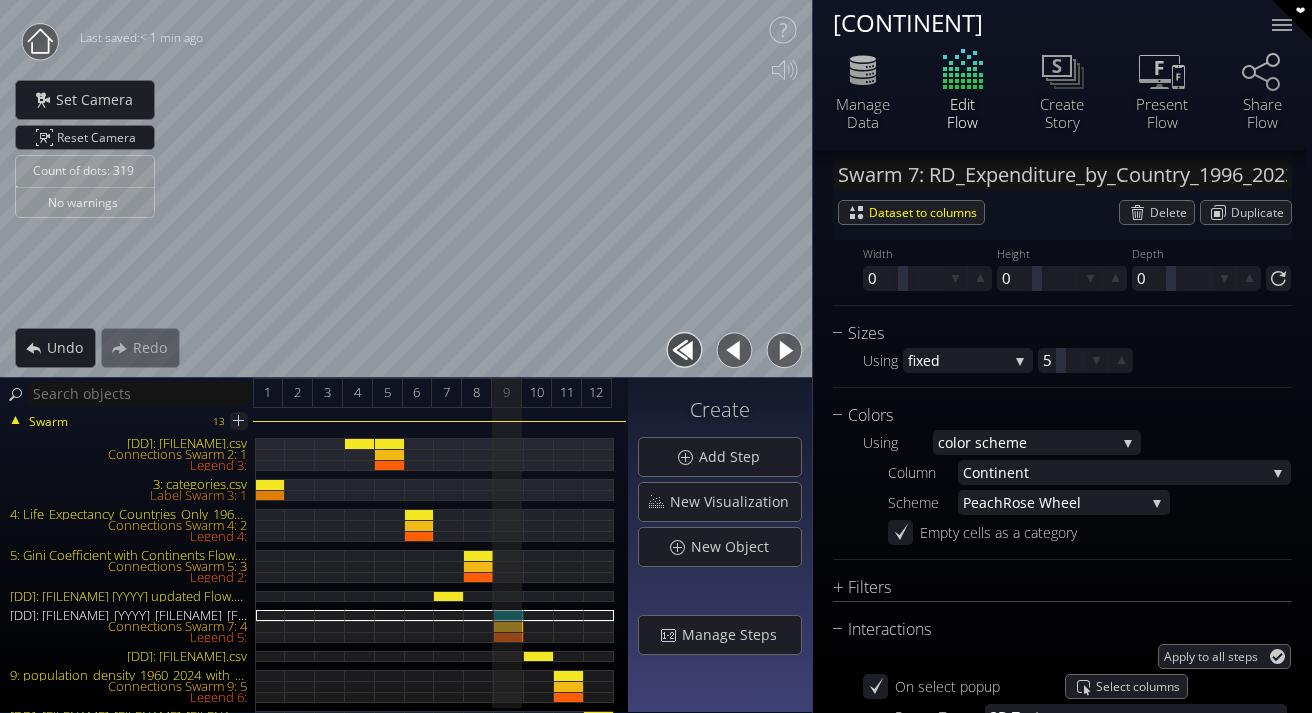 scroll, scrollTop: 1708, scrollLeft: 0, axis: vertical 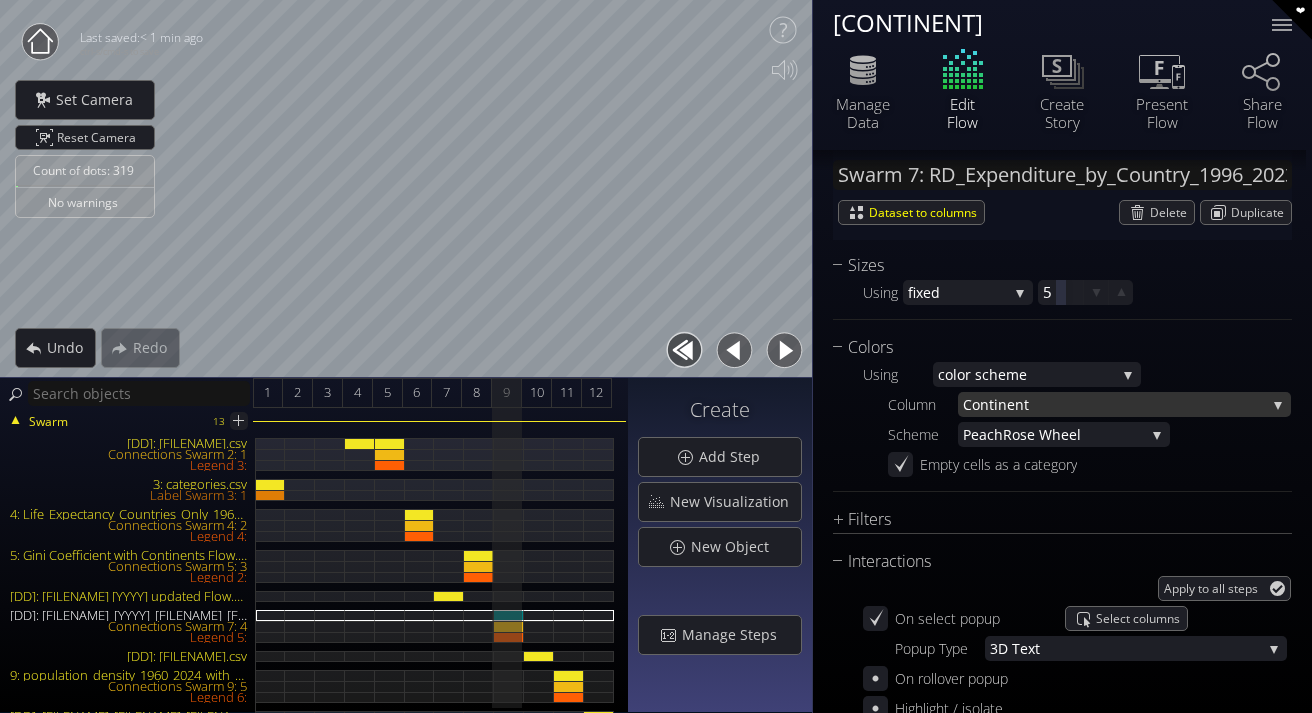 click on "t" at bounding box center (1145, 404) 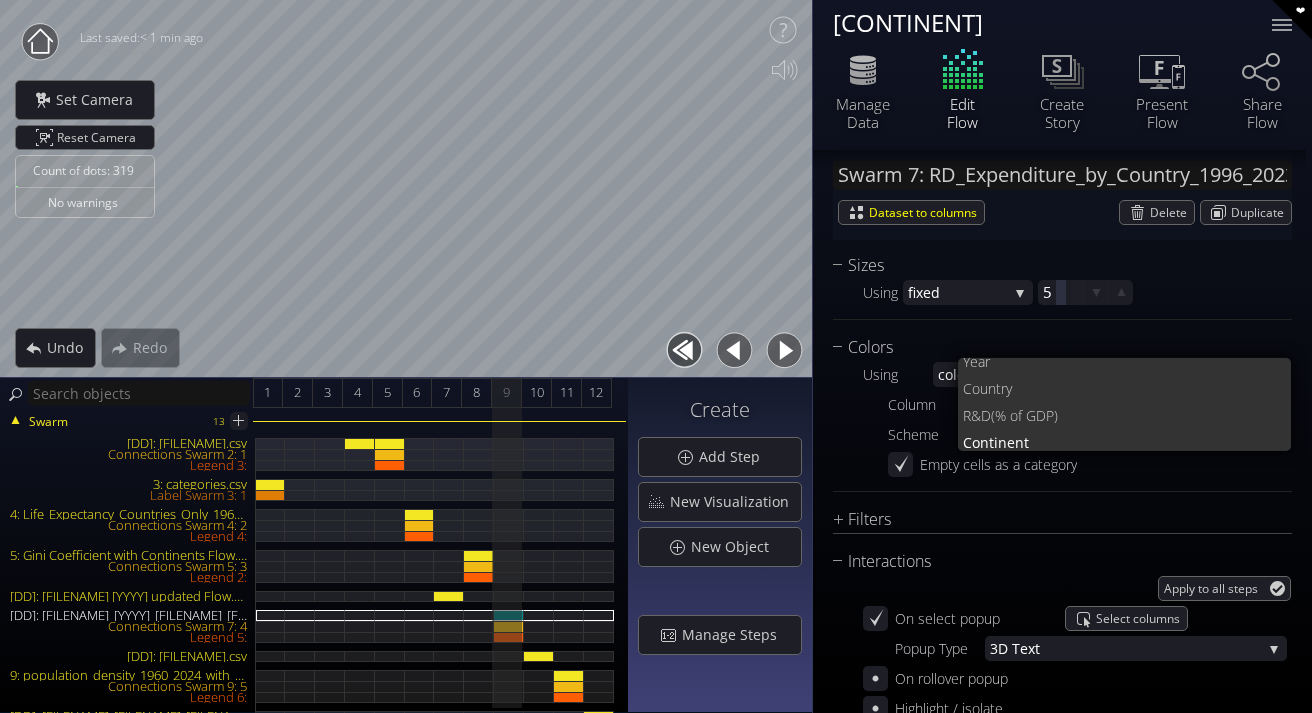 scroll, scrollTop: 0, scrollLeft: 0, axis: both 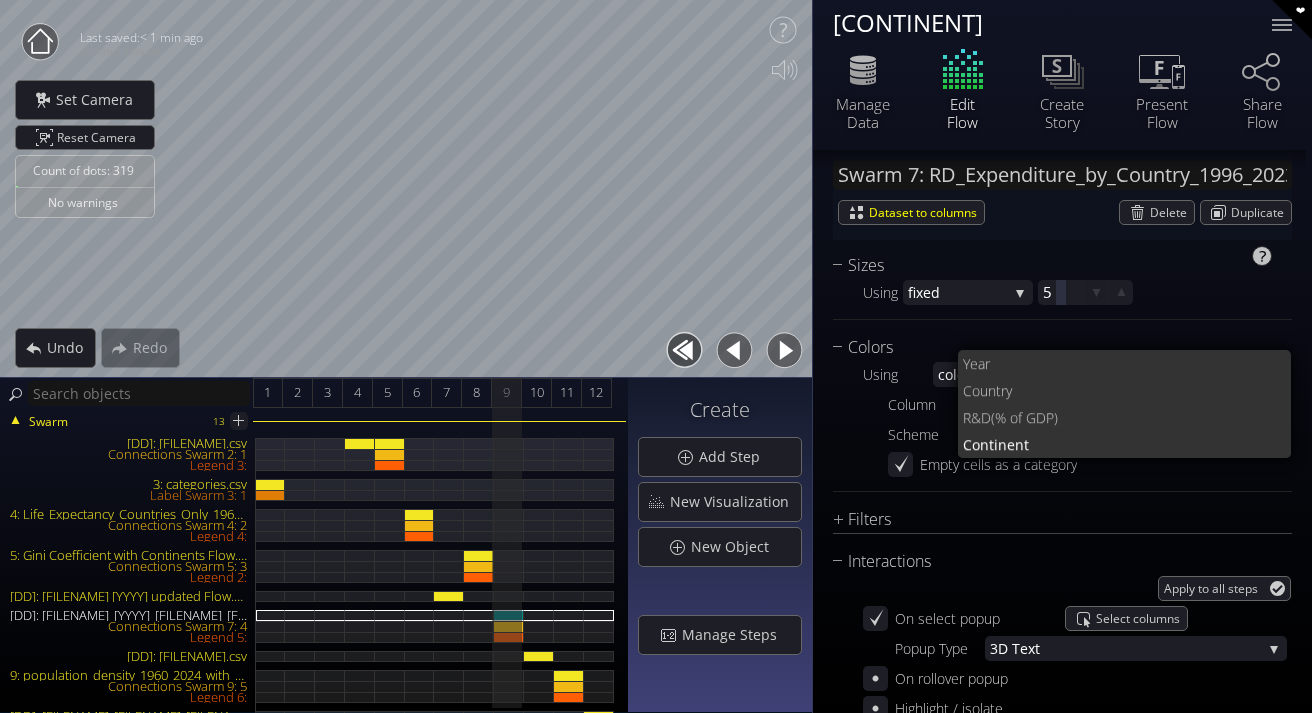 click on "Sizes
Using
fixed       fixed   sc   ale values     area scale   colu   mn in data
5" at bounding box center (1062, 286) 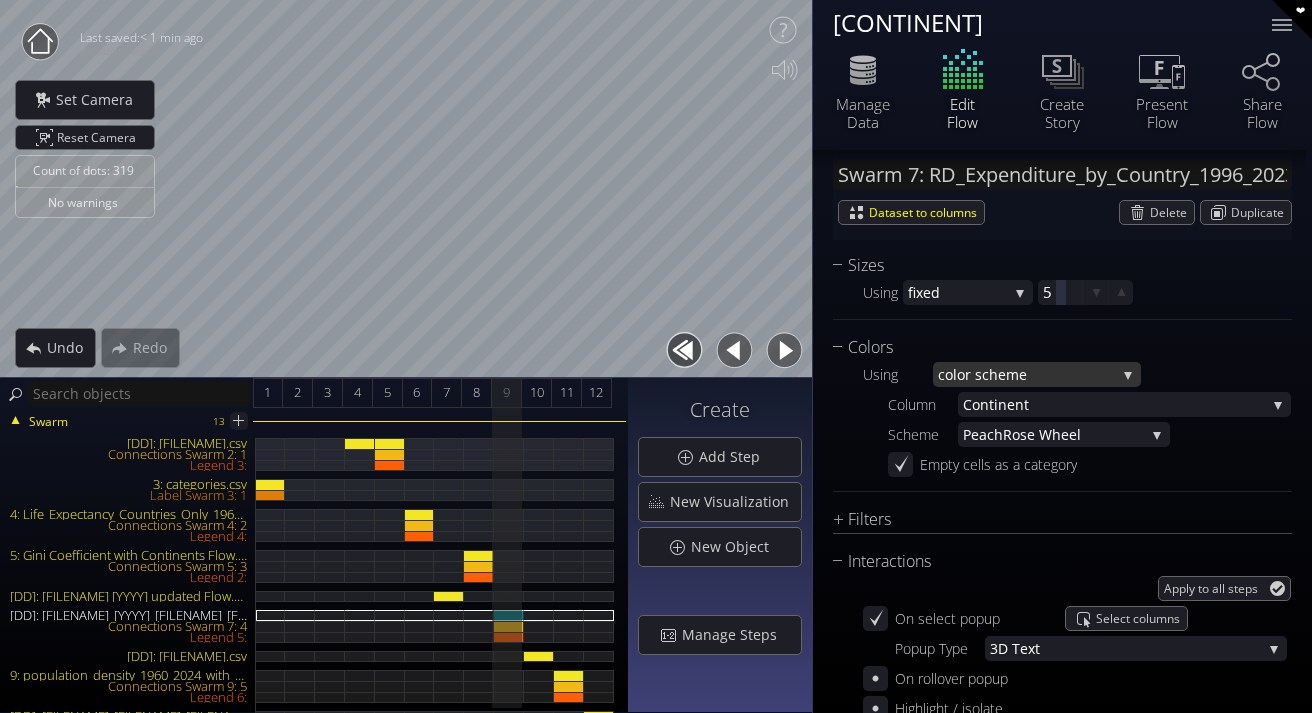 click on "lor scheme" at bounding box center [1034, 374] 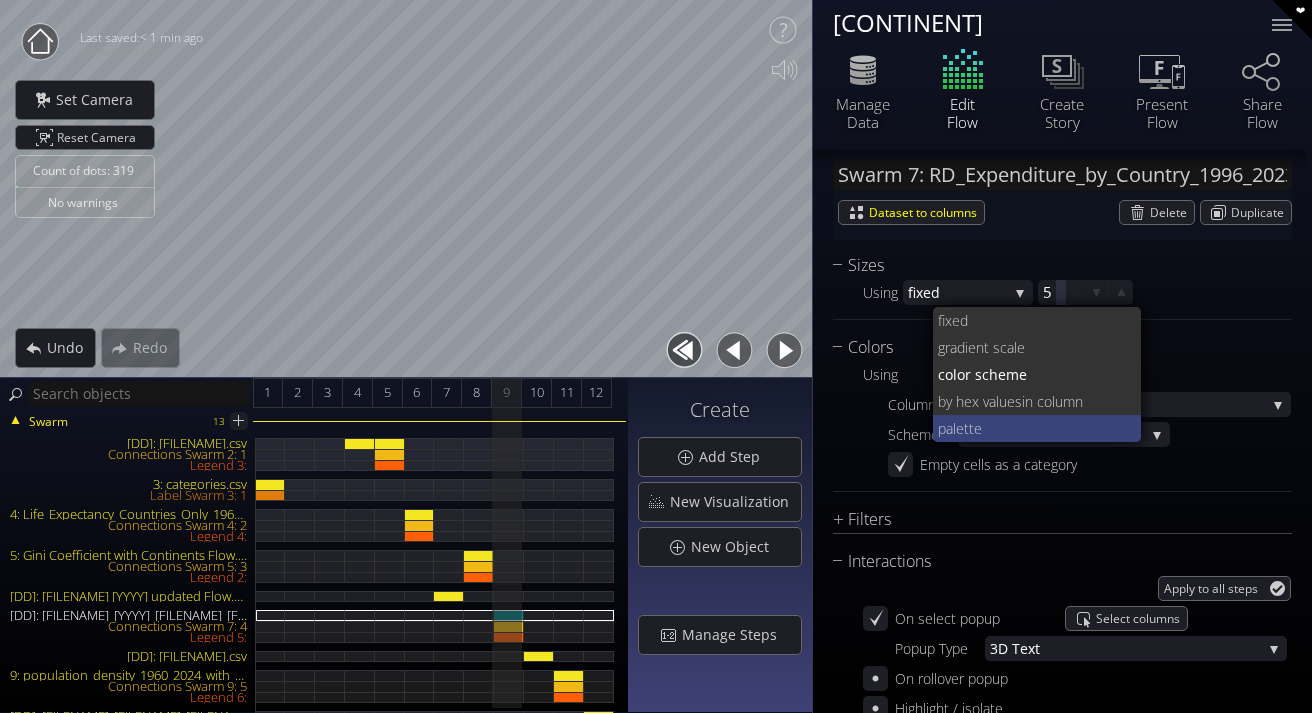 click on "[WORD]" at bounding box center [1045, 428] 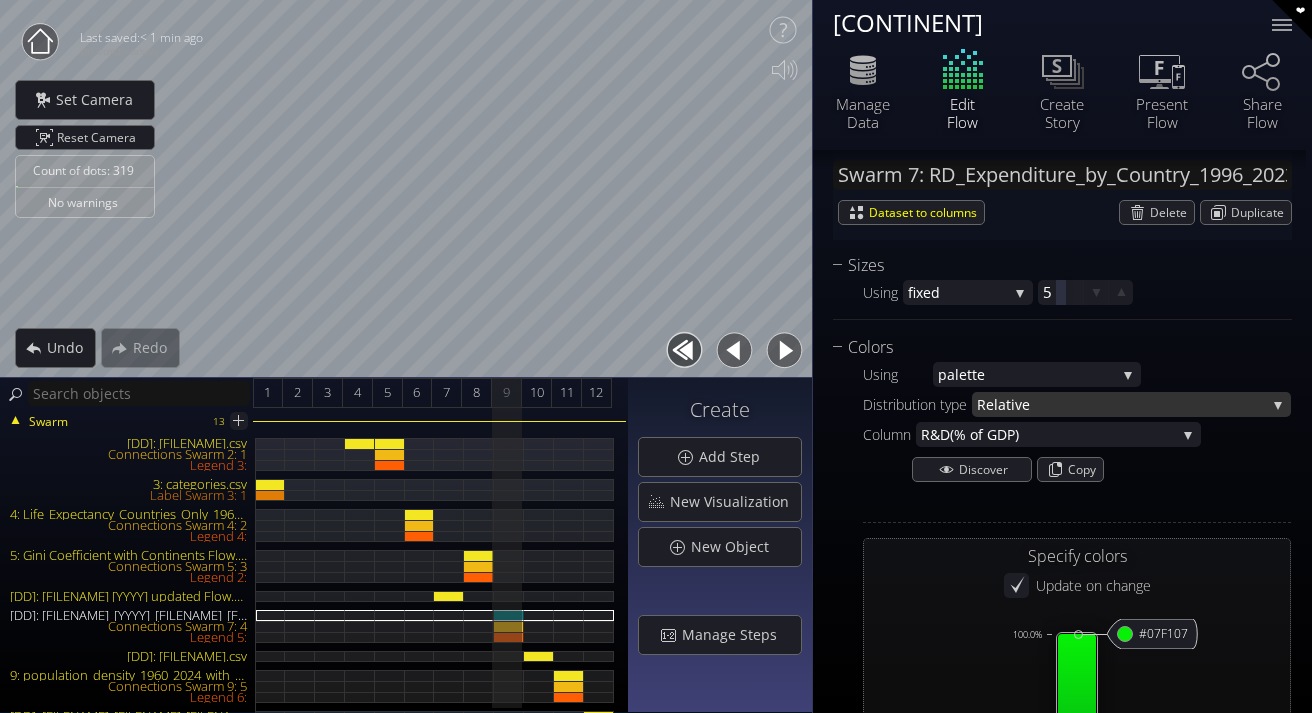 click on "[LETTER]" at bounding box center [1140, 404] 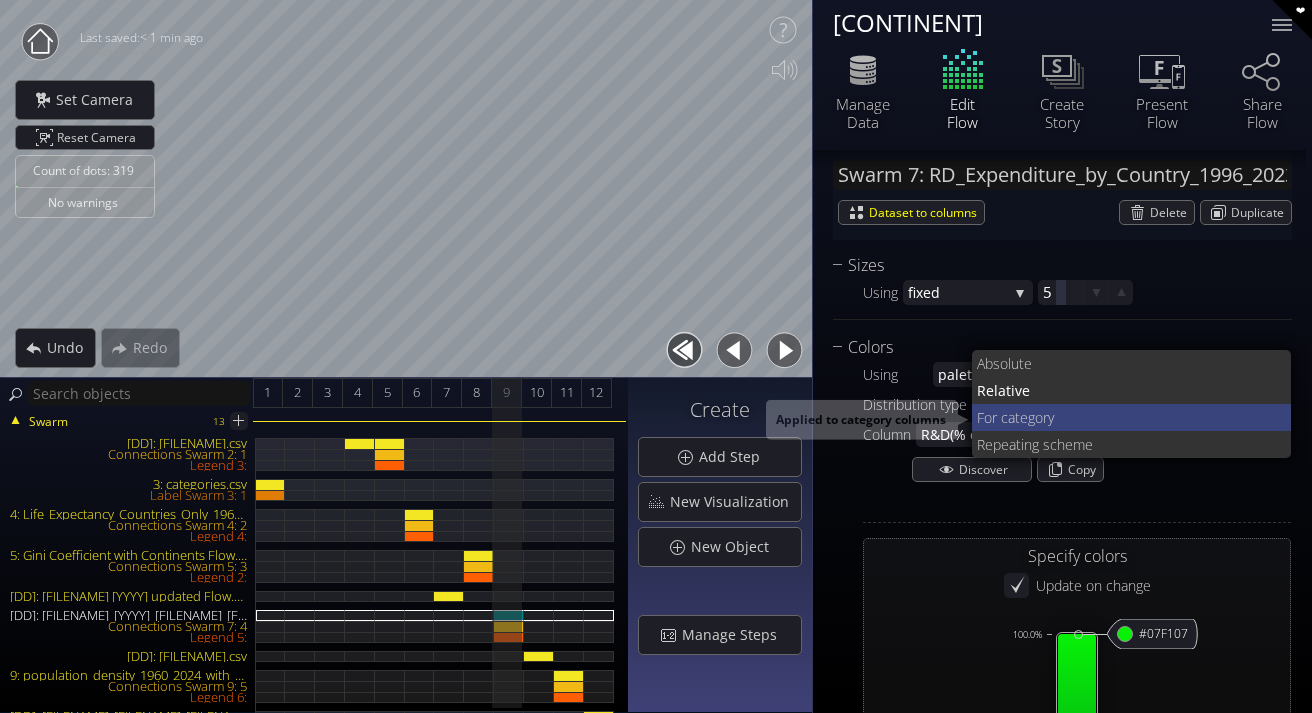 click on "r category" at bounding box center [1134, 417] 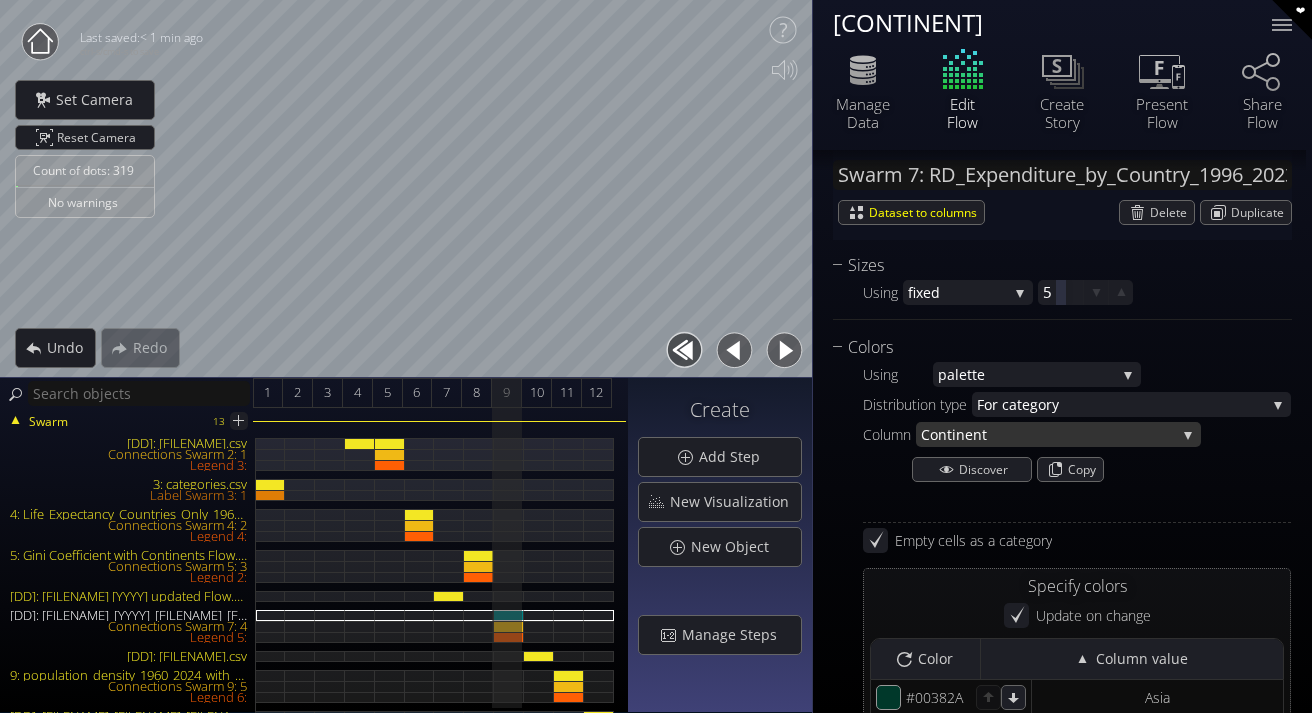 click on "t" at bounding box center (1079, 434) 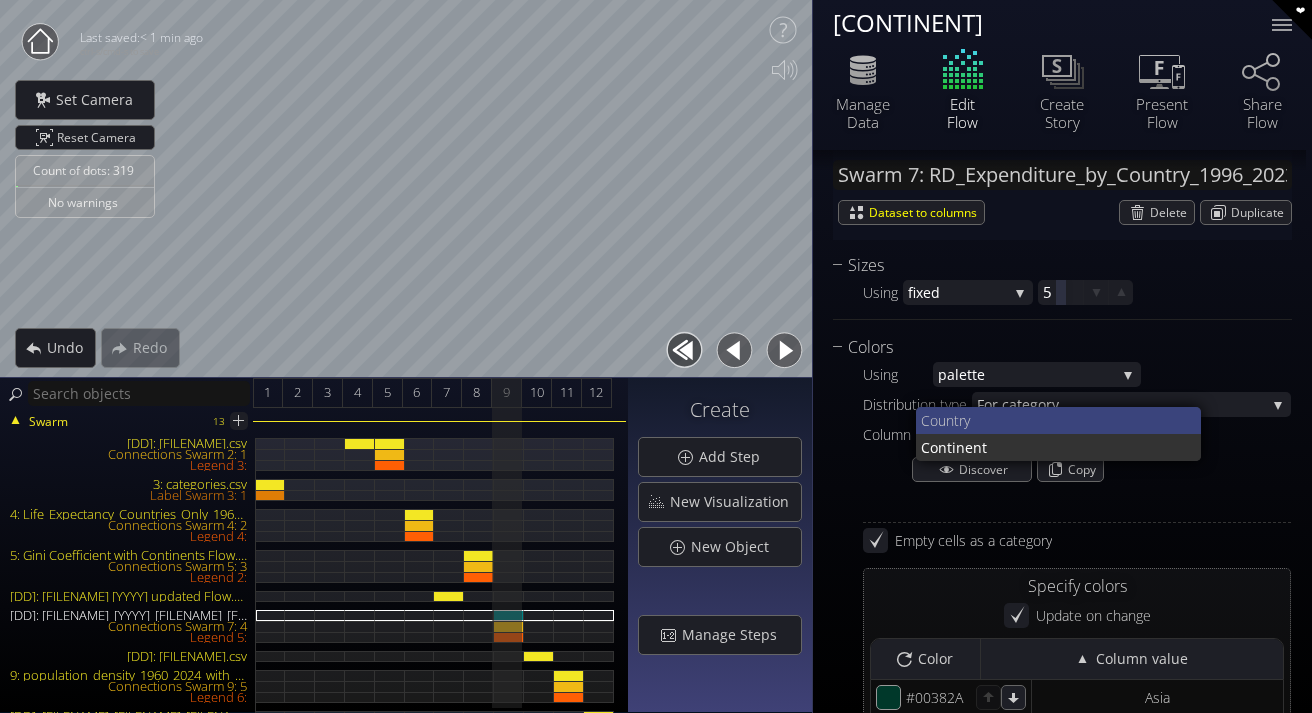 click on "try" at bounding box center (1070, 420) 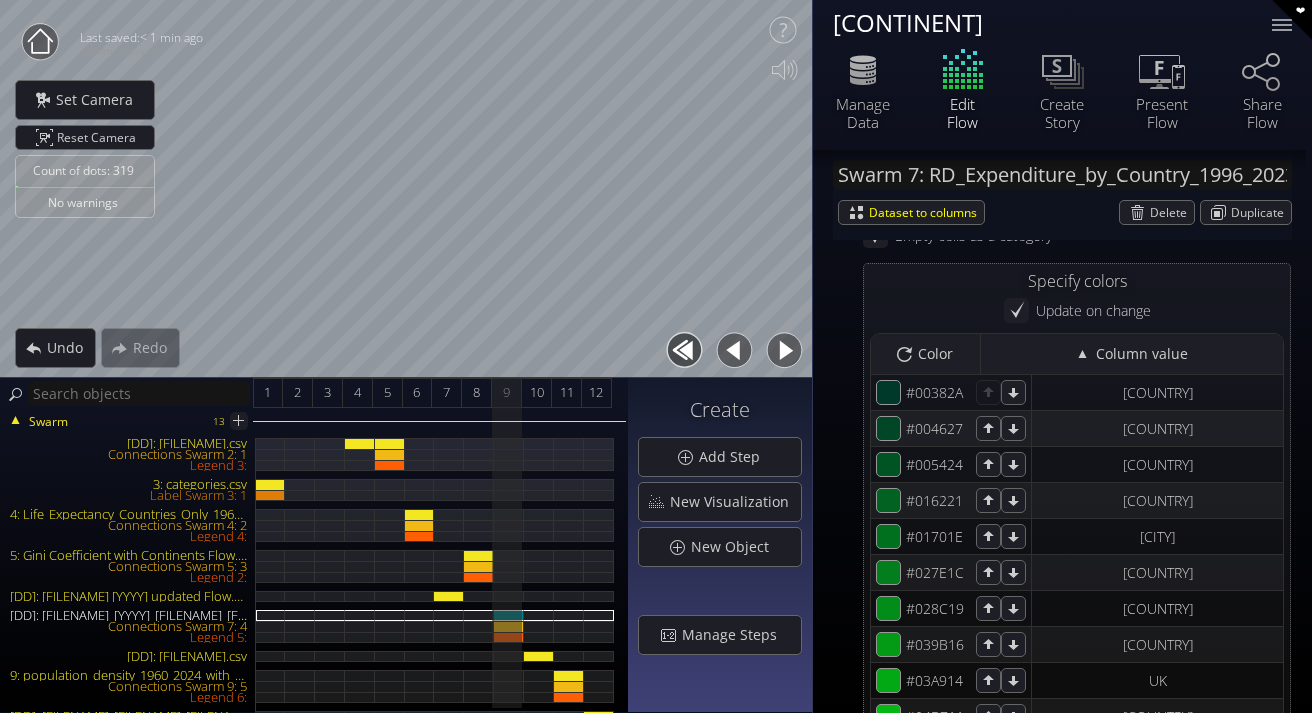 scroll, scrollTop: 1822, scrollLeft: 0, axis: vertical 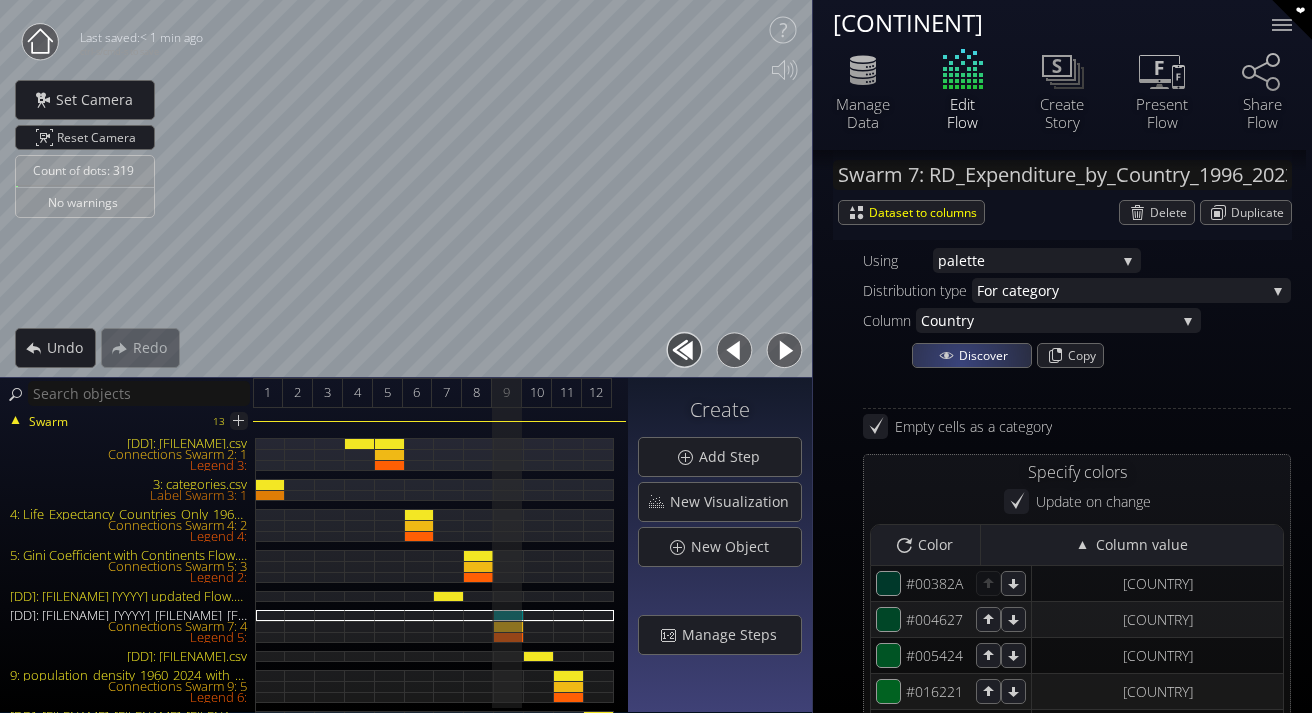 click on "Discover" at bounding box center [972, 355] 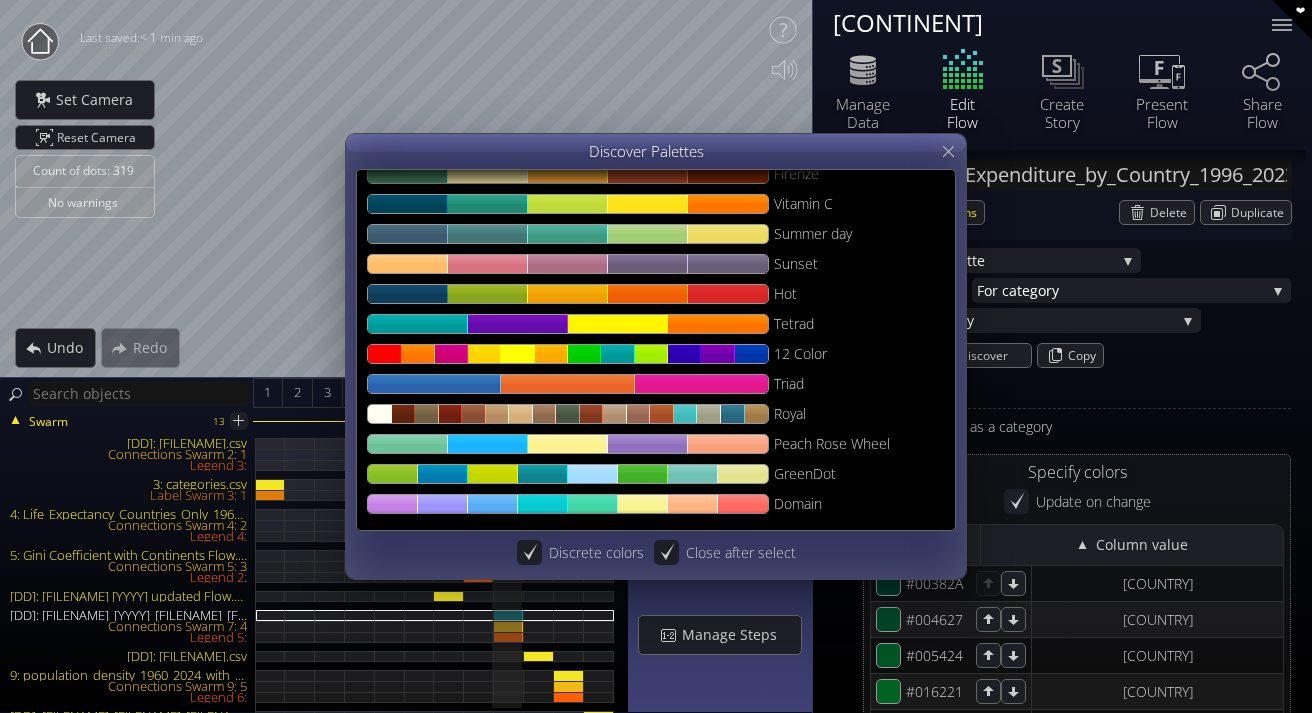 scroll, scrollTop: 559, scrollLeft: 0, axis: vertical 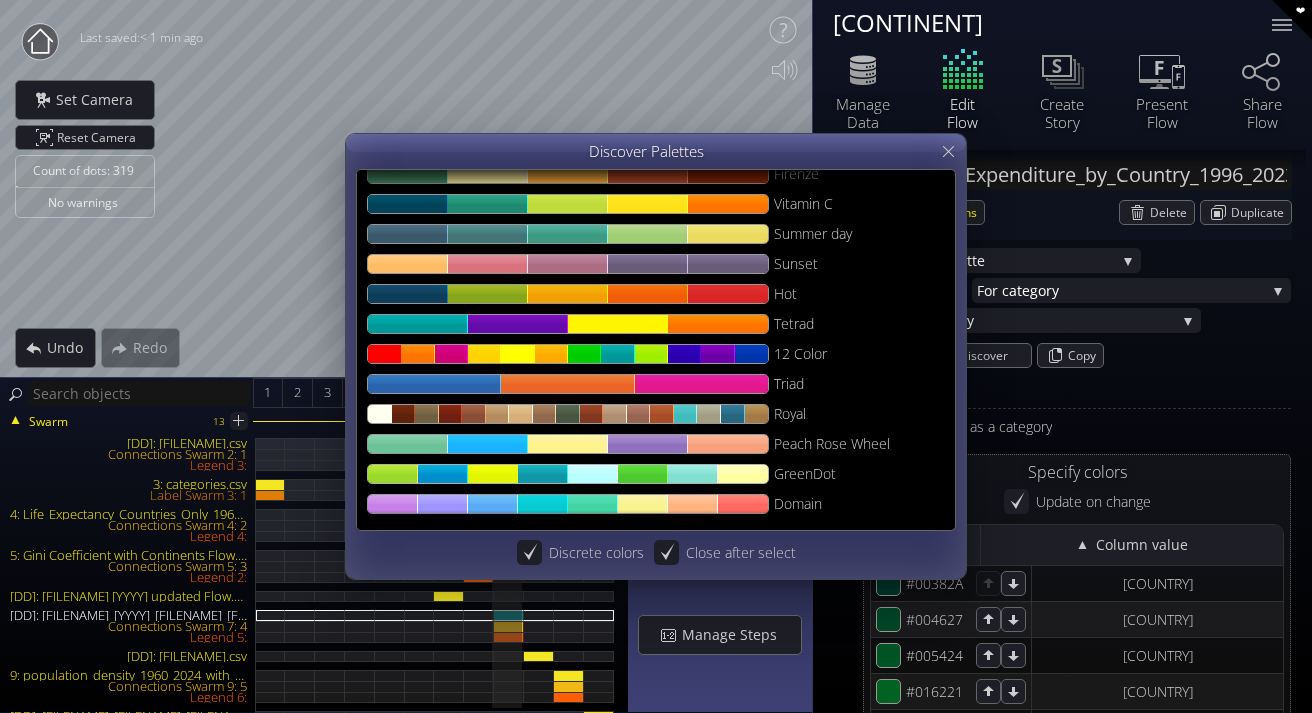 click at bounding box center [568, 474] 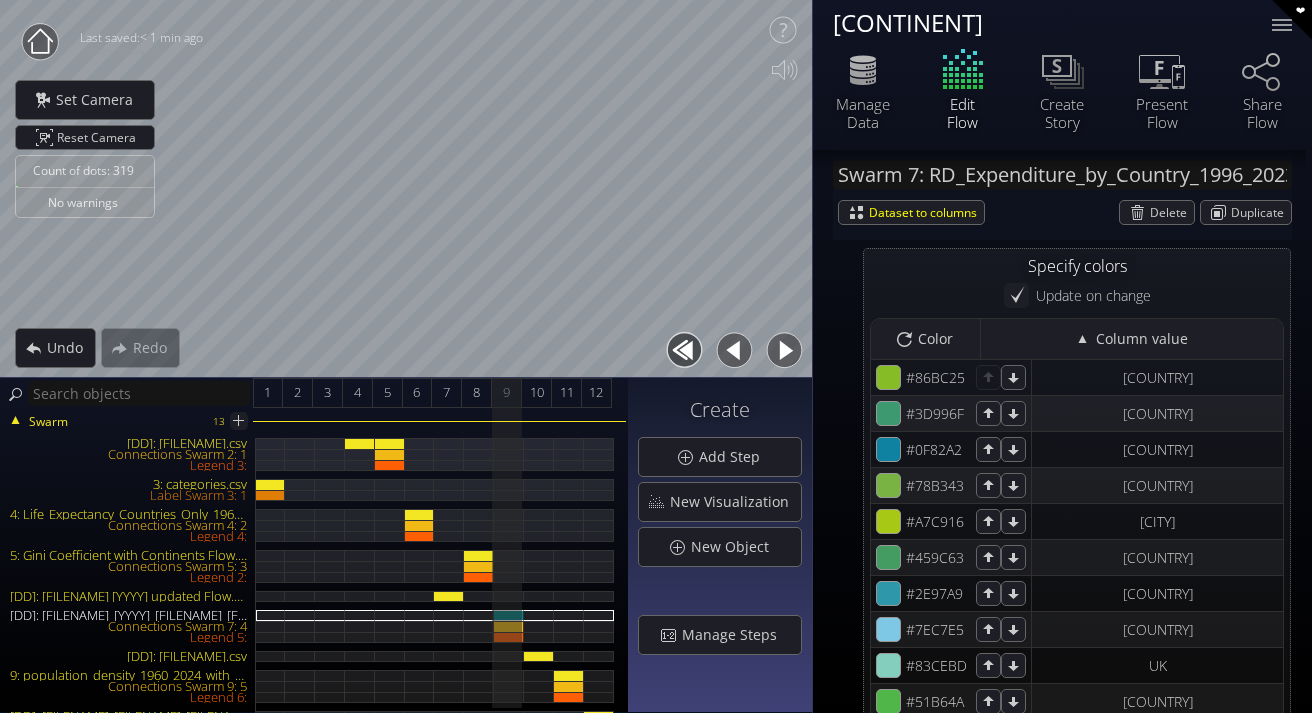 scroll, scrollTop: 2035, scrollLeft: 0, axis: vertical 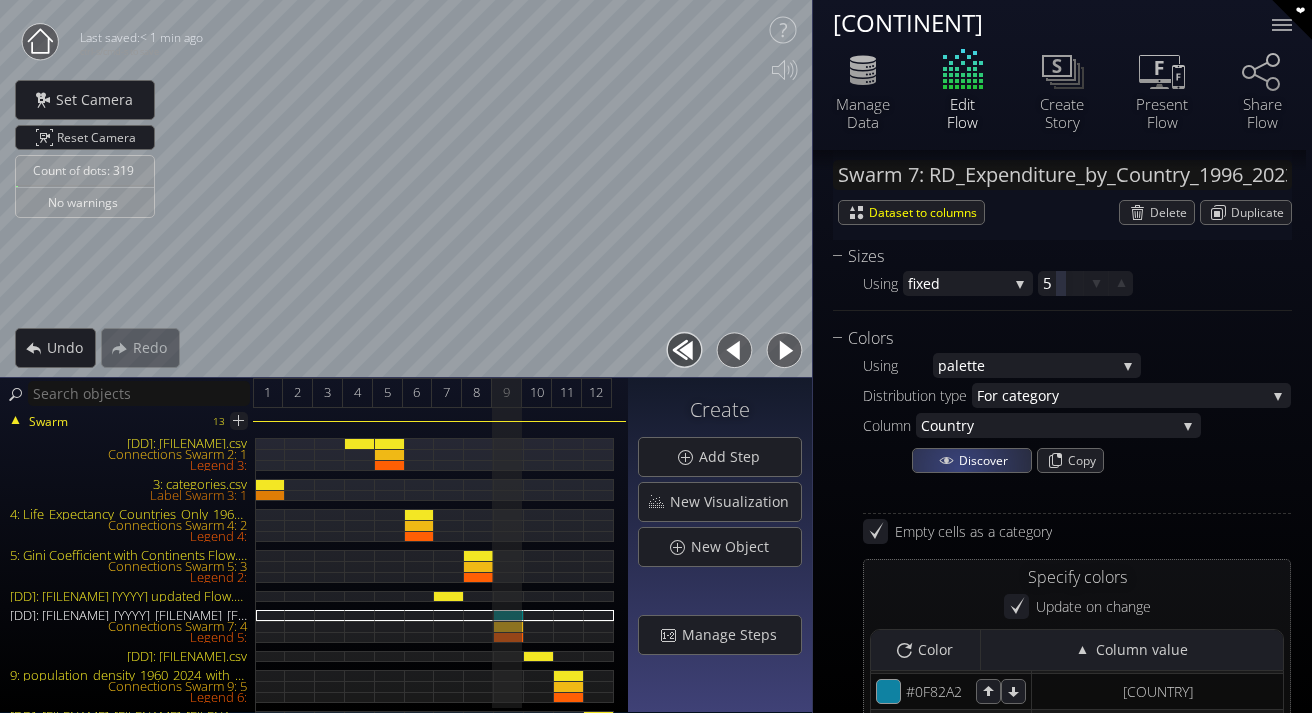 click on "Discover" at bounding box center [972, 460] 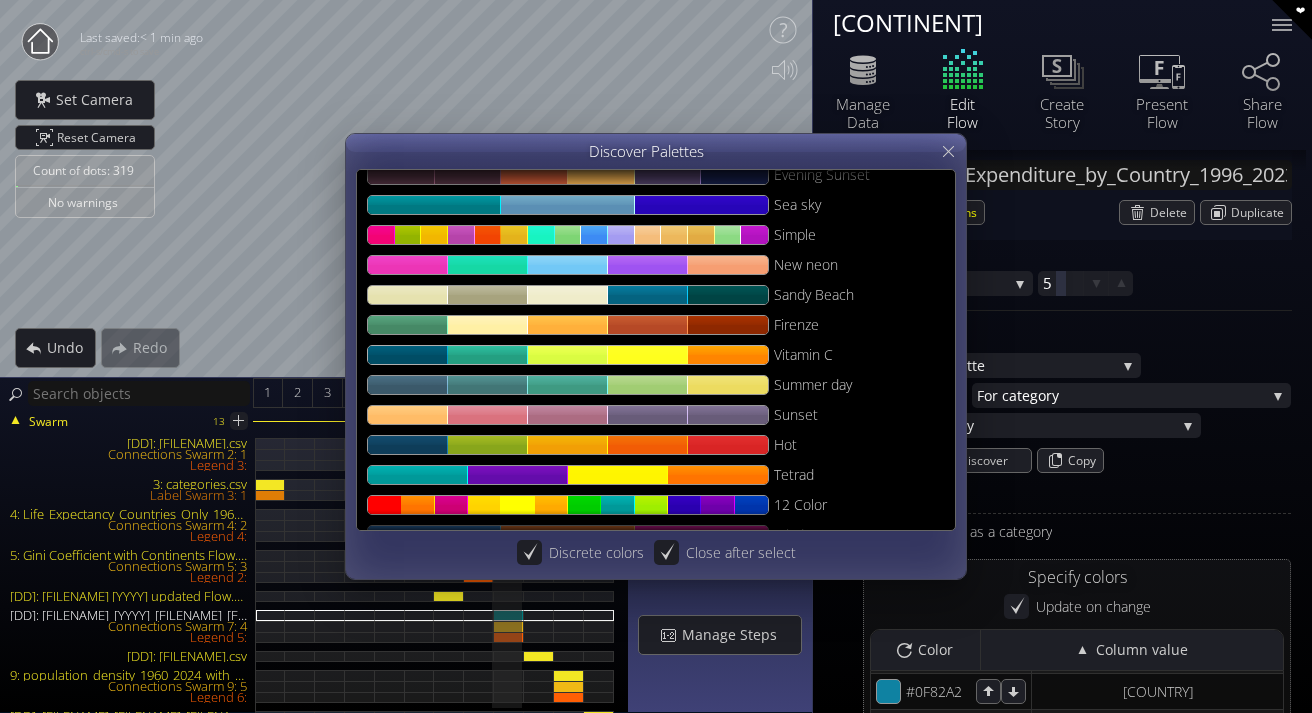 scroll, scrollTop: 377, scrollLeft: 0, axis: vertical 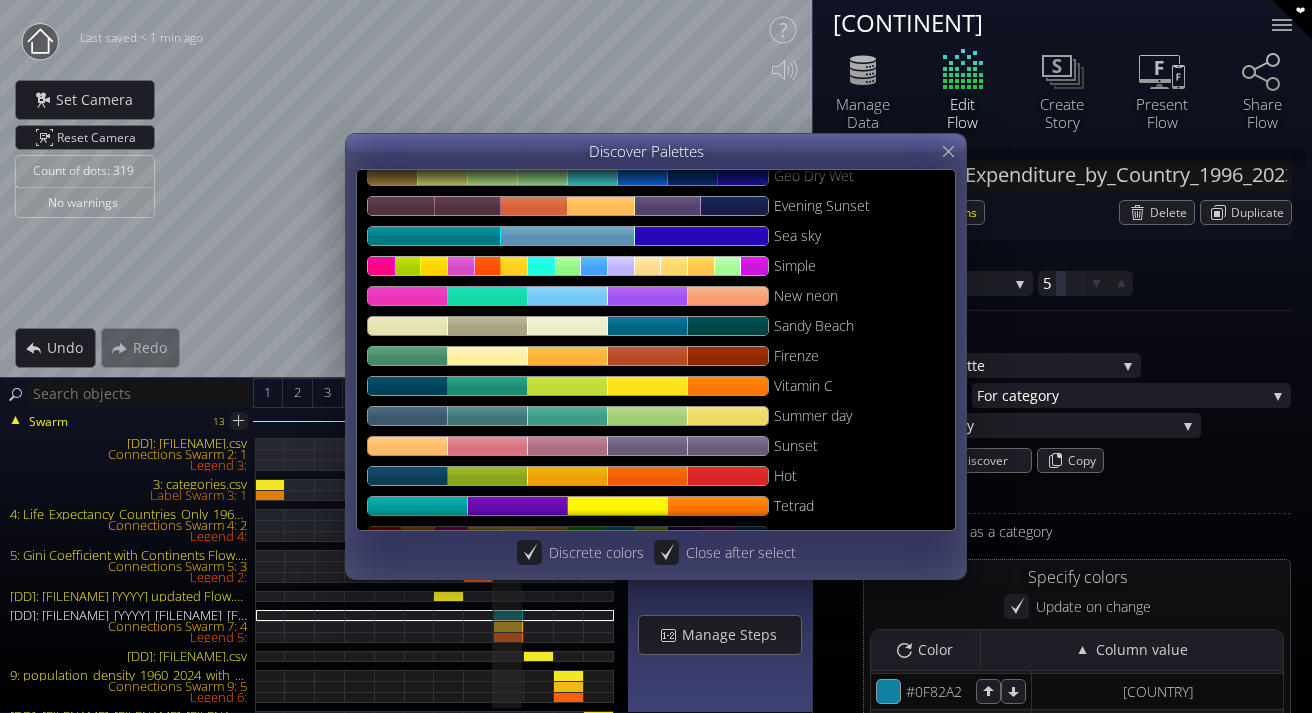 click at bounding box center (568, 266) 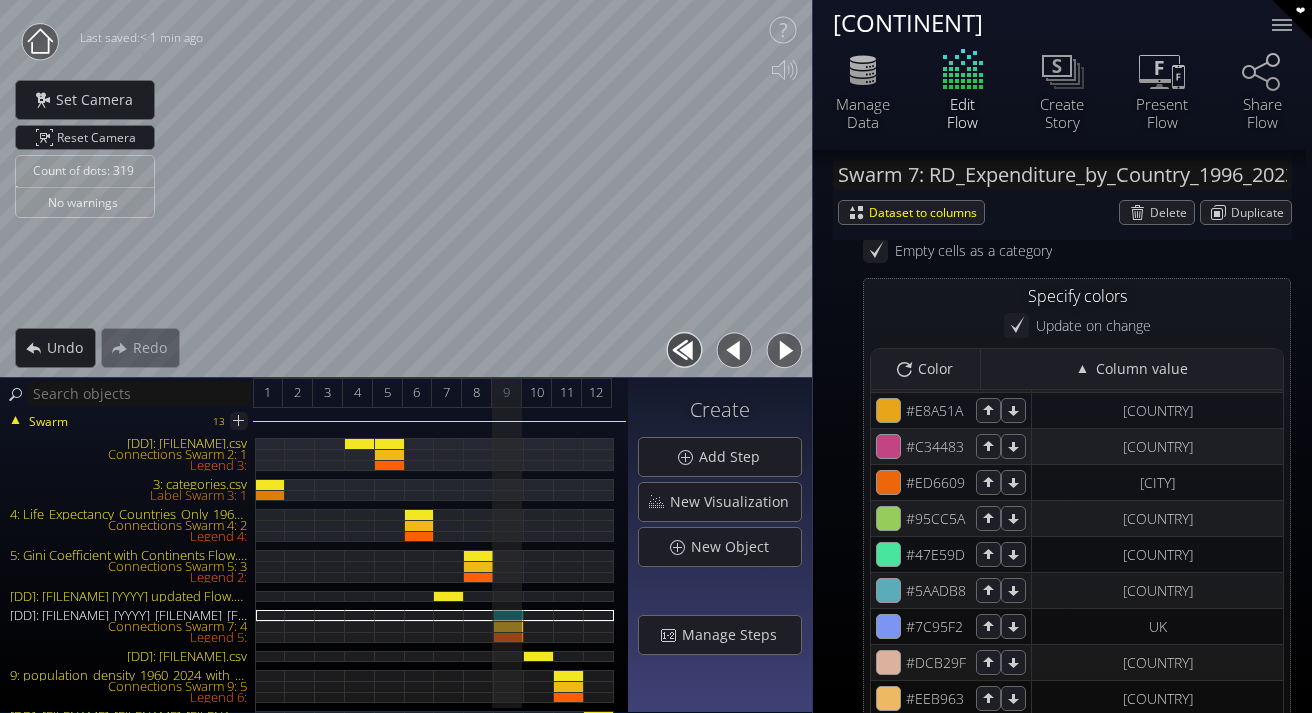 scroll, scrollTop: 2011, scrollLeft: 0, axis: vertical 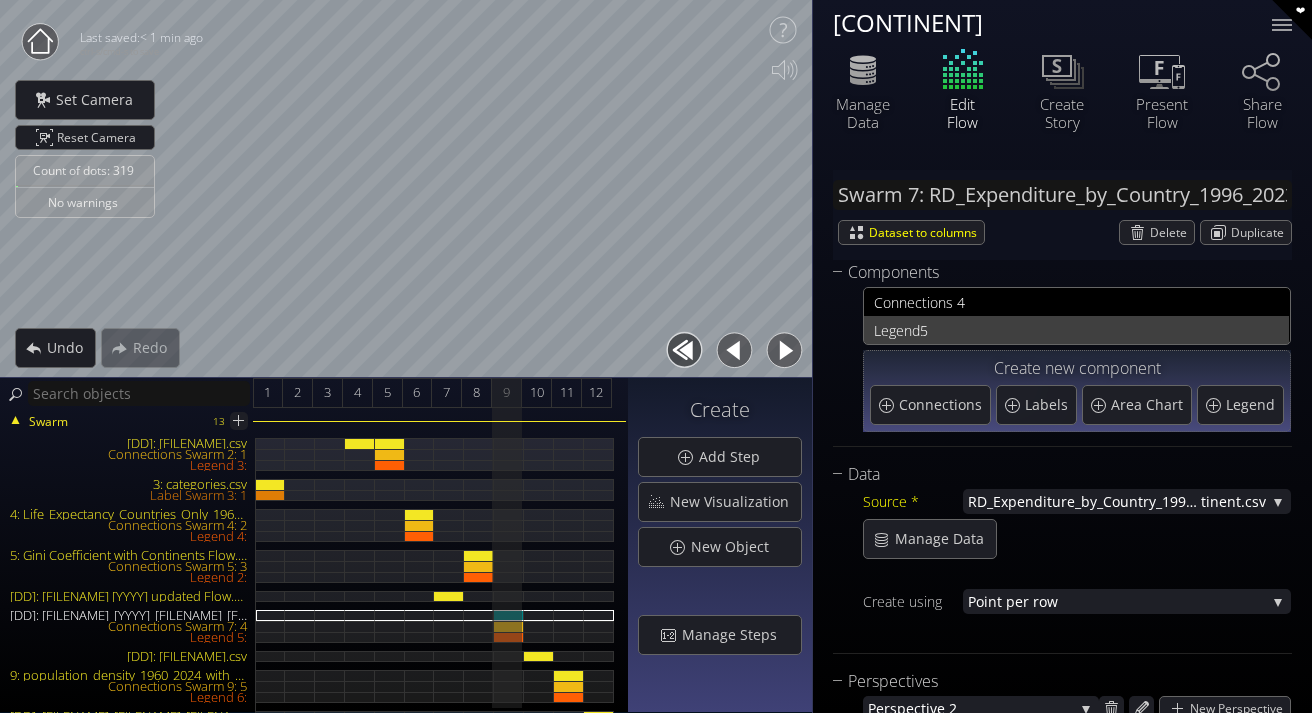 click on "Legend" at bounding box center (897, 330) 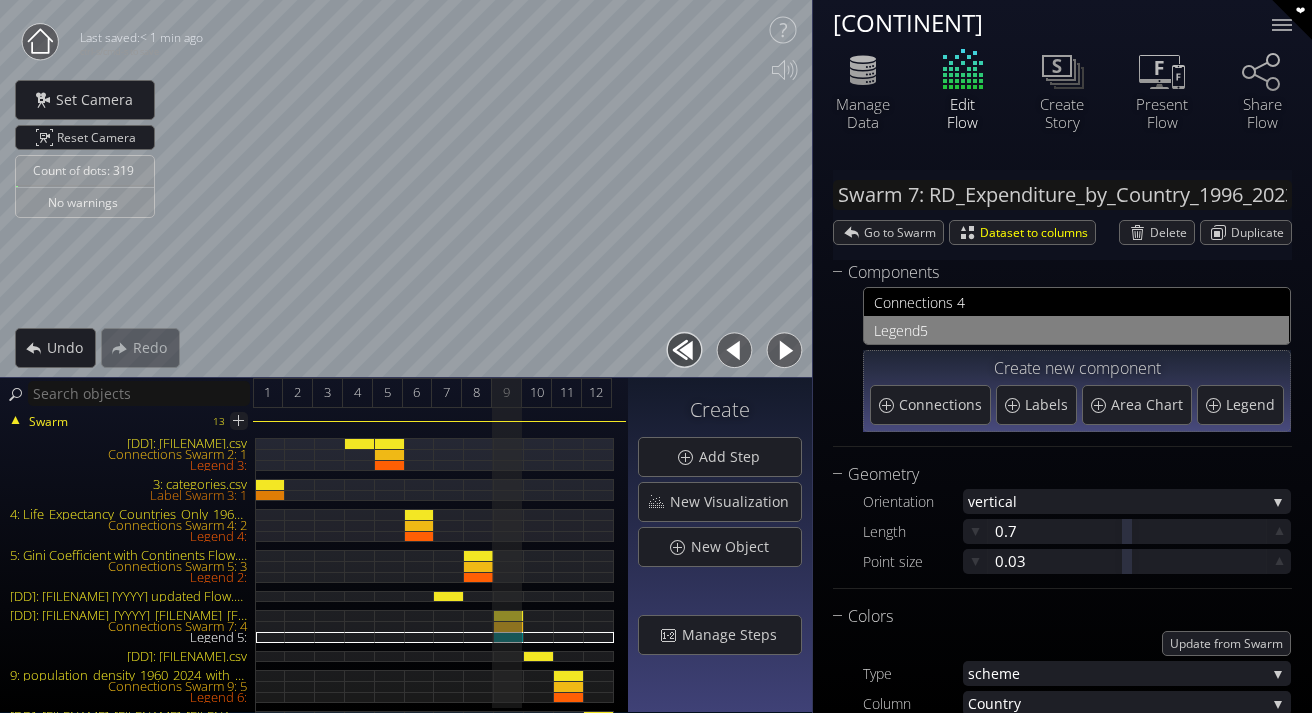 type on "Legend 5:" 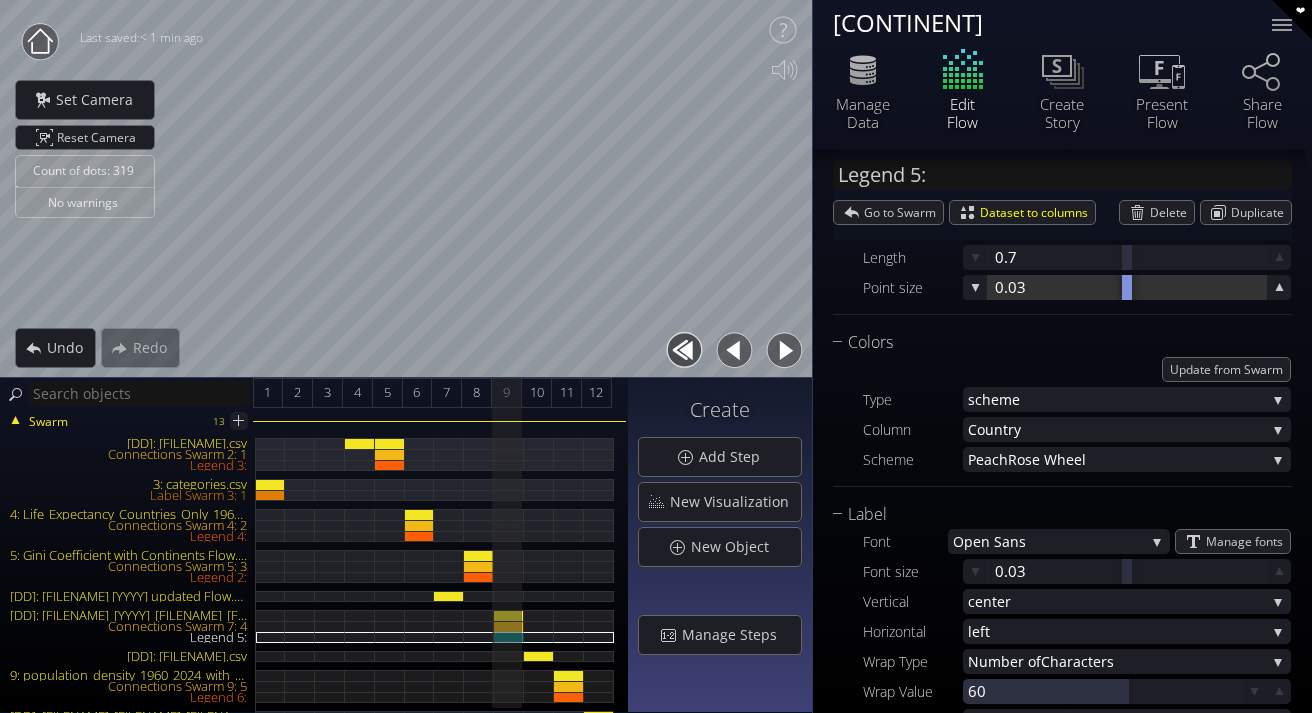 scroll, scrollTop: 268, scrollLeft: 0, axis: vertical 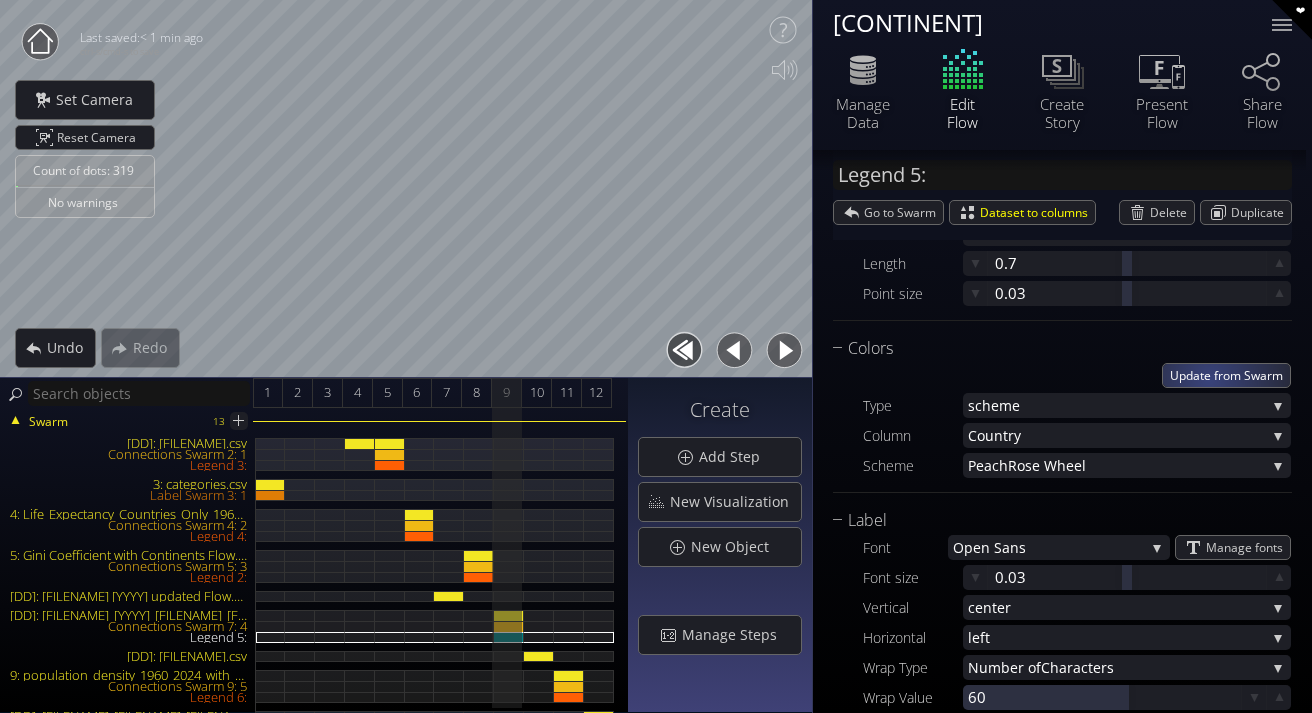 click on "Update from Swarm" at bounding box center [1226, 375] 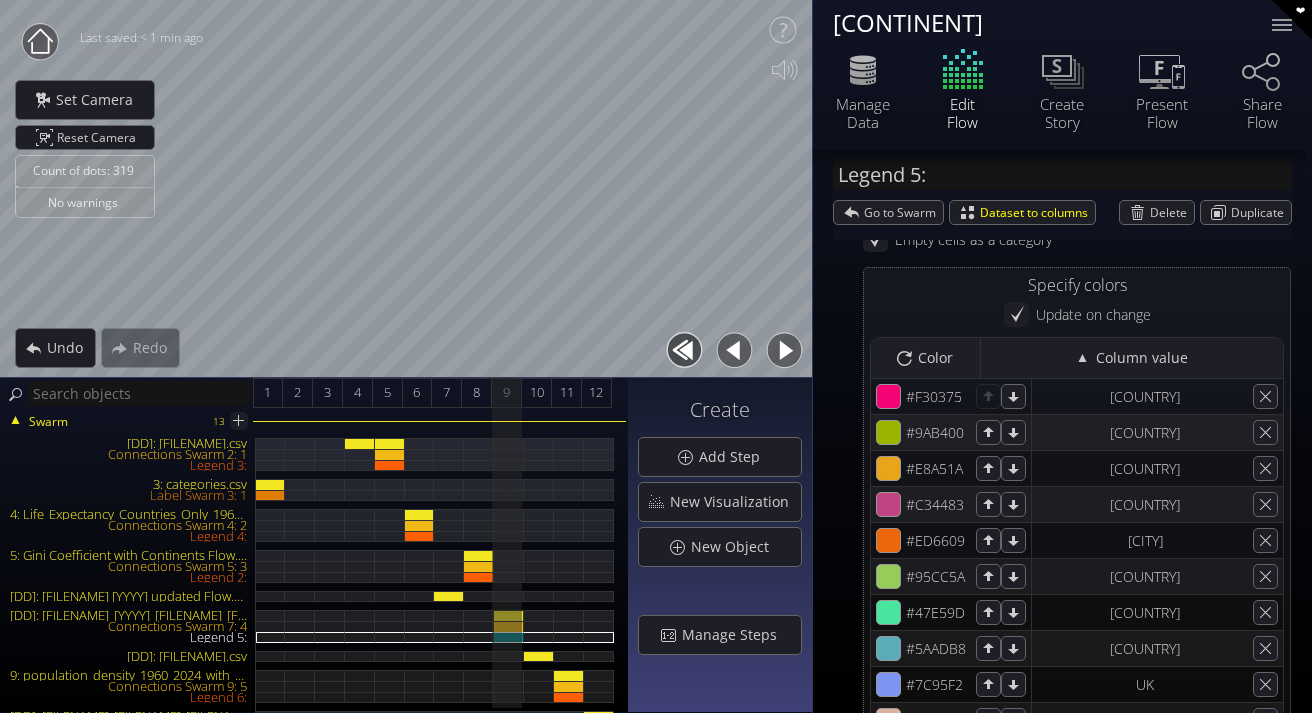 scroll, scrollTop: 576, scrollLeft: 0, axis: vertical 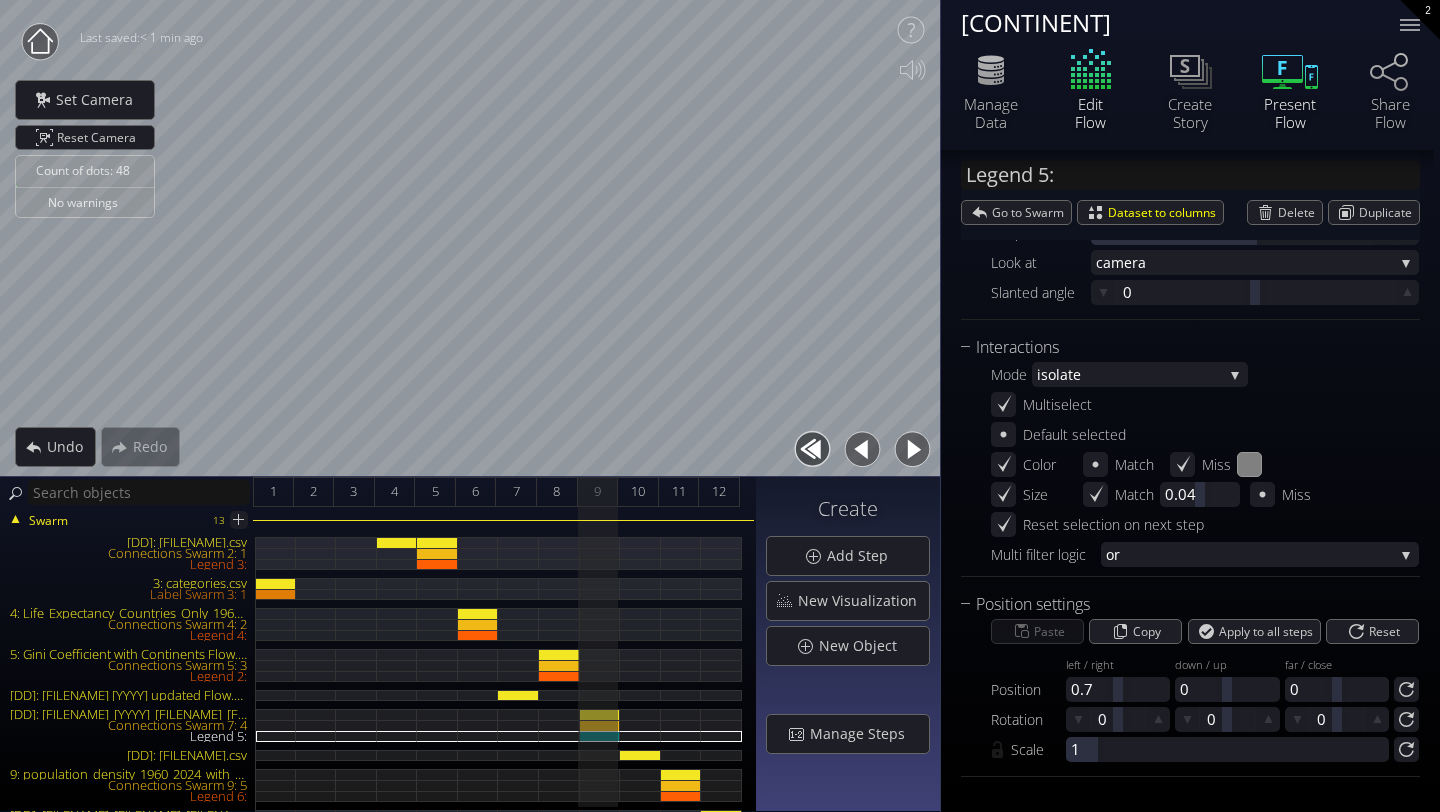 click 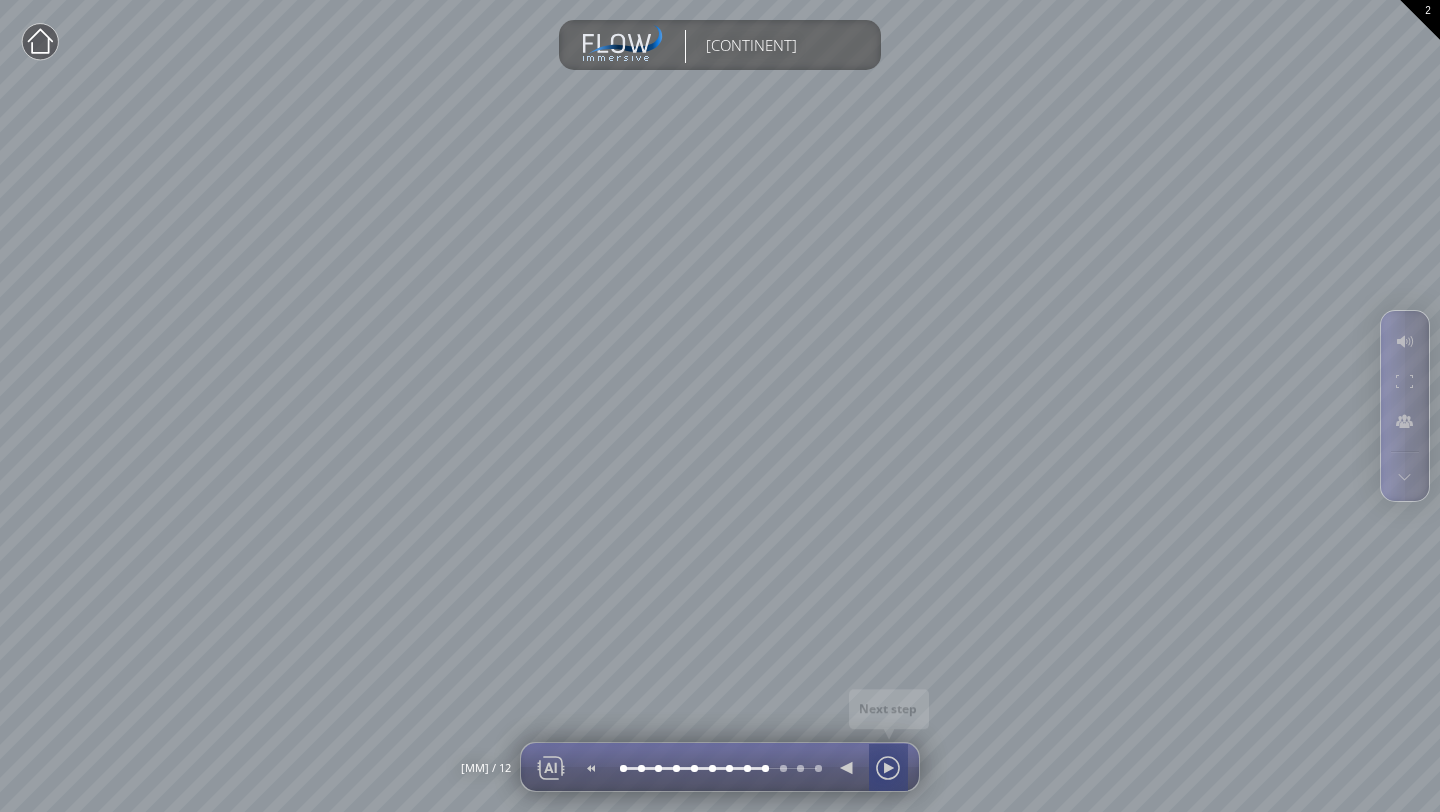 click at bounding box center [888, 768] 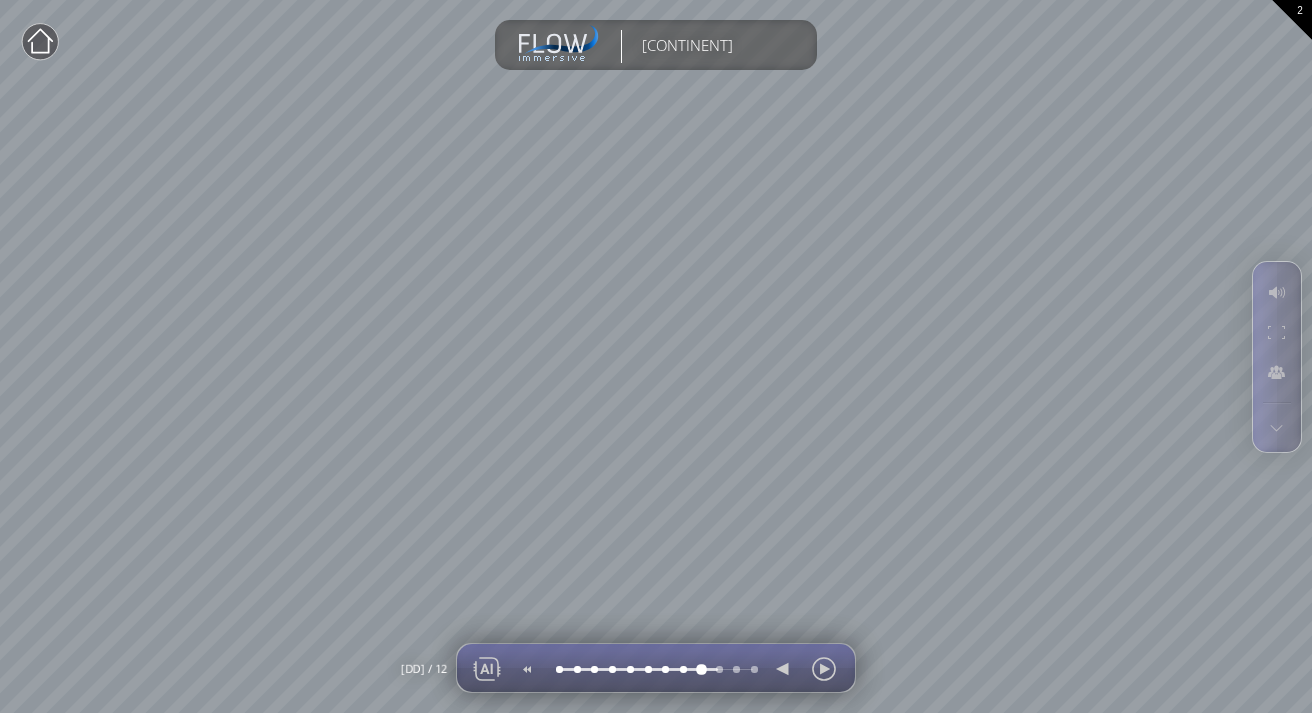 click at bounding box center [700, 669] 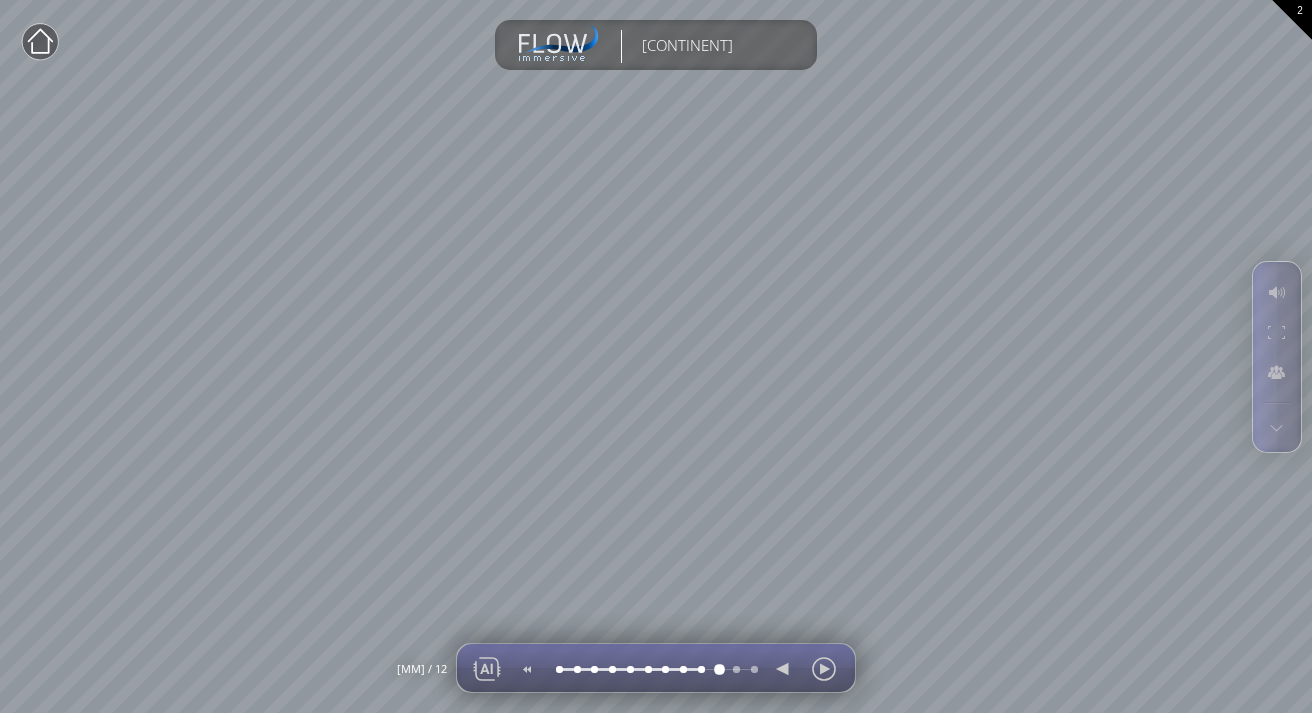 click at bounding box center (718, 669) 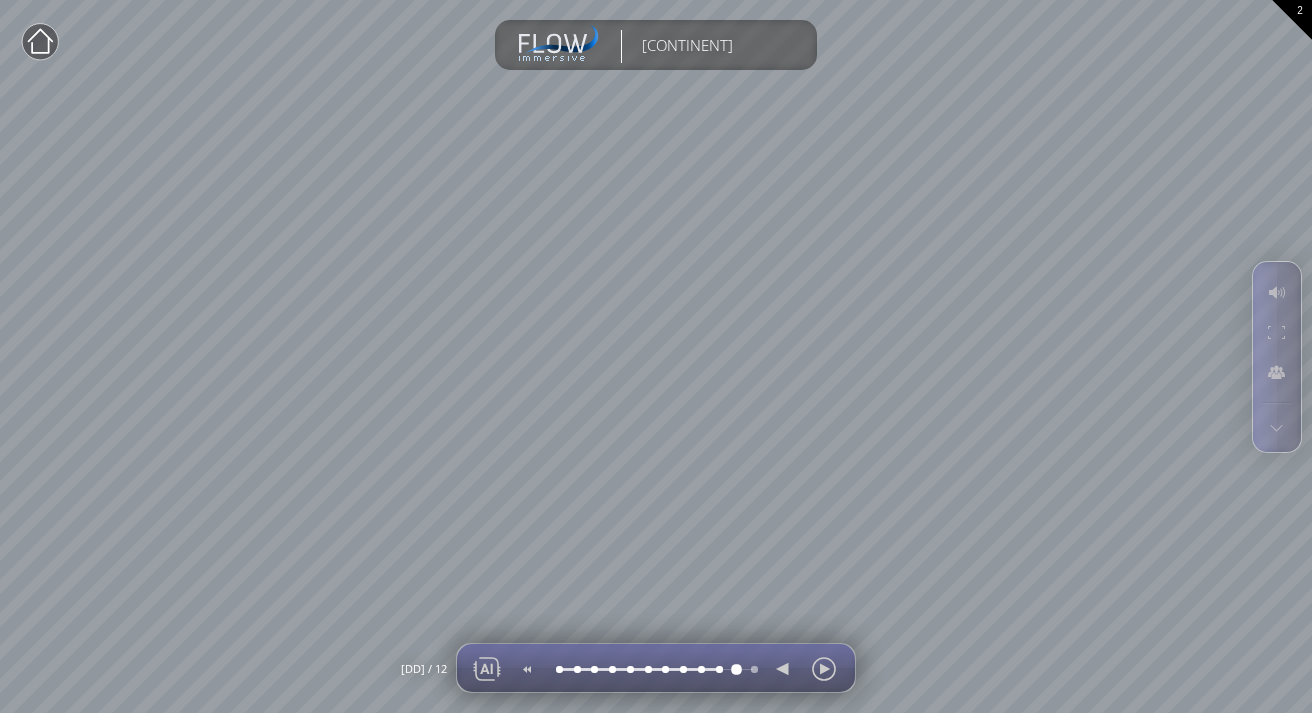 click at bounding box center (735, 669) 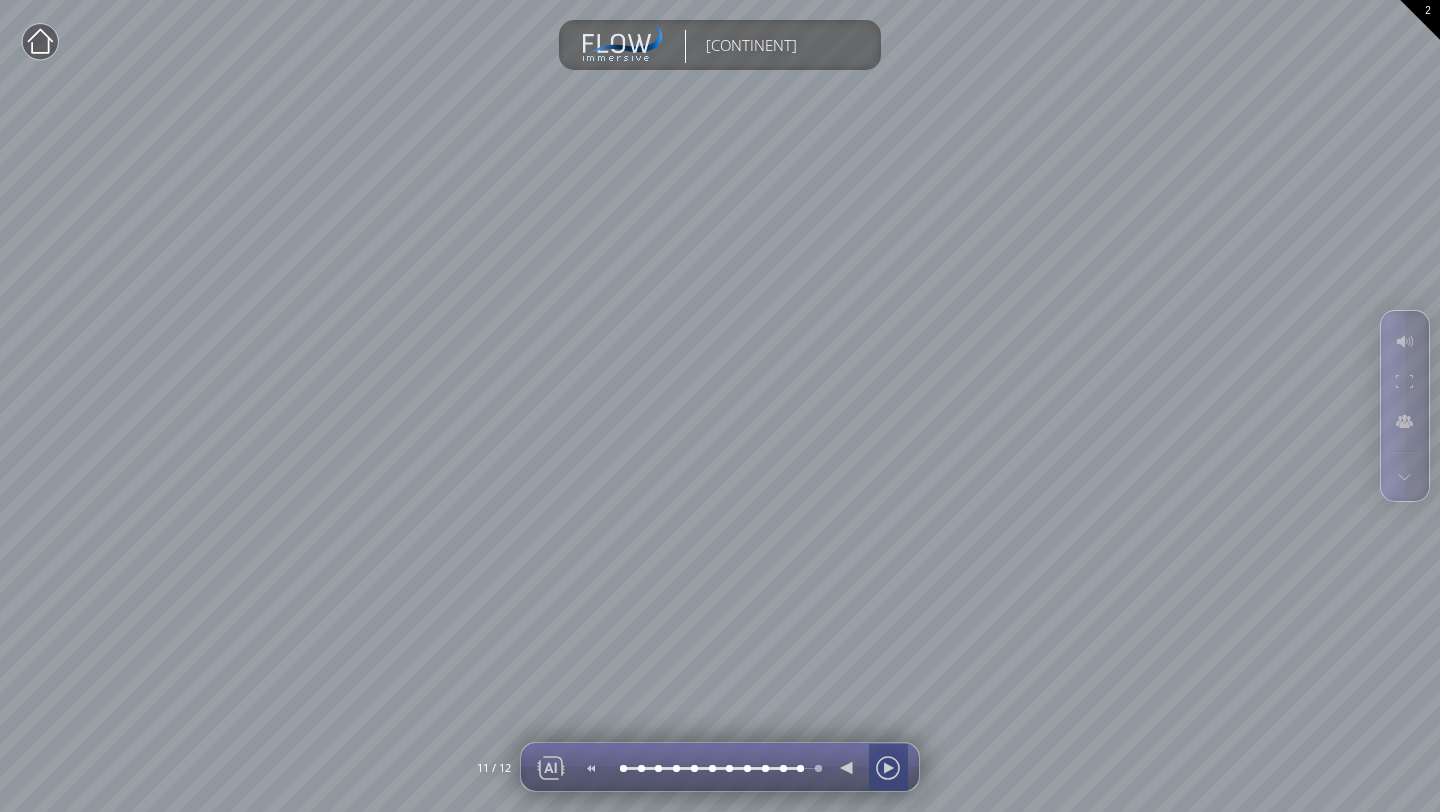 click at bounding box center (888, 768) 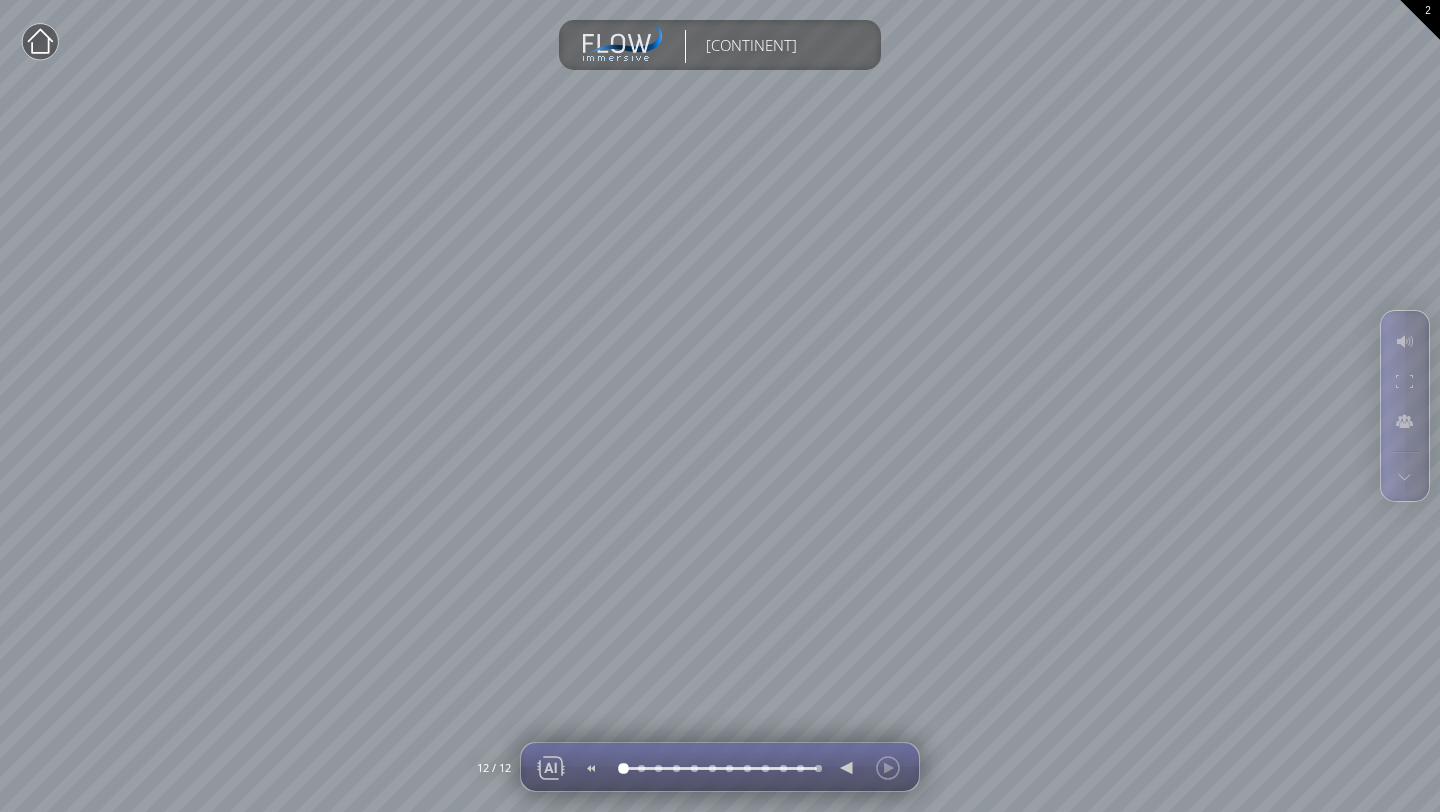 click at bounding box center (622, 768) 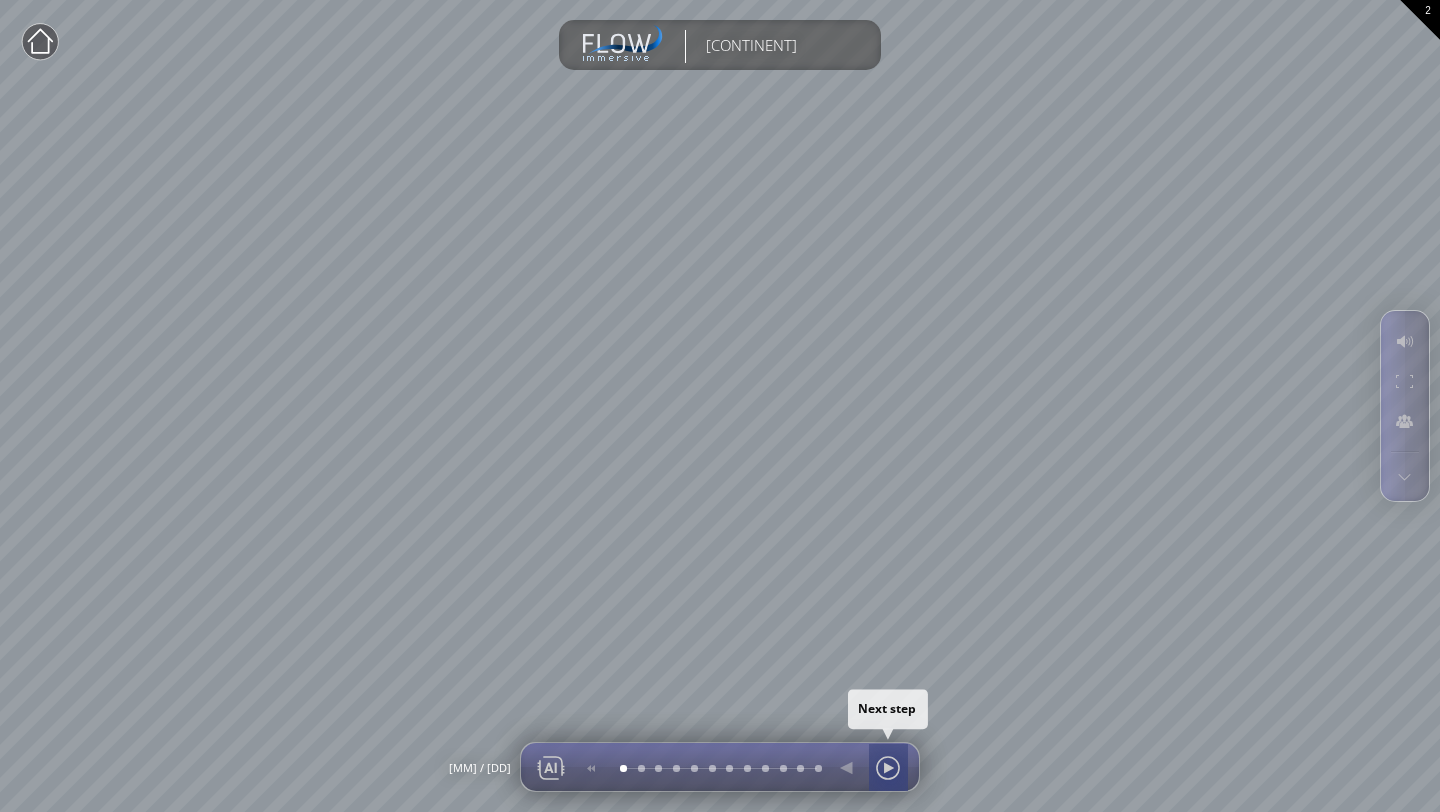click at bounding box center (888, 768) 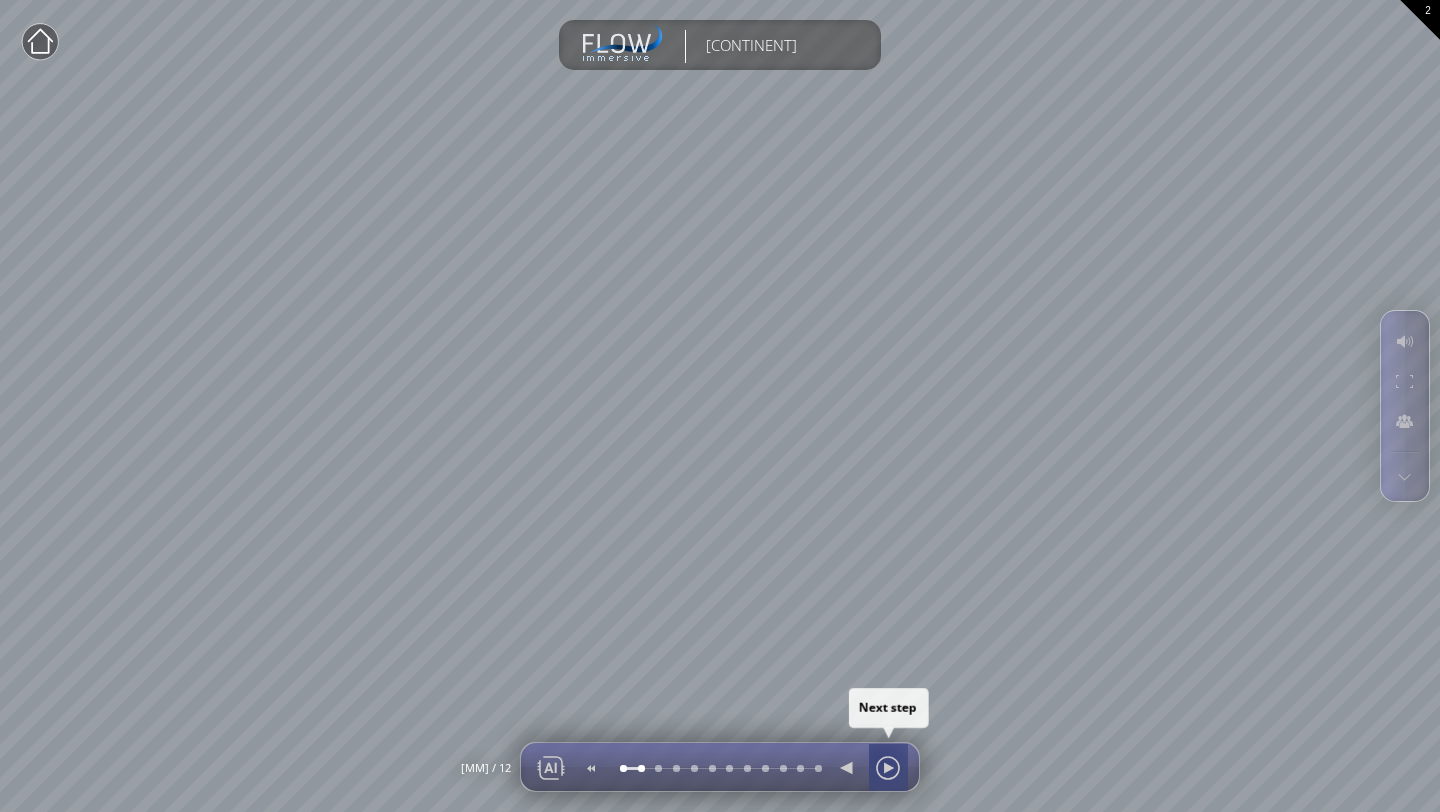 click at bounding box center [888, 768] 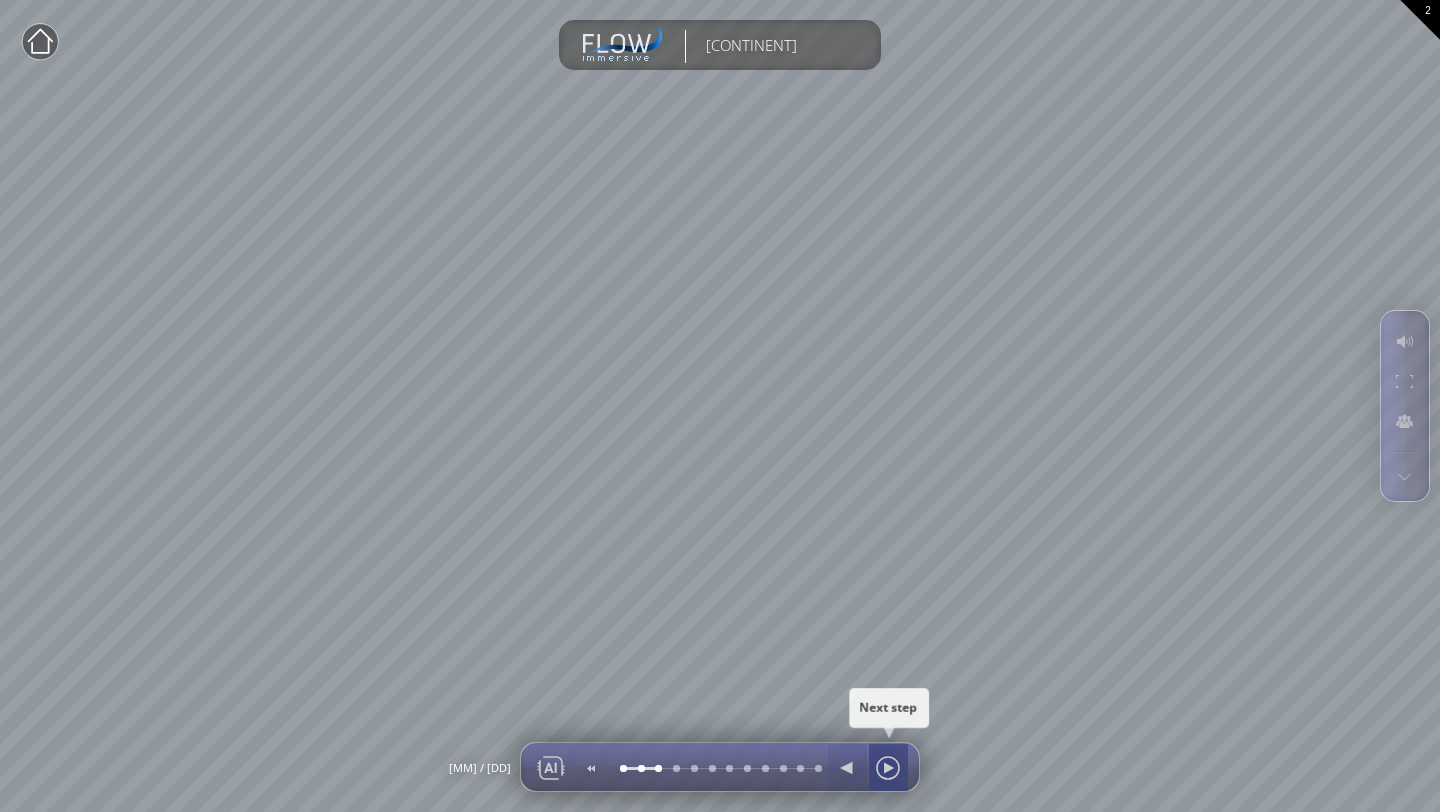 click at bounding box center [888, 768] 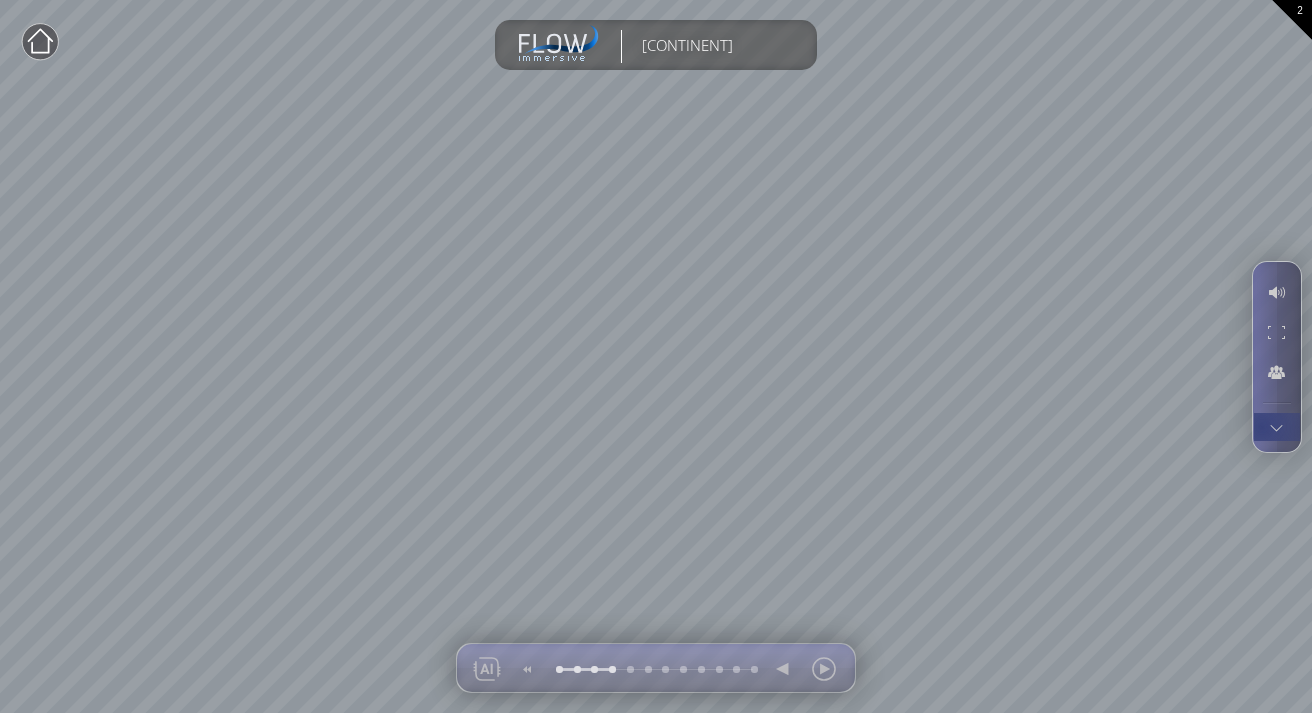 click at bounding box center (1276, 427) 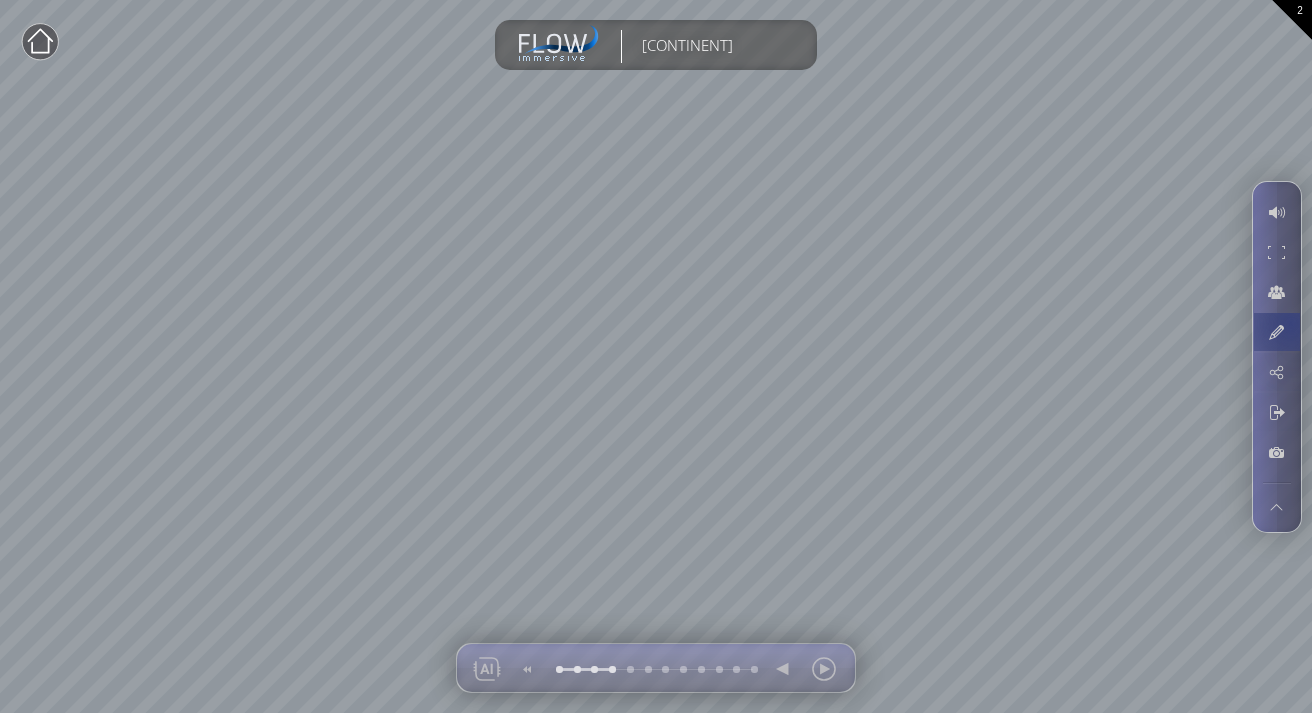 click at bounding box center [1276, 332] 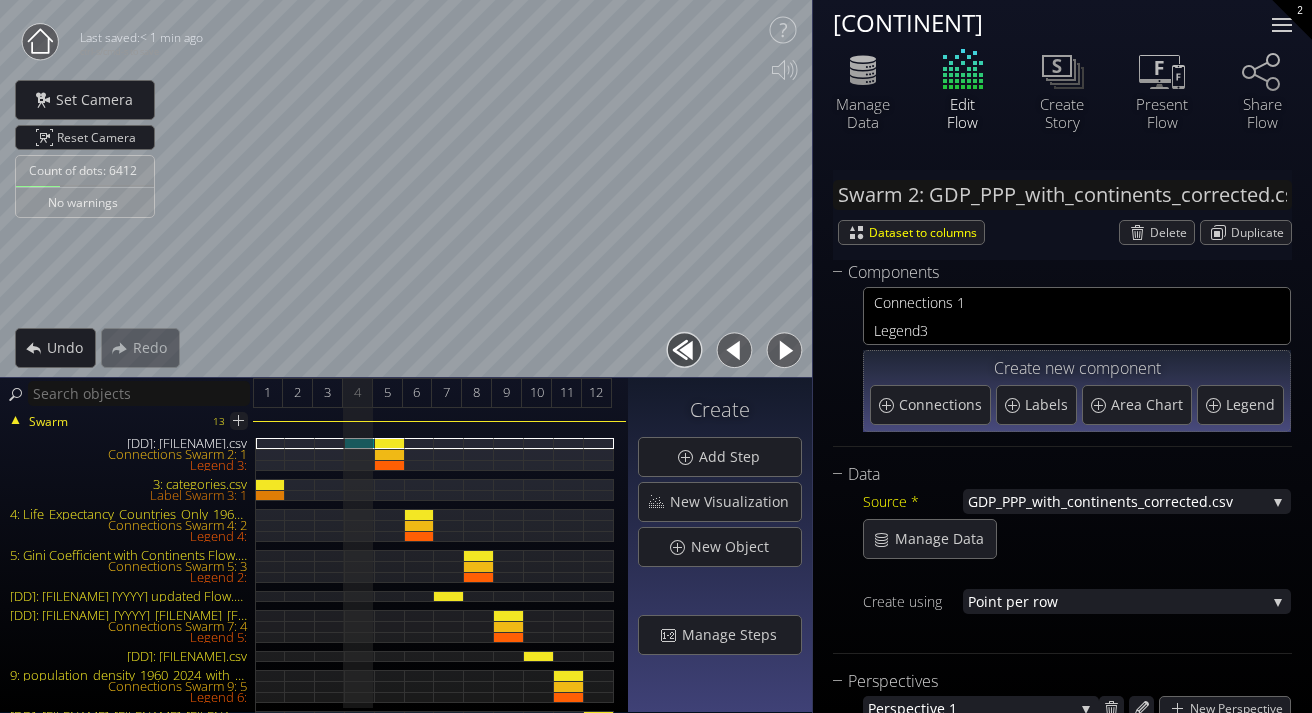 click at bounding box center [1282, 31] 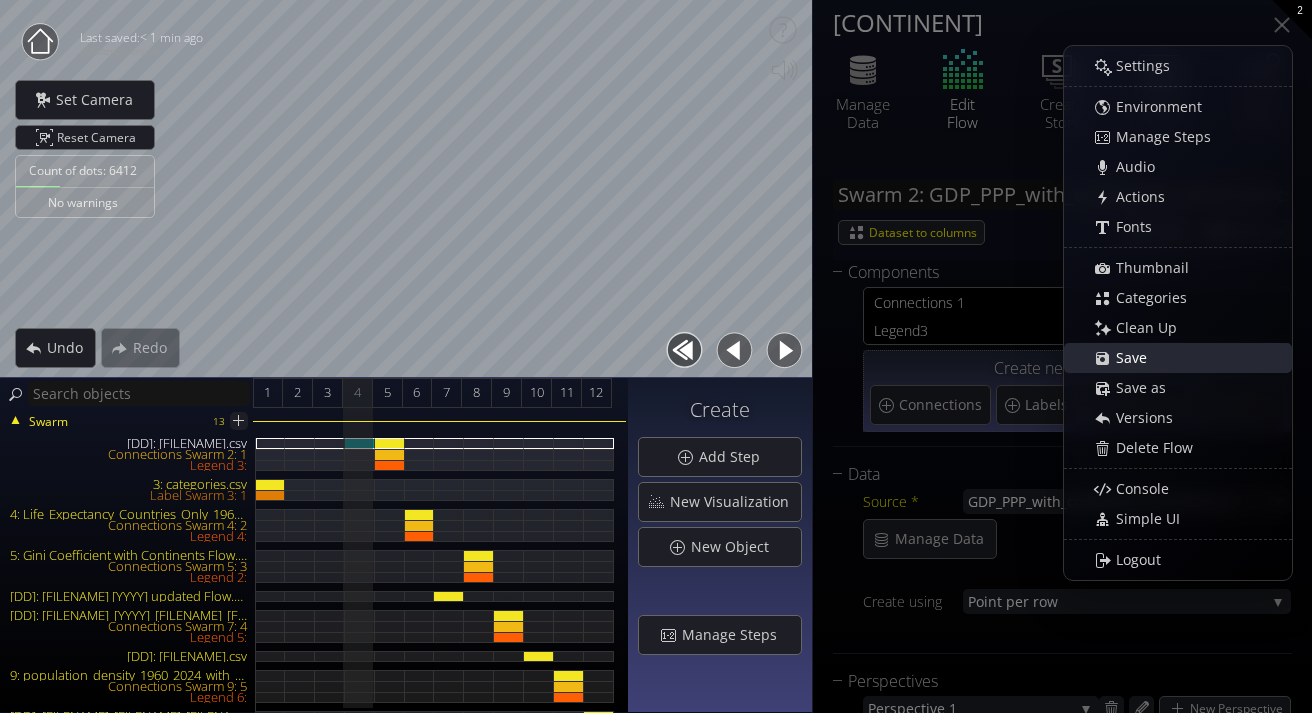 click on "Save" at bounding box center (1188, 358) 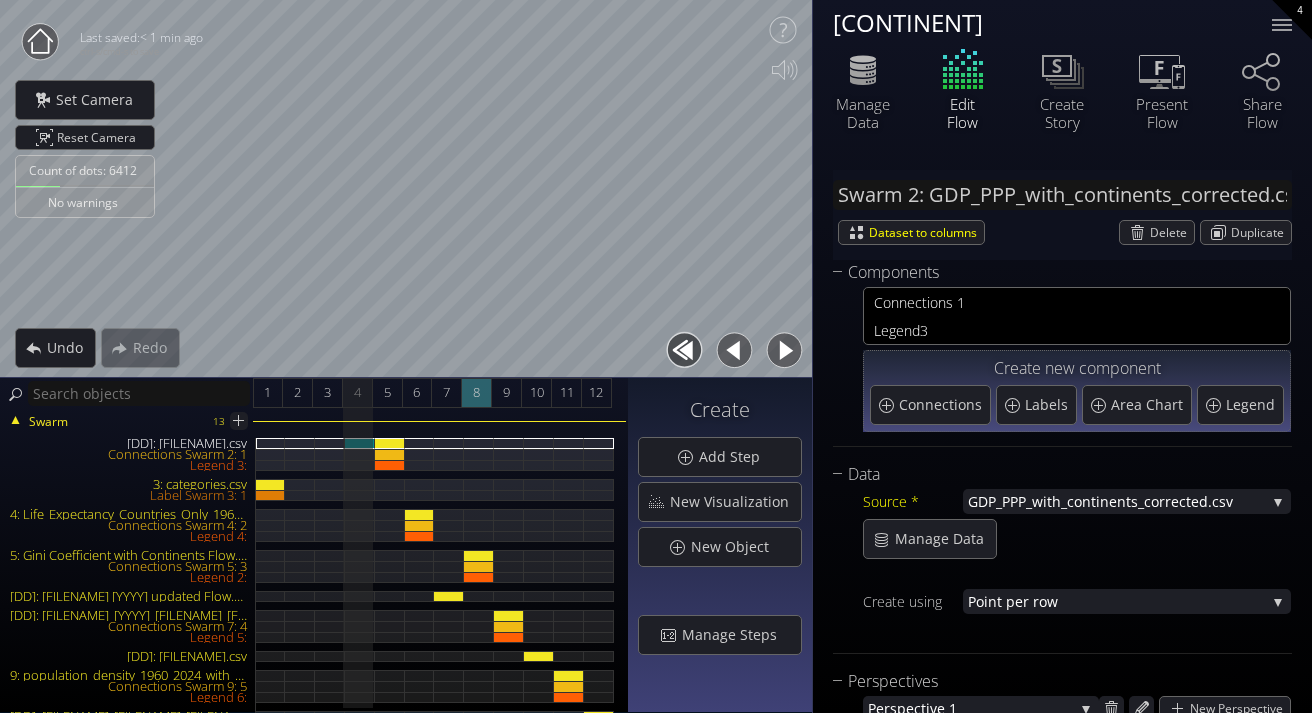 click on "[NUMBER]" at bounding box center (477, 393) 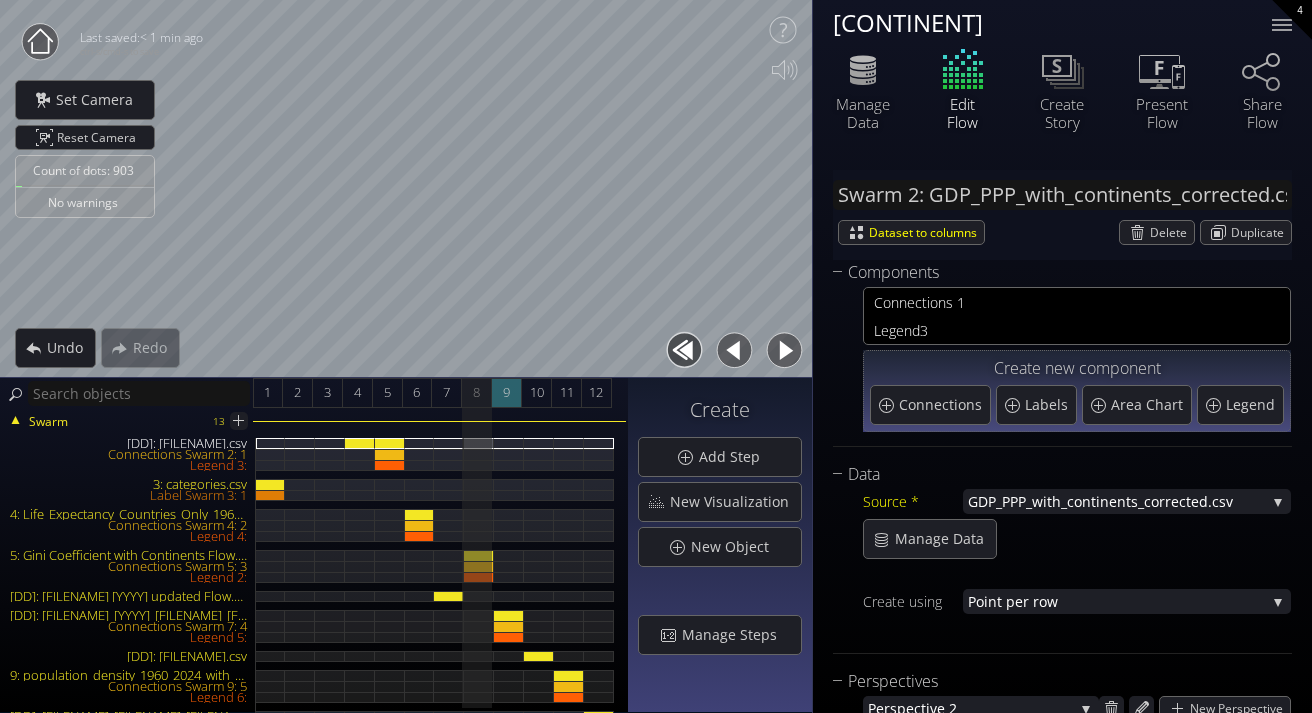 click on "[NUMBER]" at bounding box center (506, 392) 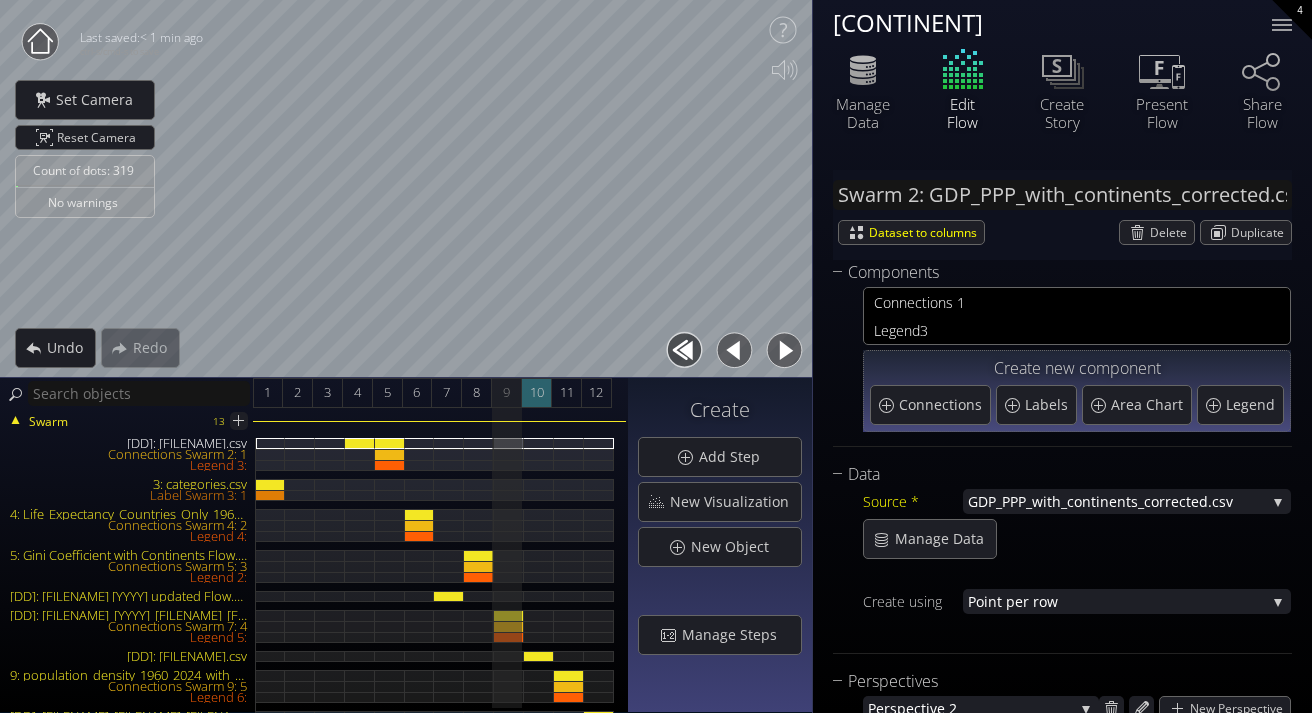 click on "10" at bounding box center (537, 393) 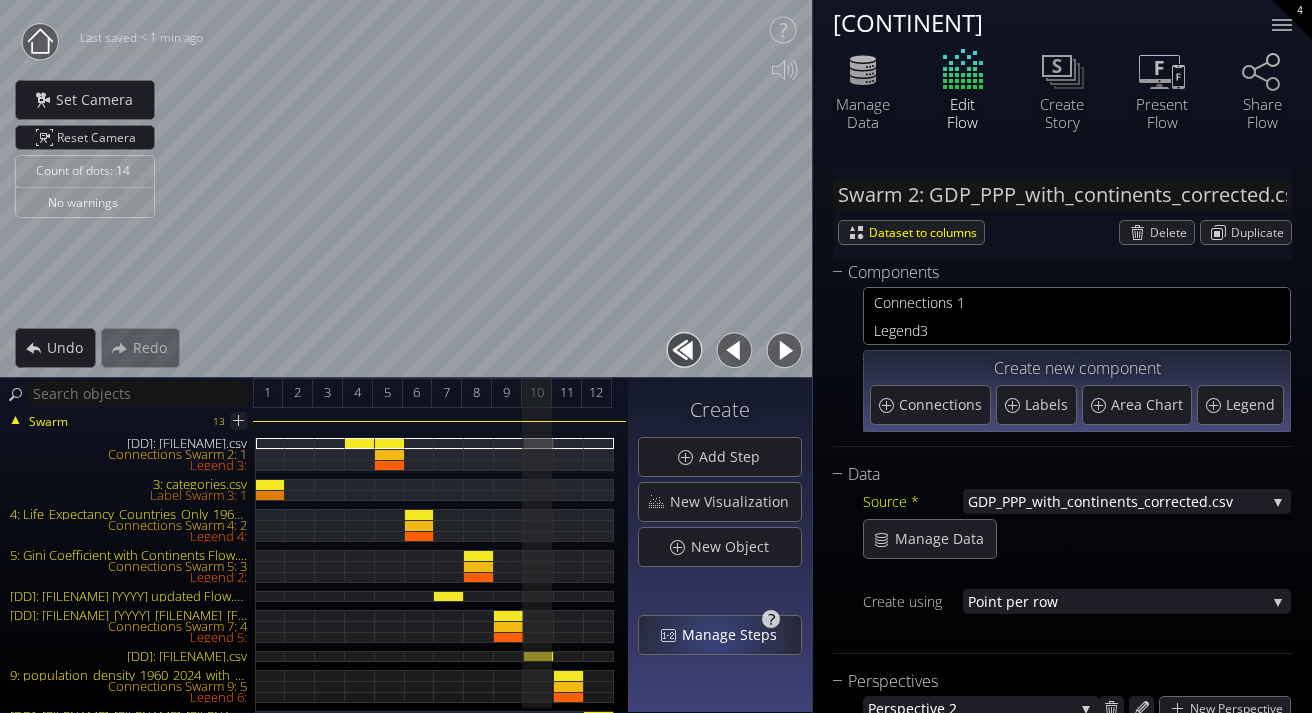 click on "Manage Steps" at bounding box center [735, 635] 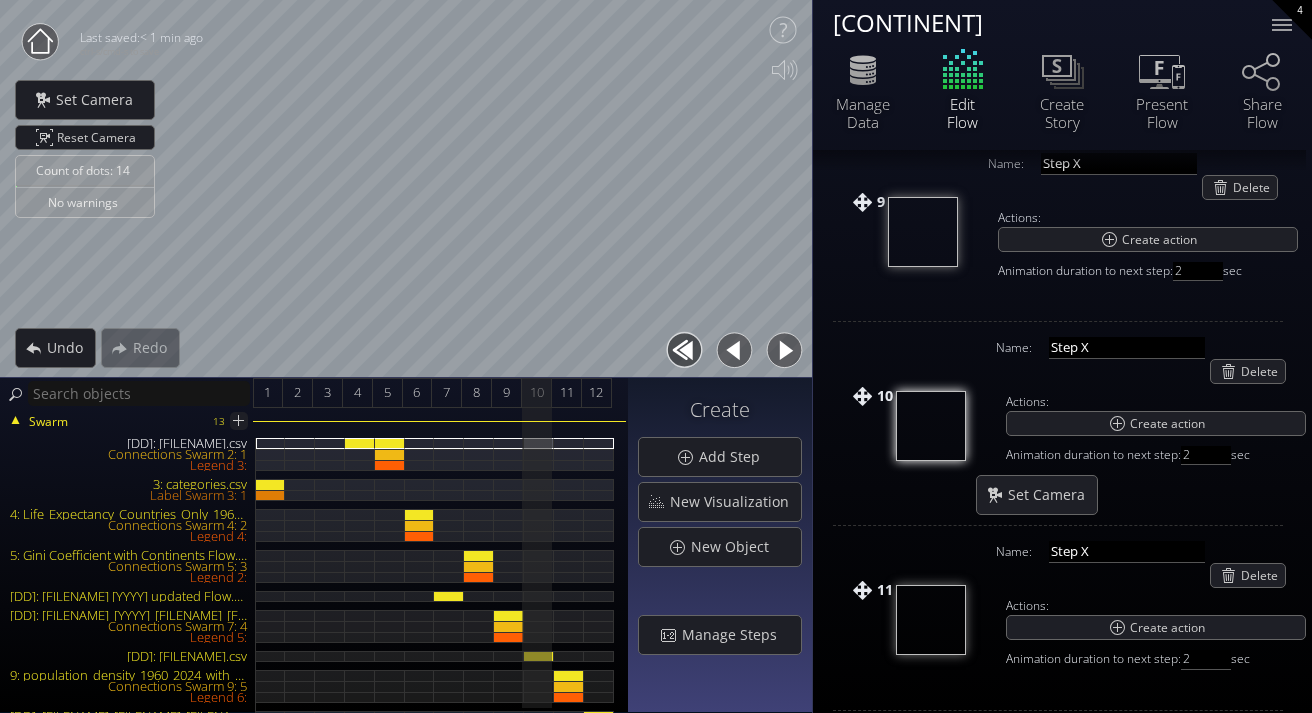scroll, scrollTop: 1668, scrollLeft: 0, axis: vertical 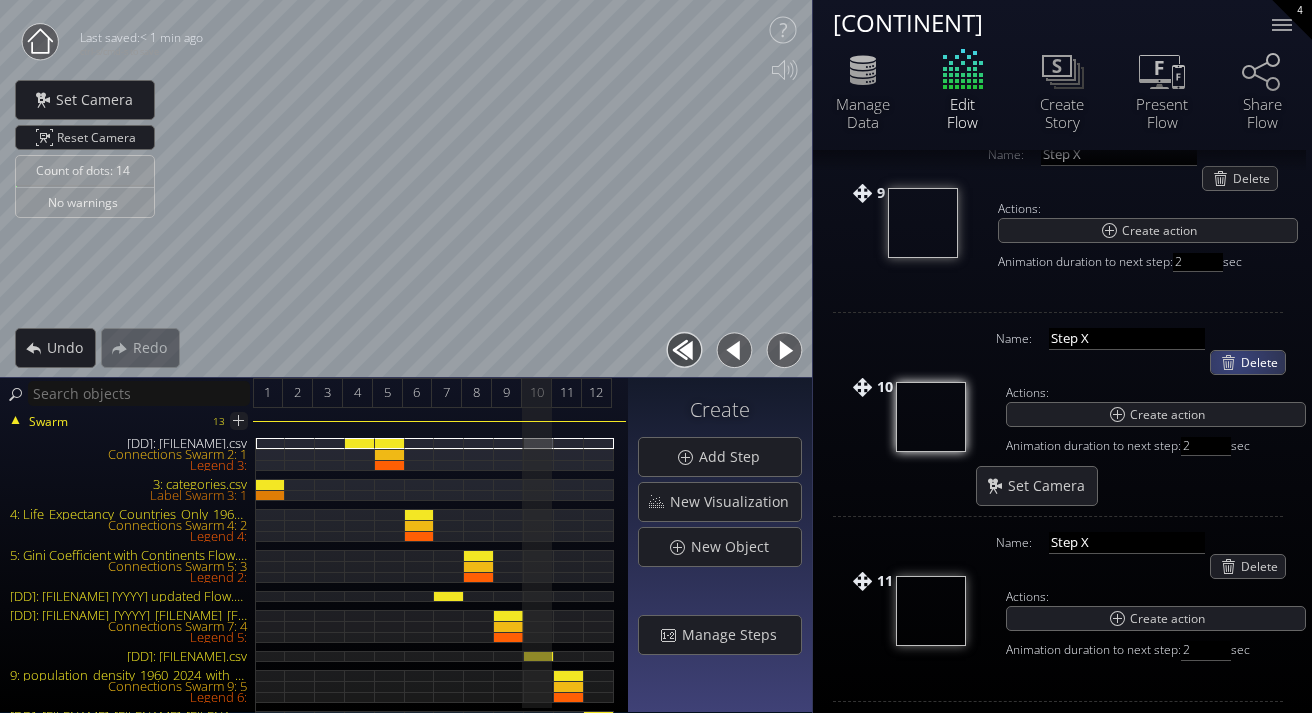 click on "Delete" at bounding box center (1248, 362) 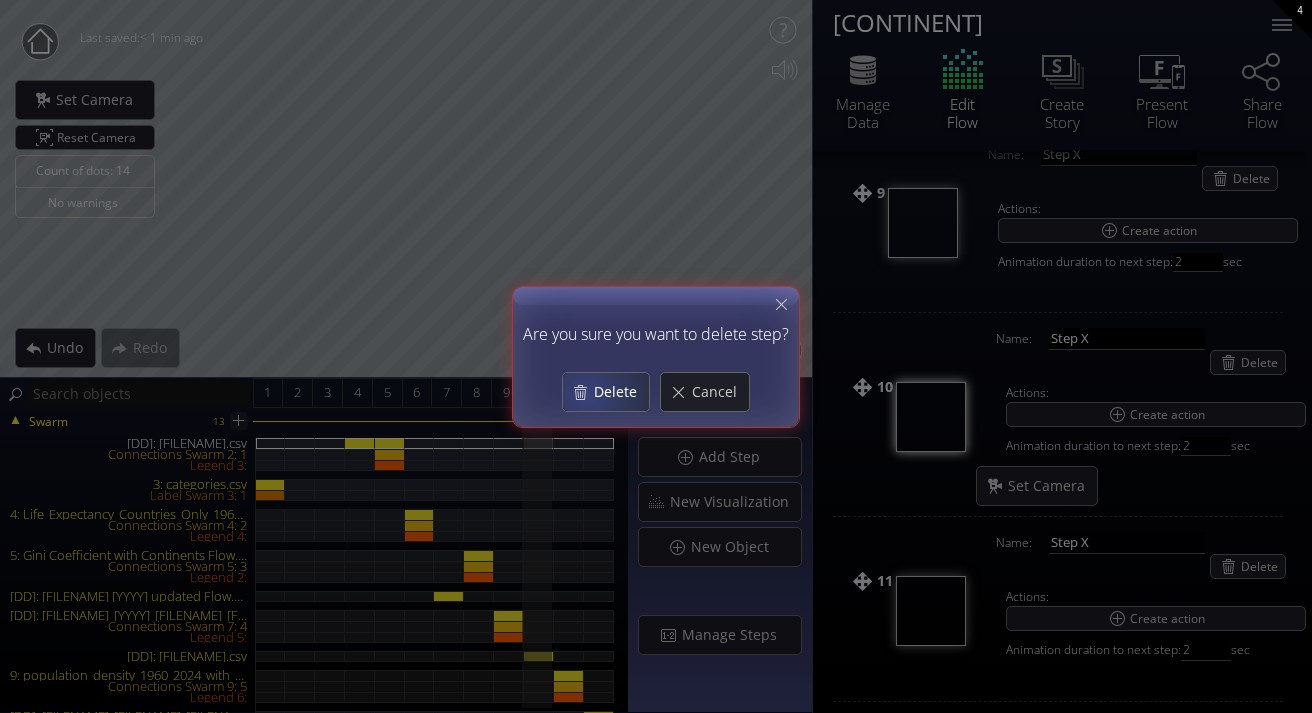 click on "Delete" at bounding box center [621, 392] 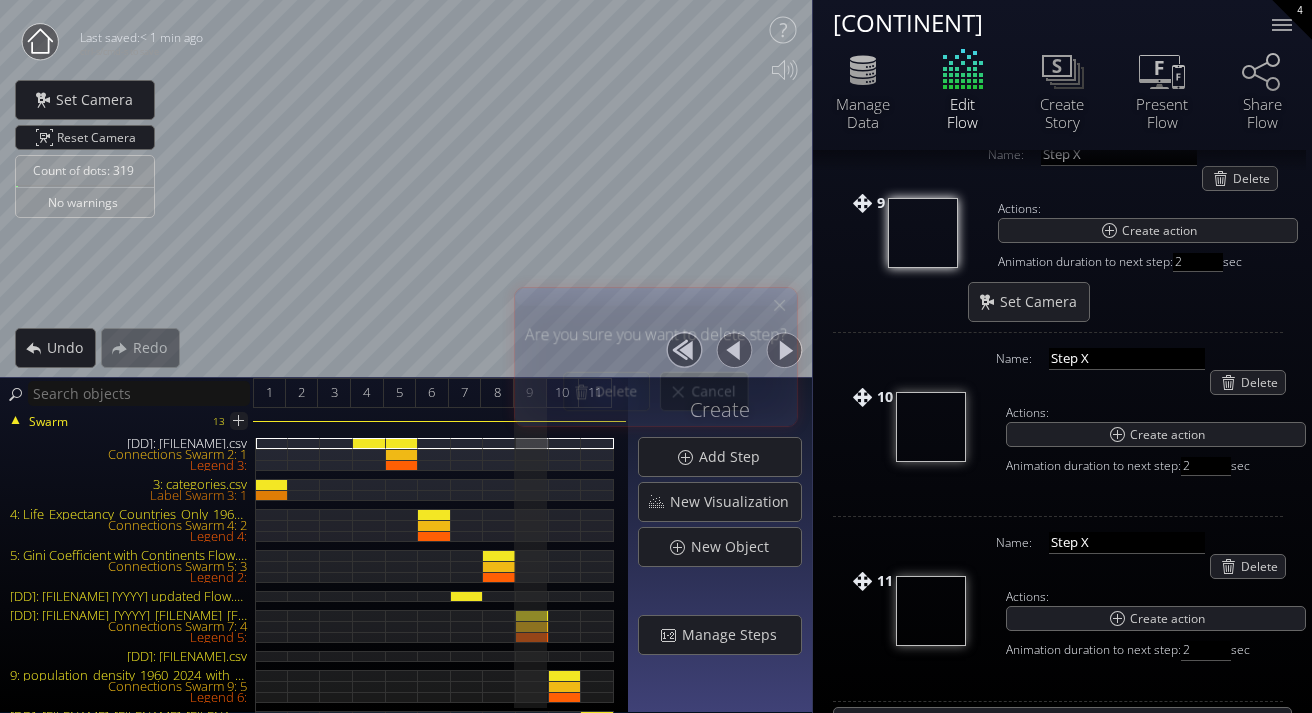 scroll, scrollTop: 1678, scrollLeft: 0, axis: vertical 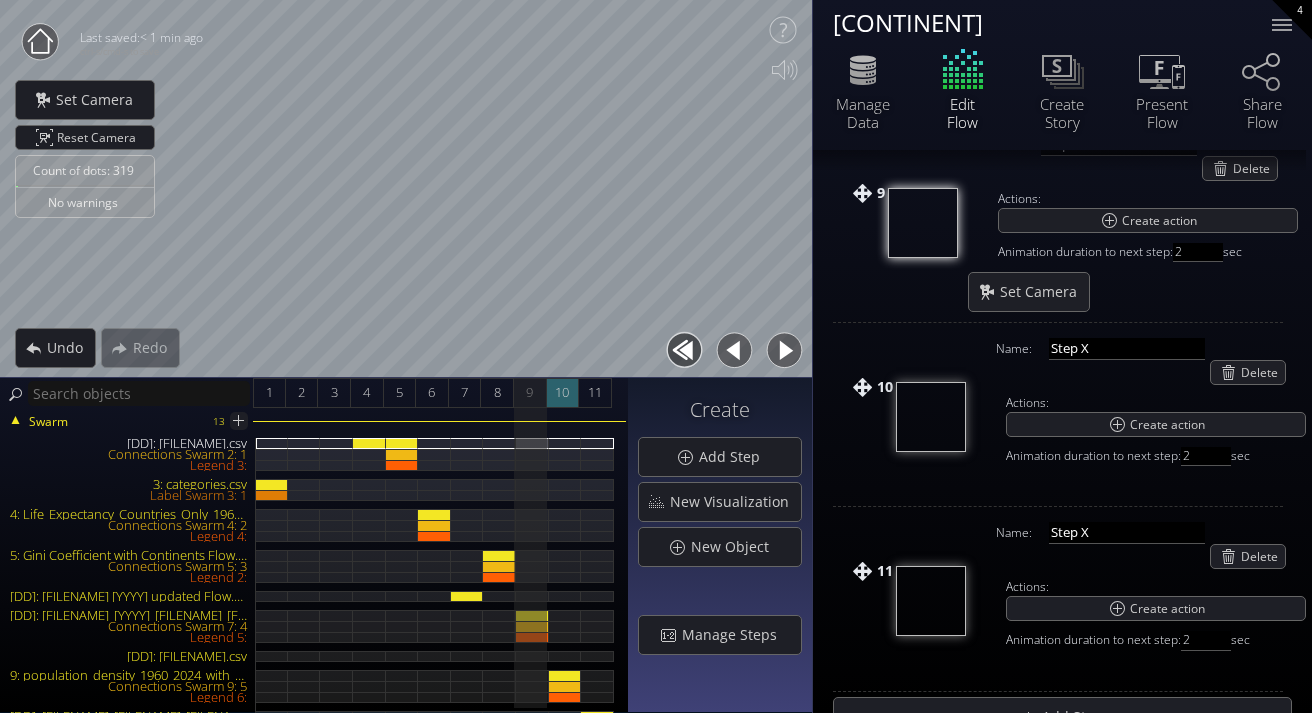 click on "10" at bounding box center [562, 392] 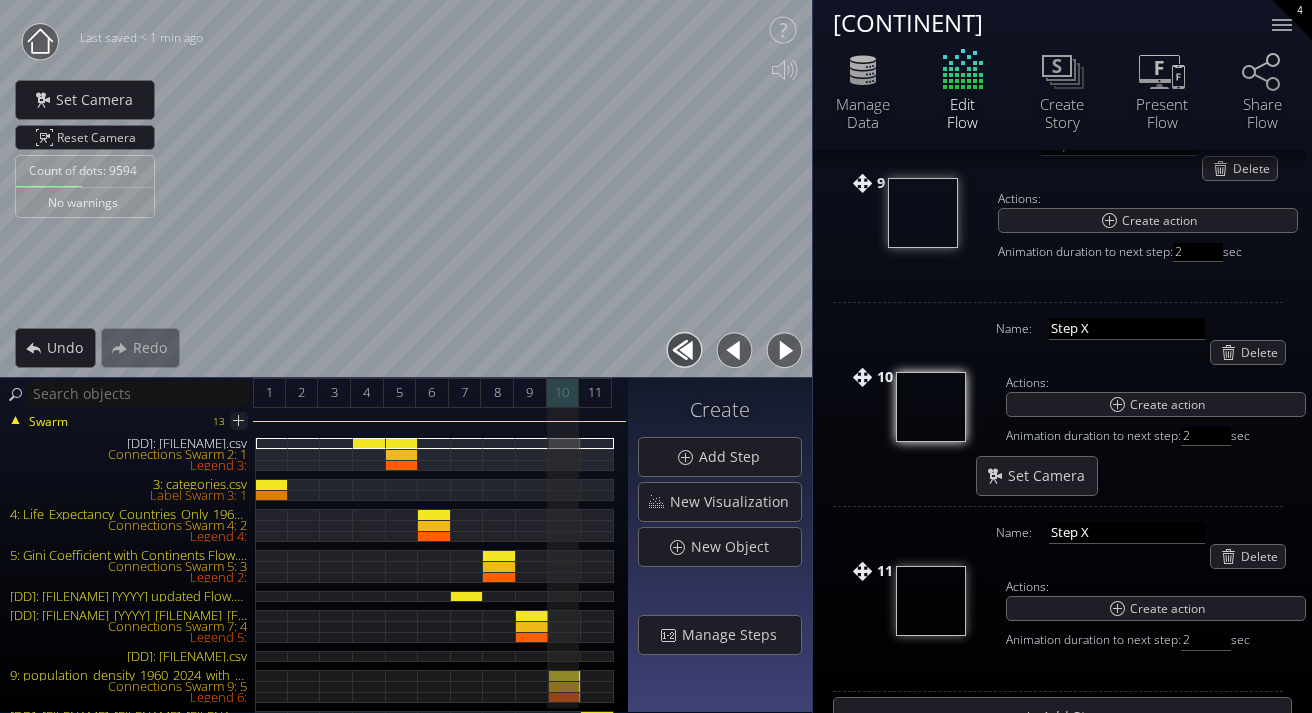 scroll, scrollTop: 1668, scrollLeft: 0, axis: vertical 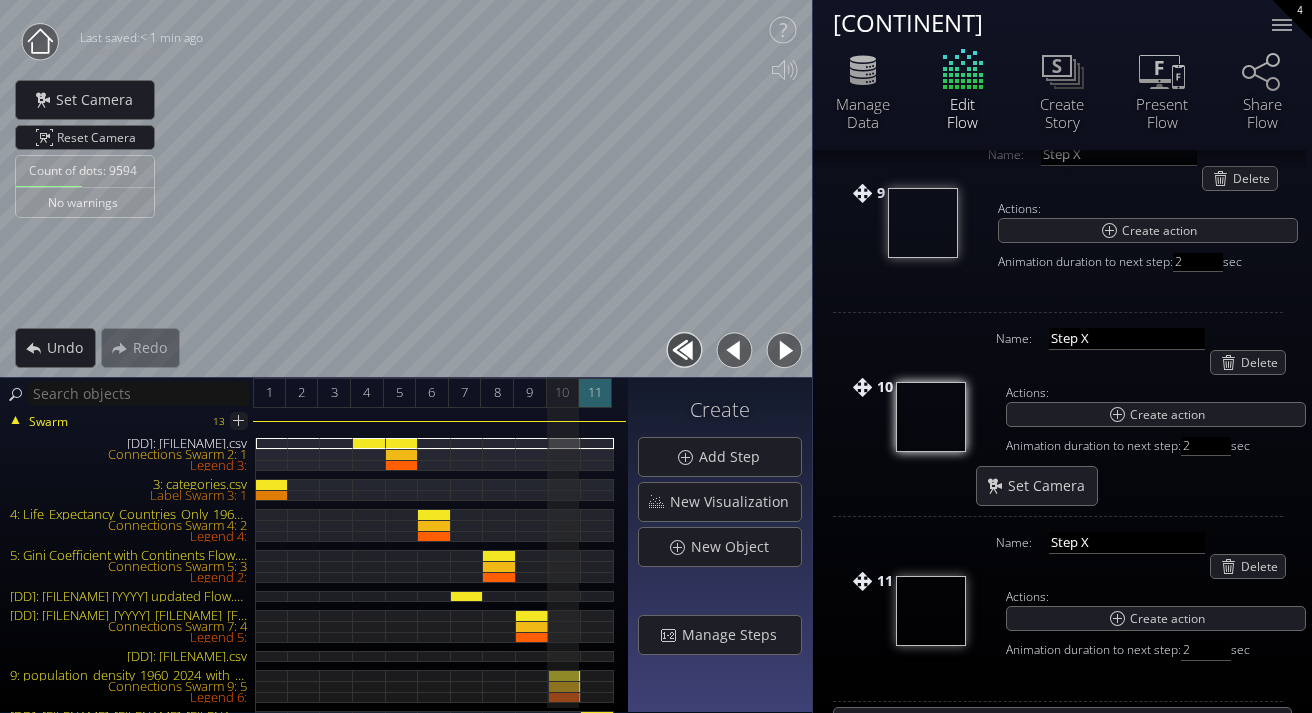 click on "11" at bounding box center [595, 392] 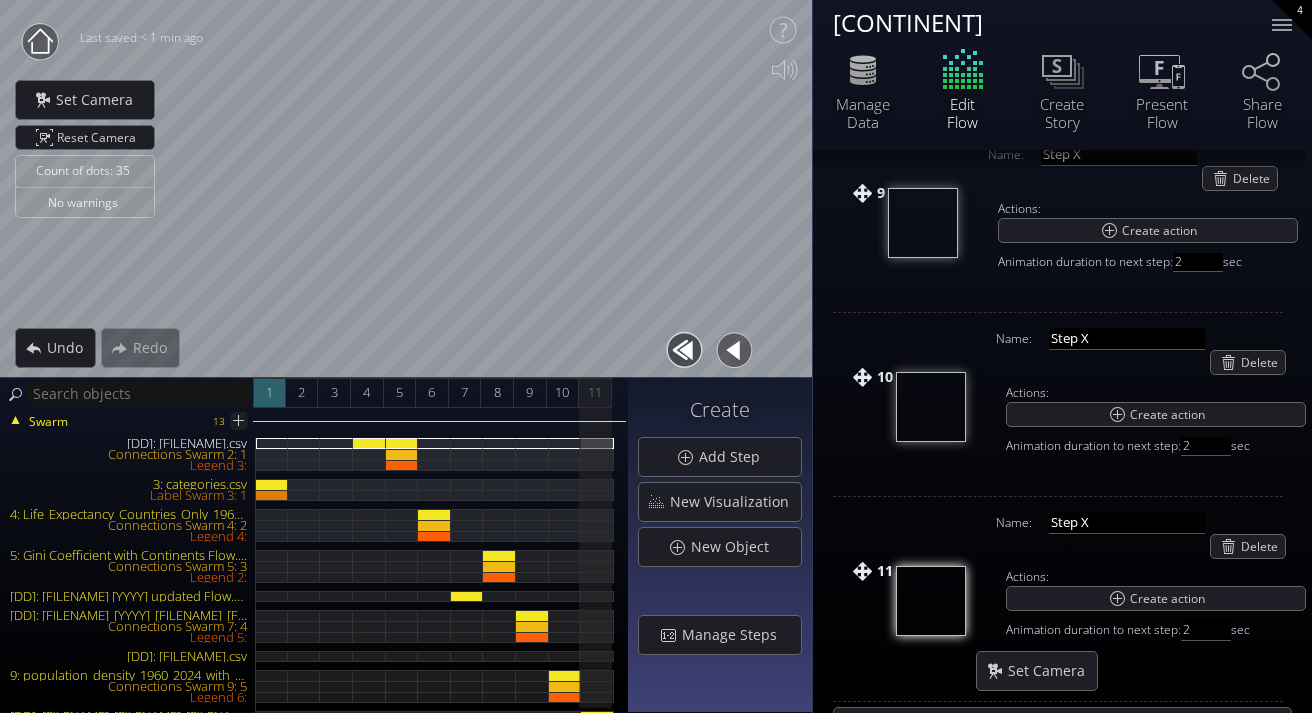 click on "1" at bounding box center [269, 392] 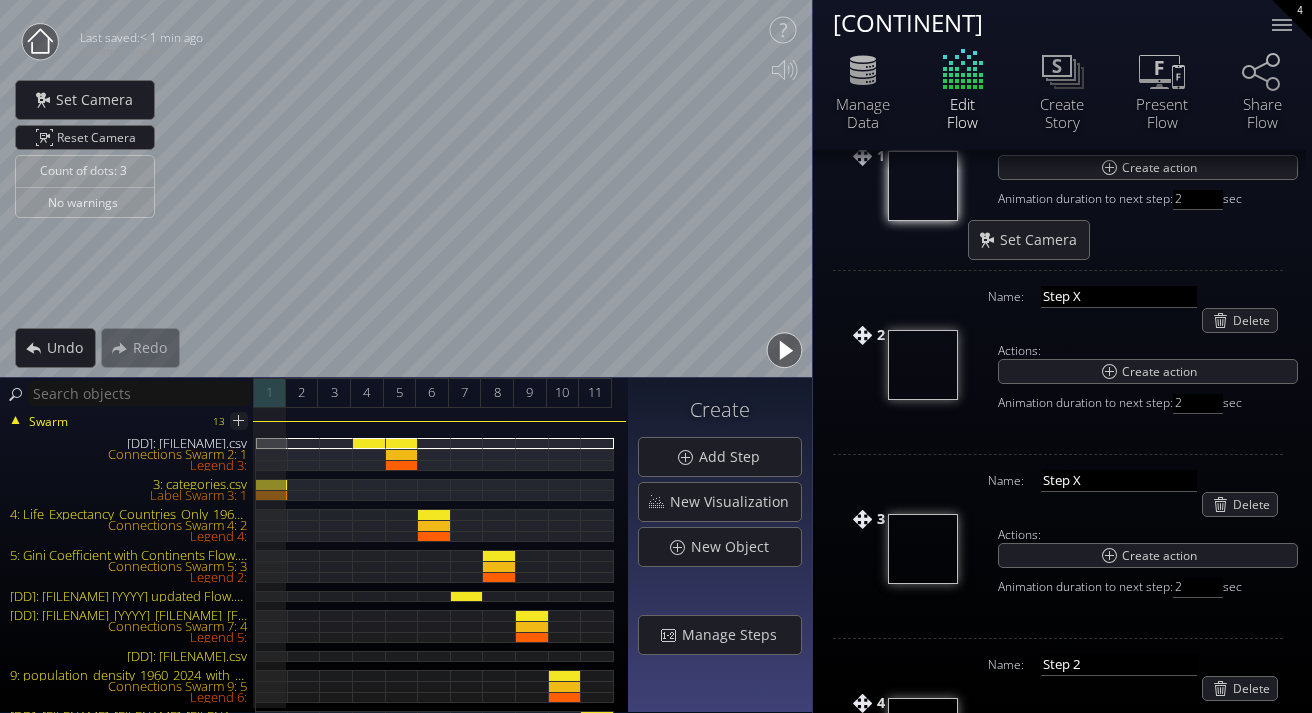 scroll, scrollTop: 244, scrollLeft: 0, axis: vertical 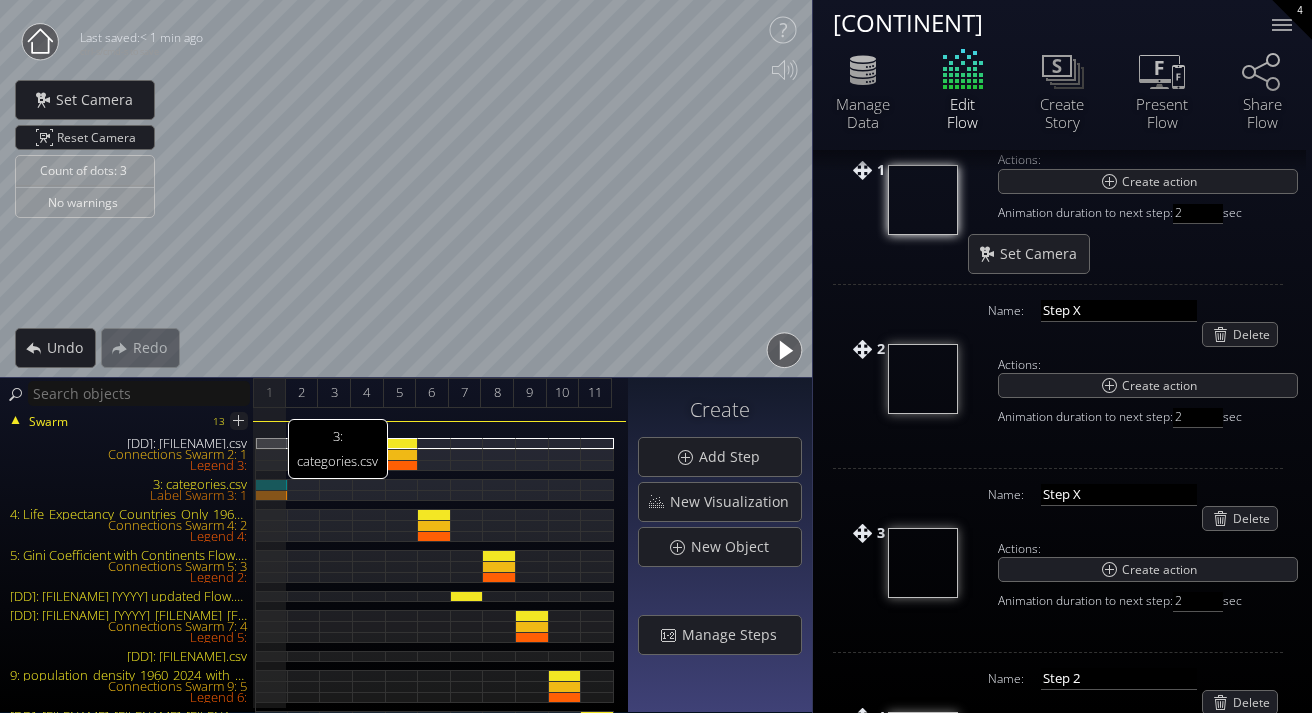 click on "3: categories.csv" at bounding box center [272, 484] 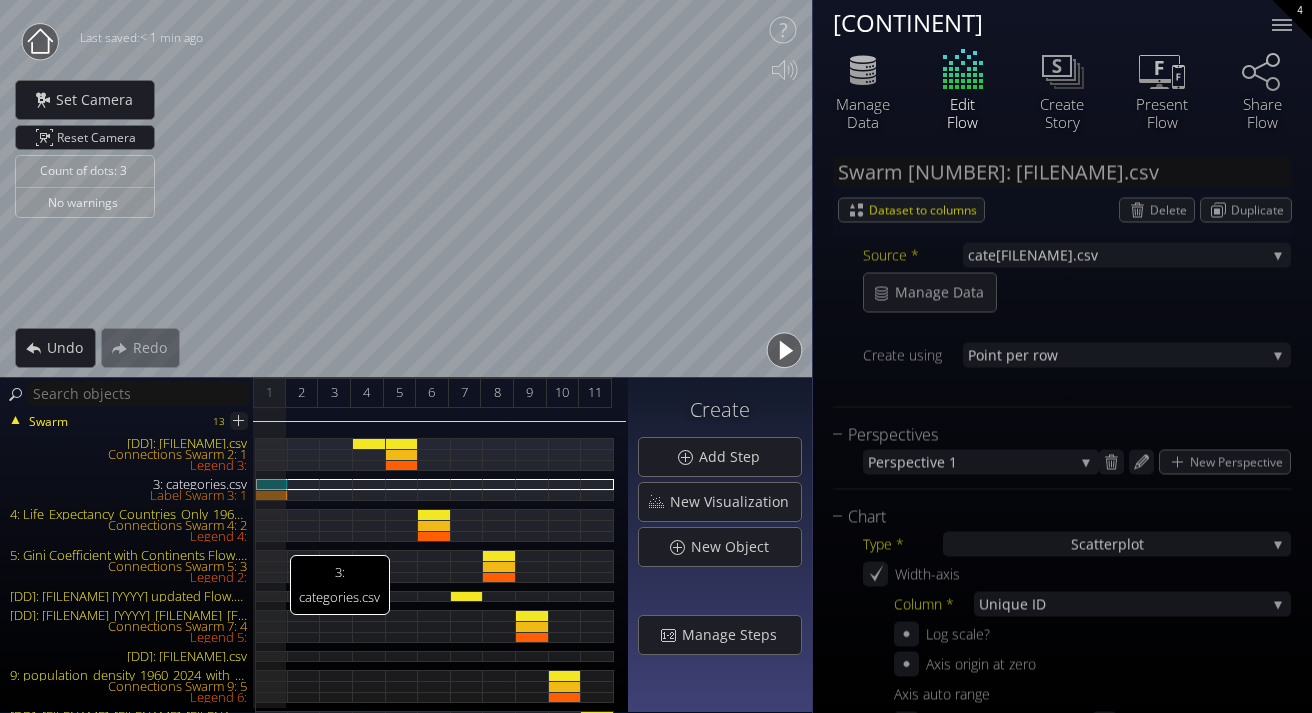 scroll, scrollTop: 0, scrollLeft: 0, axis: both 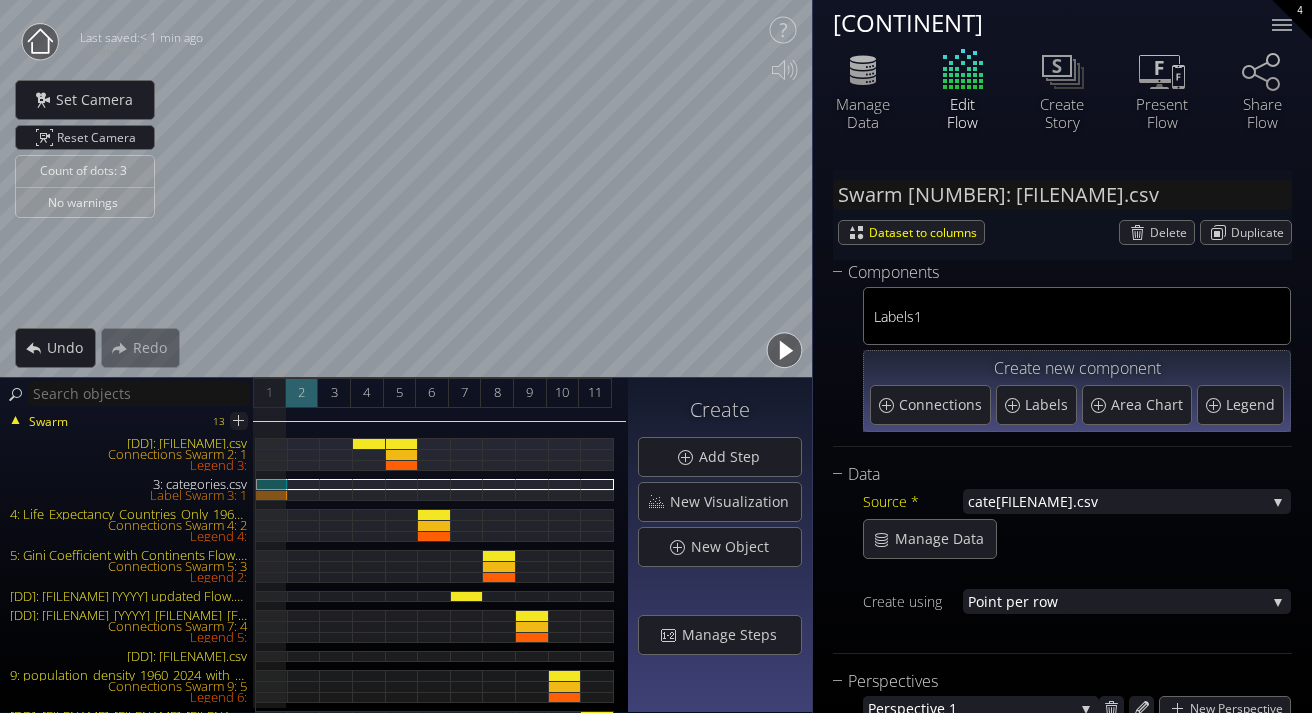 click on "[NUMBER]" at bounding box center (301, 392) 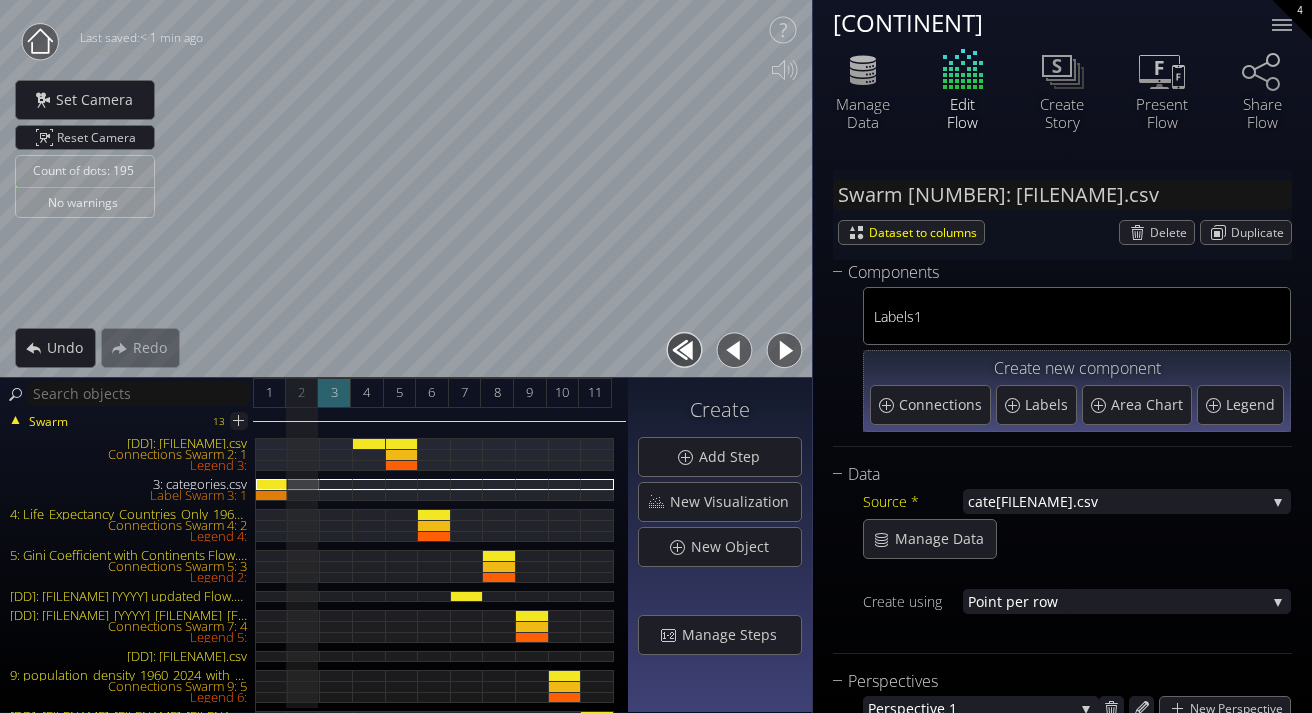 click on "3" at bounding box center (334, 393) 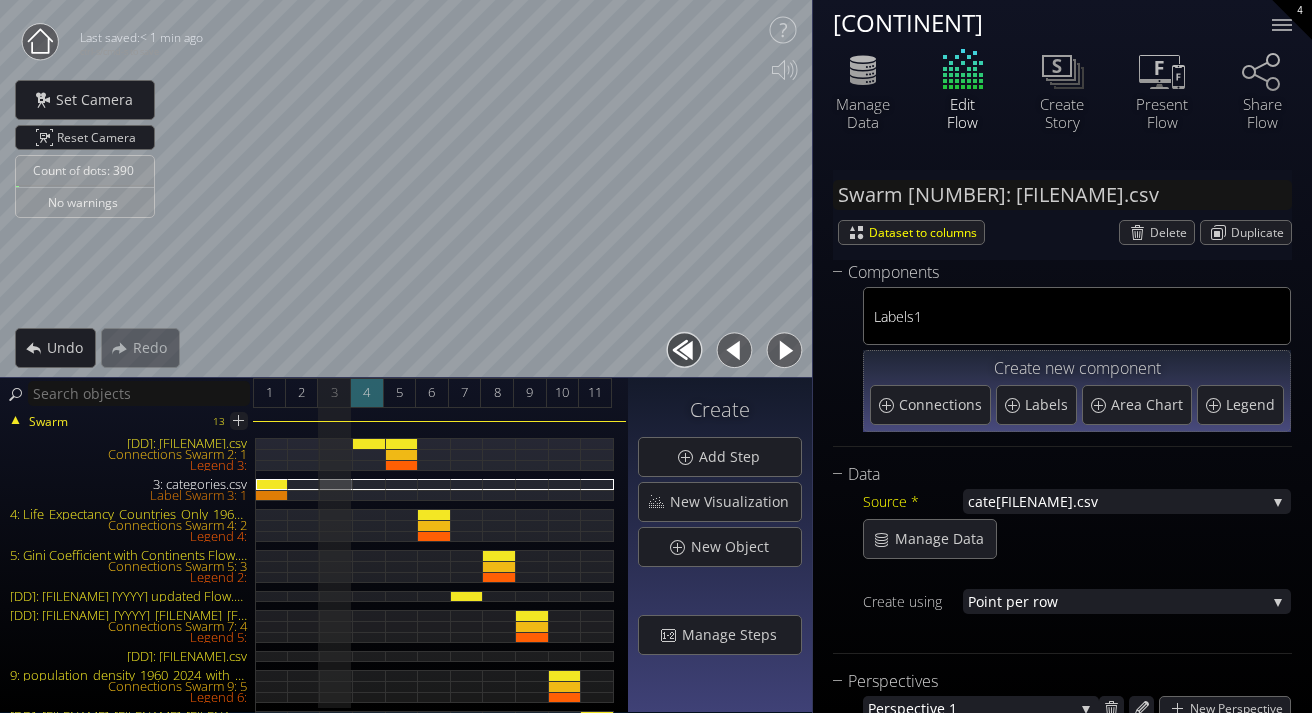 click on "4" at bounding box center [367, 393] 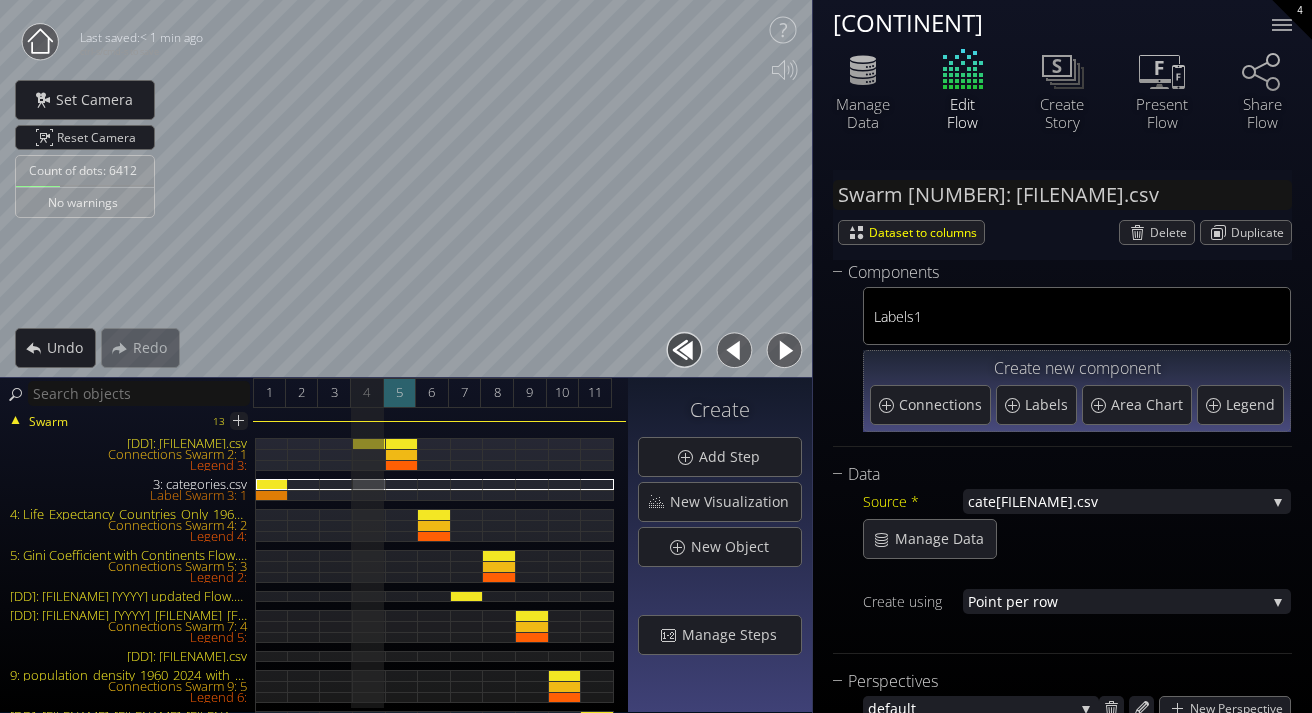 click on "[NUMBER]" at bounding box center [400, 393] 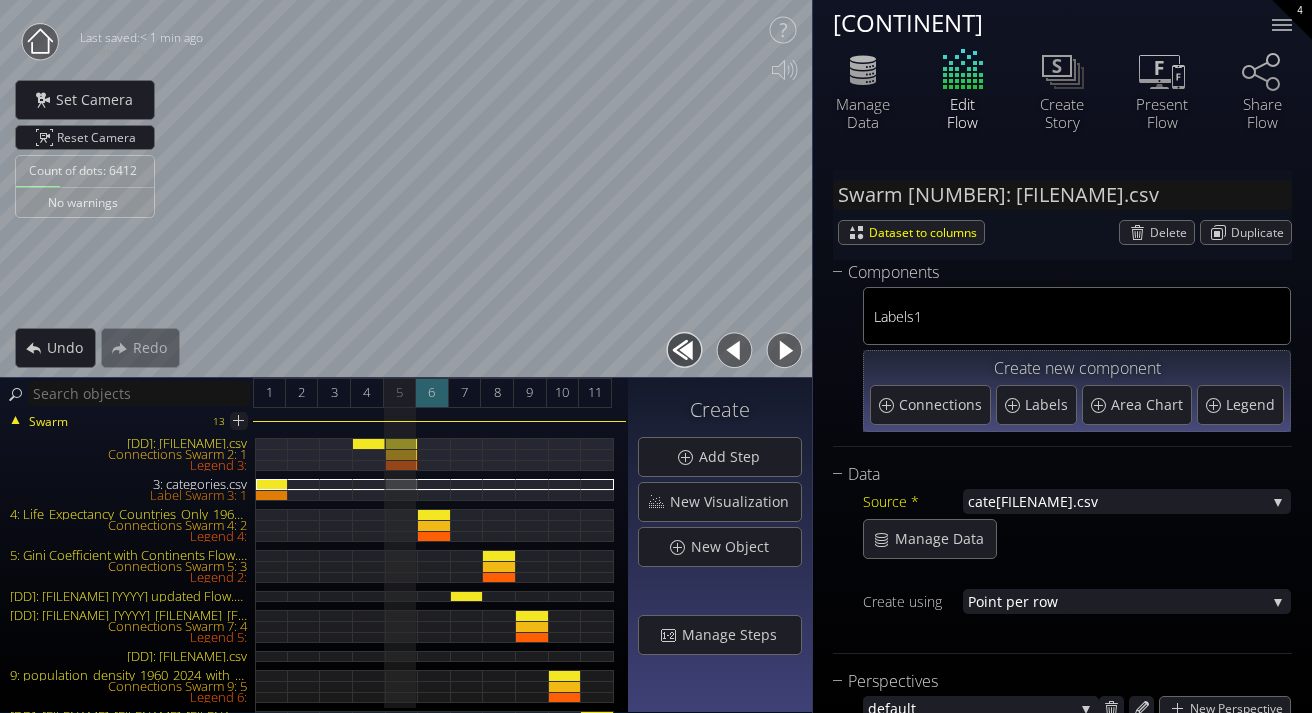 click on "6" at bounding box center [431, 392] 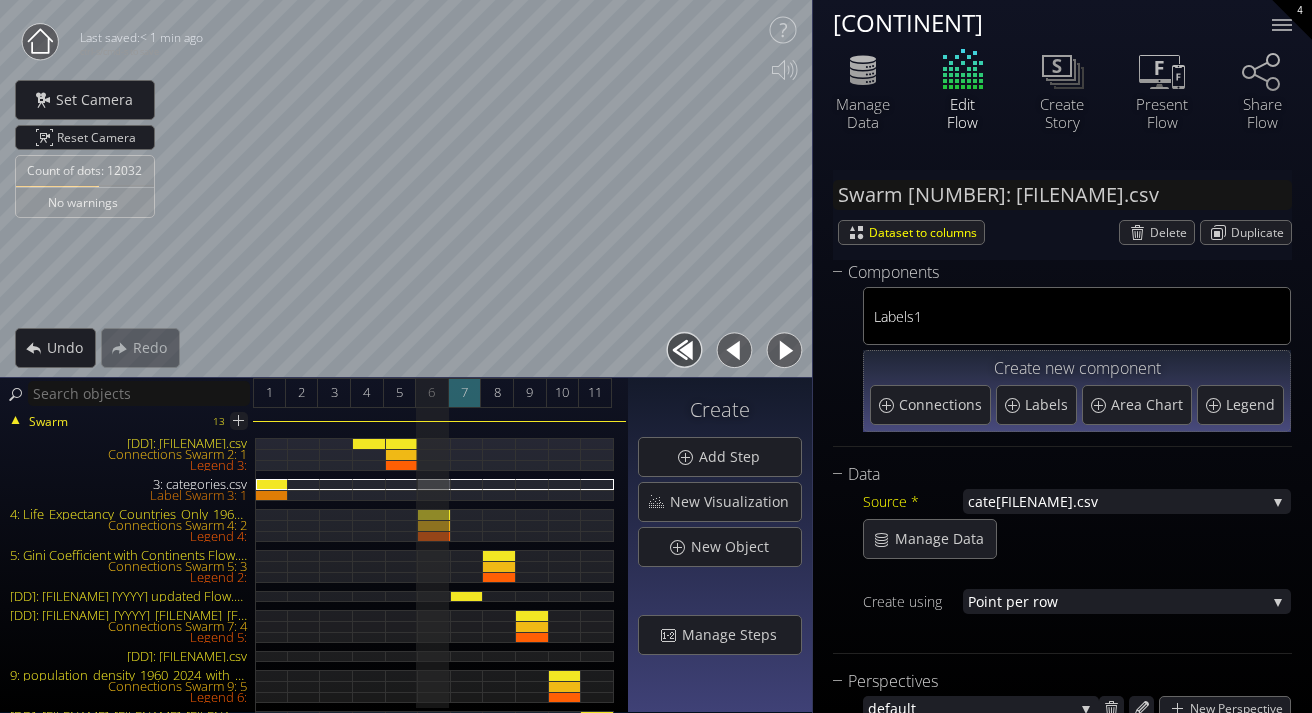 click on "7" at bounding box center [465, 393] 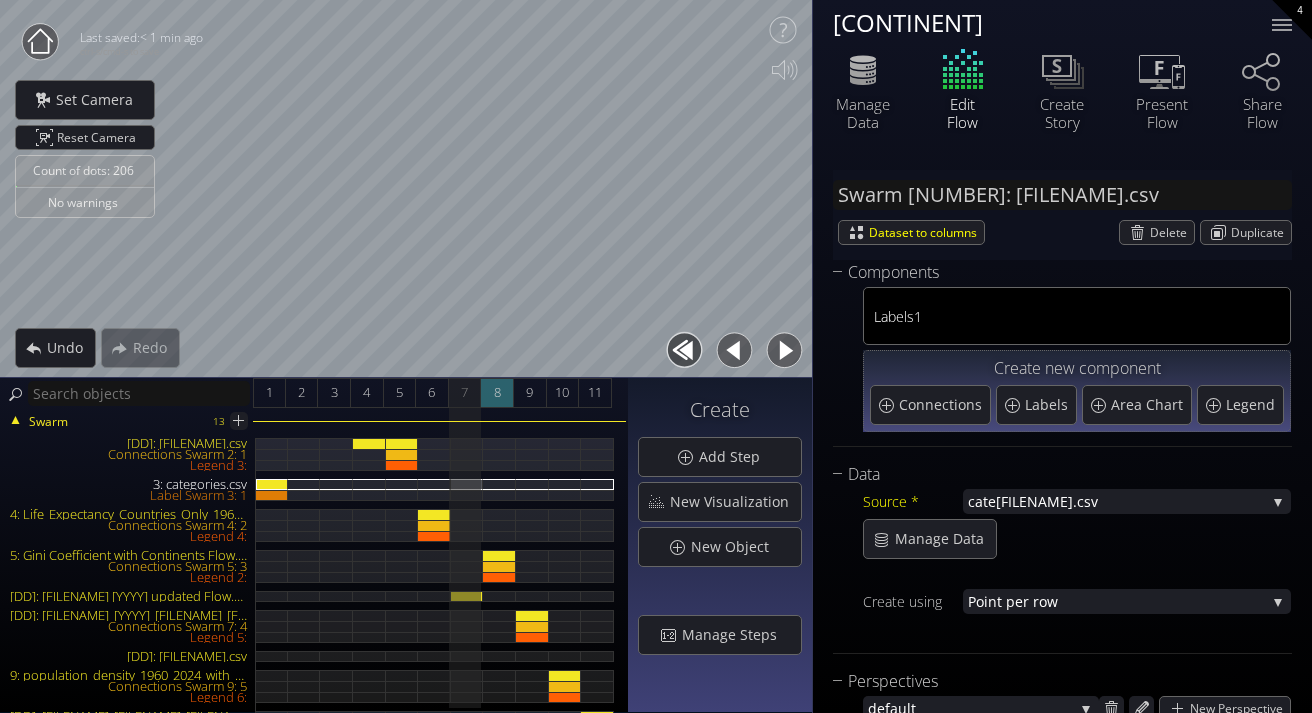 click on "[NUMBER]" at bounding box center (497, 393) 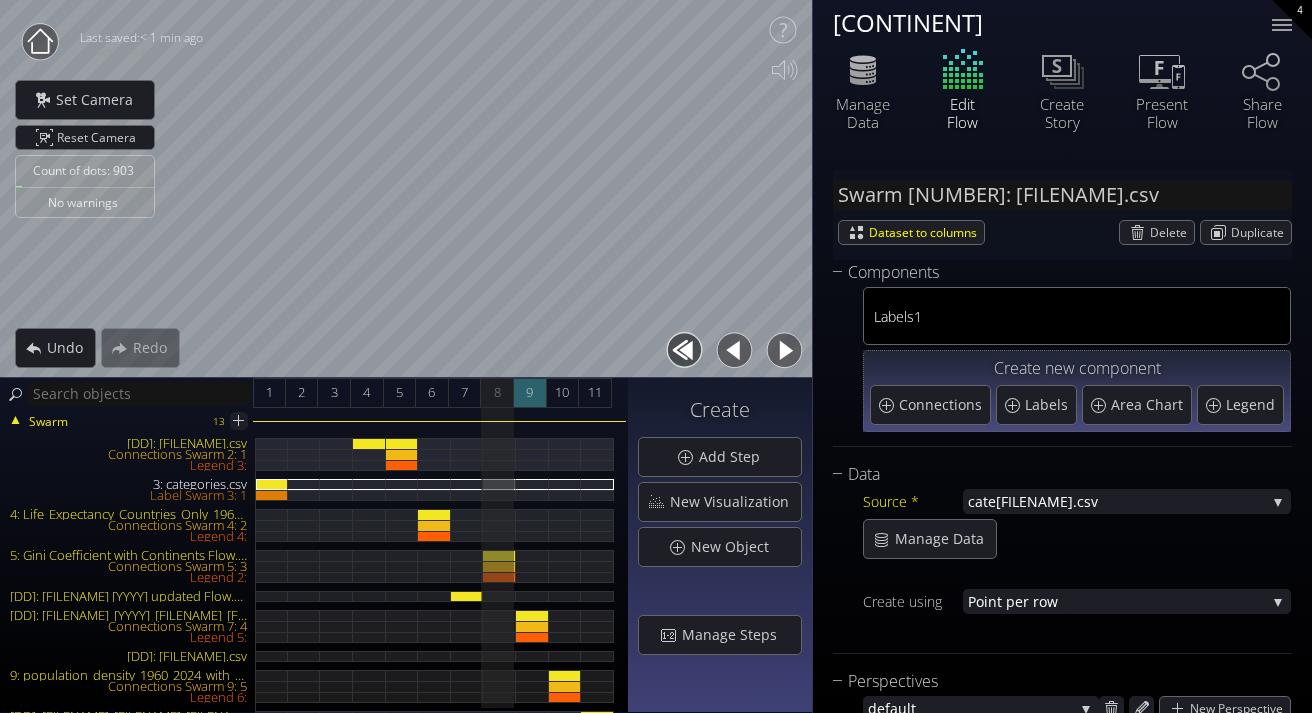 click on "[NUMBER]" at bounding box center [530, 393] 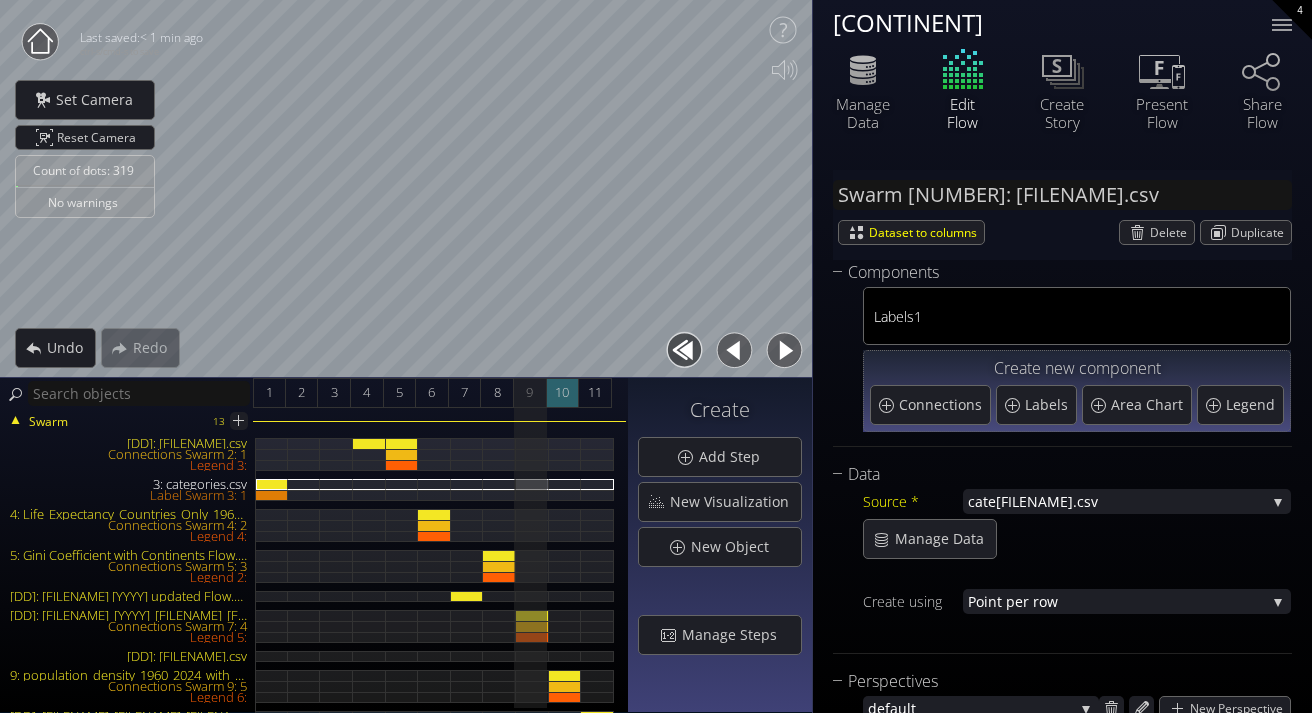 click on "10" at bounding box center (563, 393) 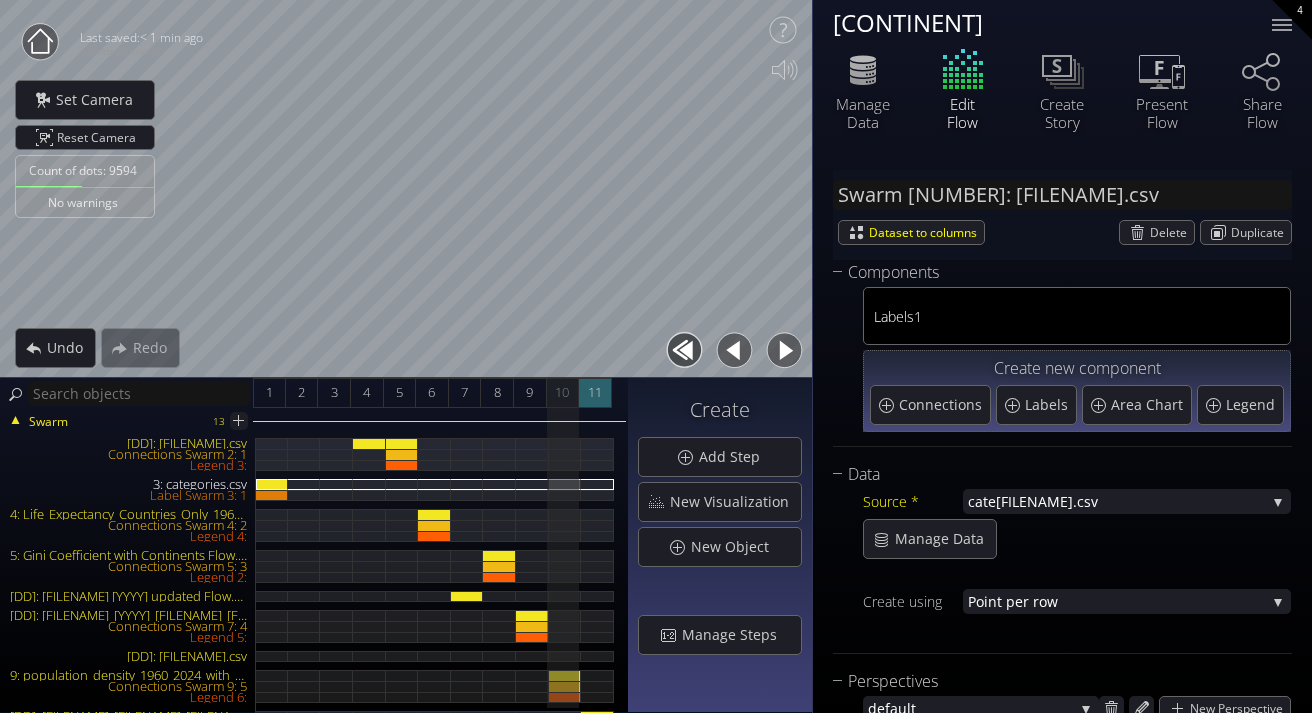 click on "11" at bounding box center [595, 393] 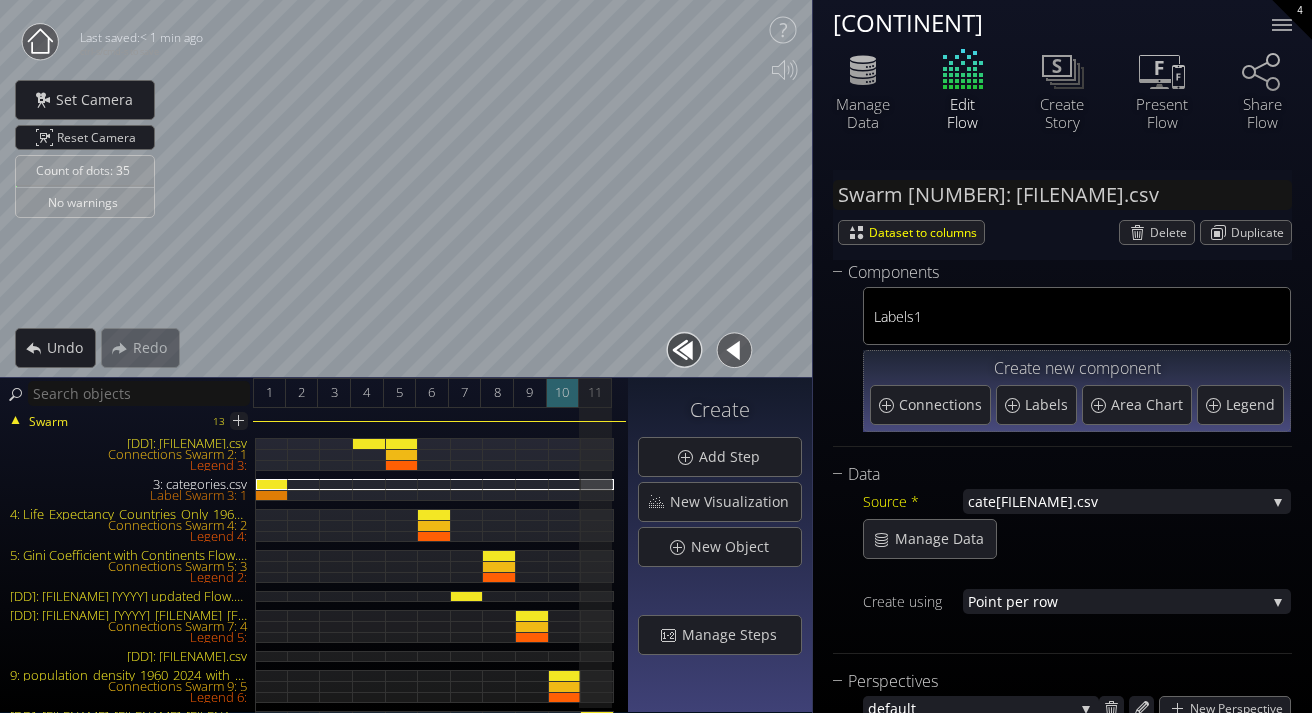 click on "10" at bounding box center [562, 392] 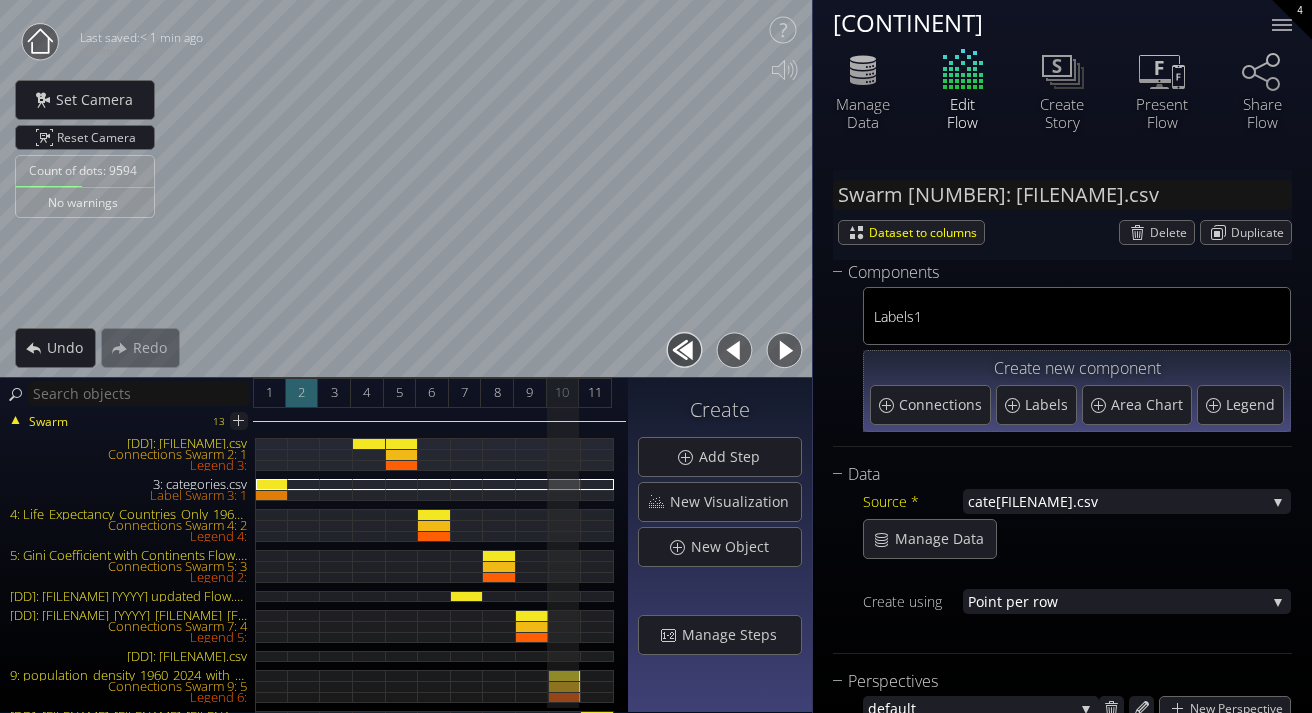 click on "[NUMBER]" at bounding box center [301, 392] 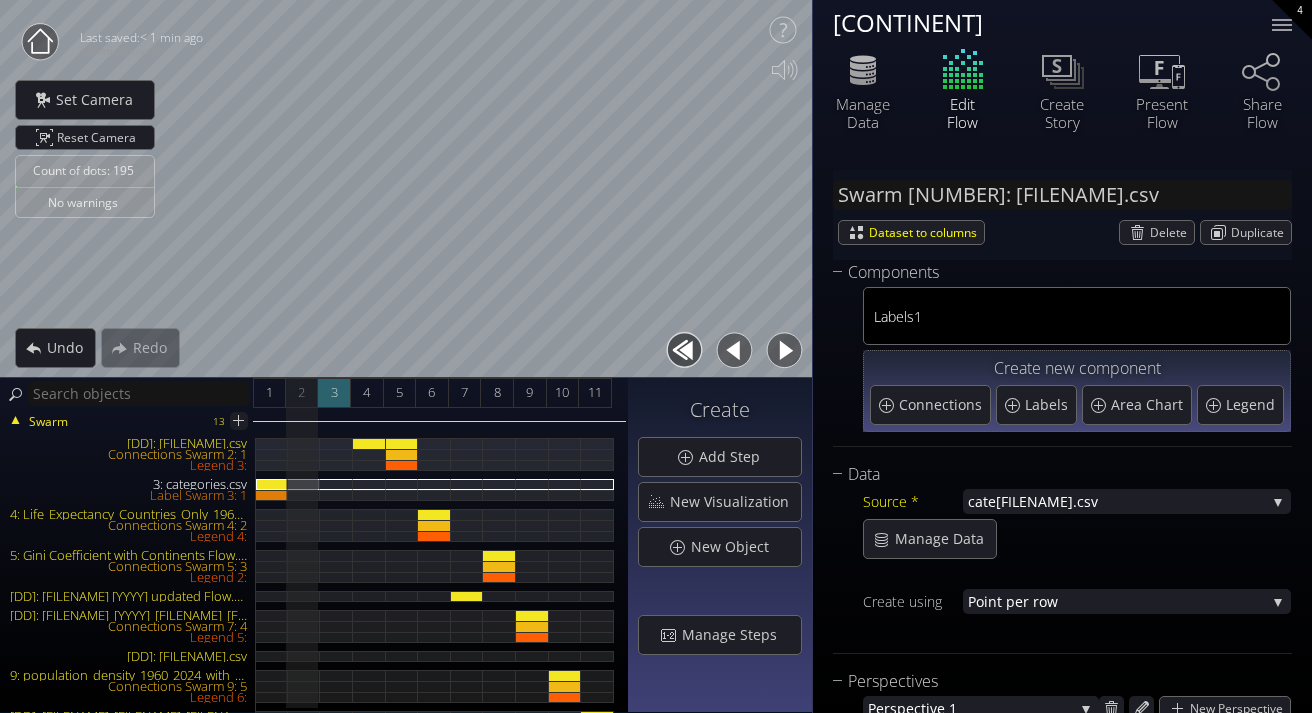 click on "3" at bounding box center (334, 393) 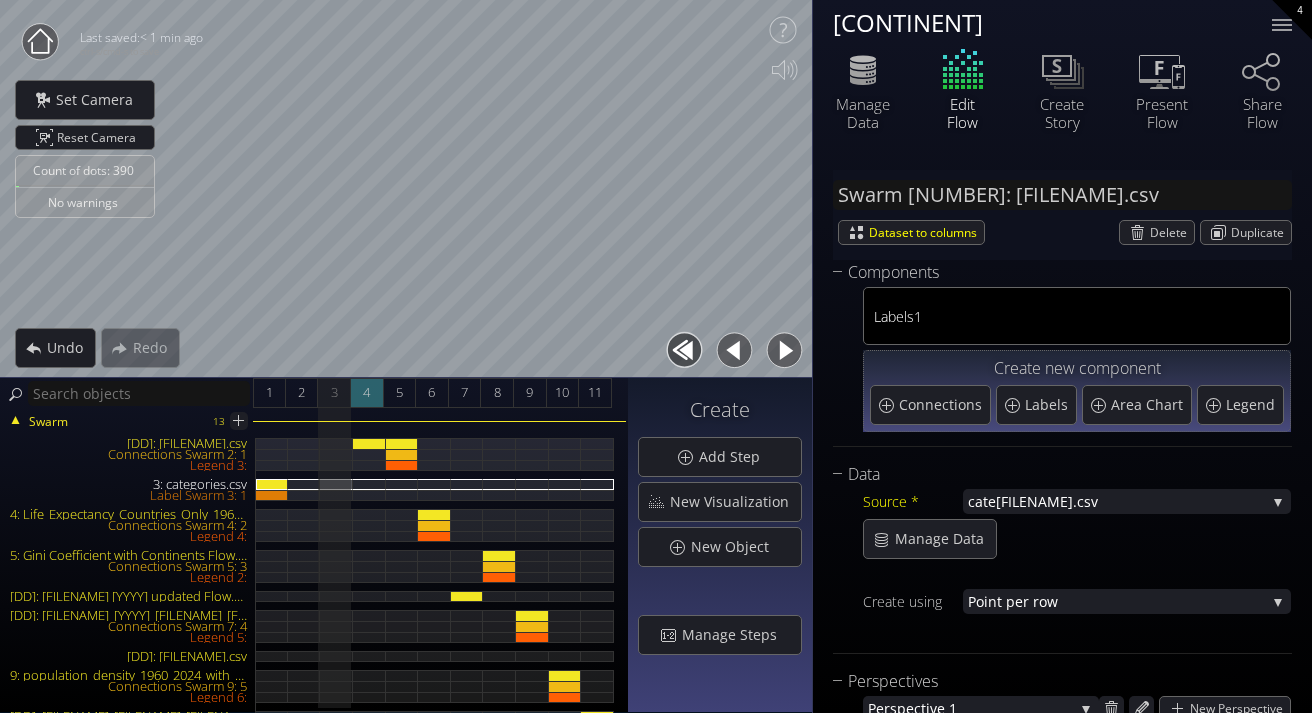 click on "4" at bounding box center (367, 393) 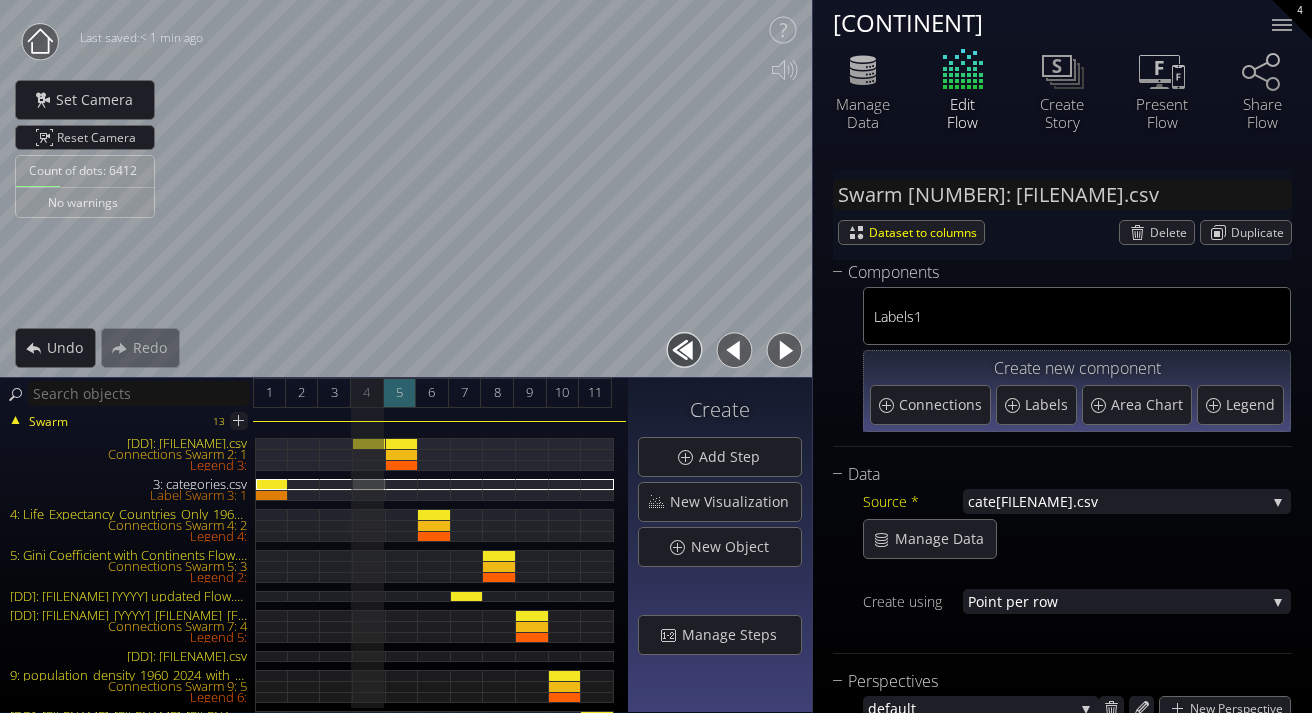 click on "[NUMBER]" at bounding box center [400, 393] 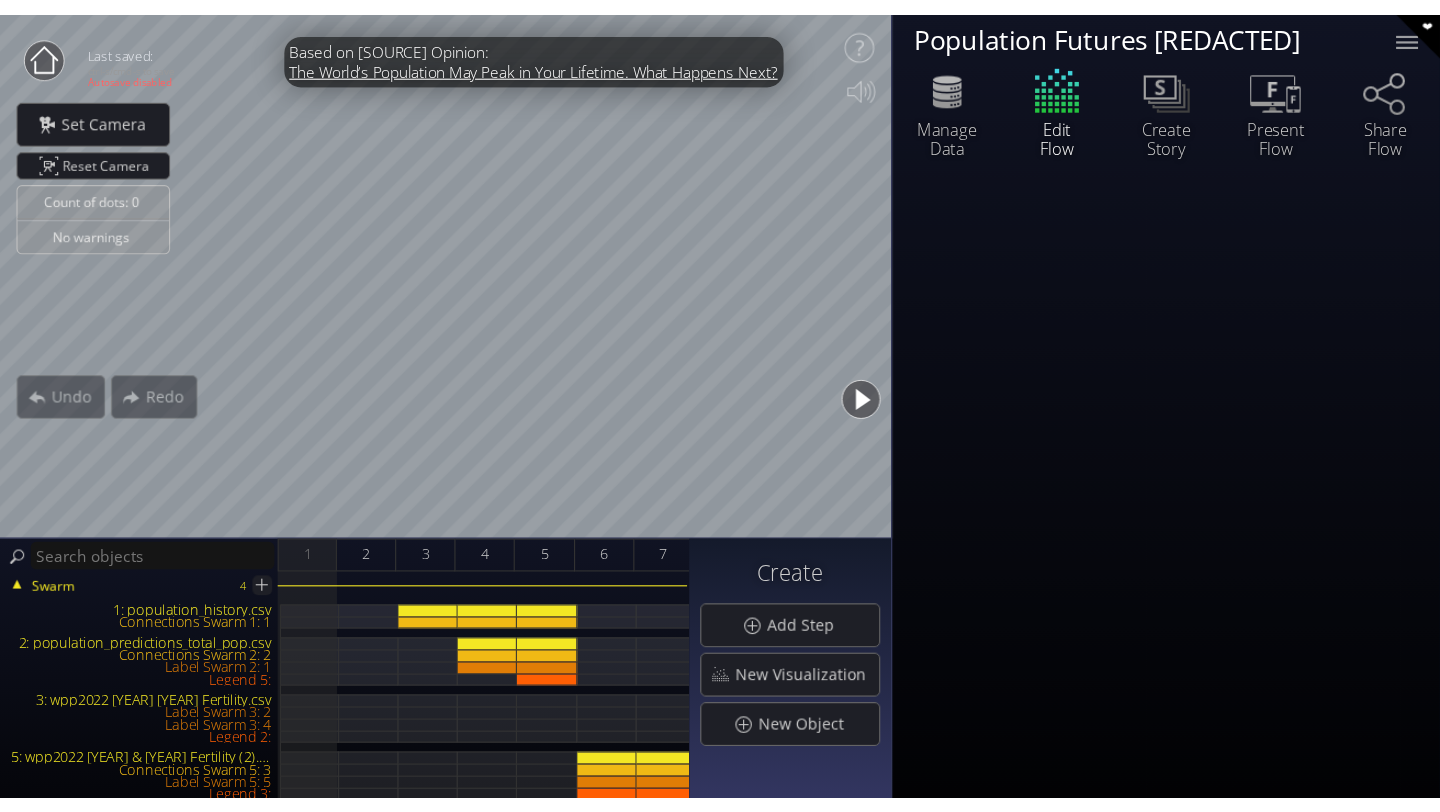scroll, scrollTop: 0, scrollLeft: 0, axis: both 